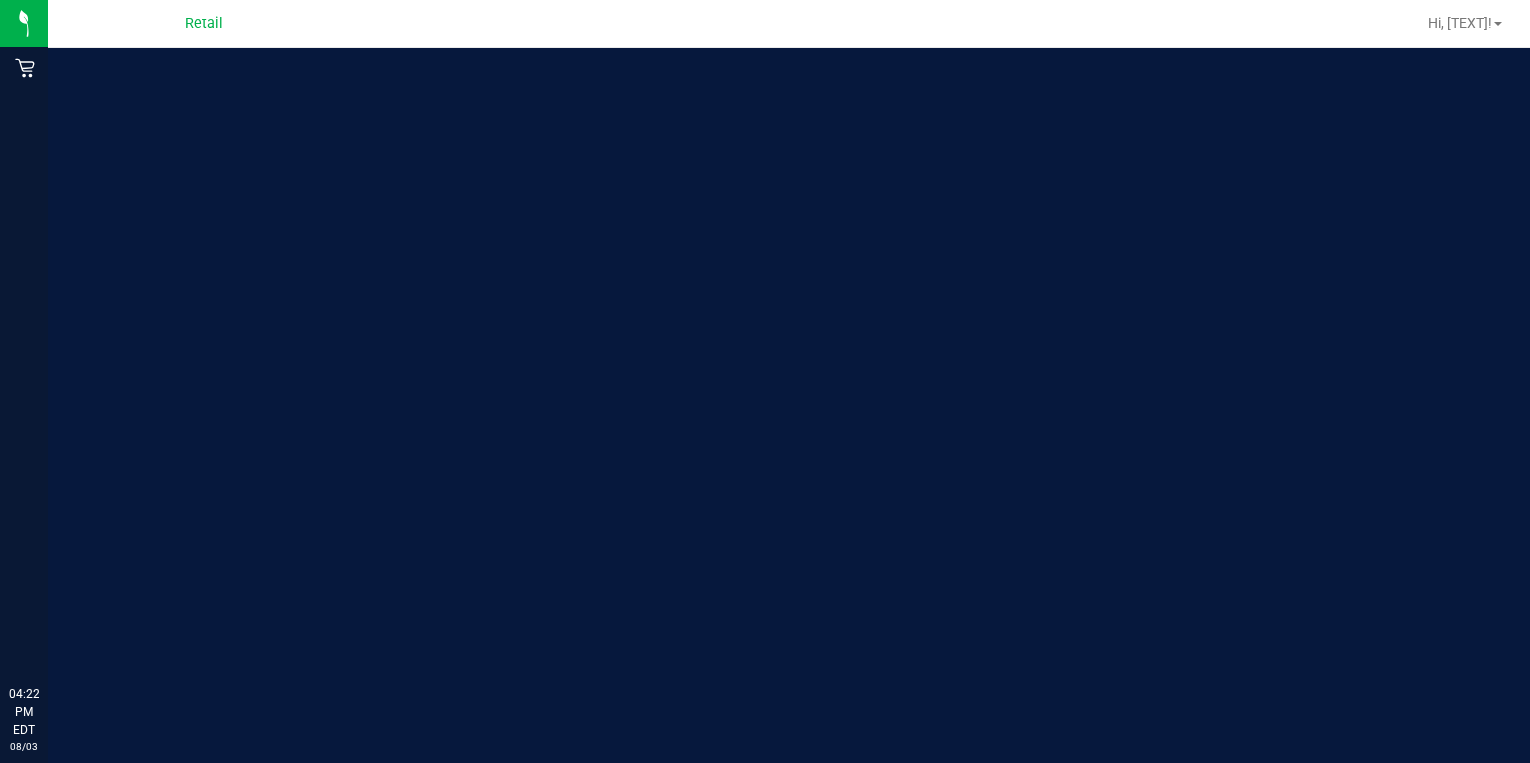 scroll, scrollTop: 0, scrollLeft: 0, axis: both 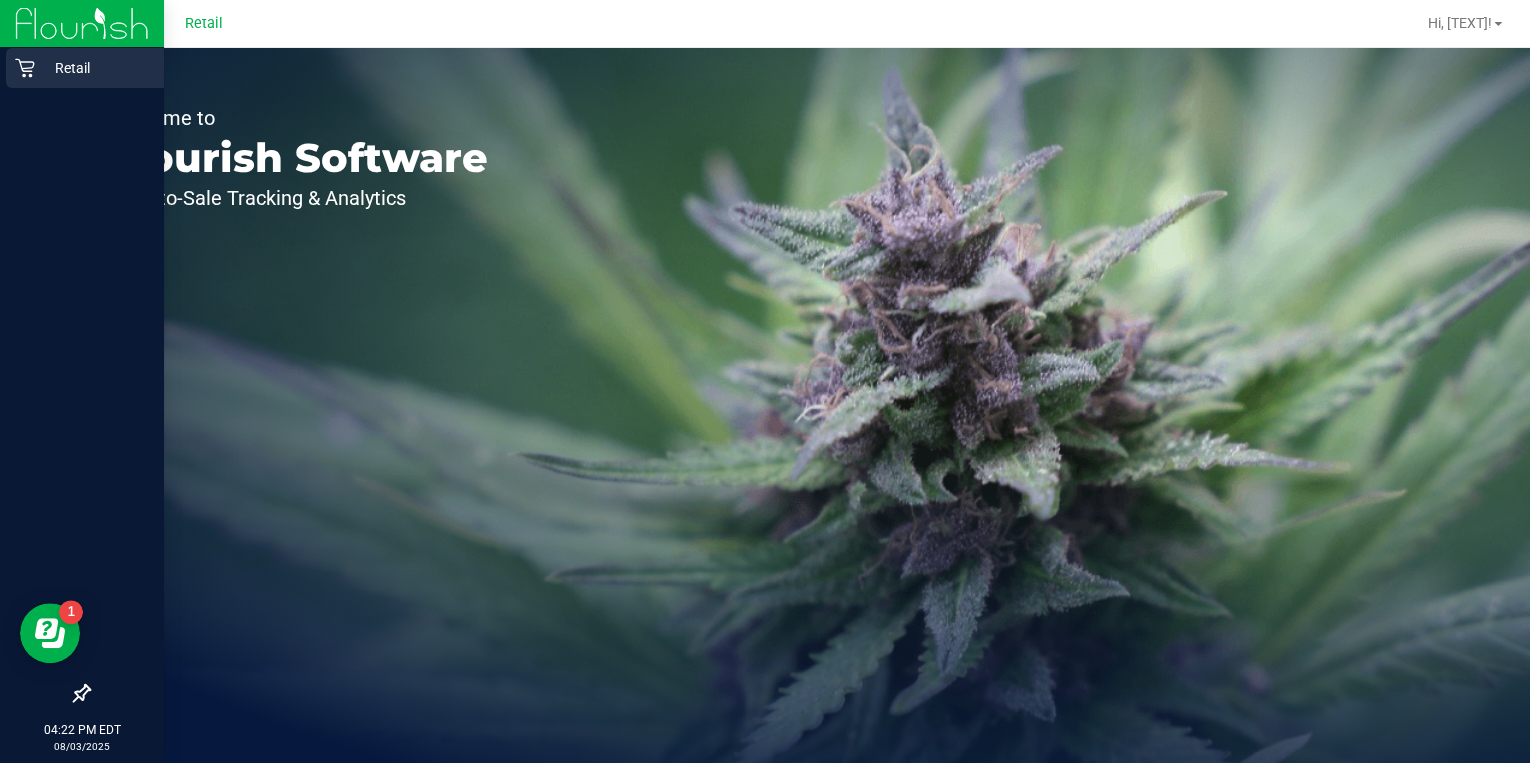 click 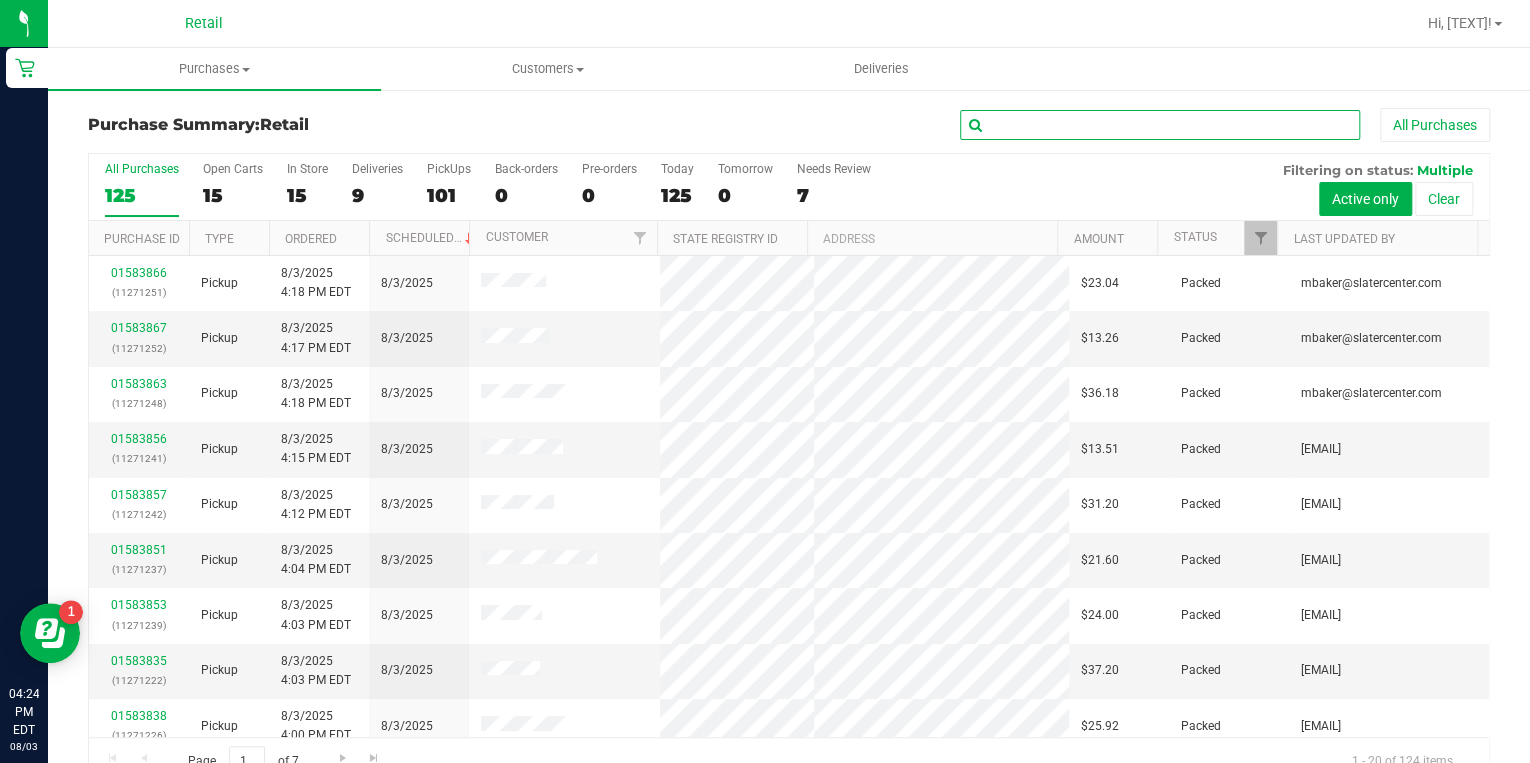 click at bounding box center [1160, 125] 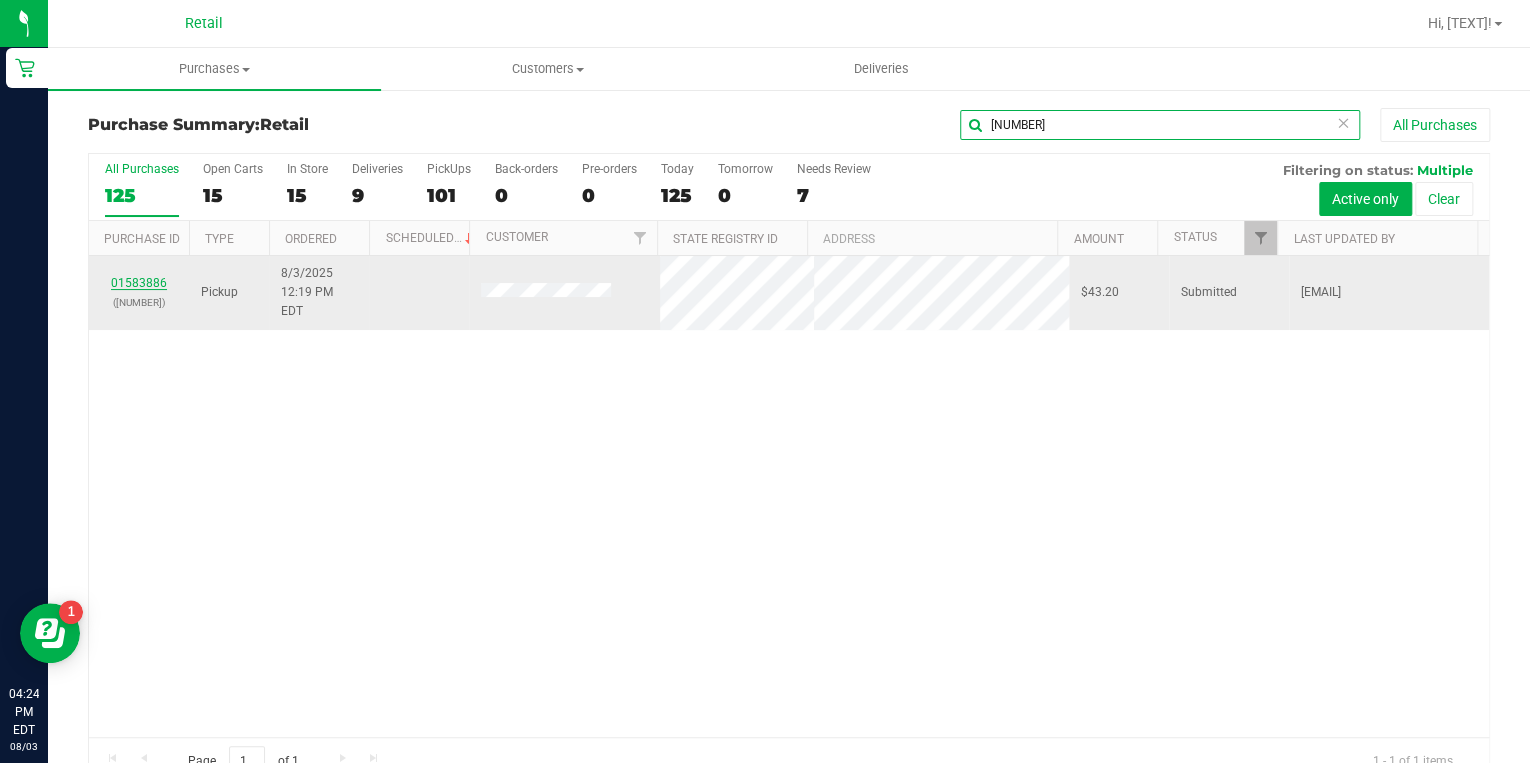 type on "1274" 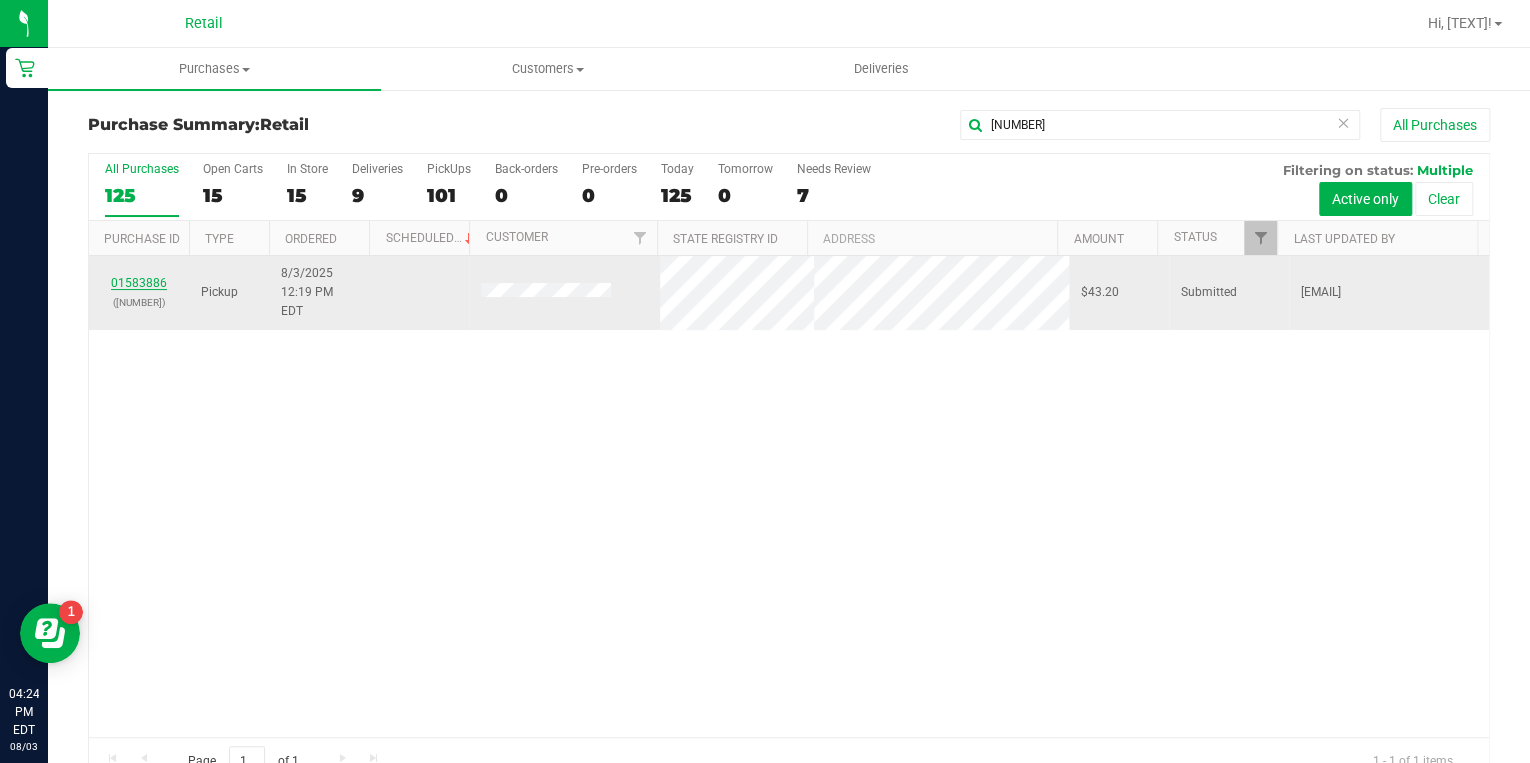 click on "01583886" at bounding box center [139, 283] 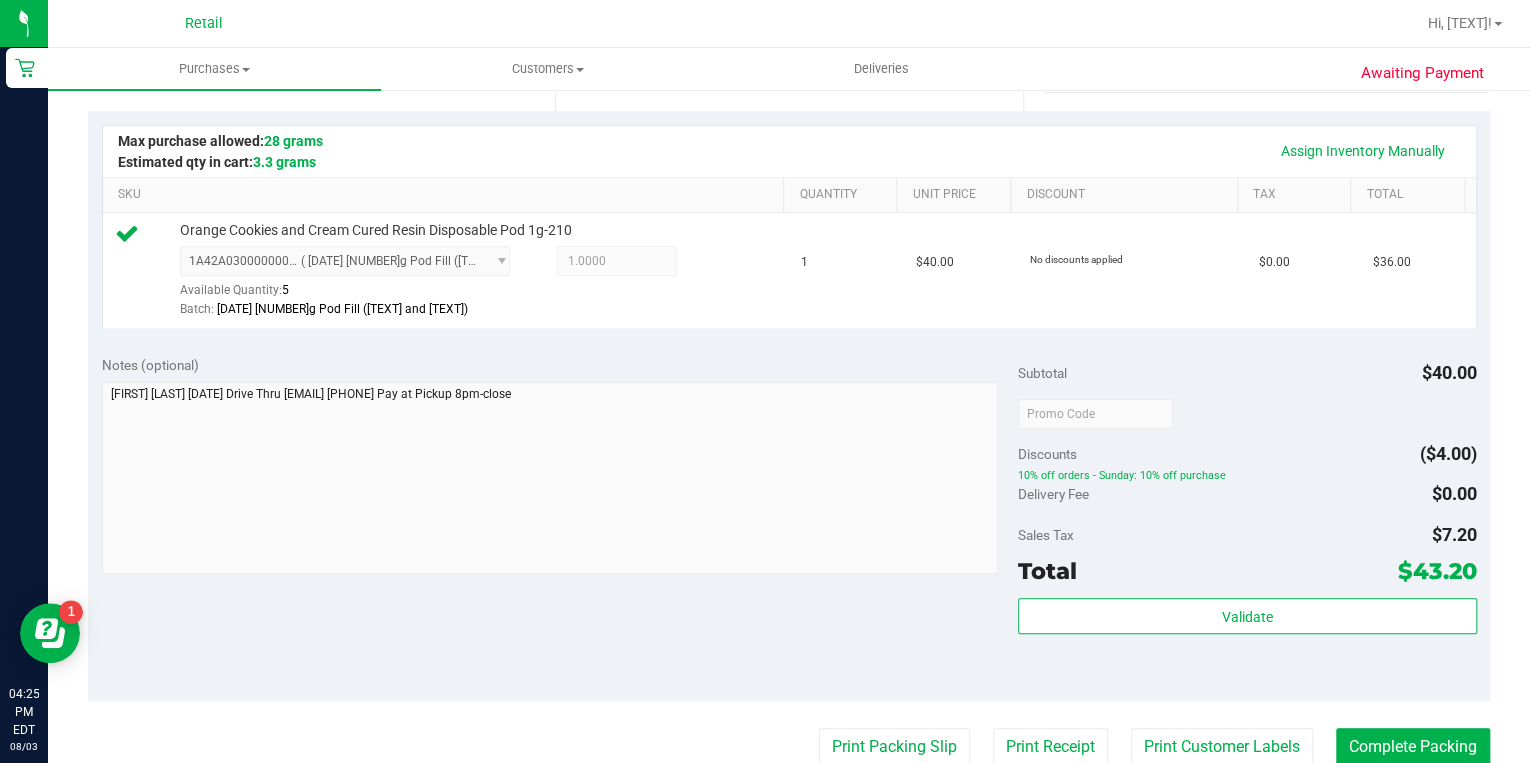 scroll, scrollTop: 640, scrollLeft: 0, axis: vertical 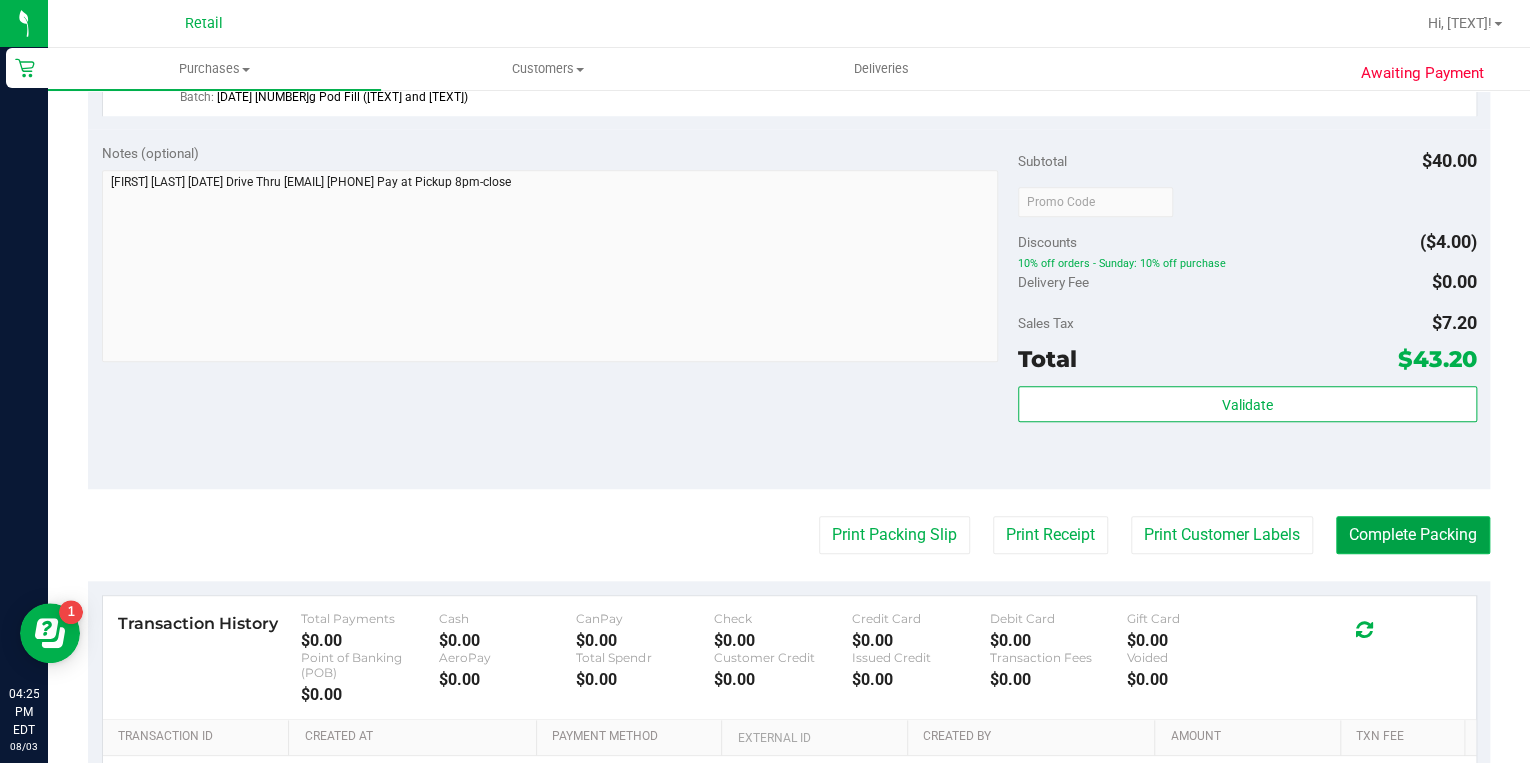click on "Complete Packing" at bounding box center (1413, 535) 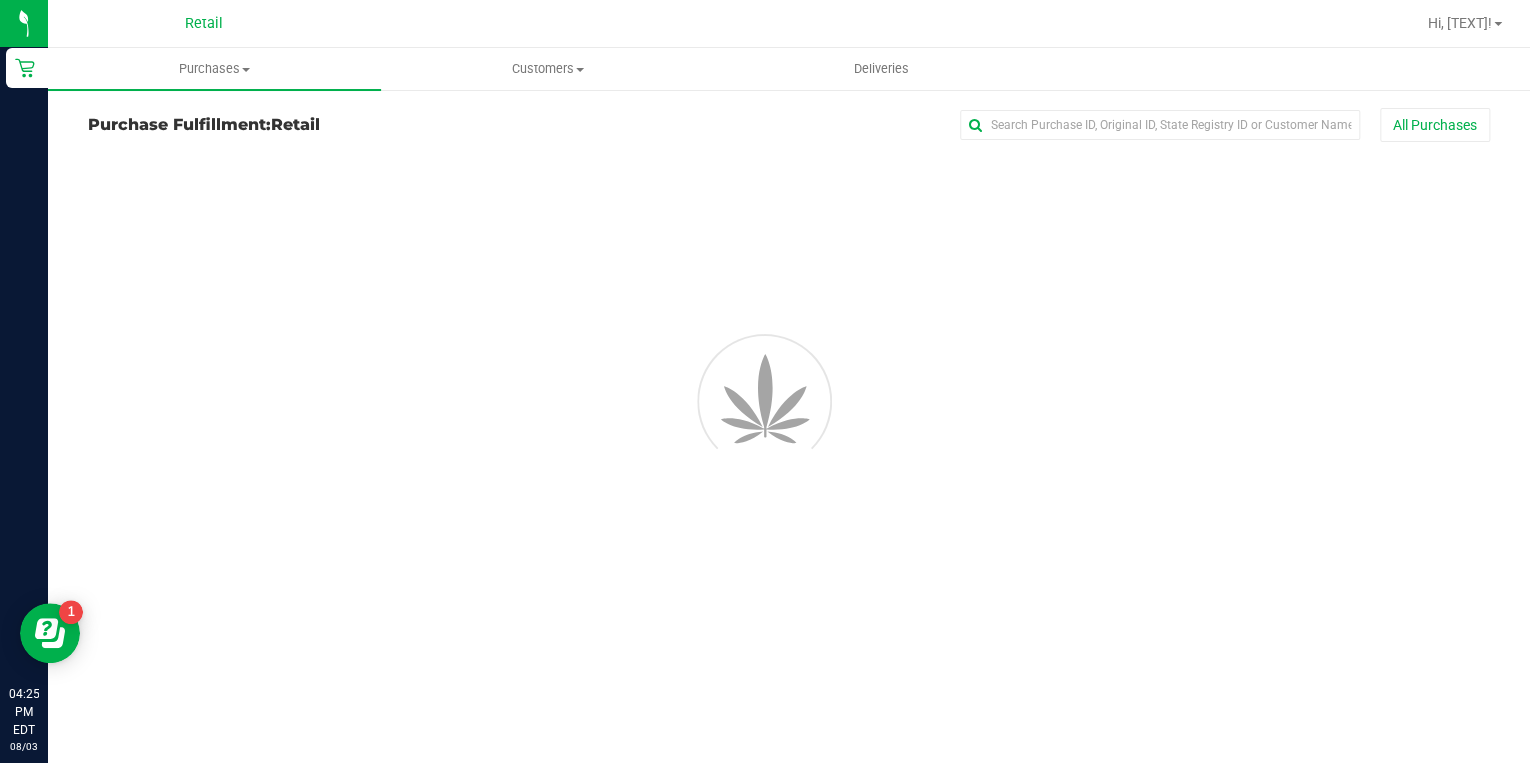 scroll, scrollTop: 0, scrollLeft: 0, axis: both 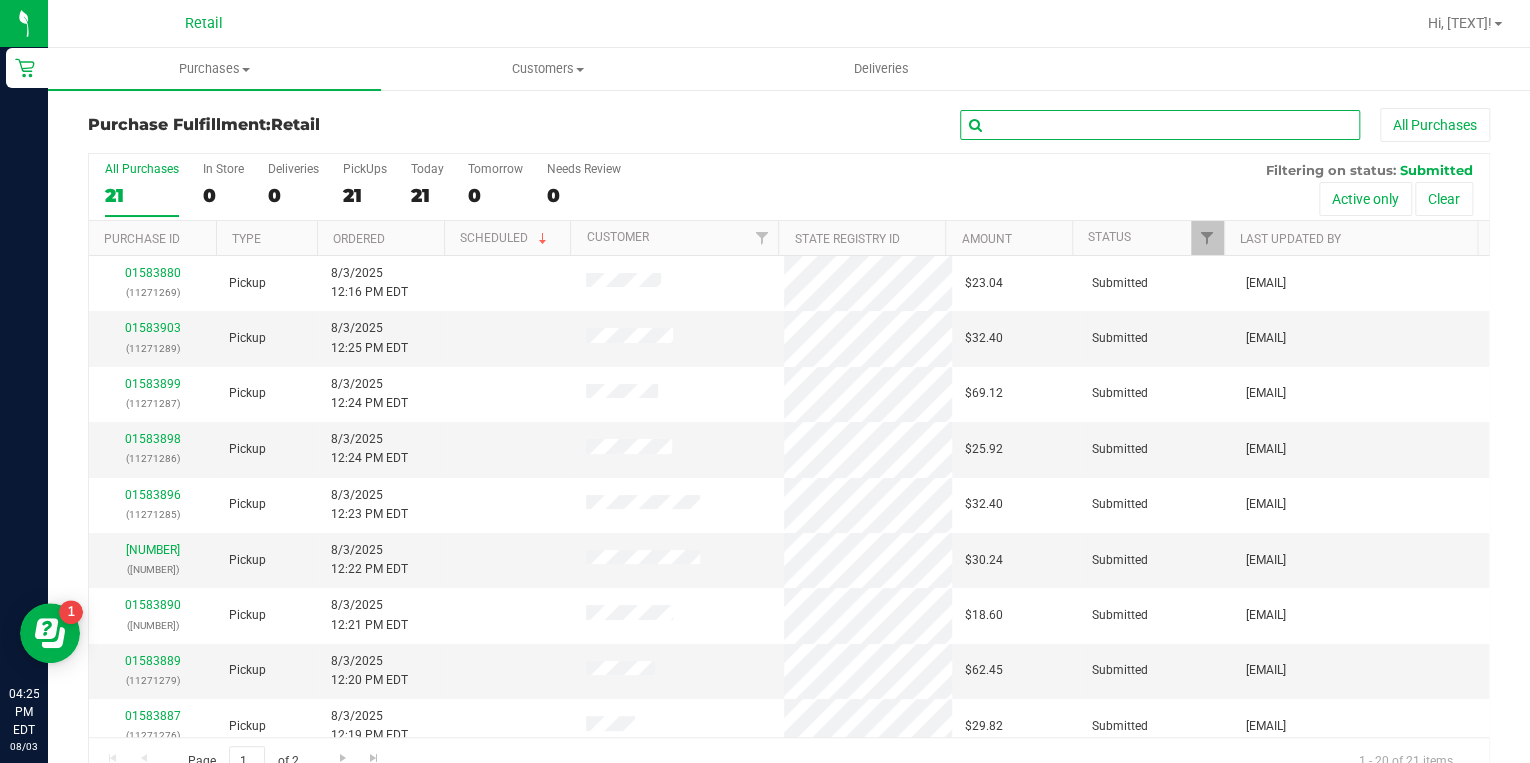 click at bounding box center (1160, 125) 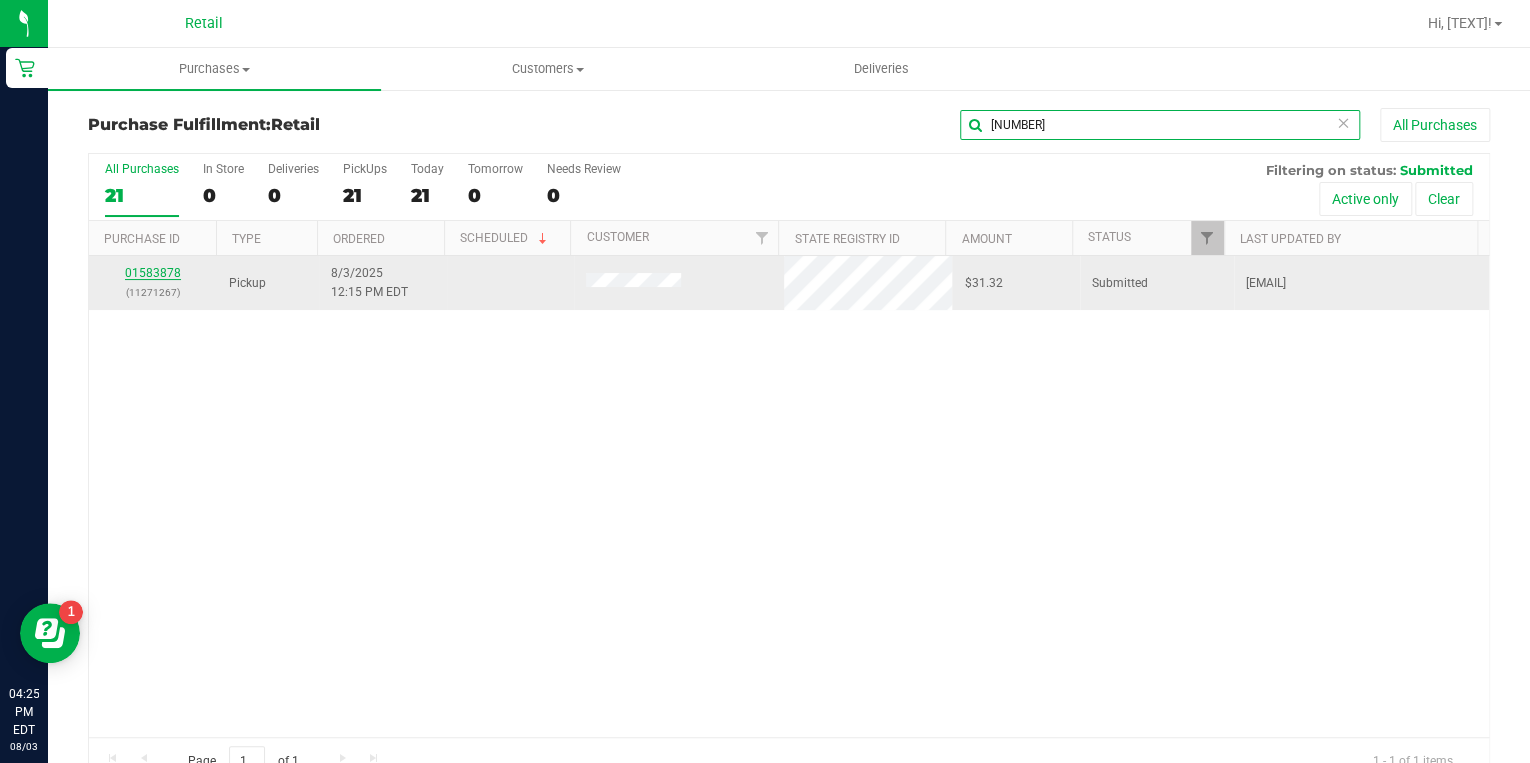 type on "1267" 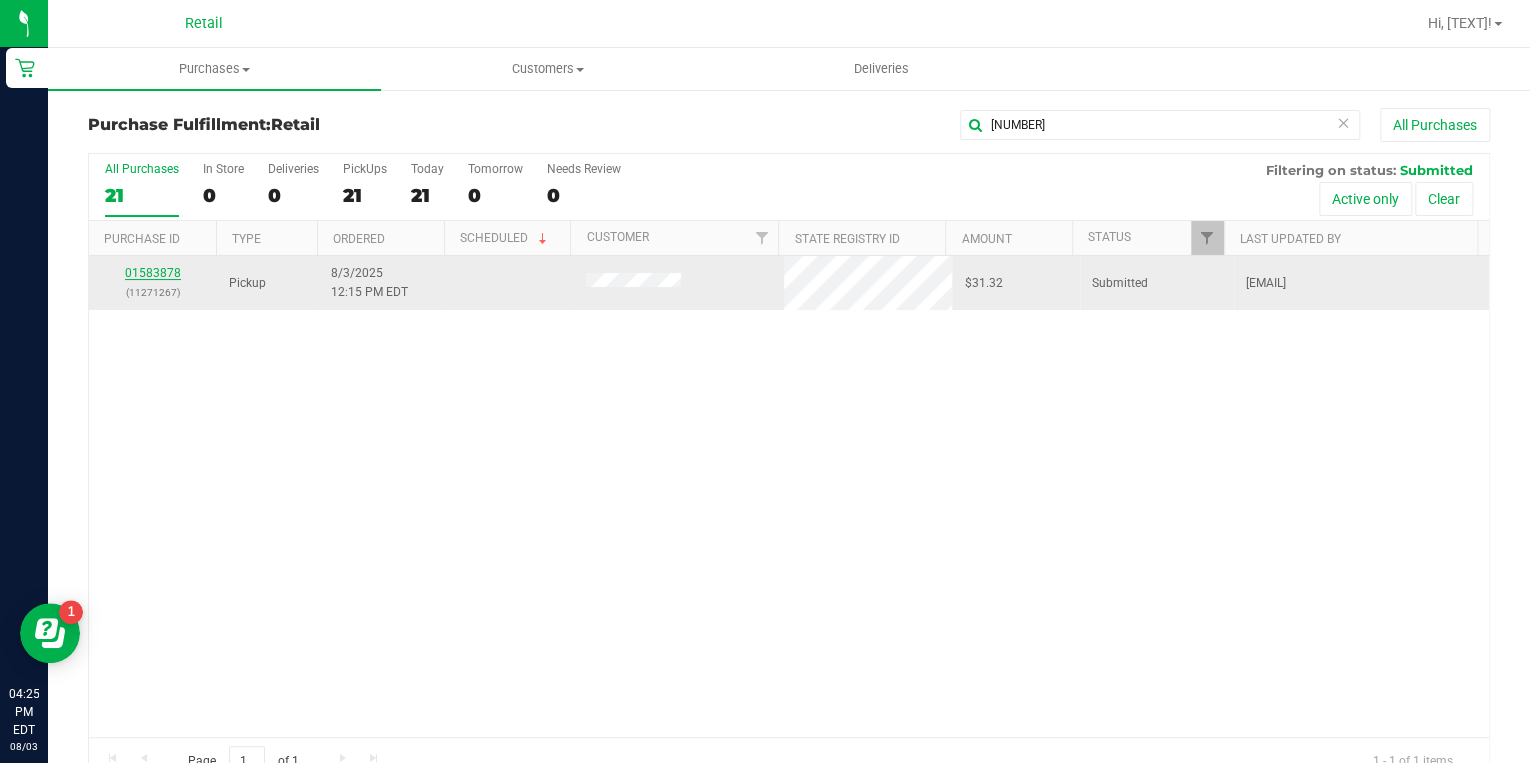 click on "01583878" at bounding box center [153, 273] 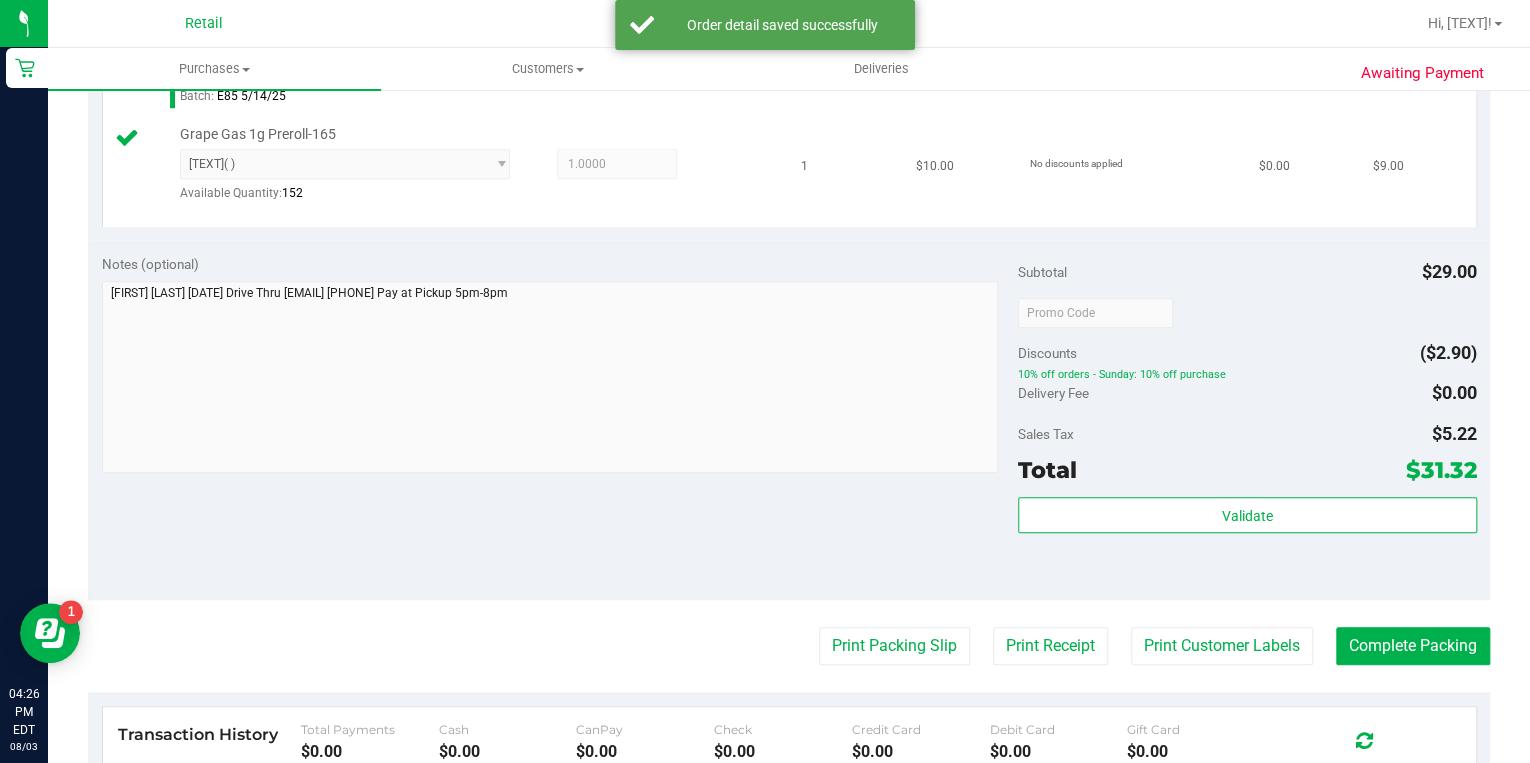 scroll, scrollTop: 880, scrollLeft: 0, axis: vertical 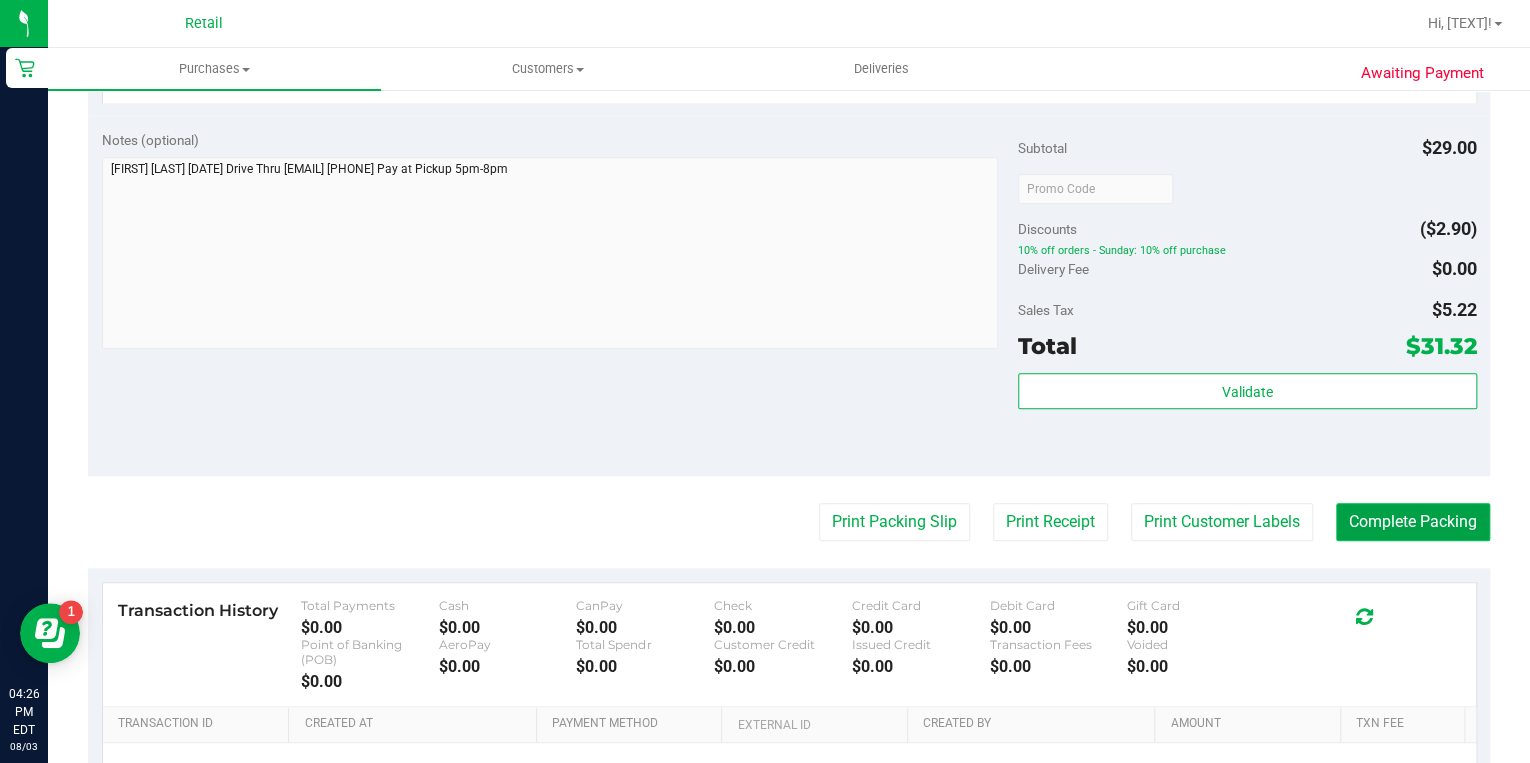 click on "Complete Packing" at bounding box center (1413, 522) 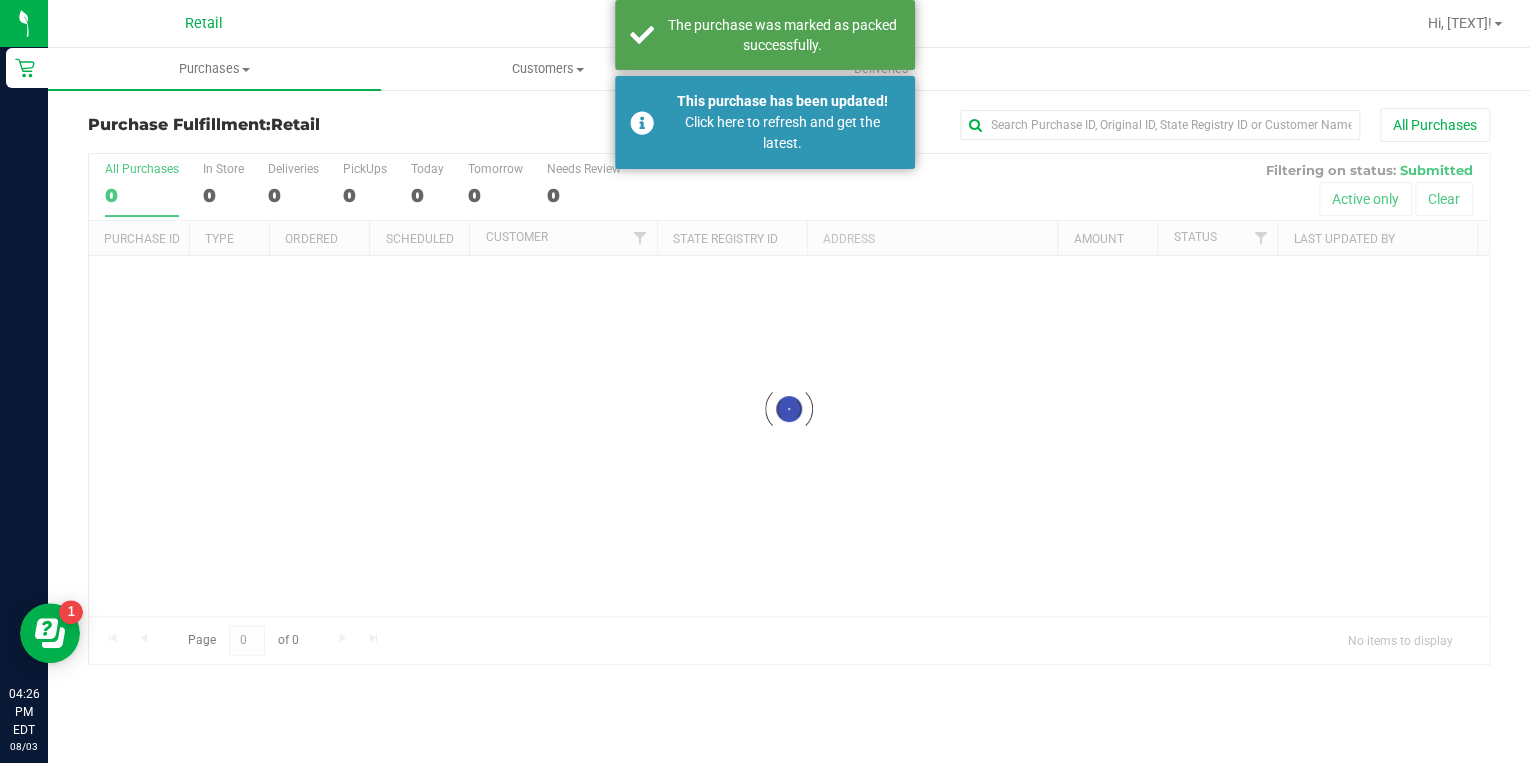 scroll, scrollTop: 0, scrollLeft: 0, axis: both 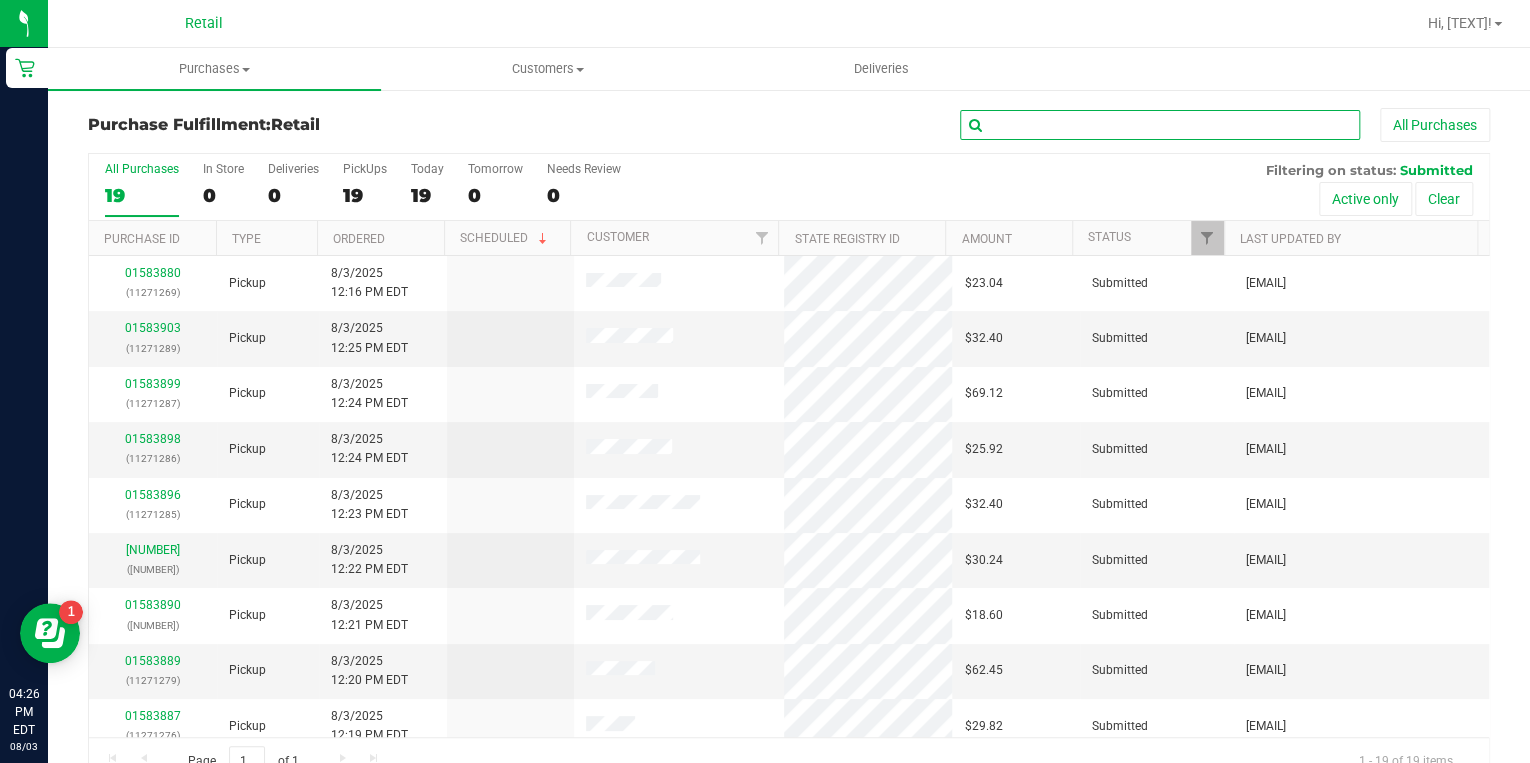 click at bounding box center (1160, 125) 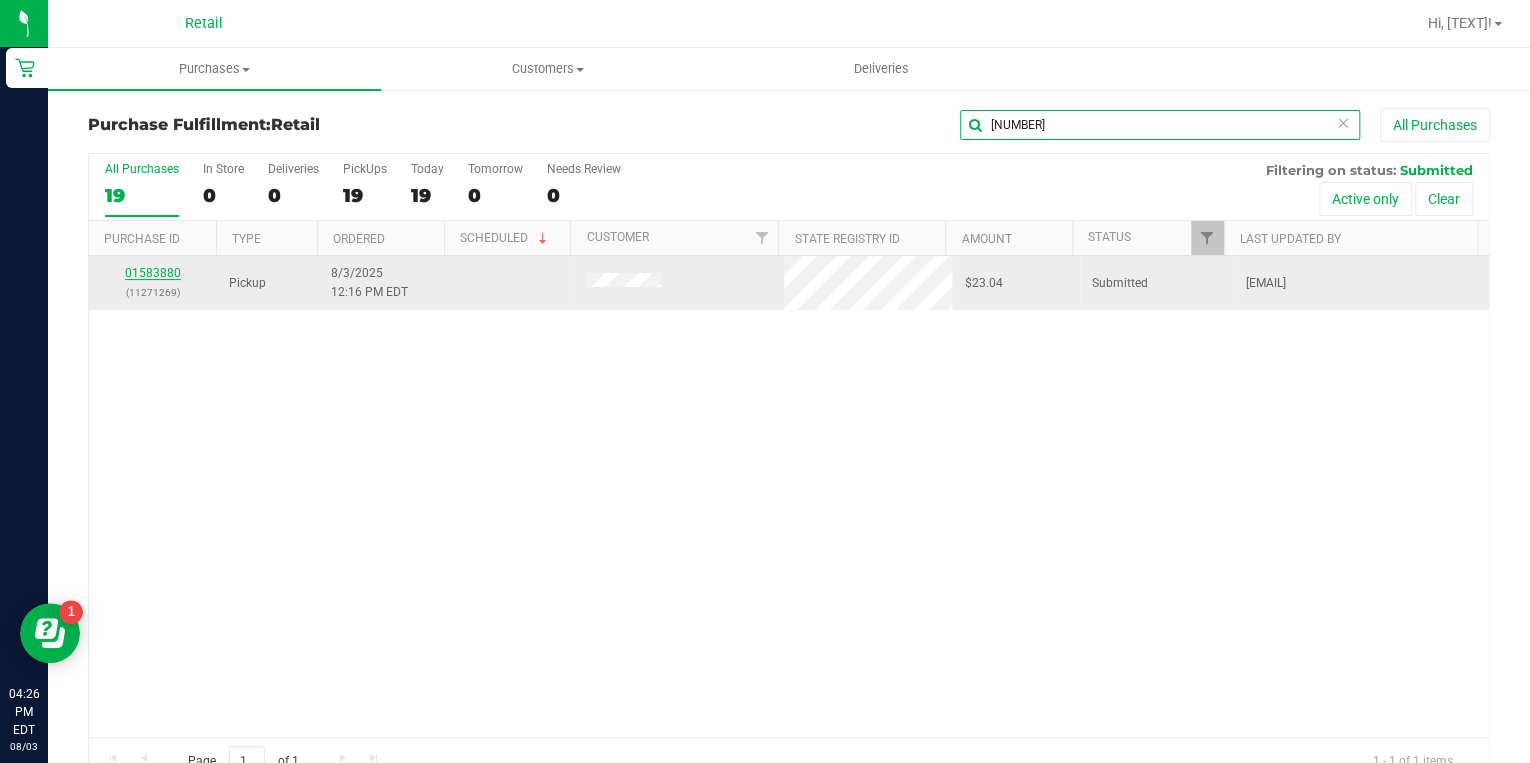 type on "1269" 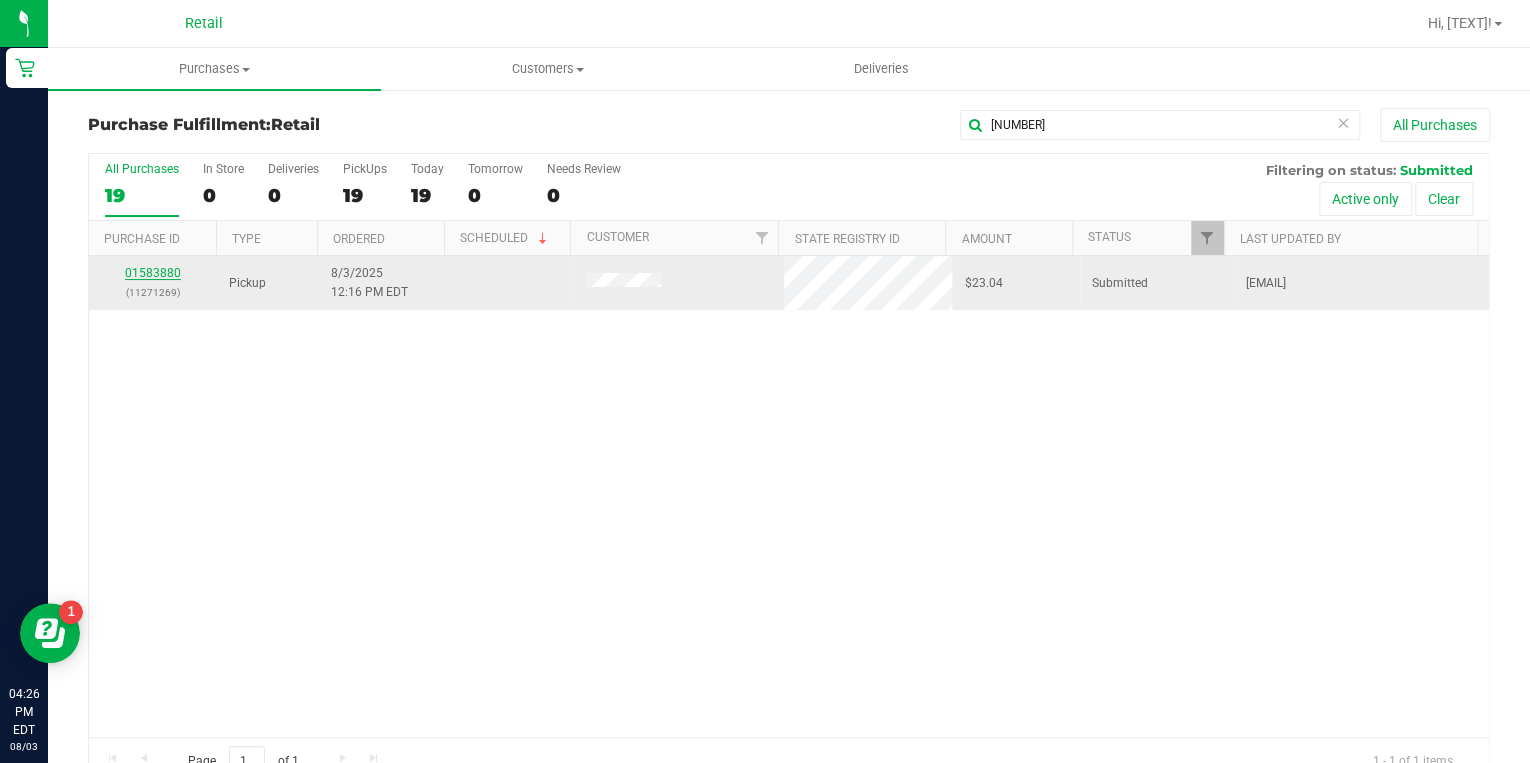 click on "01583880" at bounding box center (153, 273) 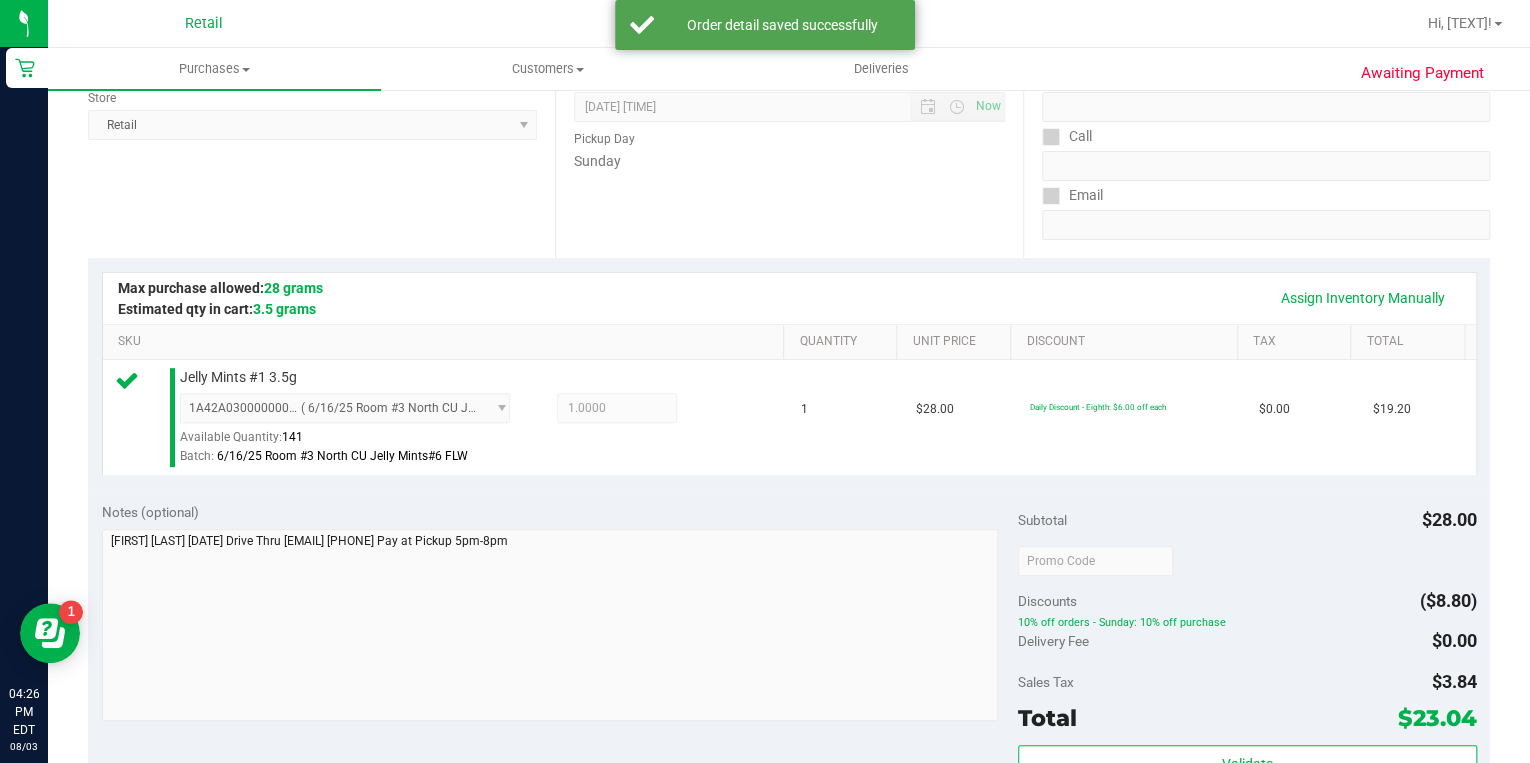 scroll, scrollTop: 480, scrollLeft: 0, axis: vertical 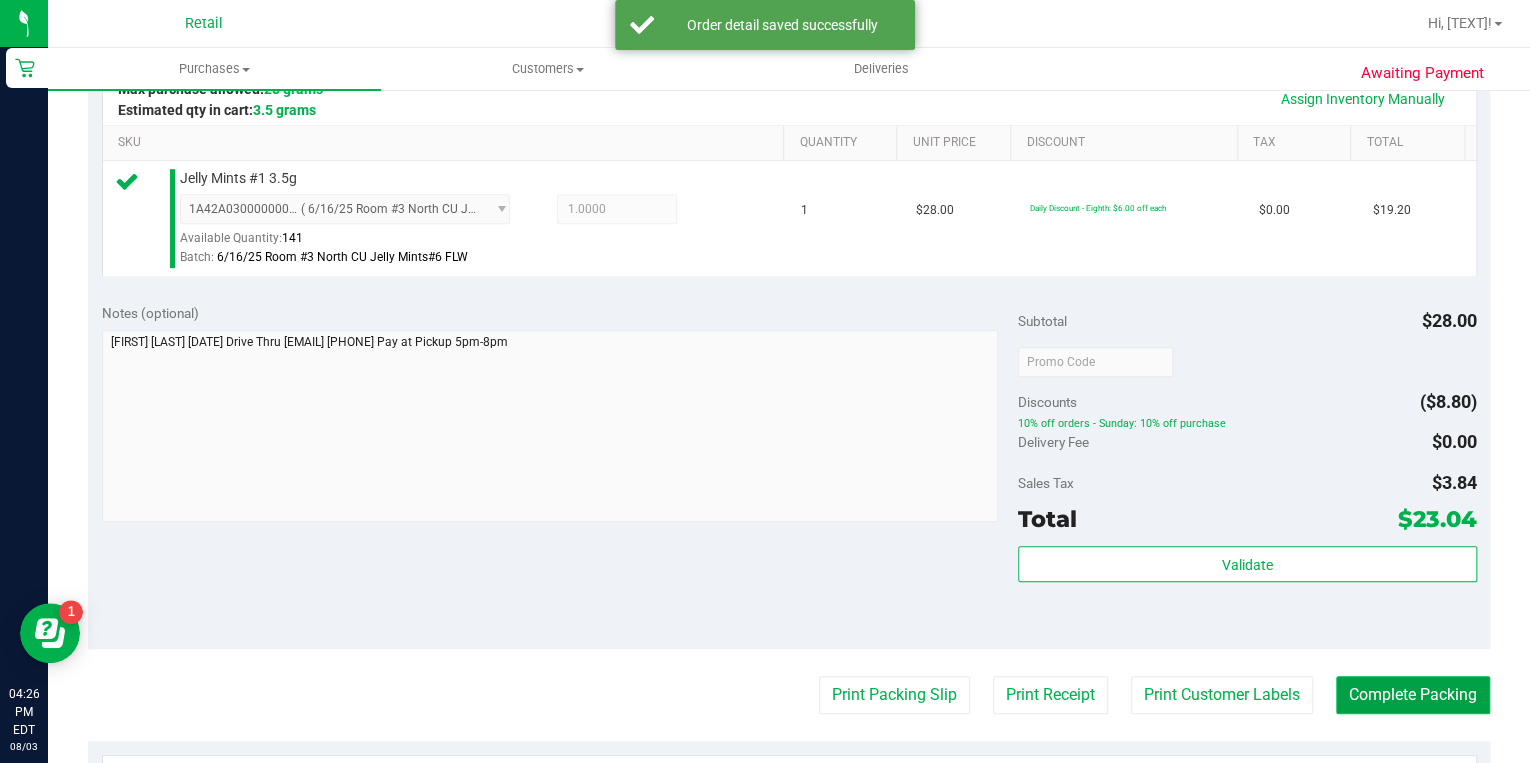 click on "Complete Packing" at bounding box center [1413, 695] 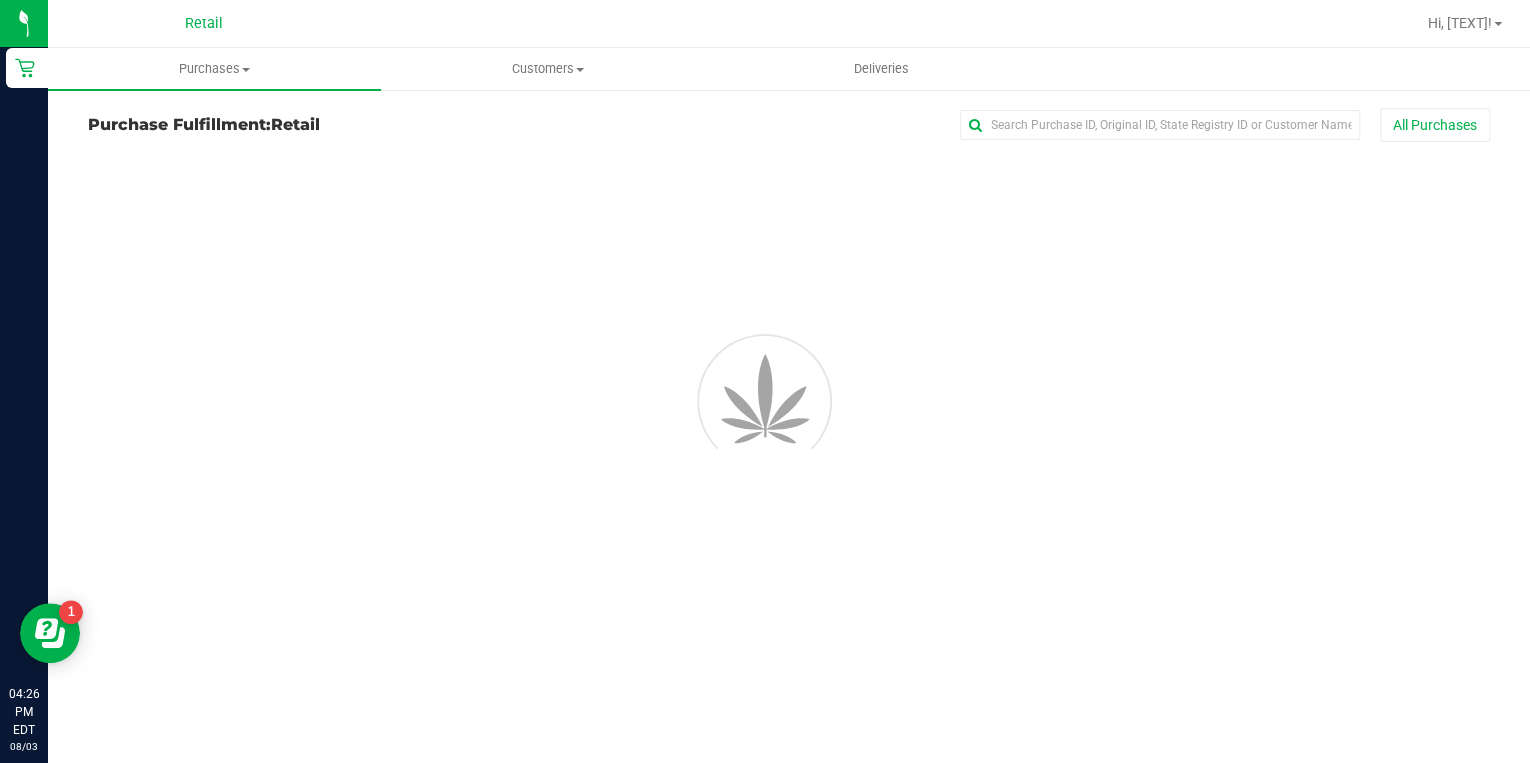 scroll, scrollTop: 0, scrollLeft: 0, axis: both 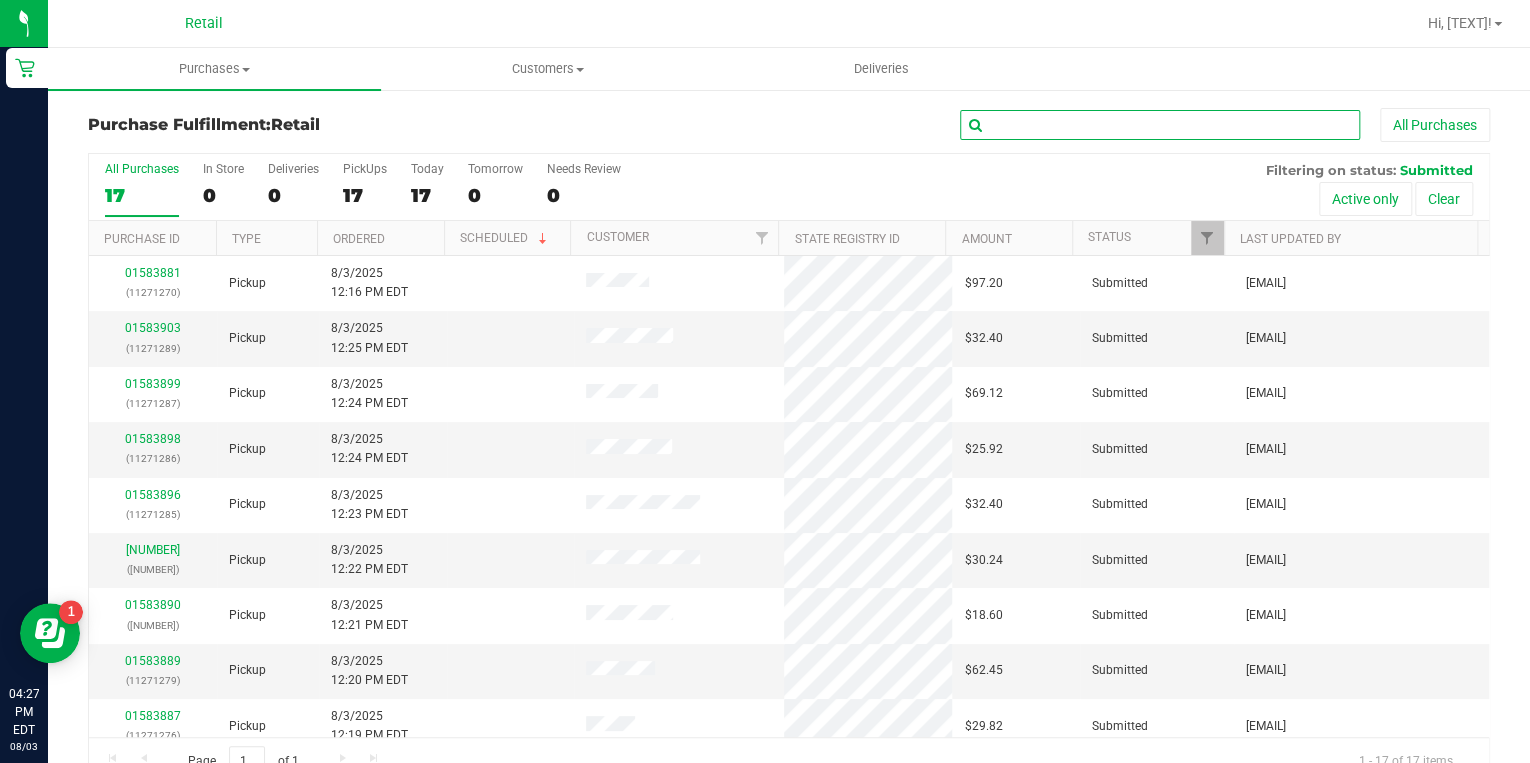 click at bounding box center (1160, 125) 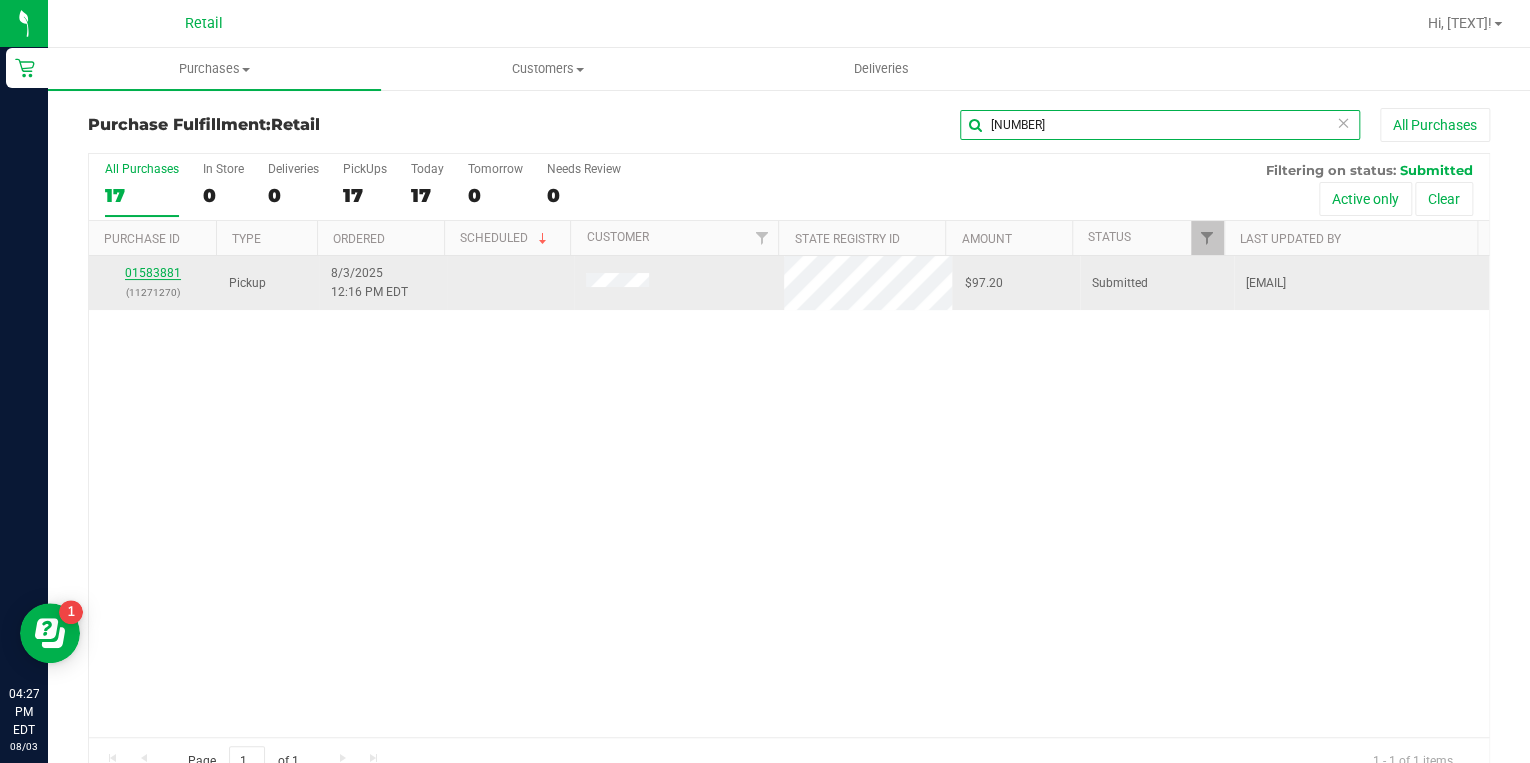 type on "1270" 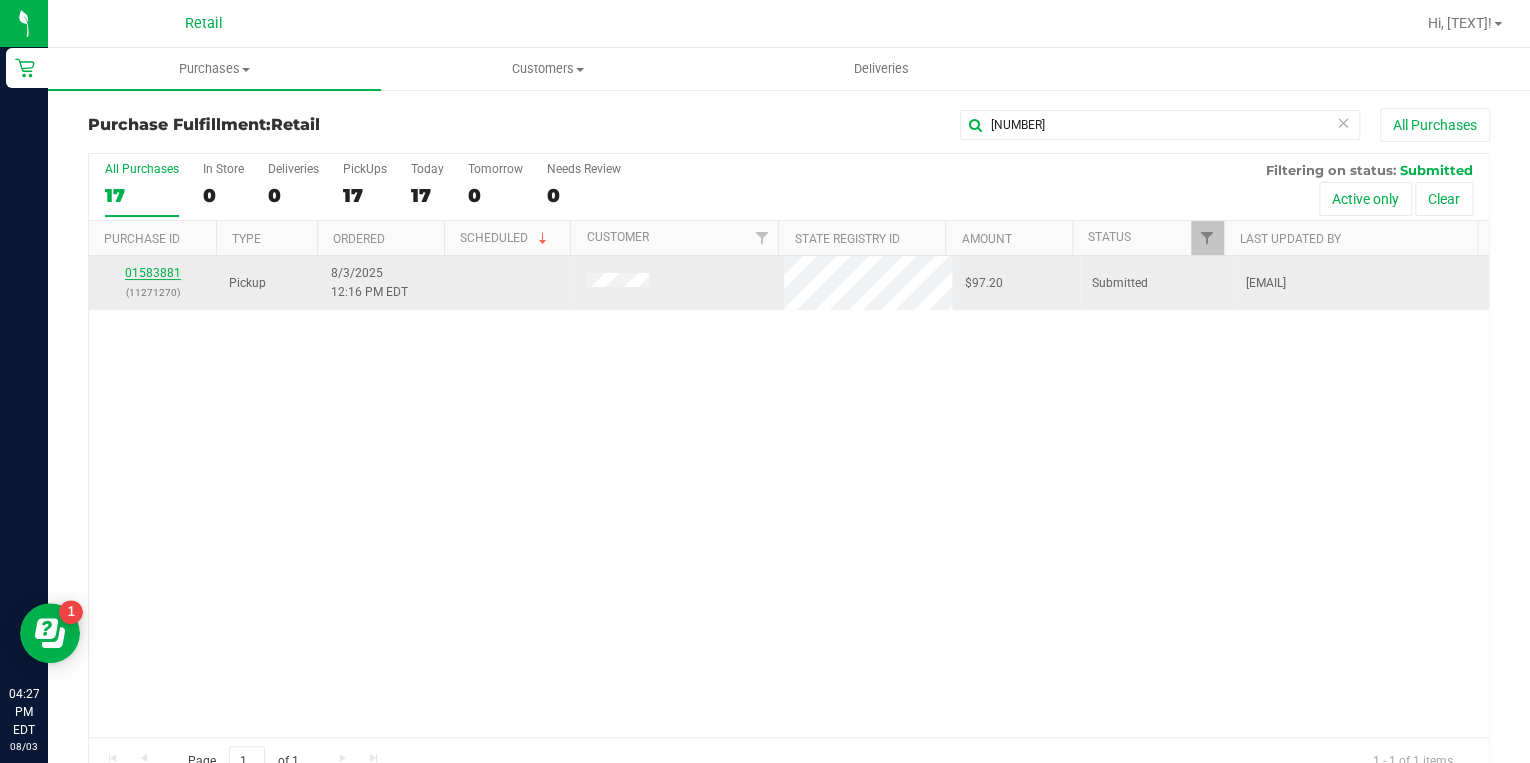 click on "01583881" at bounding box center (153, 273) 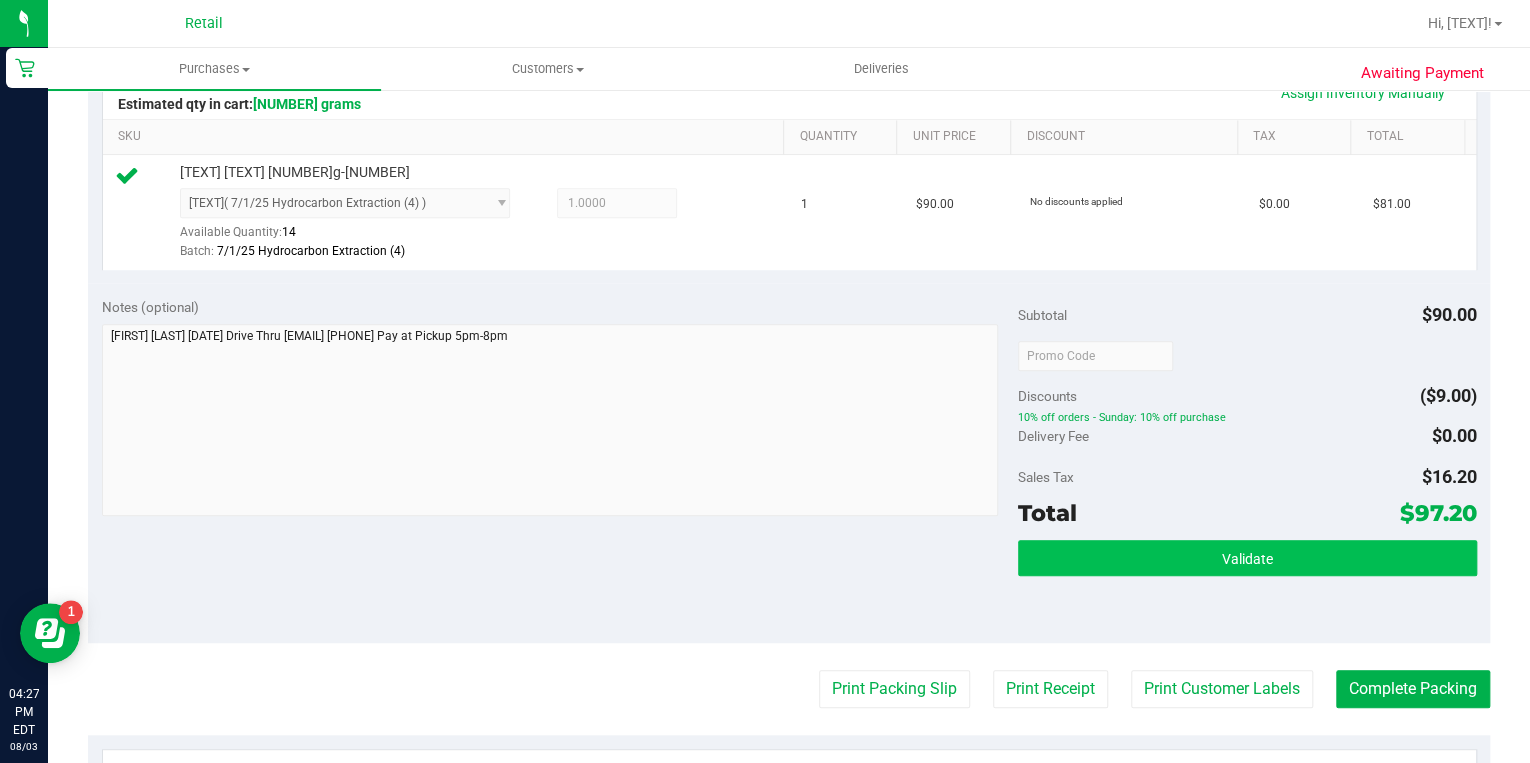 scroll, scrollTop: 640, scrollLeft: 0, axis: vertical 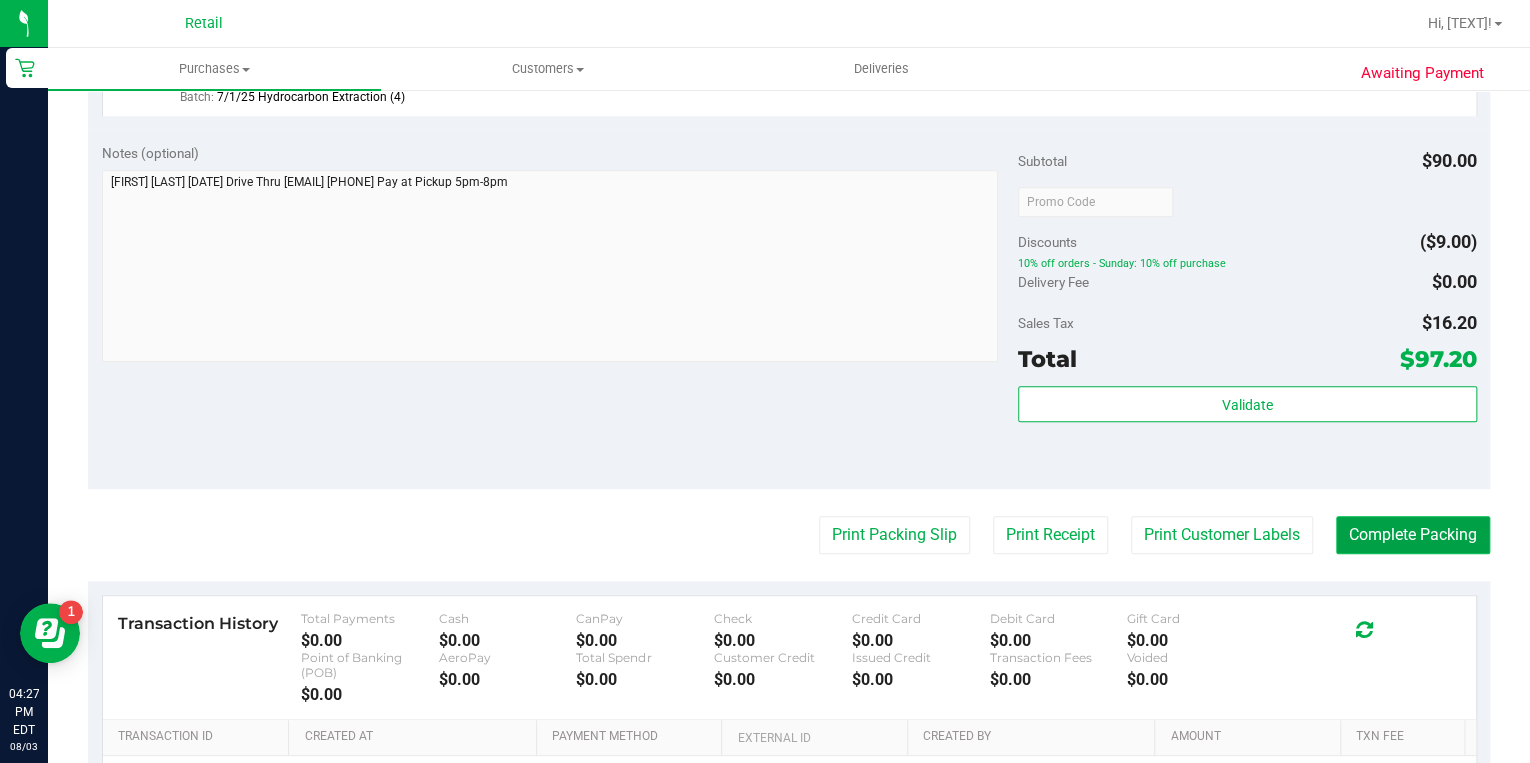 click on "Complete Packing" at bounding box center [1413, 535] 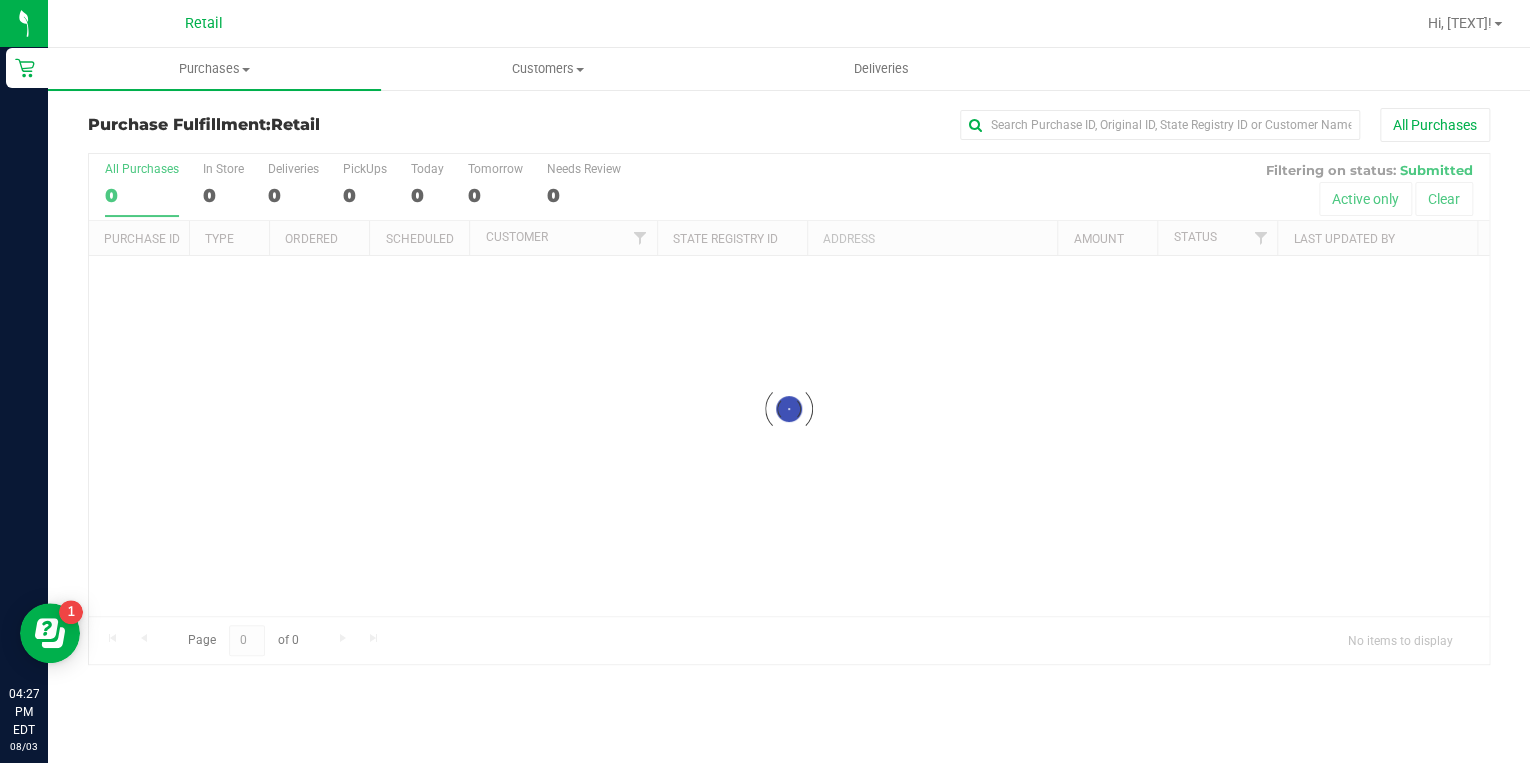 scroll, scrollTop: 0, scrollLeft: 0, axis: both 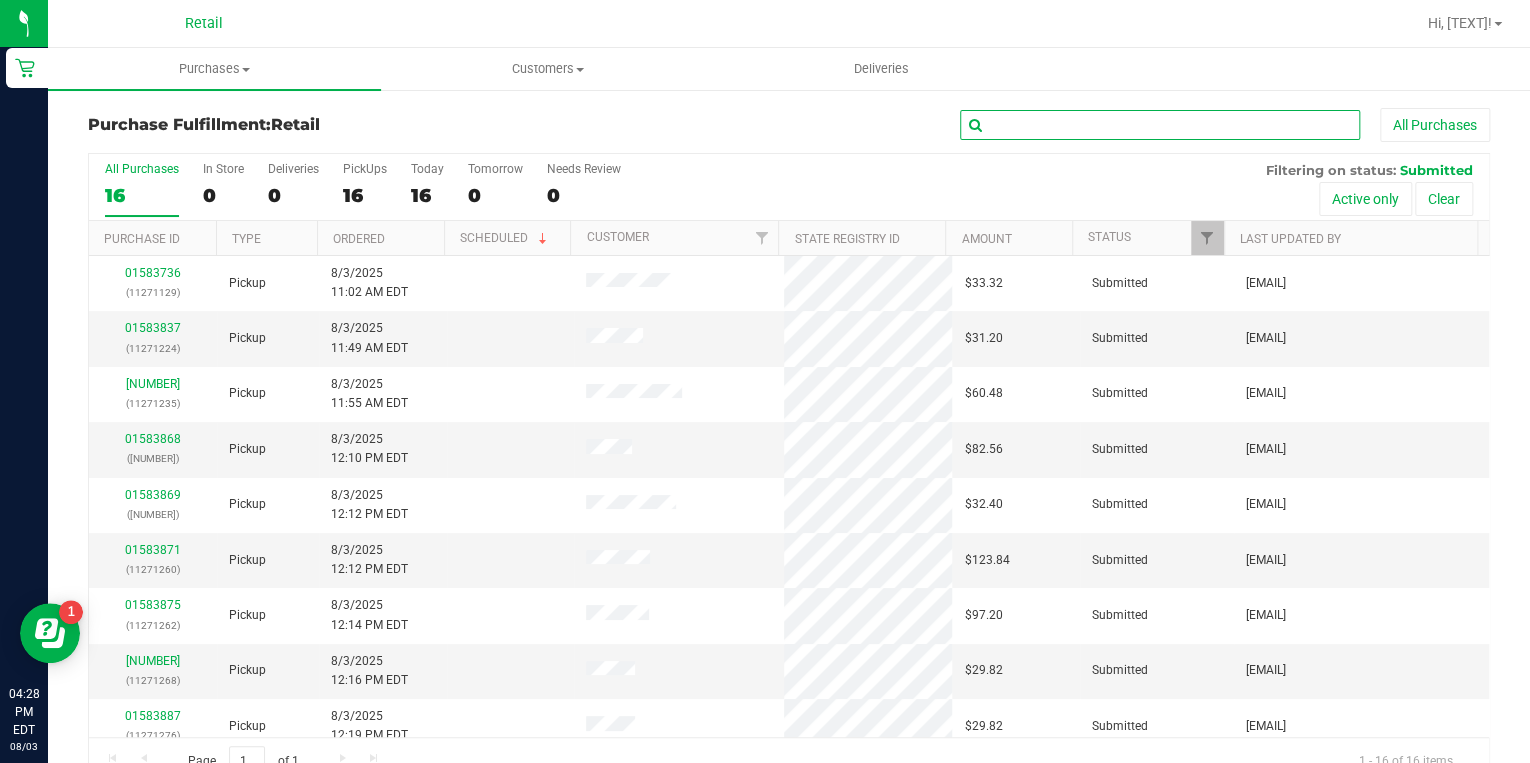 click at bounding box center (1160, 125) 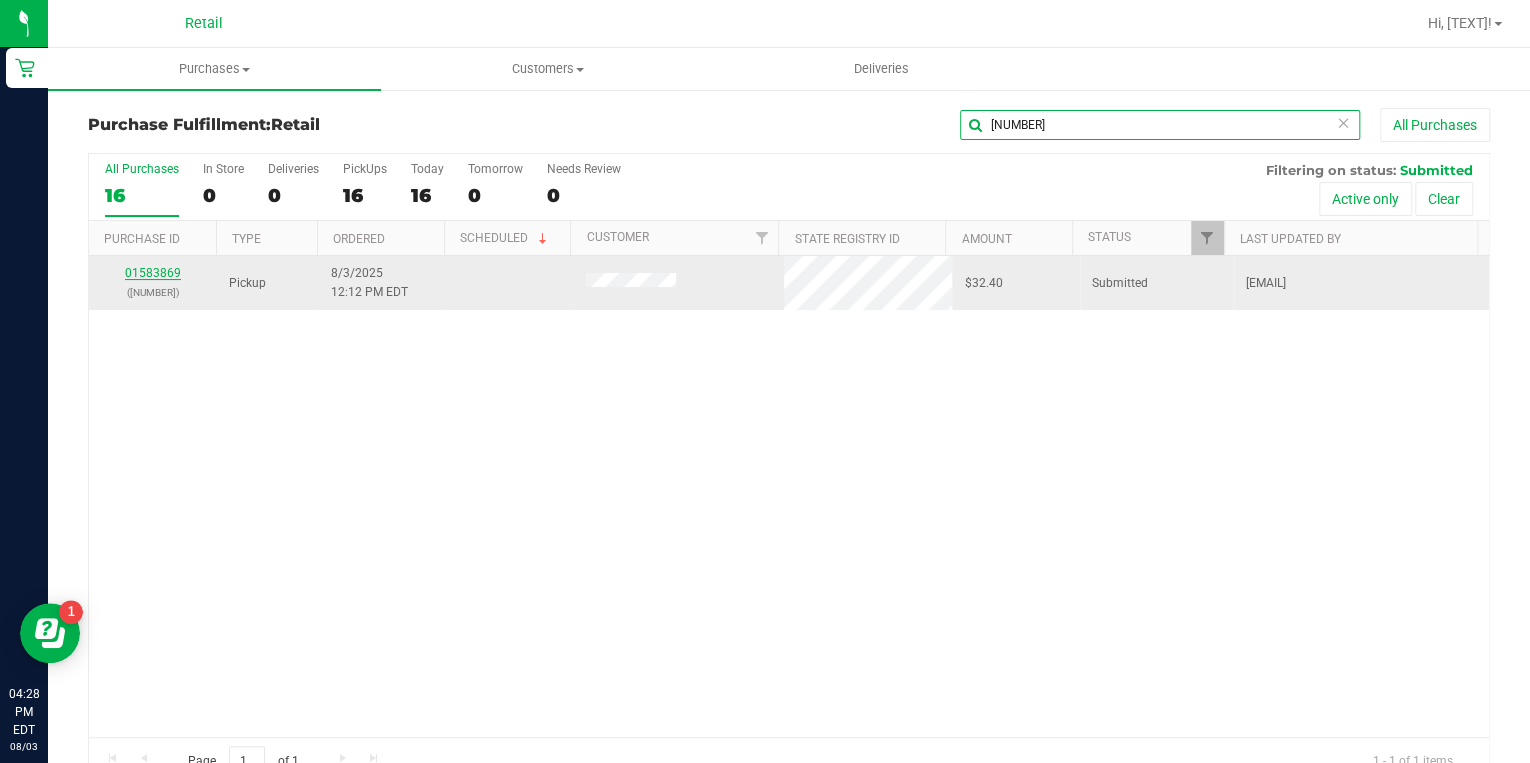 type on "1257" 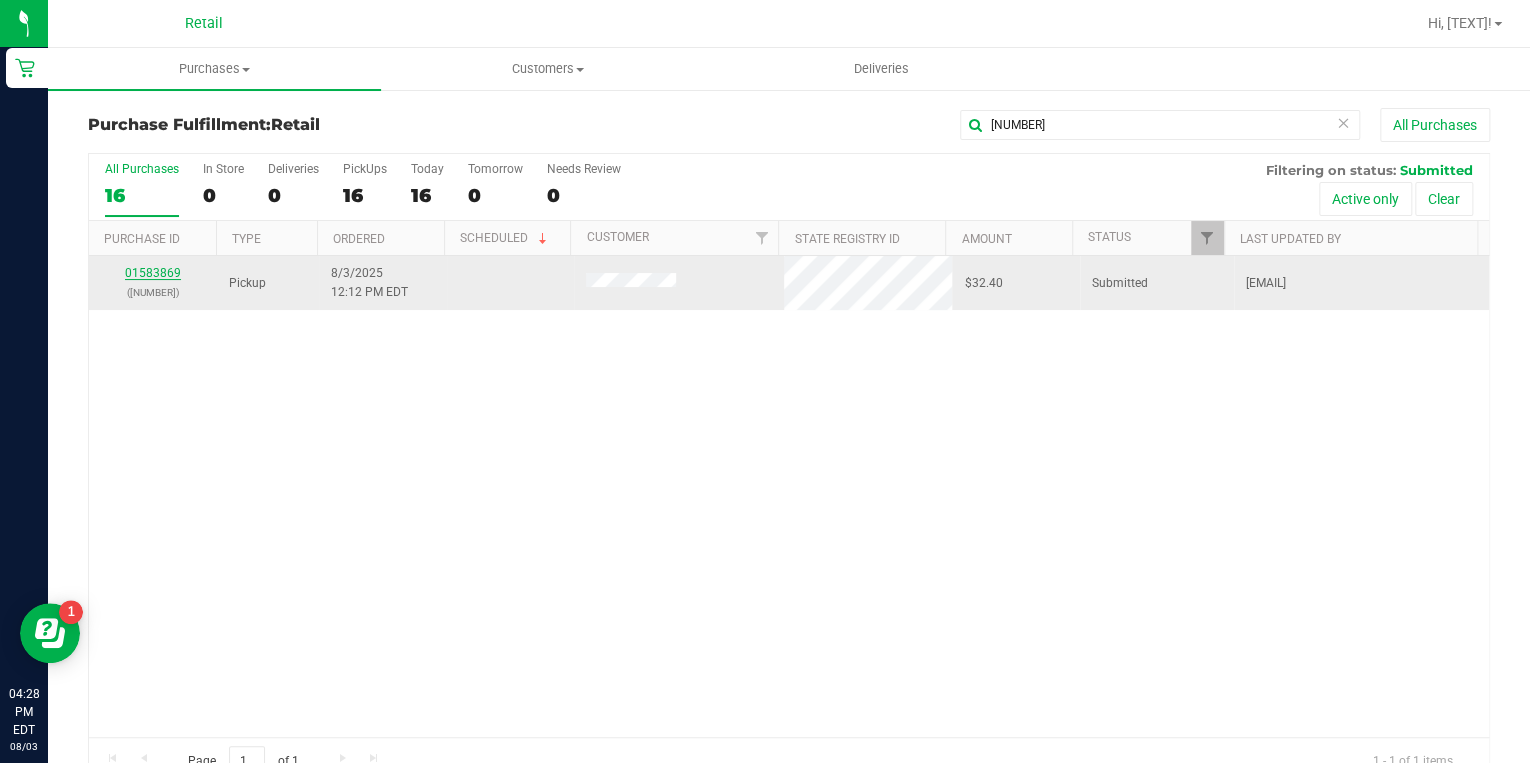 click on "01583869" at bounding box center (153, 273) 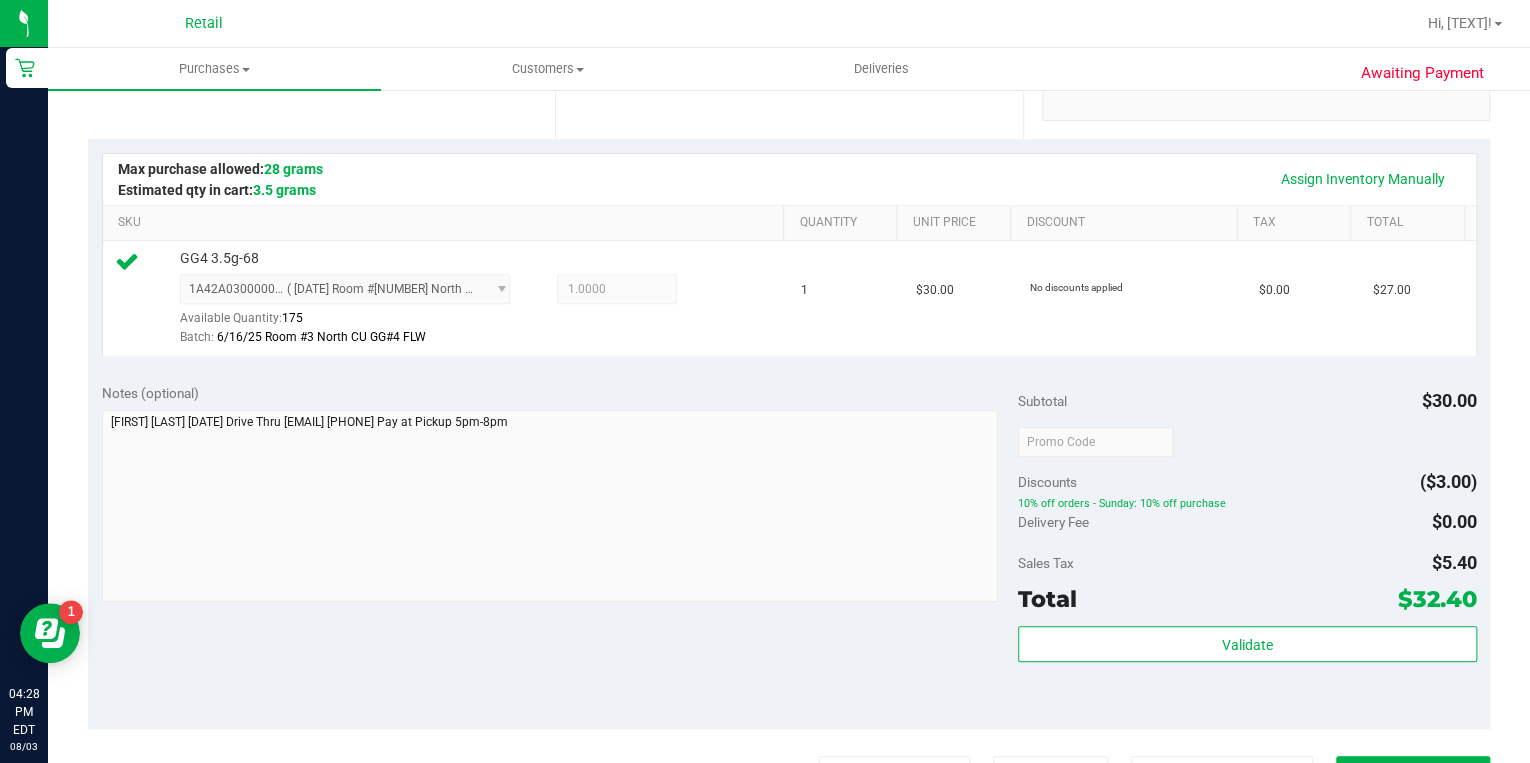 scroll, scrollTop: 640, scrollLeft: 0, axis: vertical 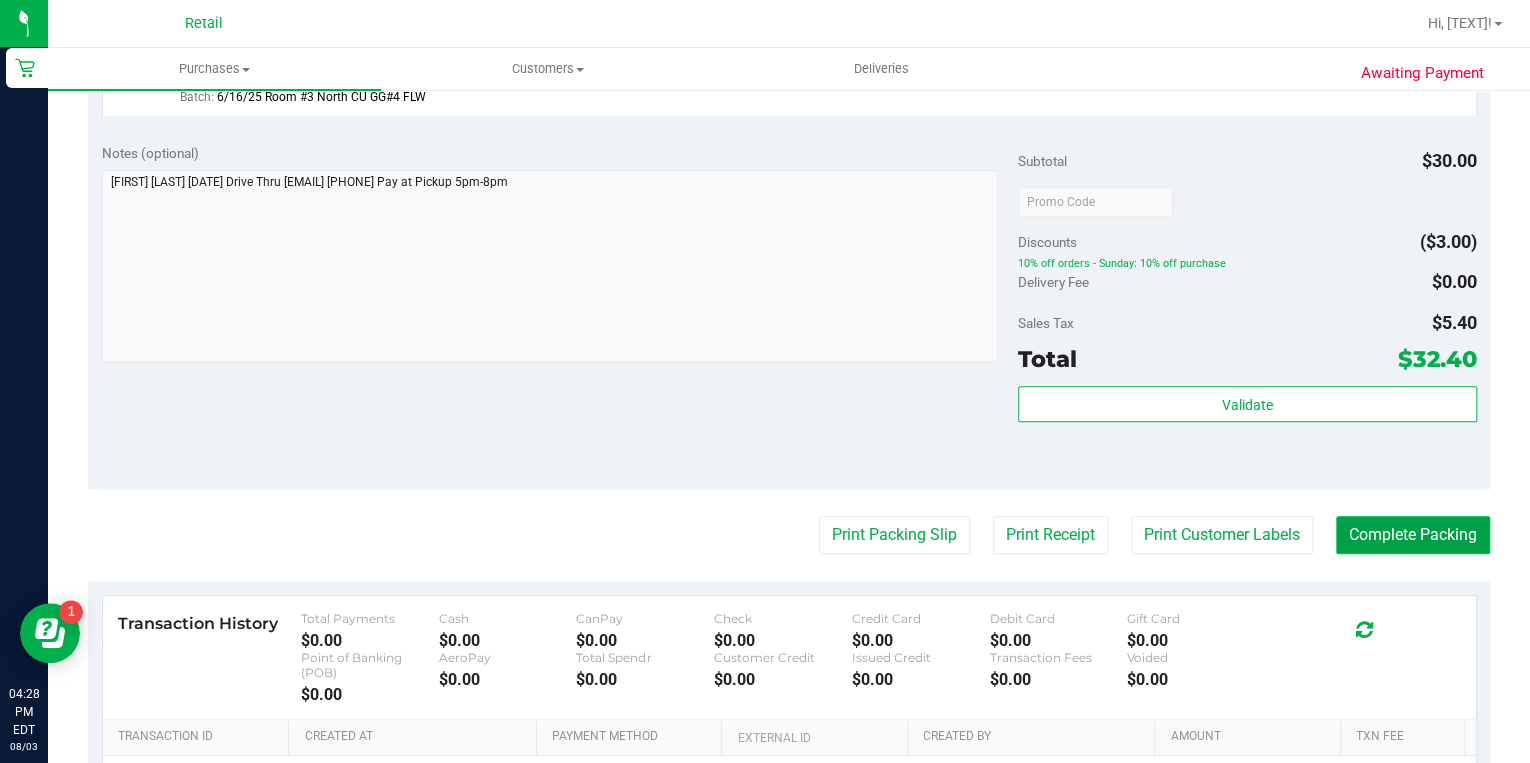 click on "Complete Packing" at bounding box center (1413, 535) 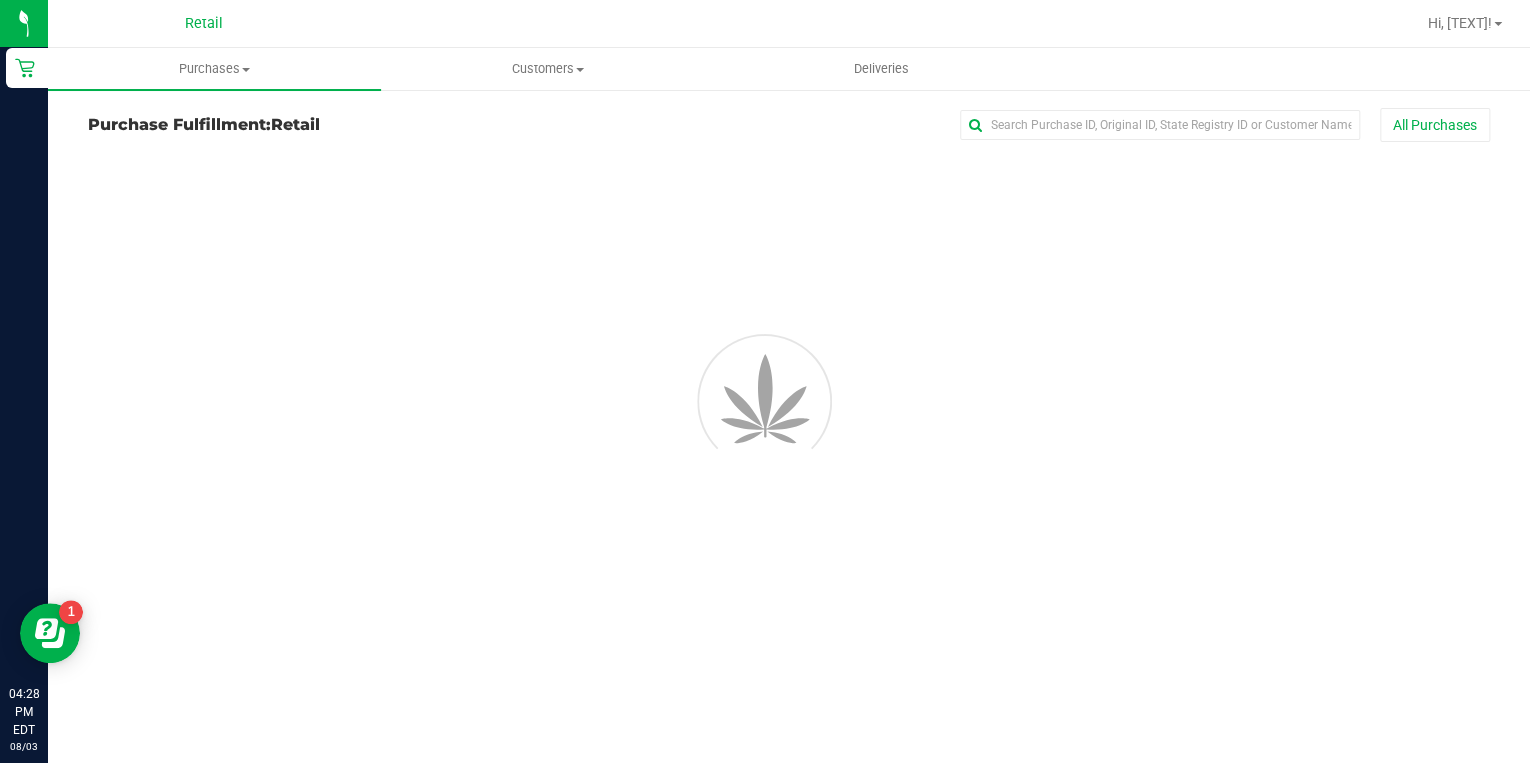 scroll, scrollTop: 0, scrollLeft: 0, axis: both 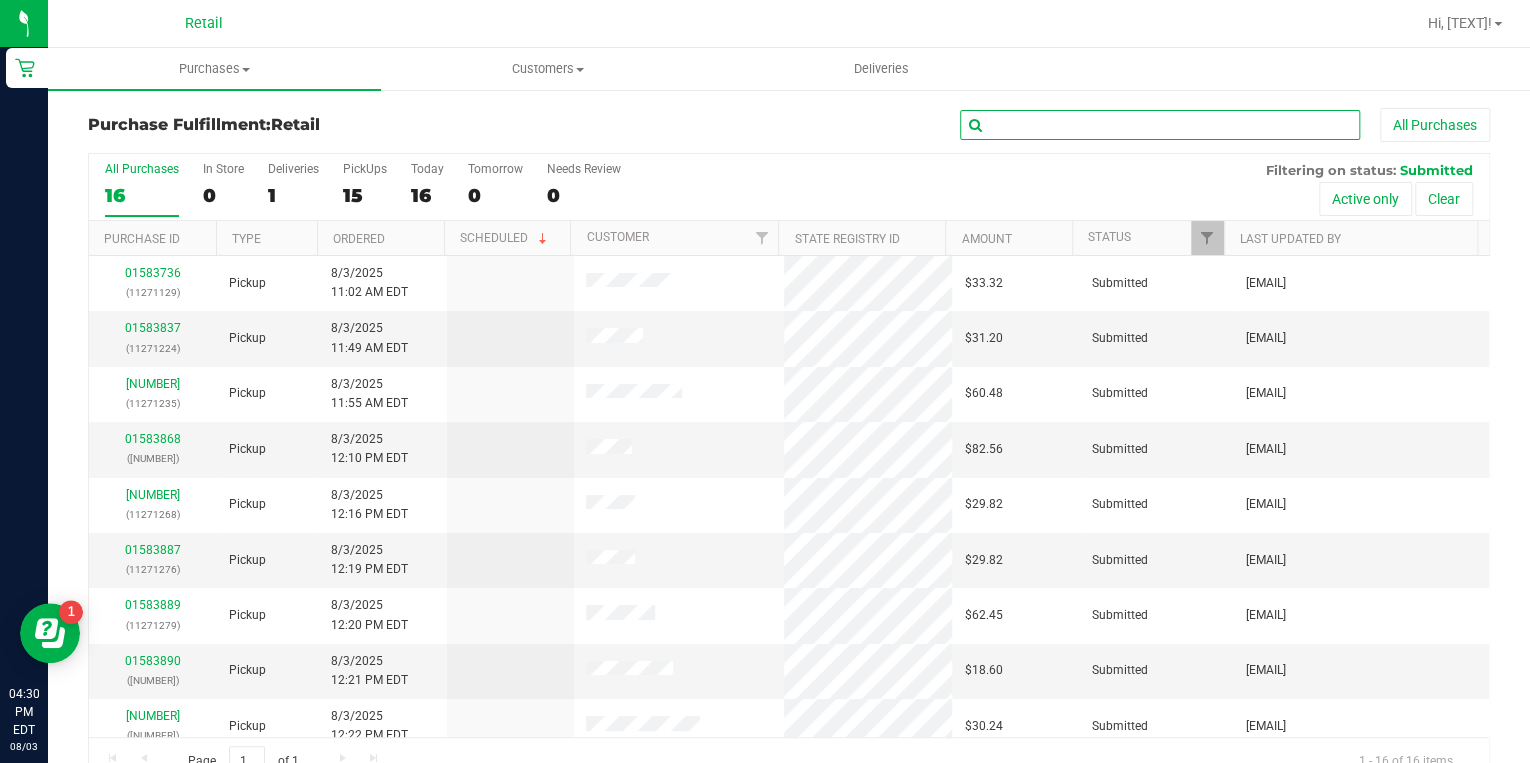 click at bounding box center (1160, 125) 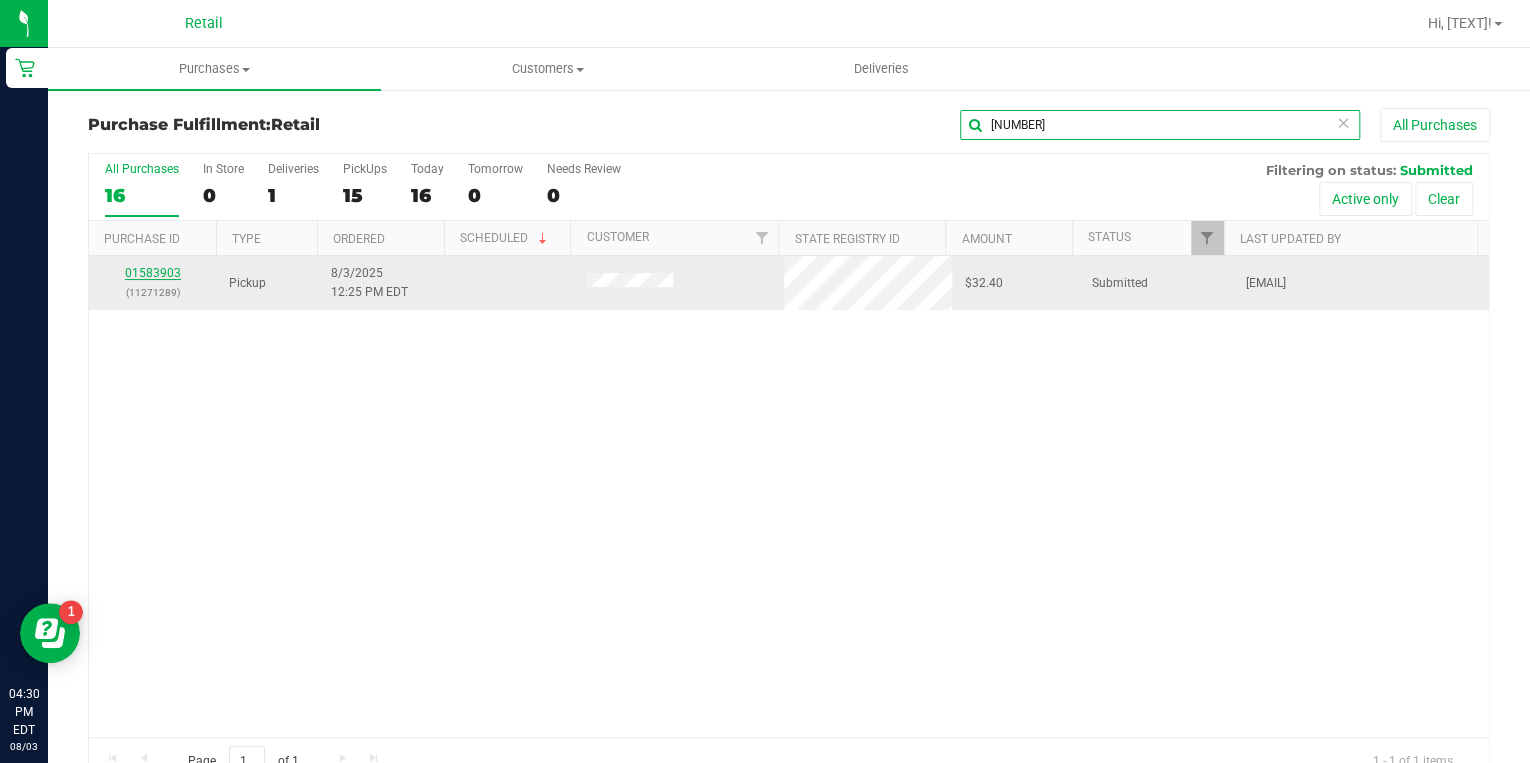 type on "1289" 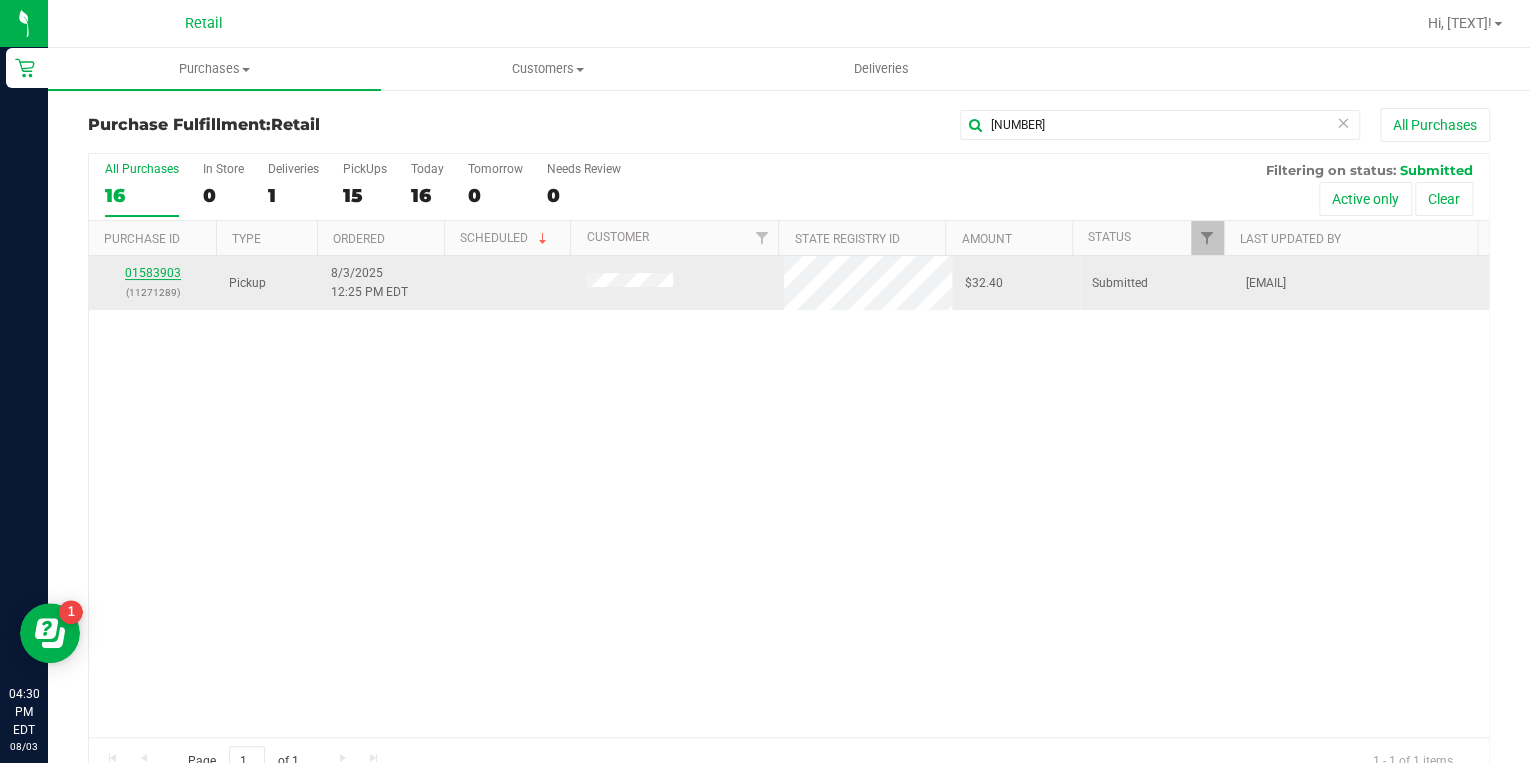 click on "01583903" at bounding box center [153, 273] 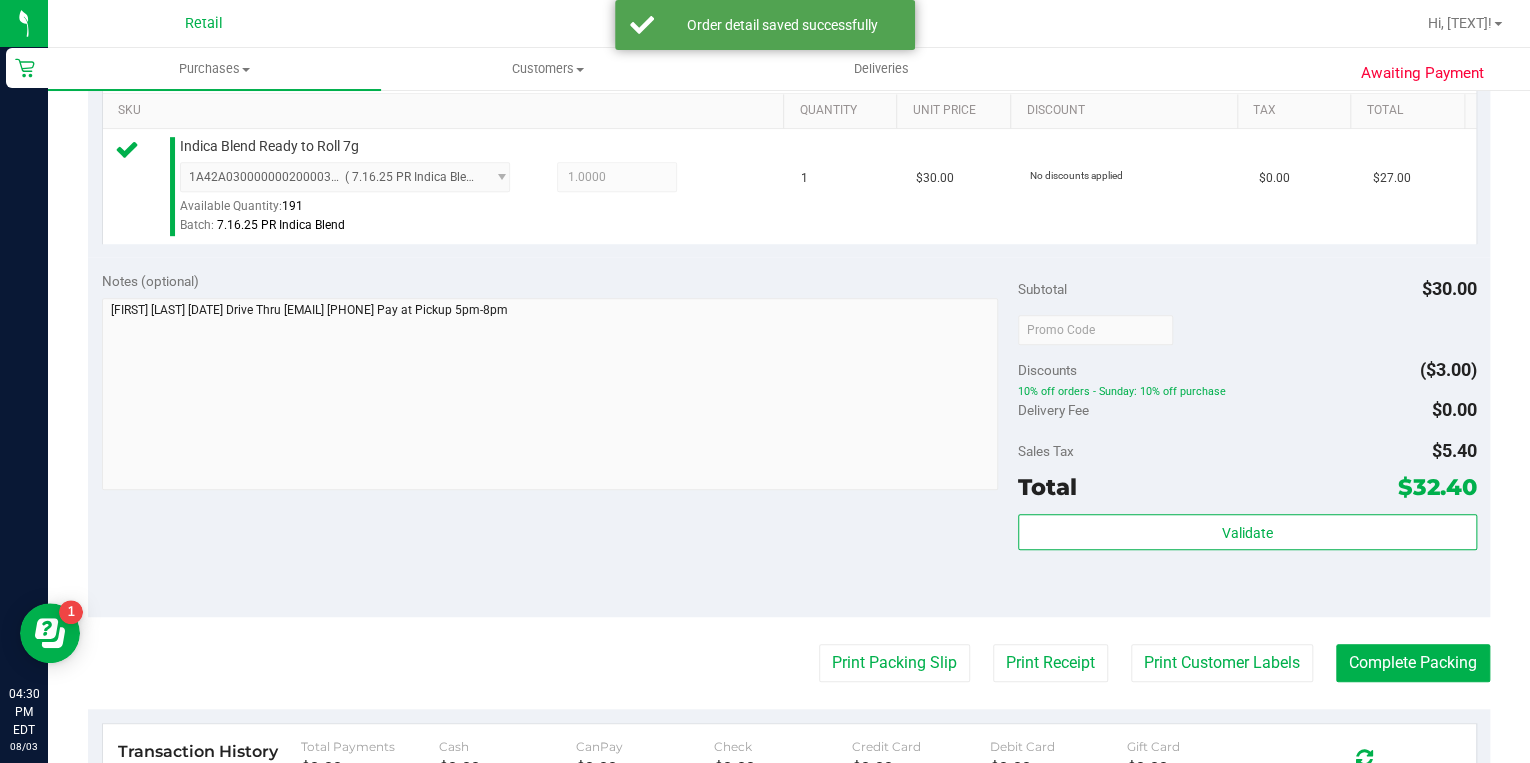scroll, scrollTop: 640, scrollLeft: 0, axis: vertical 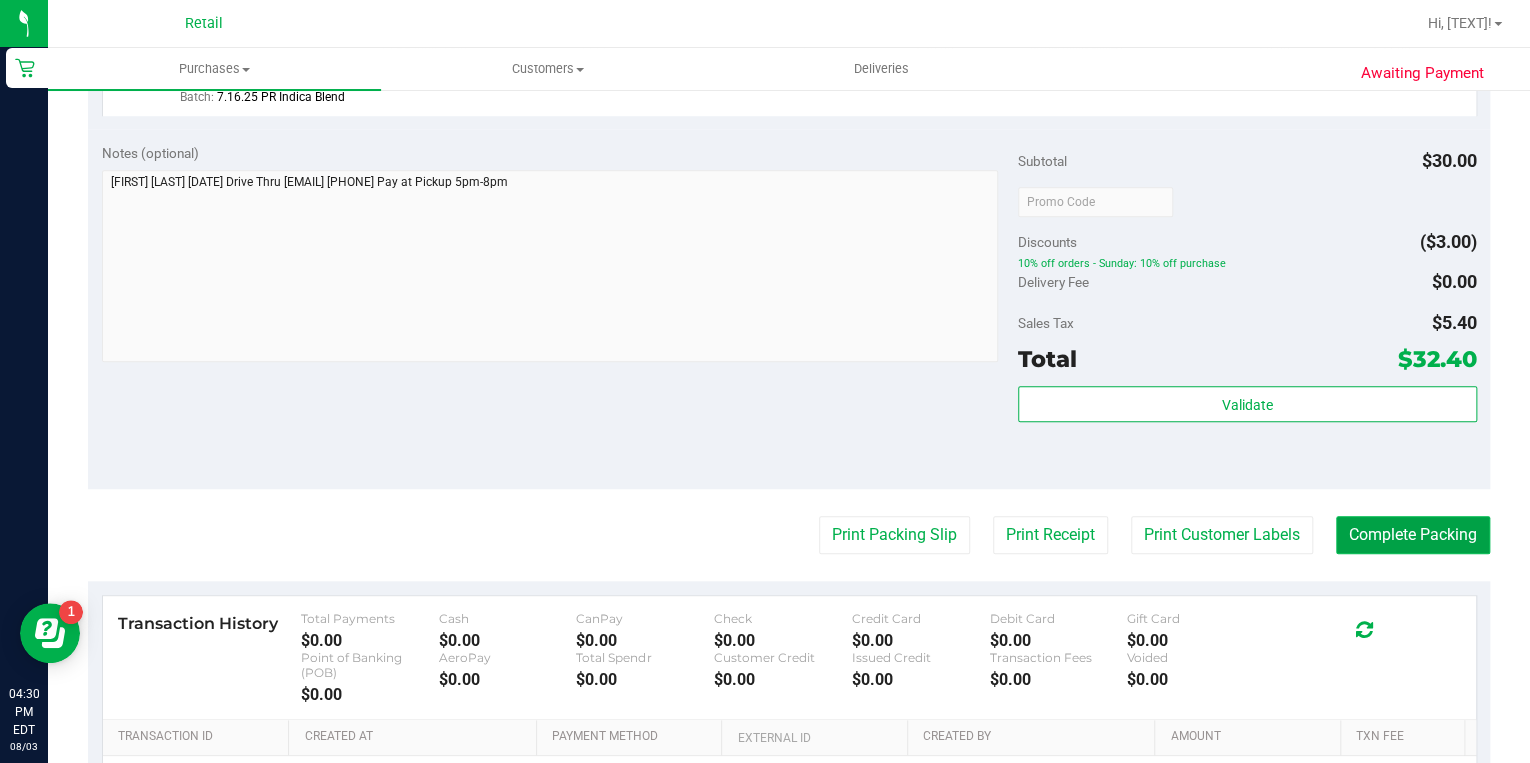 click on "Complete Packing" at bounding box center (1413, 535) 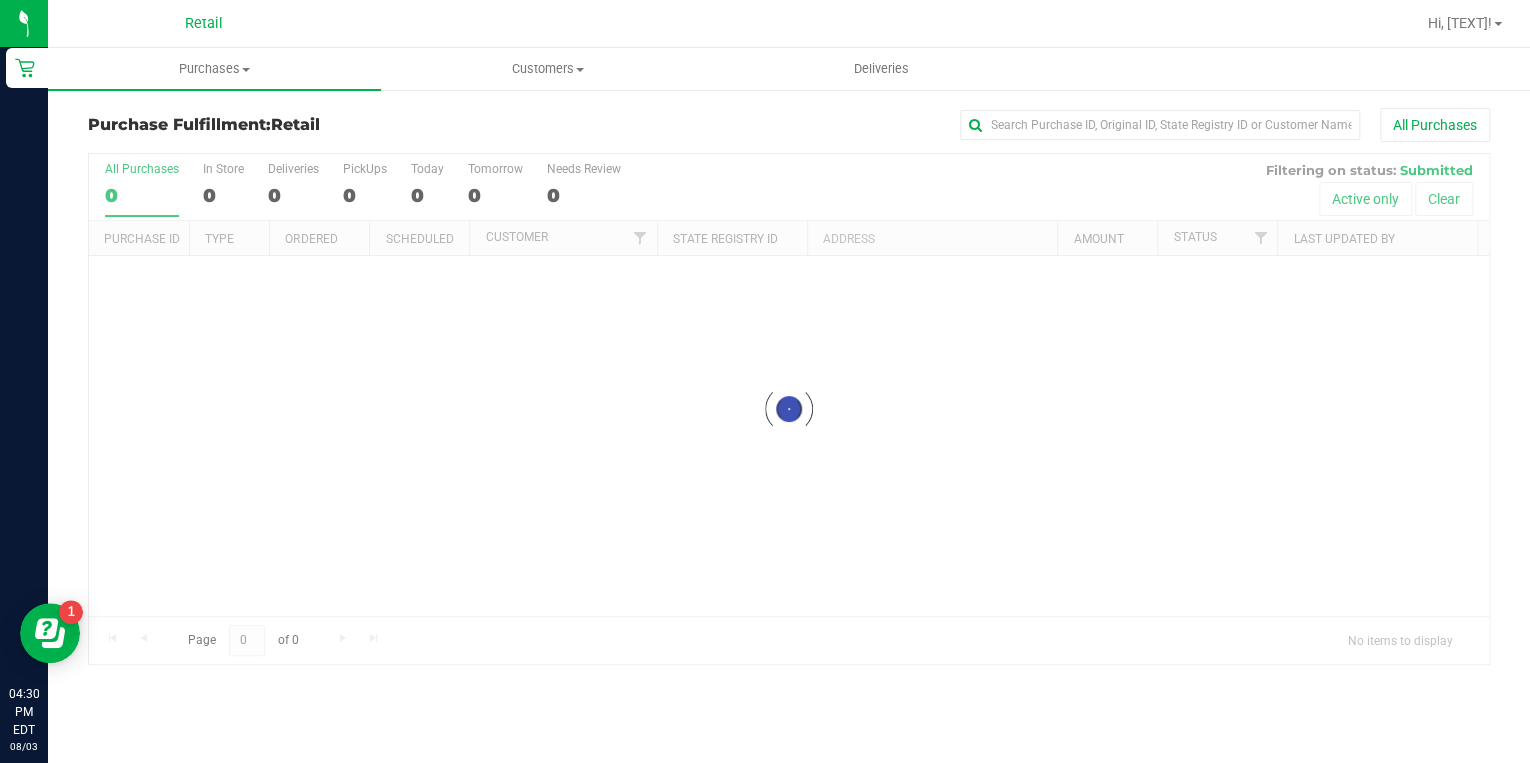 scroll, scrollTop: 0, scrollLeft: 0, axis: both 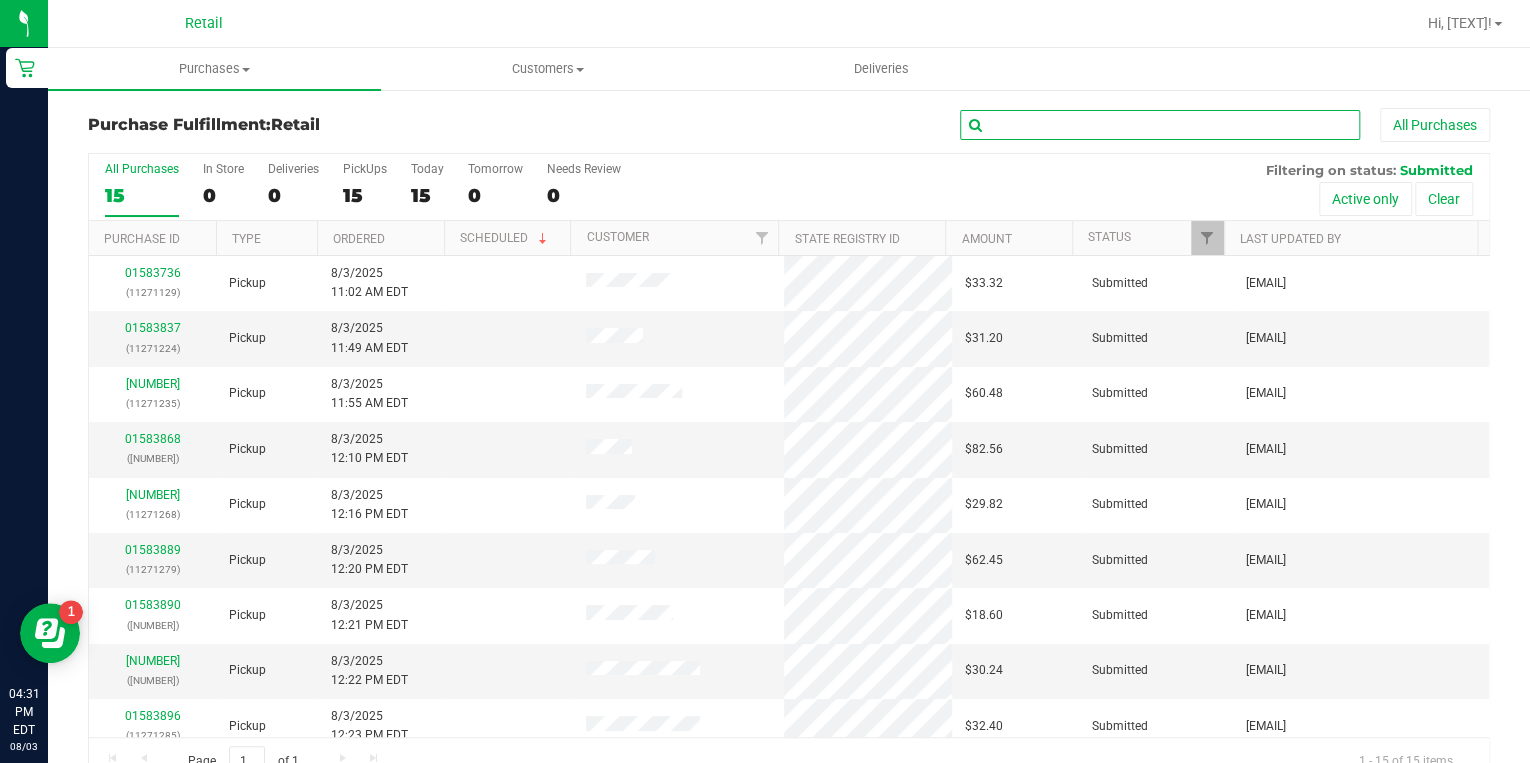 click at bounding box center [1160, 125] 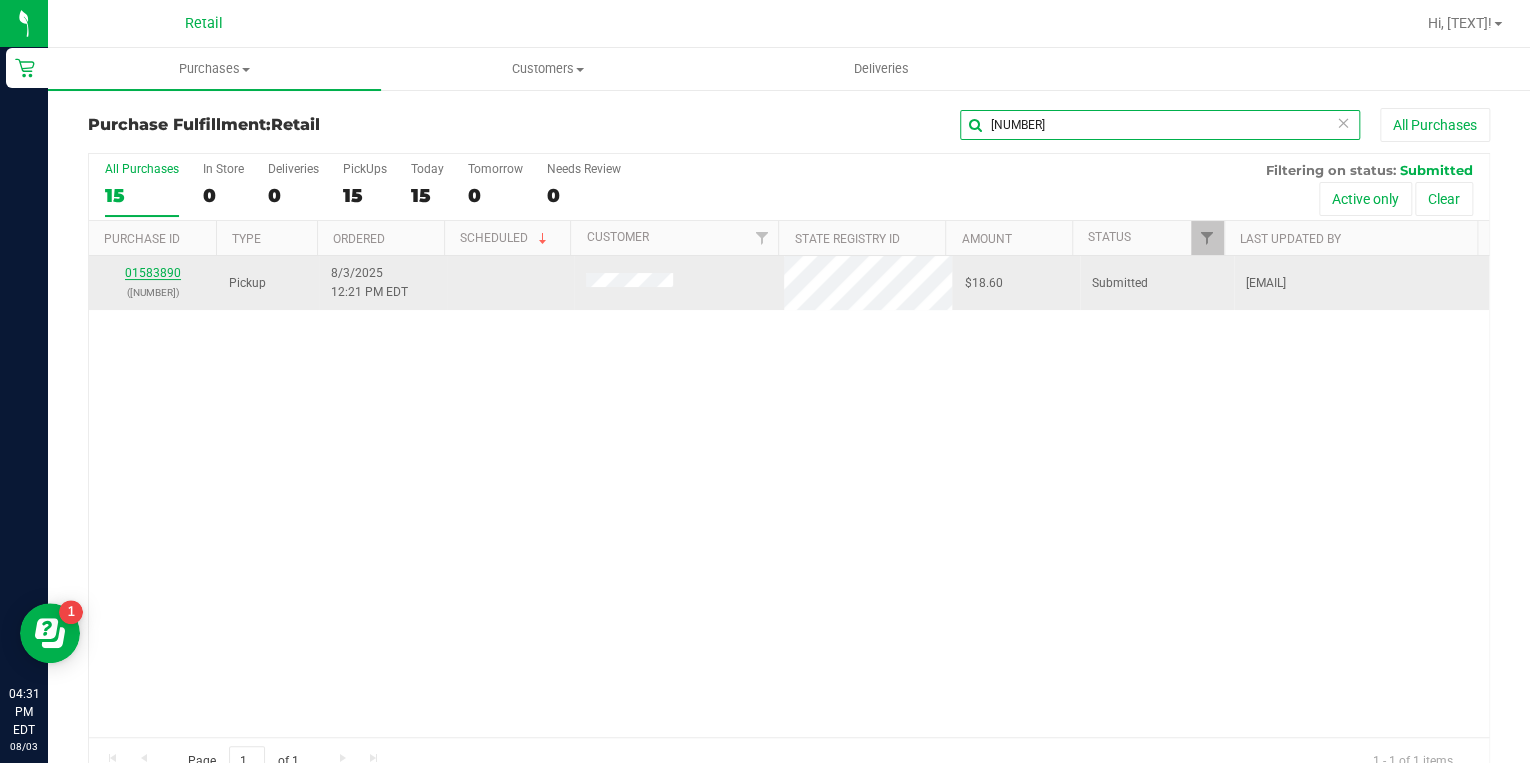 type on "1282" 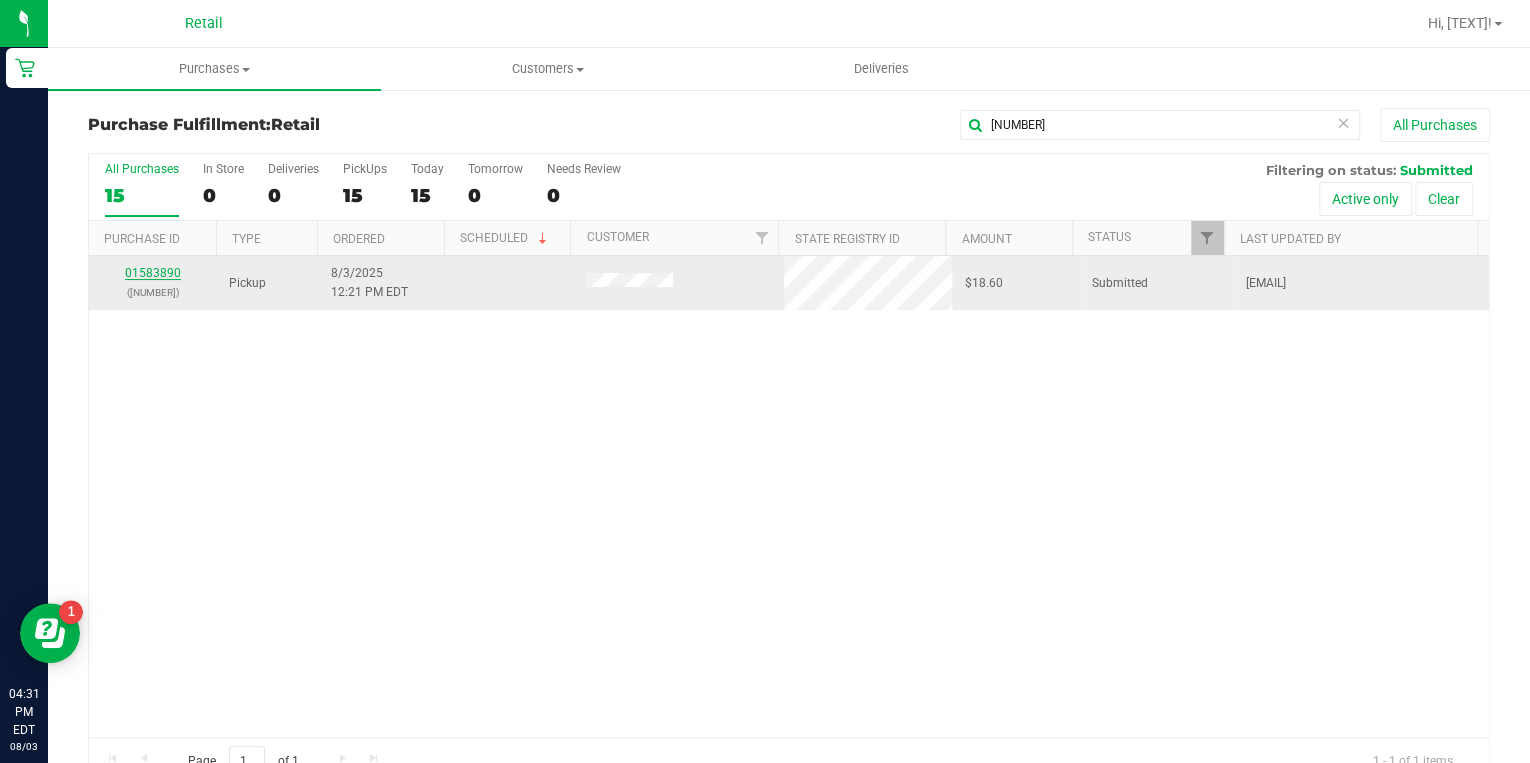 click on "01583890" at bounding box center (153, 273) 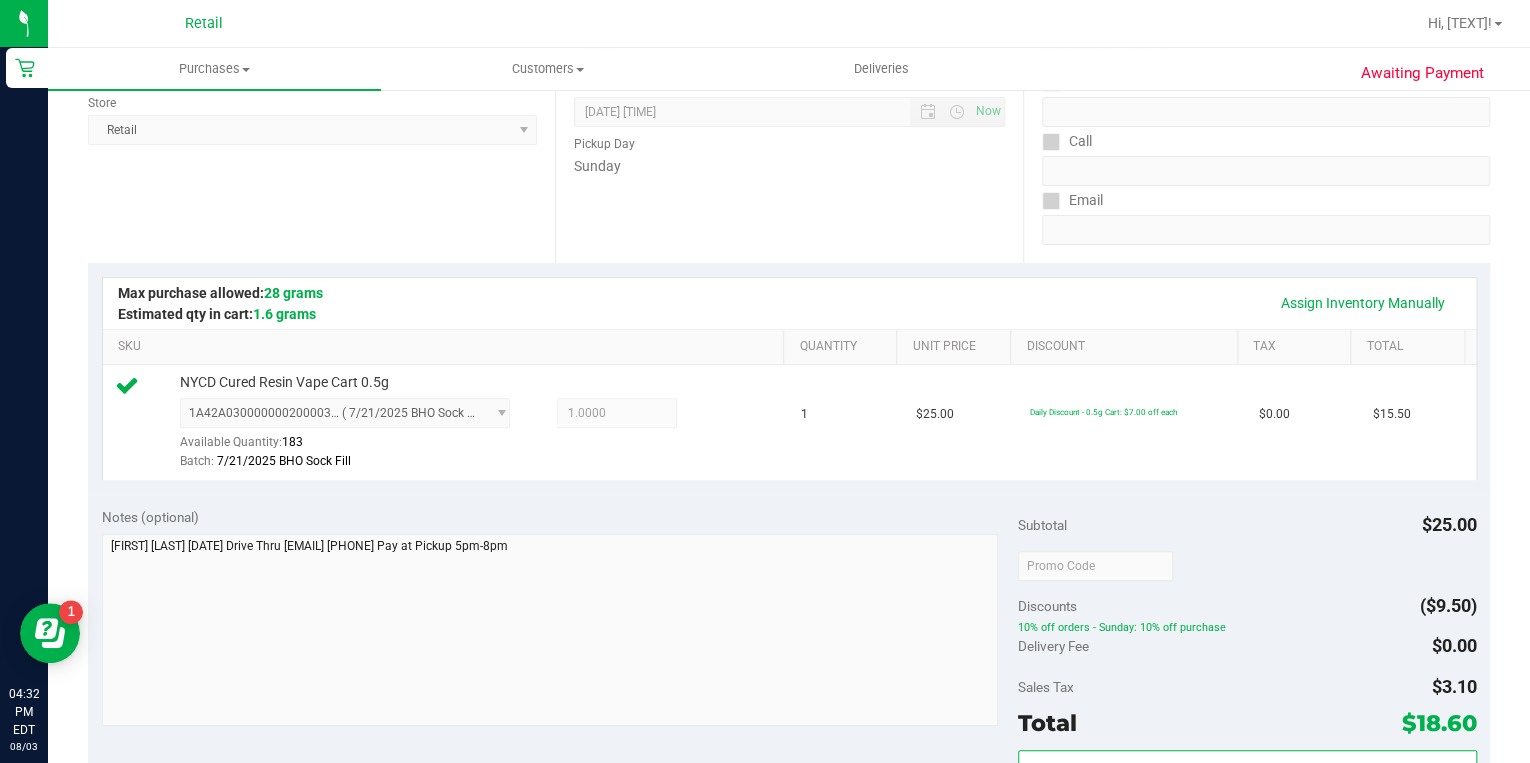 scroll, scrollTop: 480, scrollLeft: 0, axis: vertical 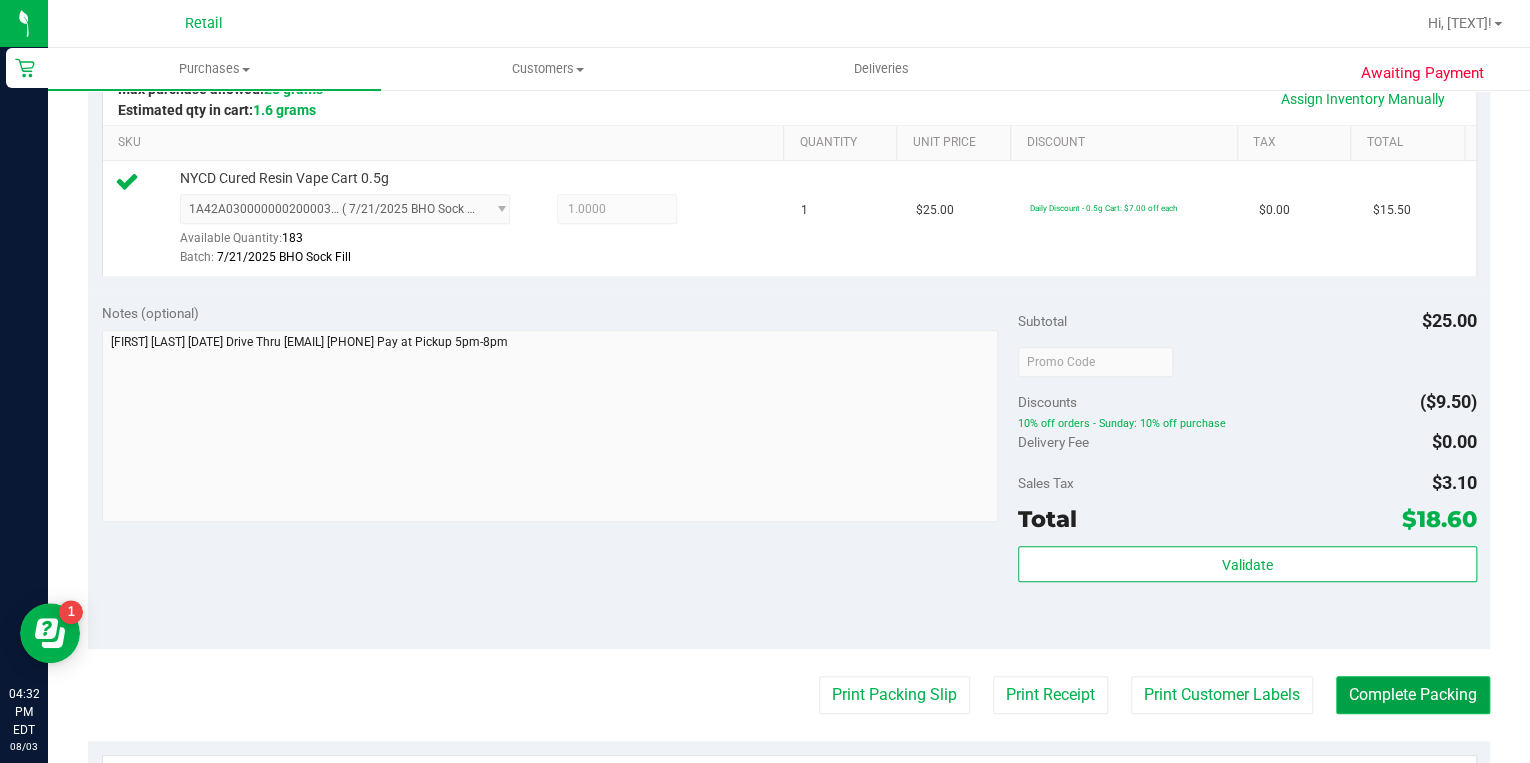 click on "Complete Packing" at bounding box center [1413, 695] 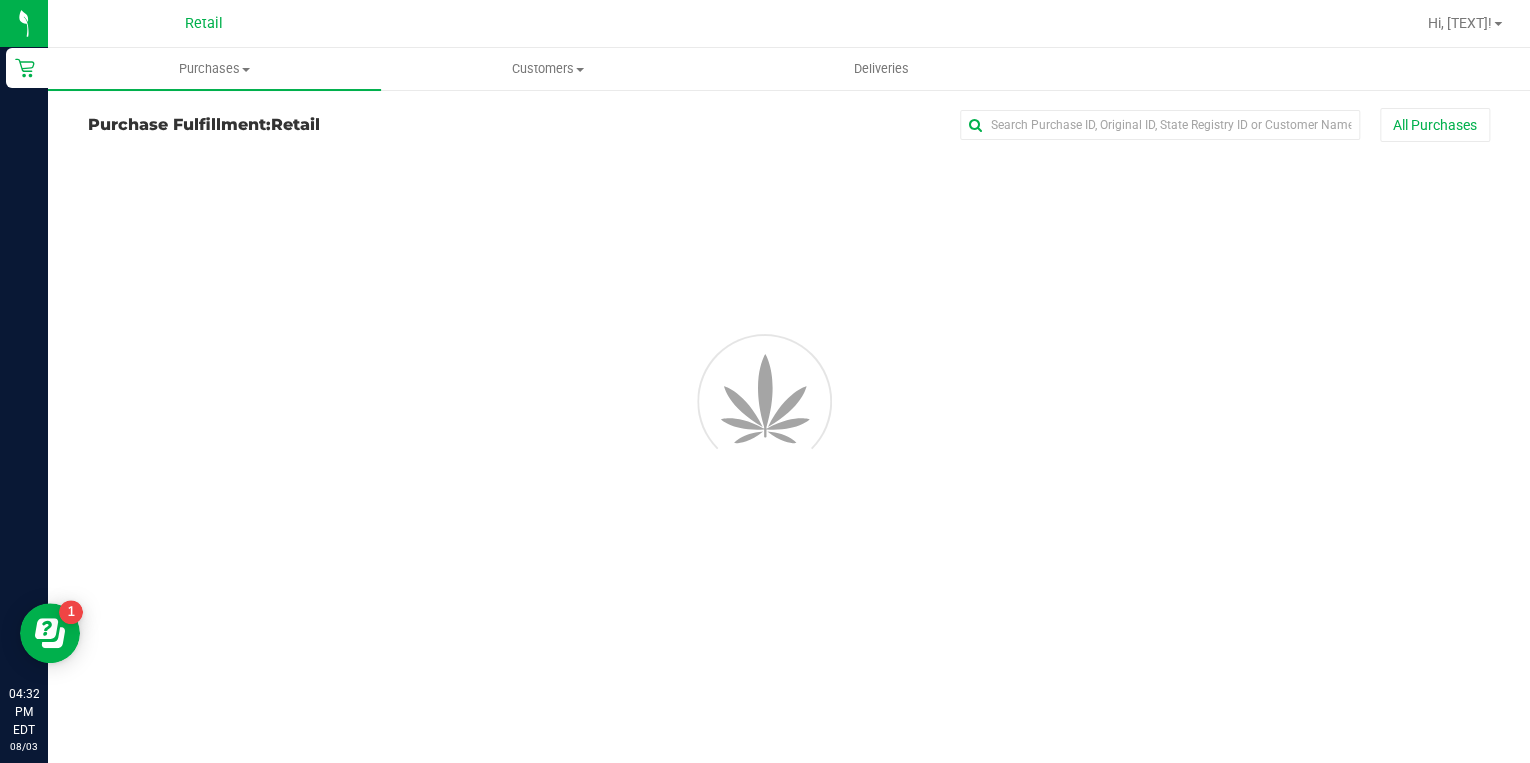 scroll, scrollTop: 0, scrollLeft: 0, axis: both 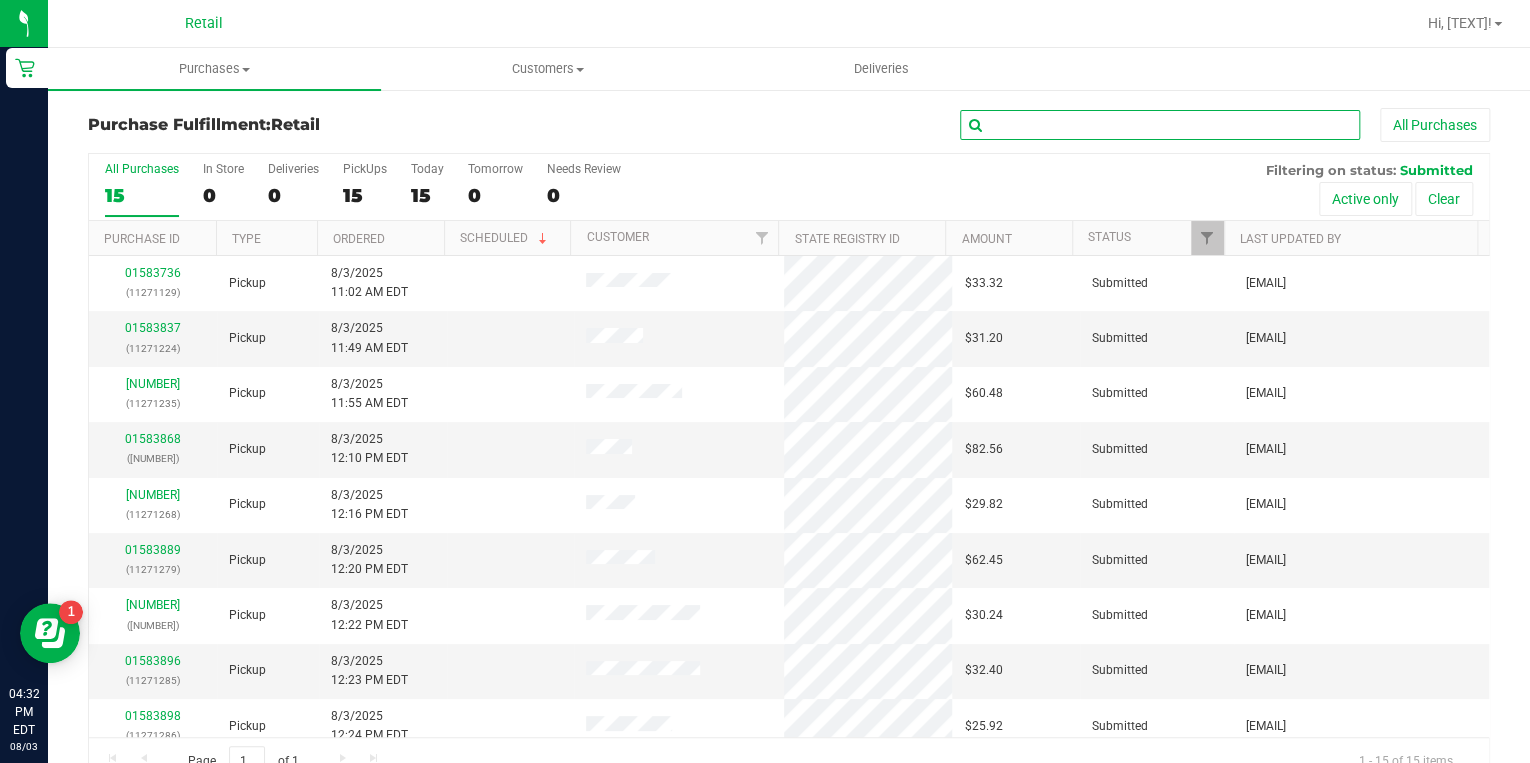 click at bounding box center [1160, 125] 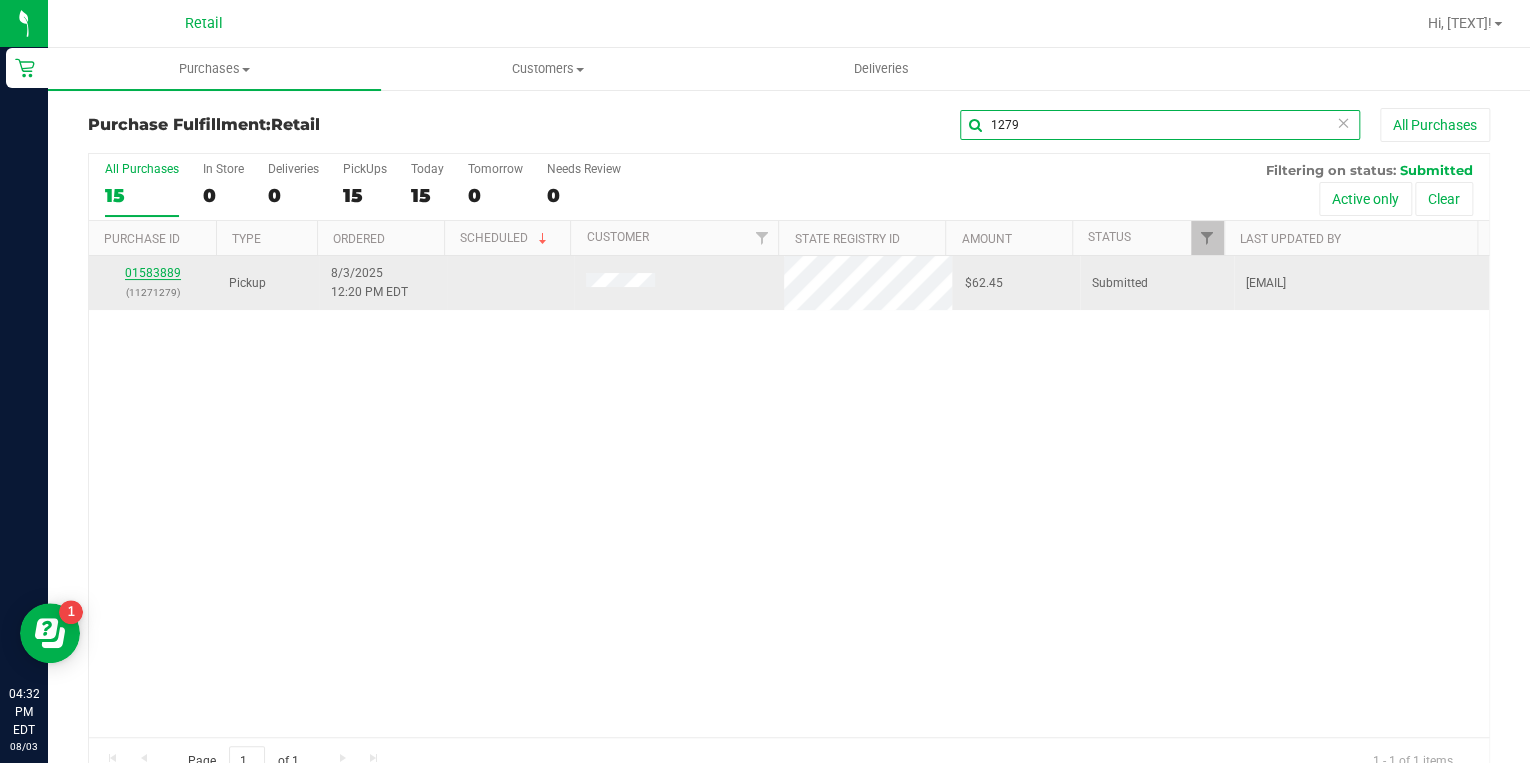 type on "1279" 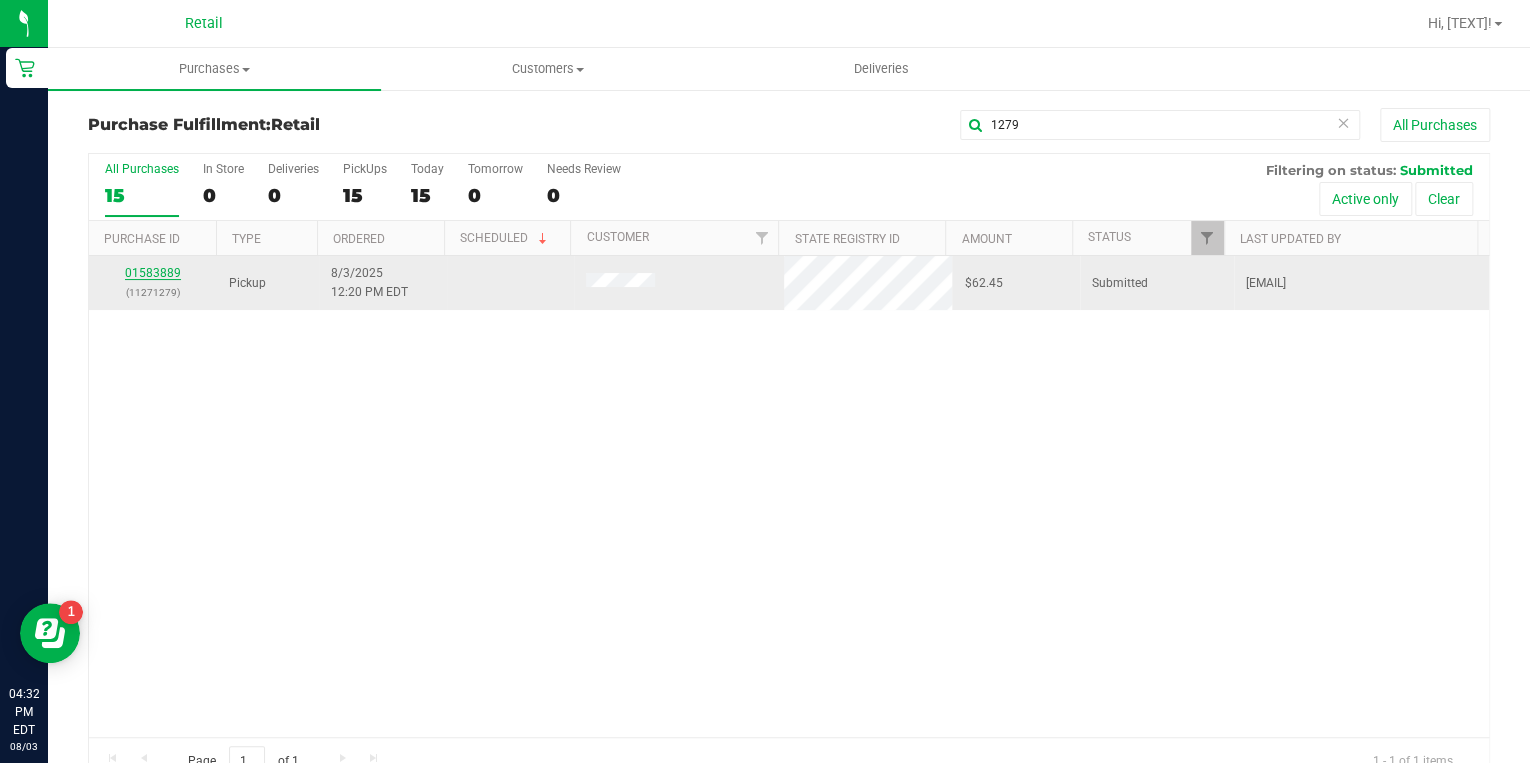 click on "01583889" at bounding box center (153, 273) 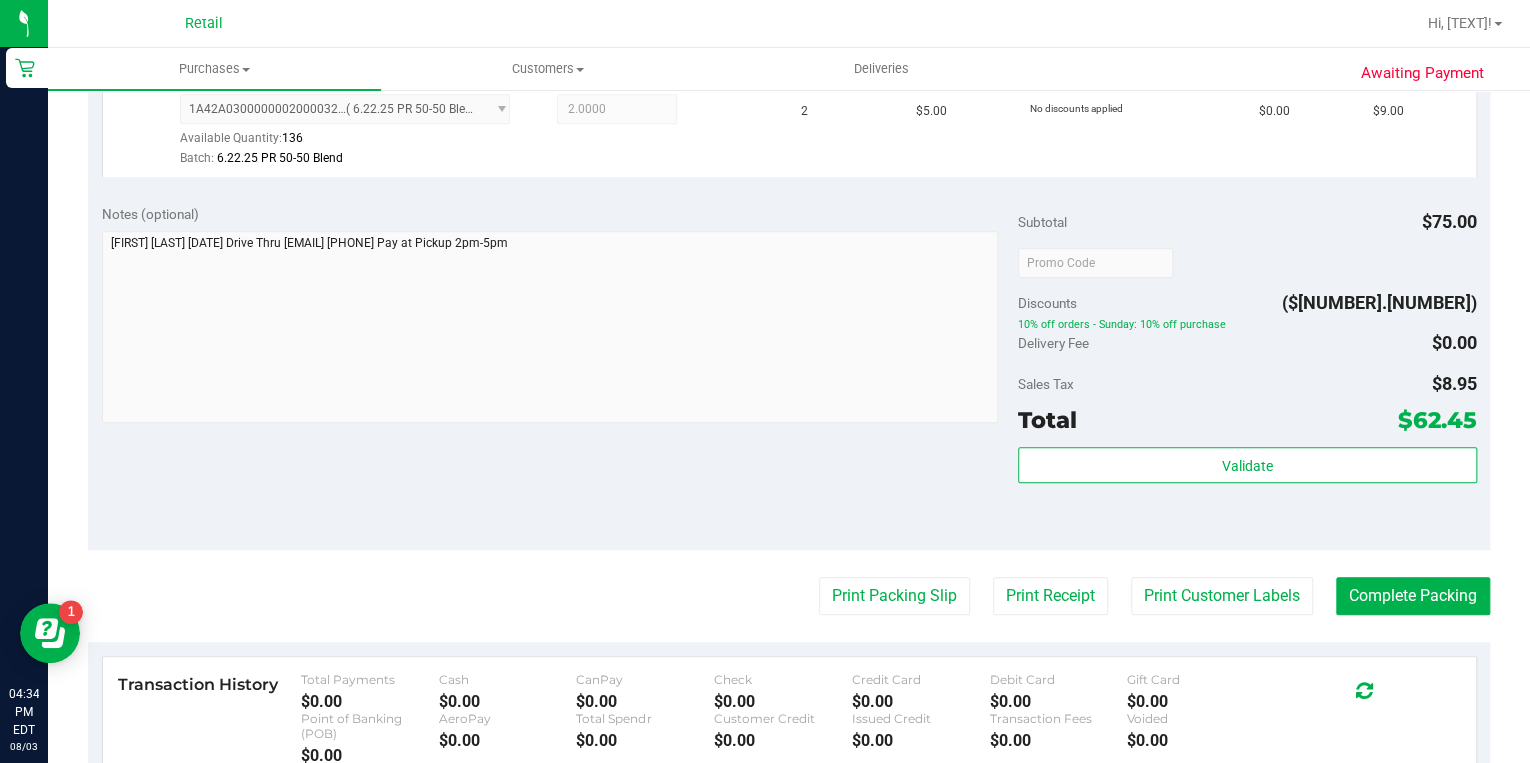 scroll, scrollTop: 1040, scrollLeft: 0, axis: vertical 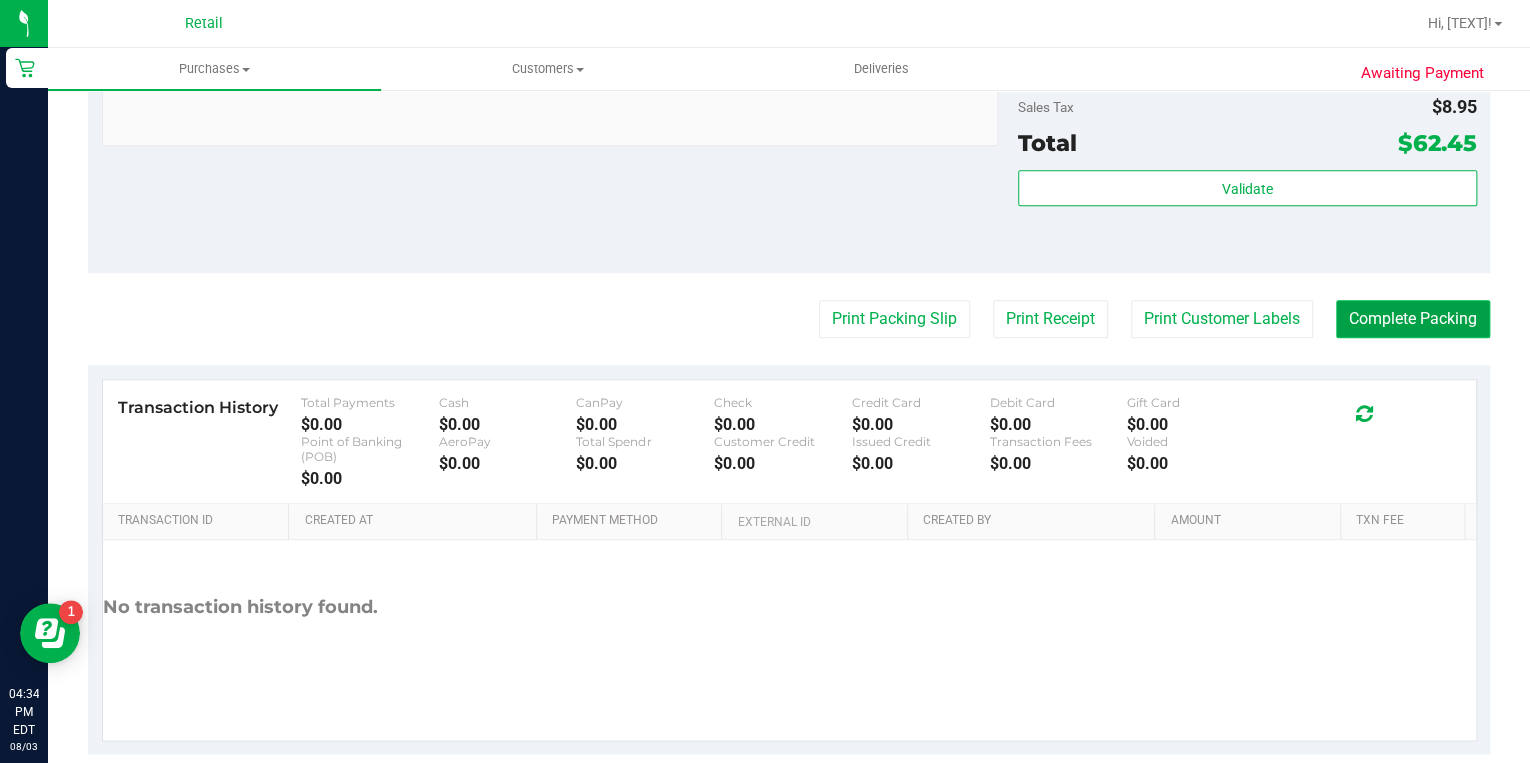 click on "Complete Packing" at bounding box center (1413, 319) 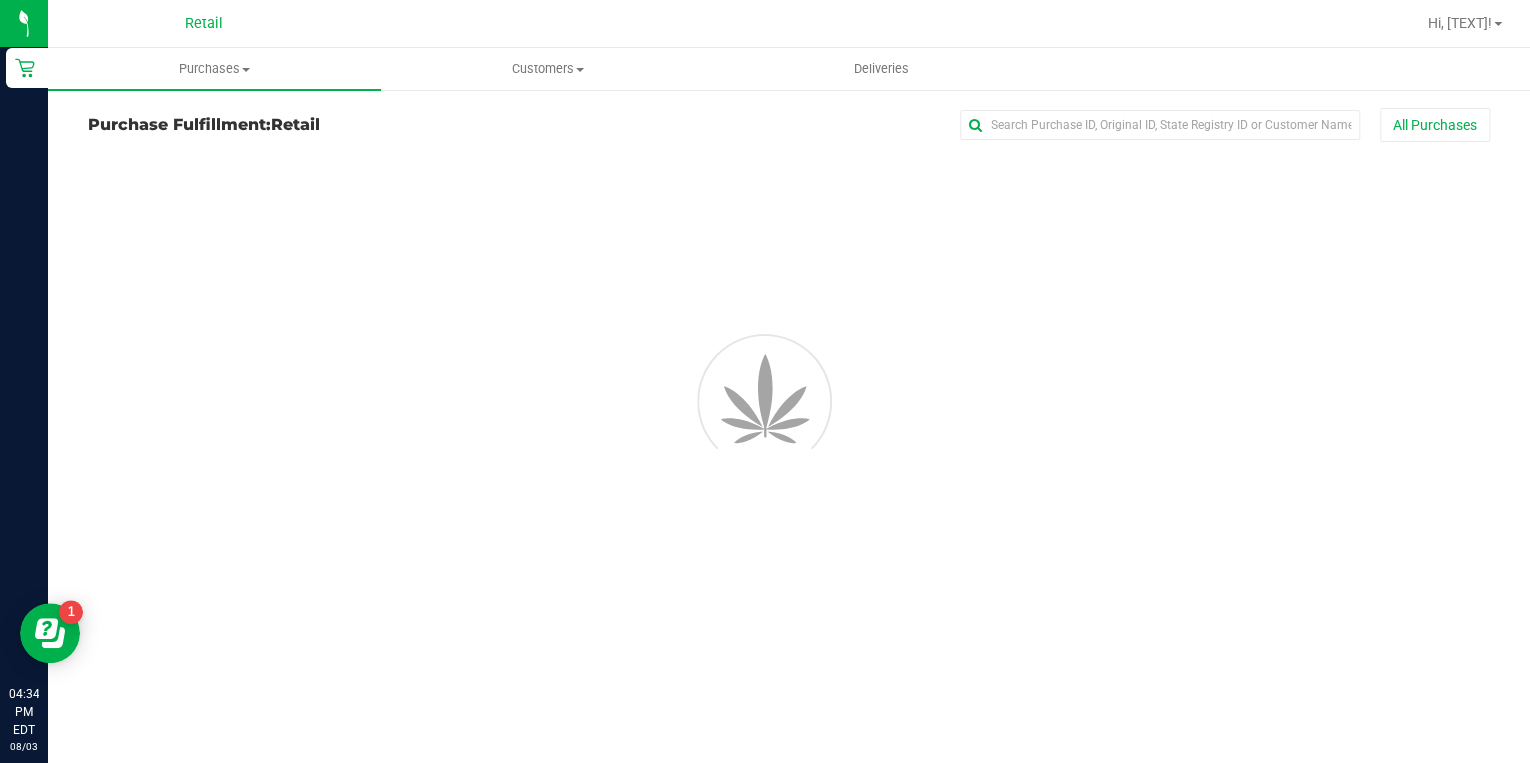 scroll, scrollTop: 0, scrollLeft: 0, axis: both 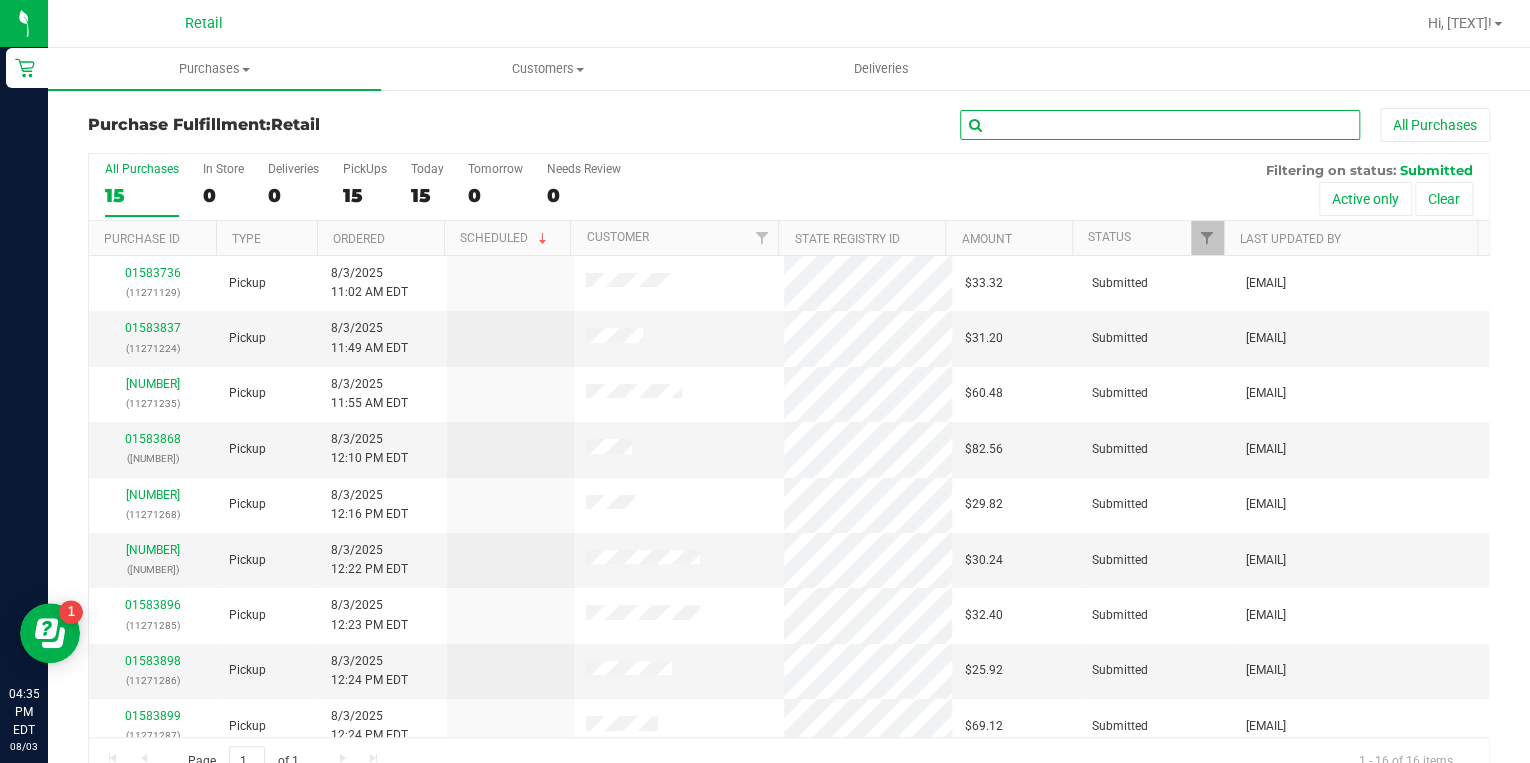 click at bounding box center [1160, 125] 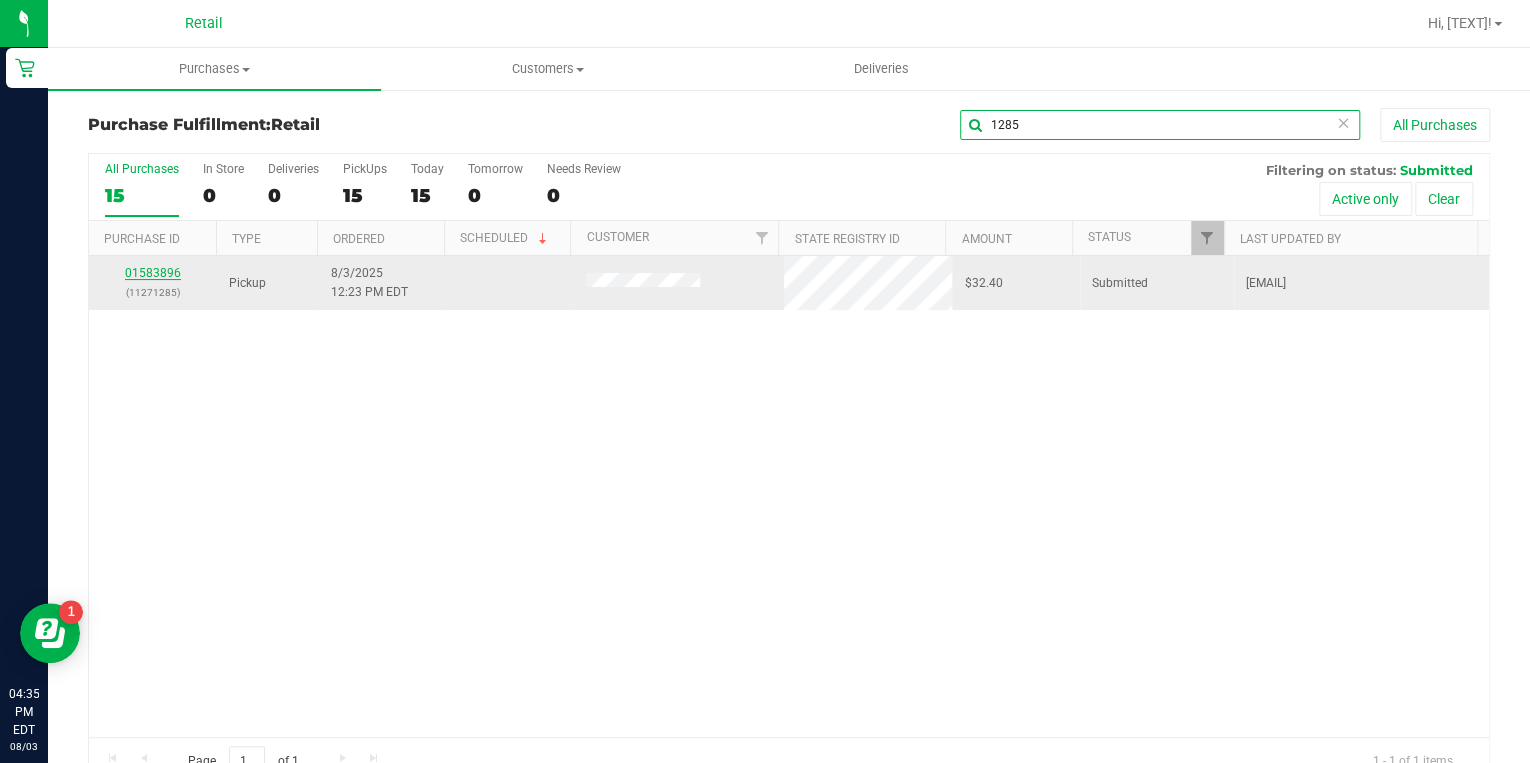 type on "1285" 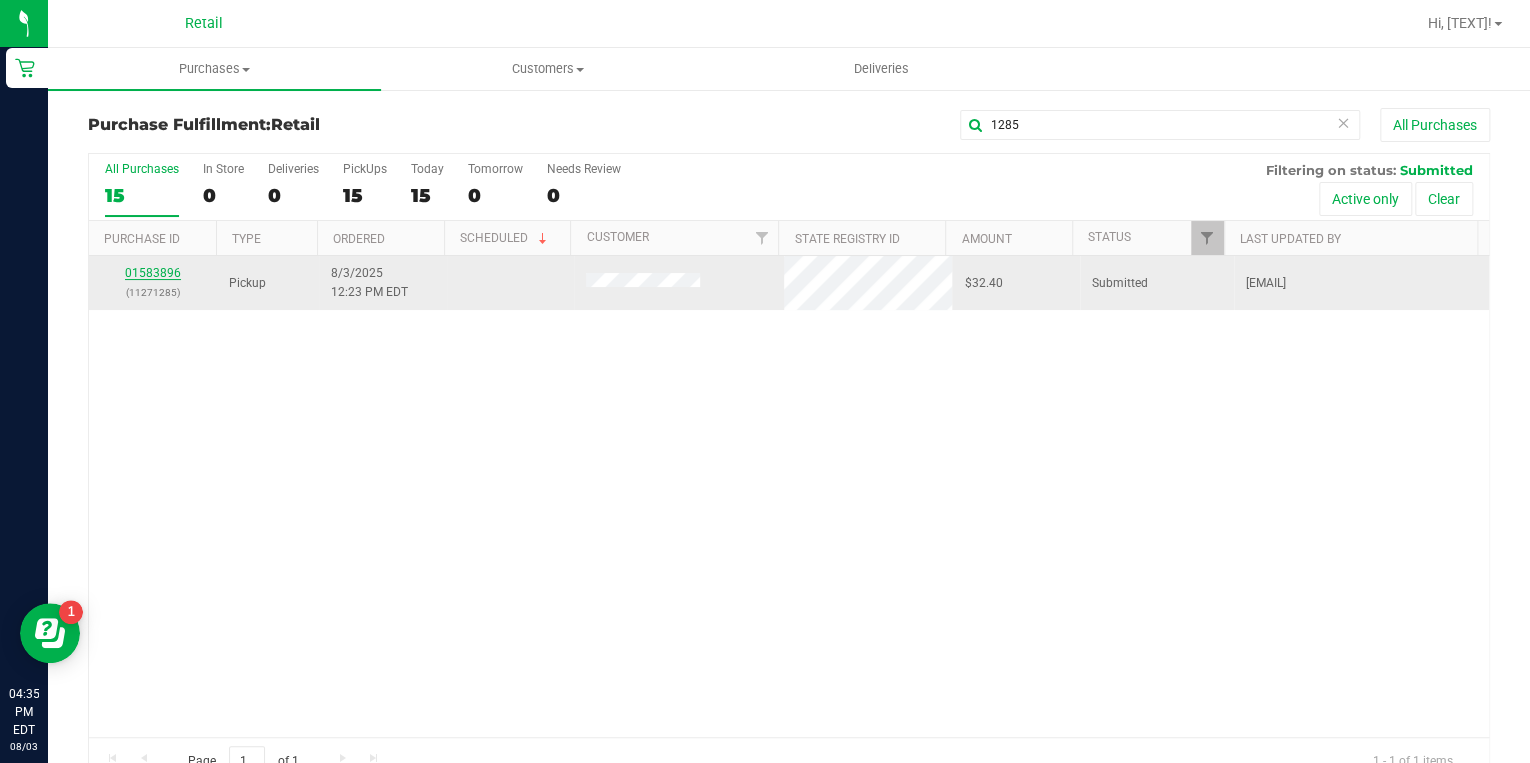 click on "01583896" at bounding box center (153, 273) 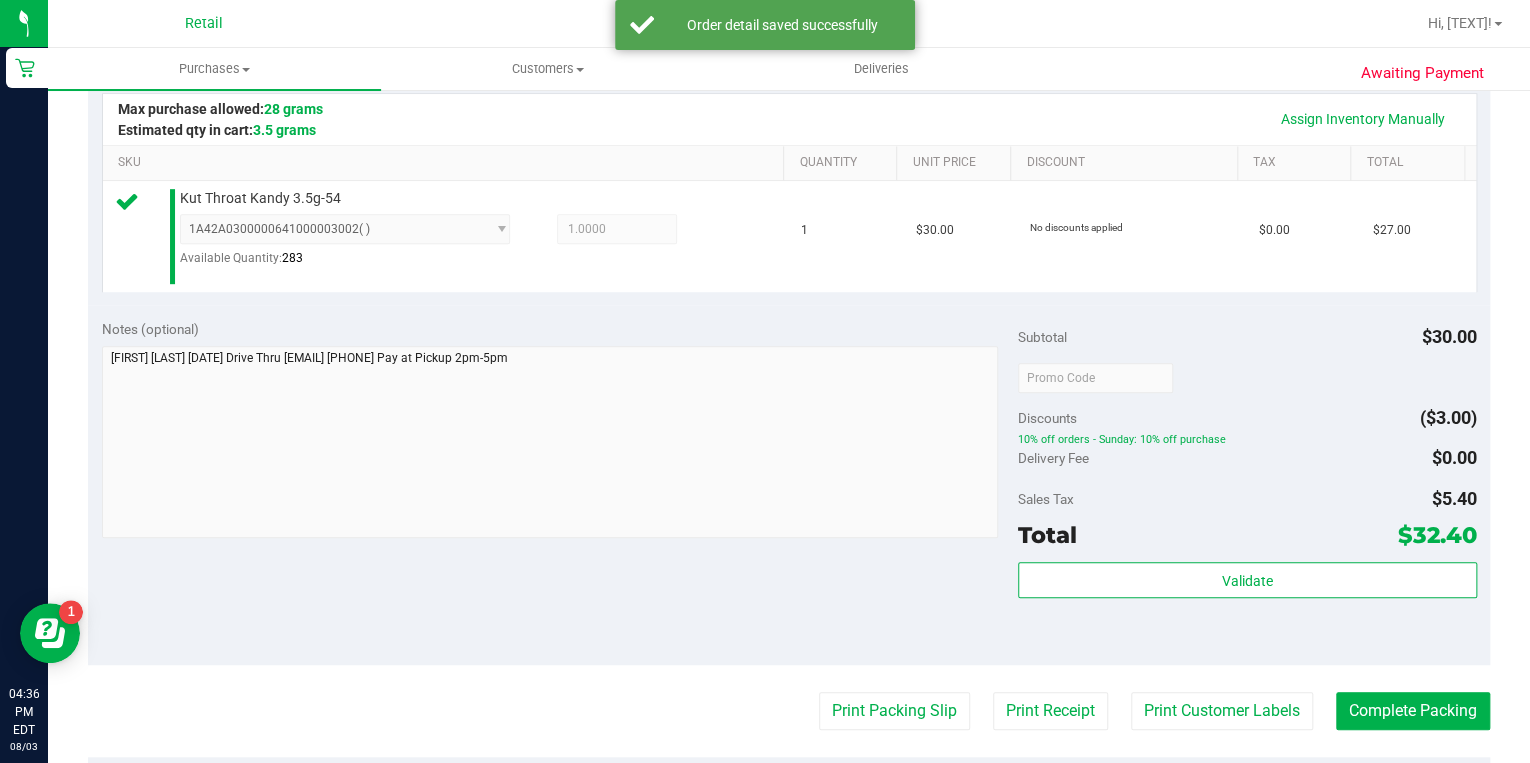 scroll, scrollTop: 480, scrollLeft: 0, axis: vertical 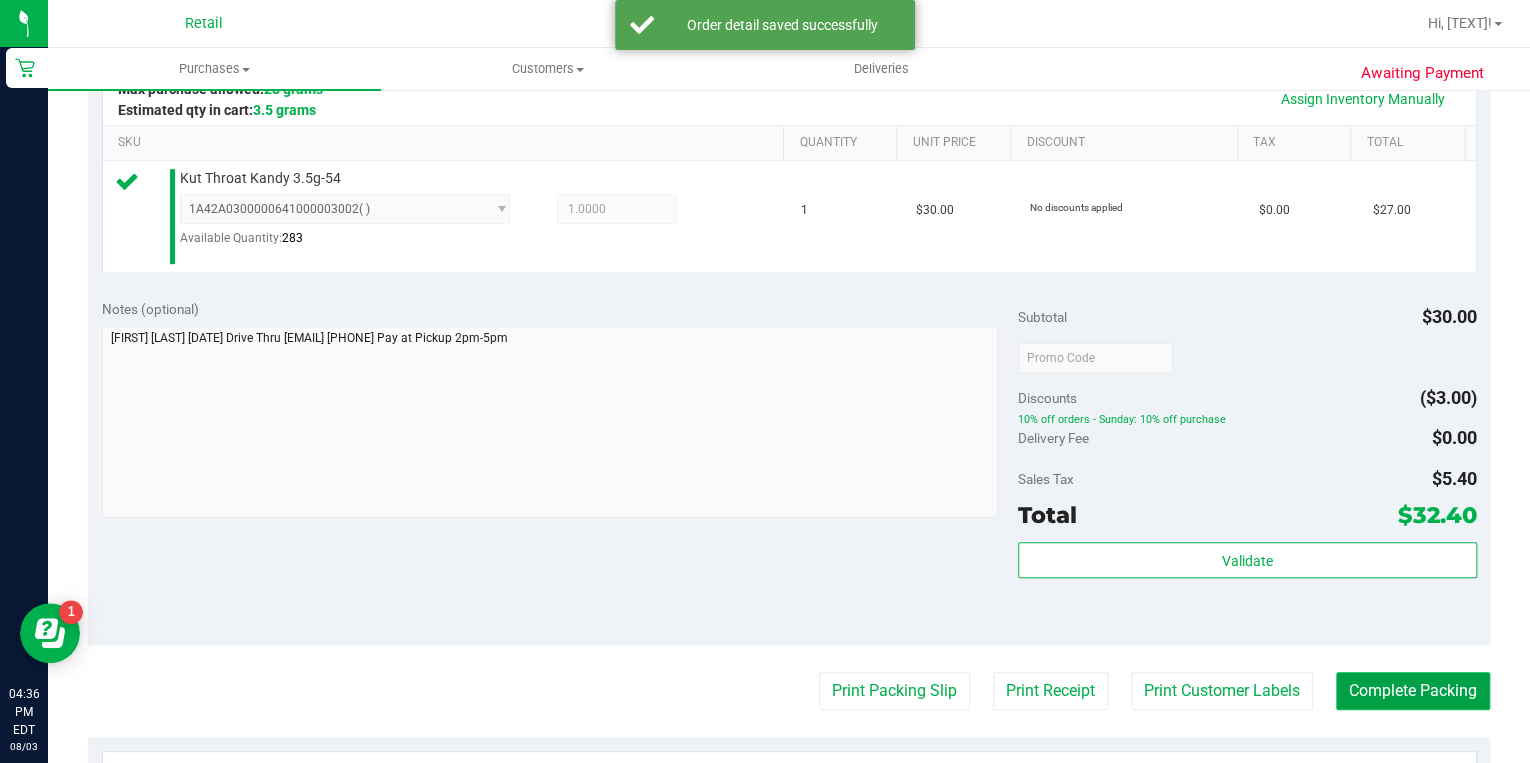 click on "Complete Packing" at bounding box center (1413, 691) 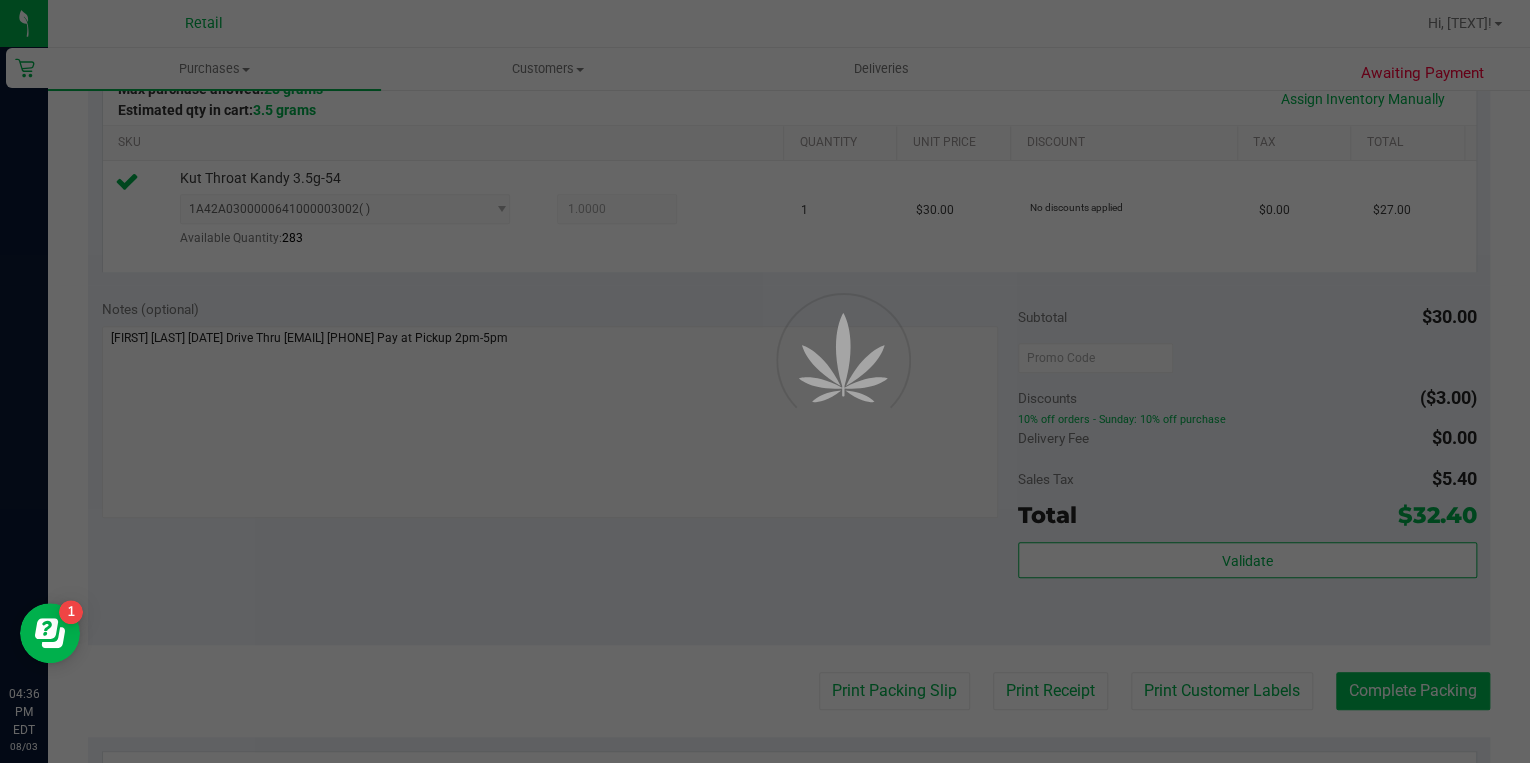 scroll, scrollTop: 0, scrollLeft: 0, axis: both 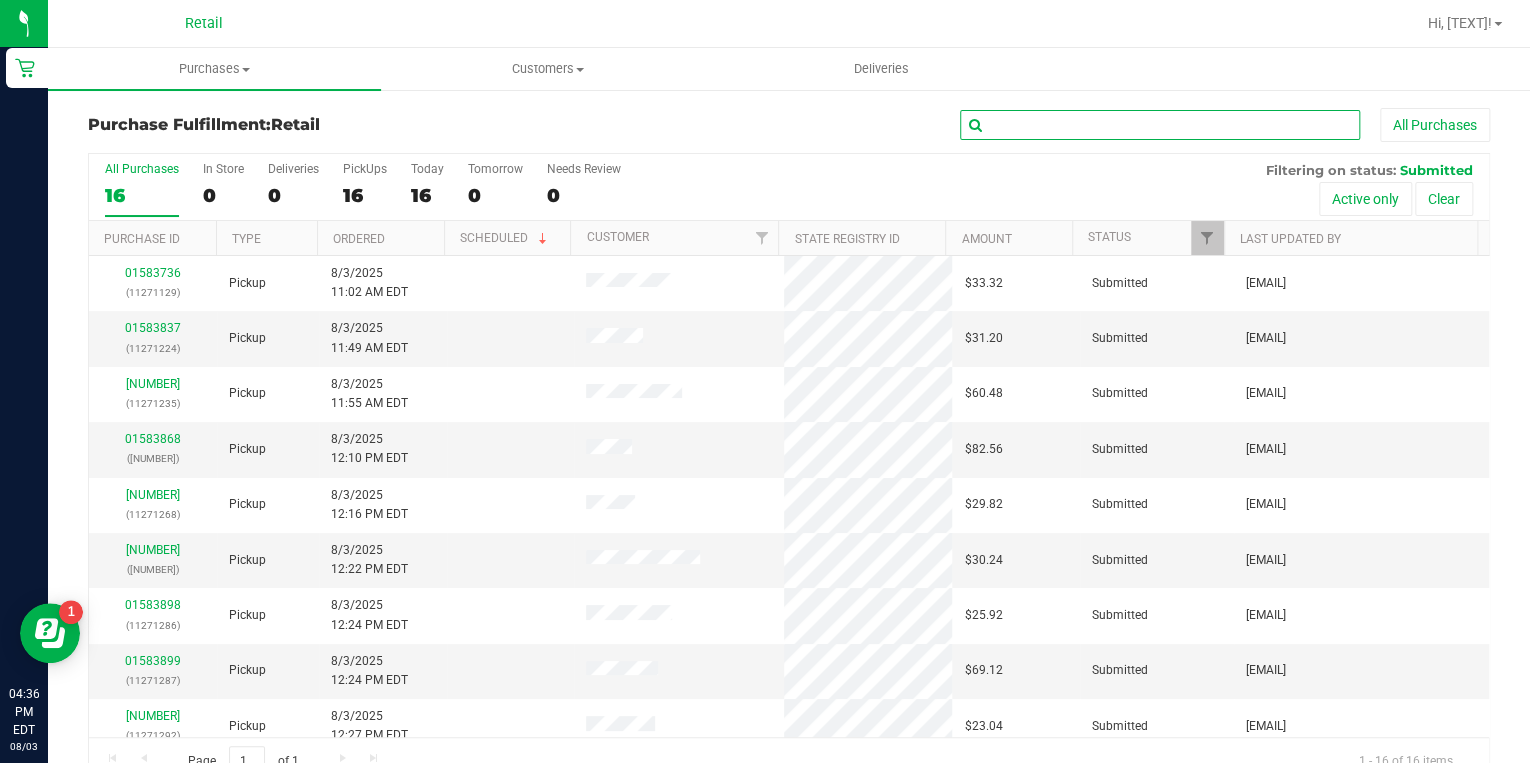 click at bounding box center [1160, 125] 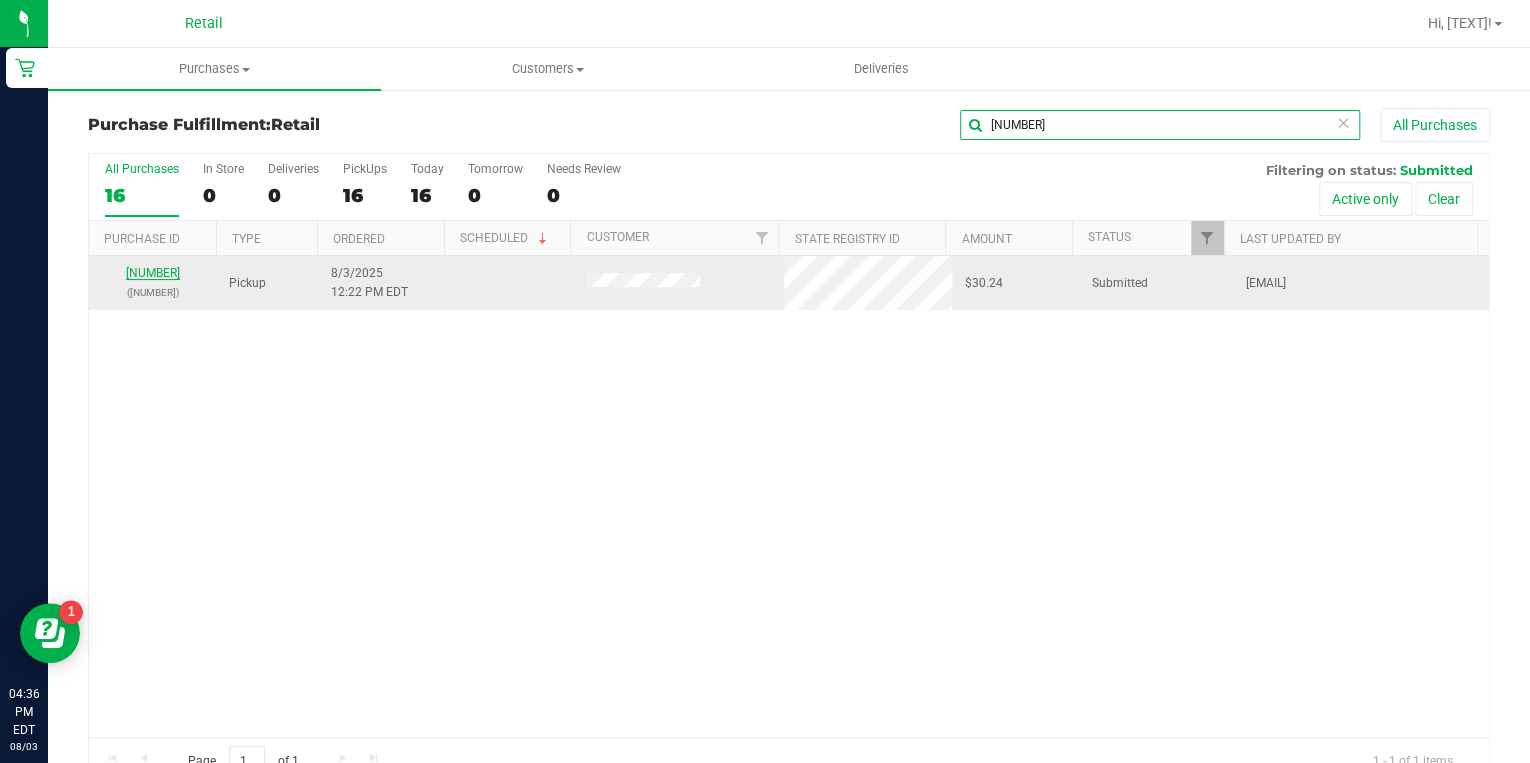 type on "1283" 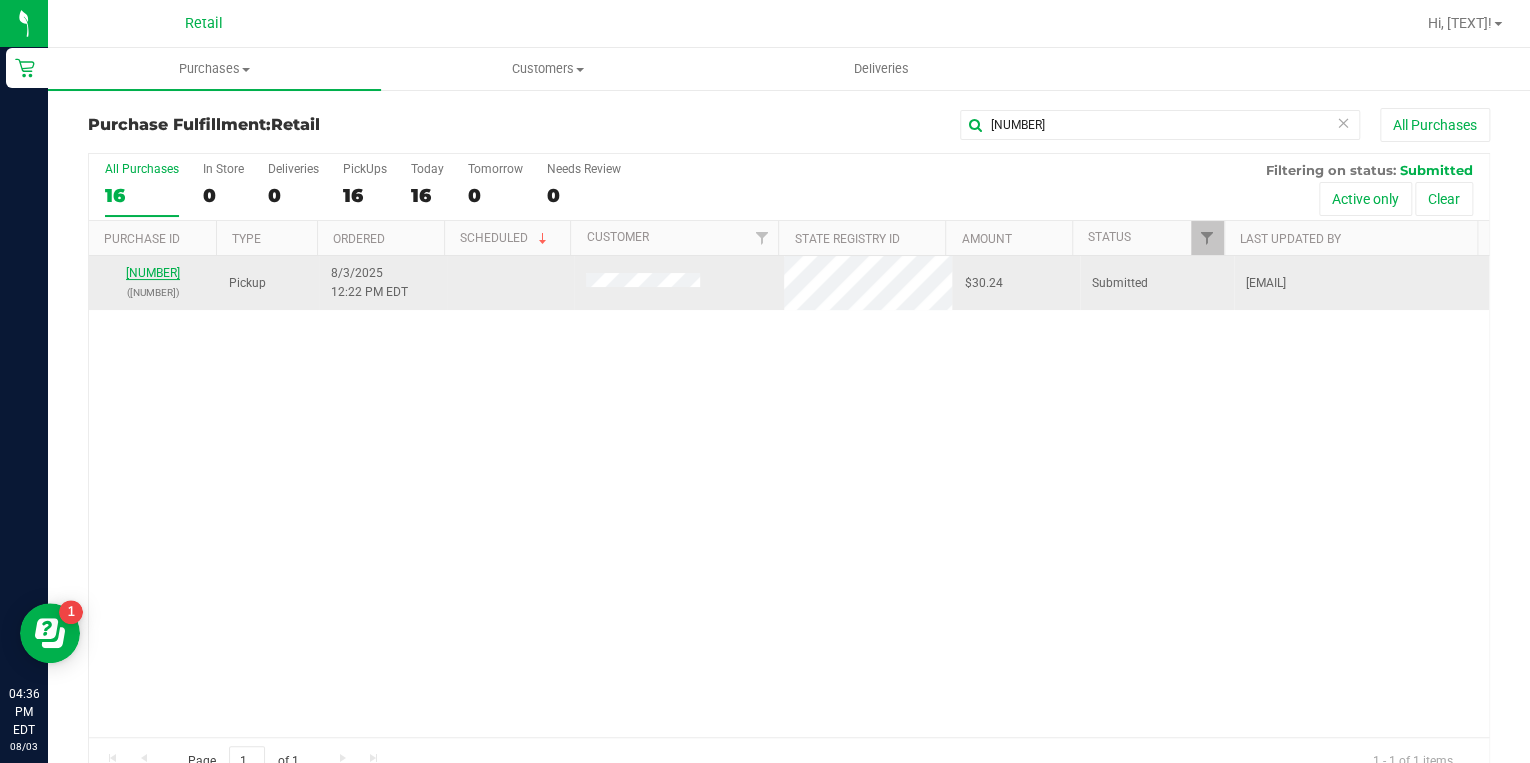 click on "01583893" at bounding box center (153, 273) 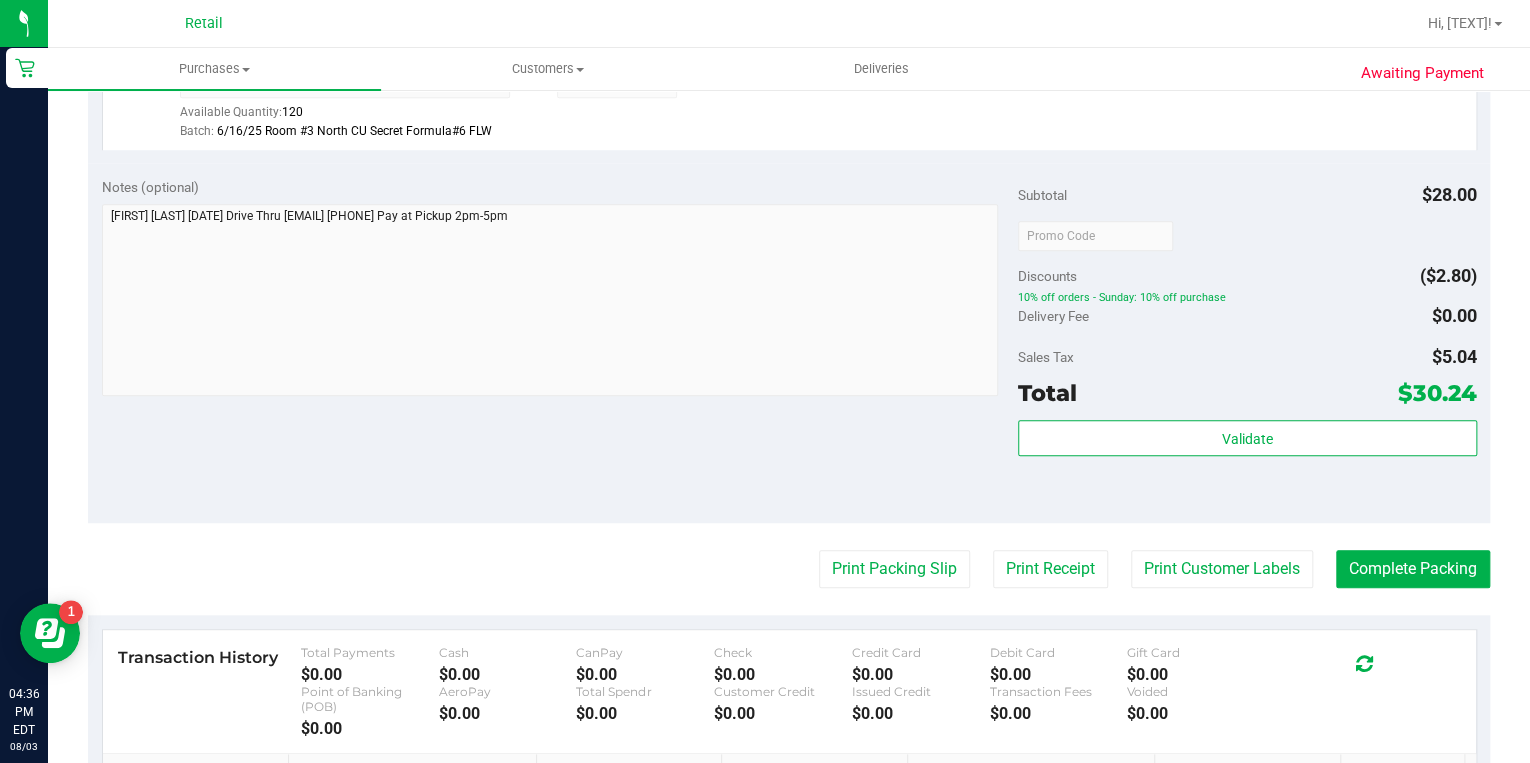 scroll, scrollTop: 640, scrollLeft: 0, axis: vertical 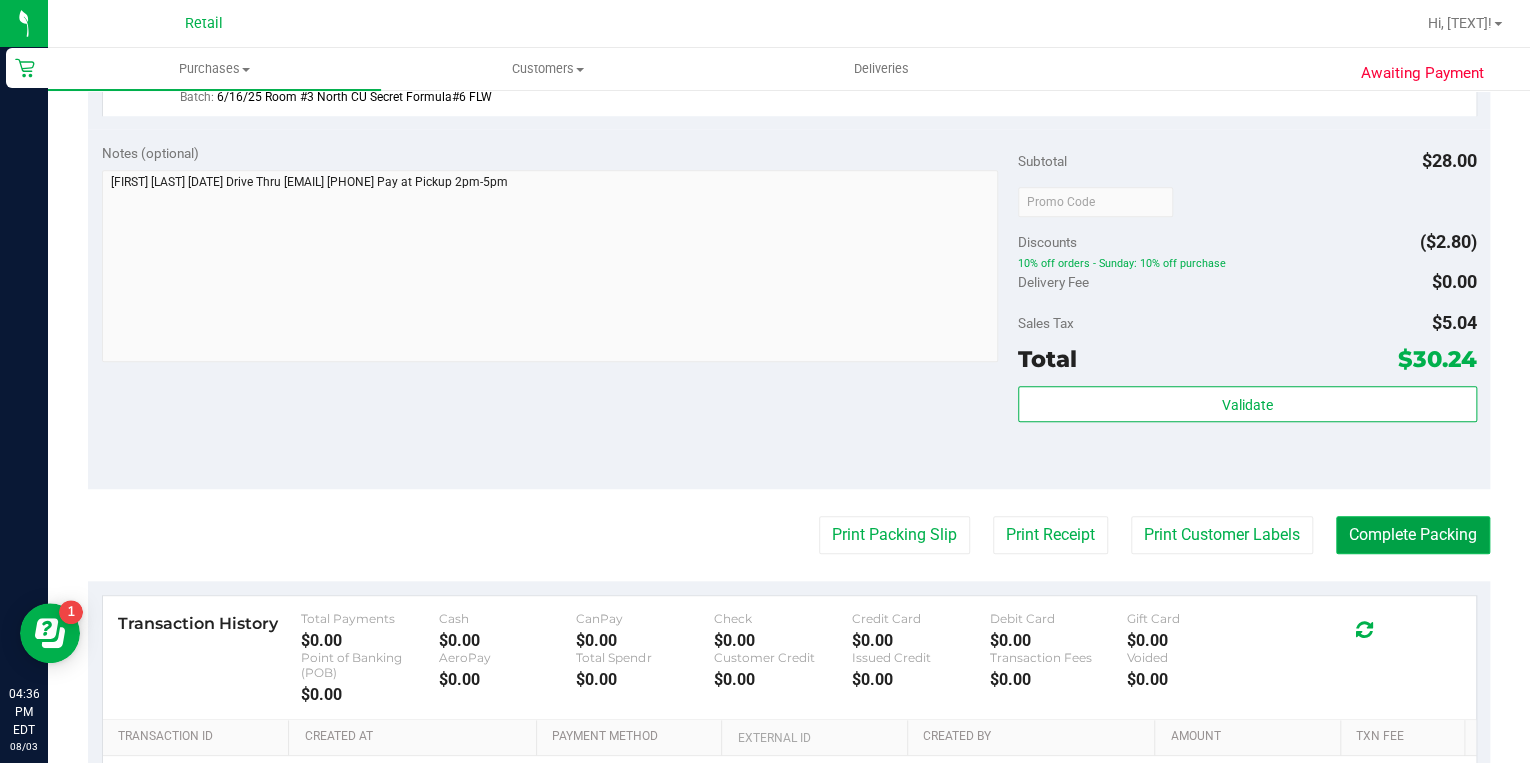 click on "Complete Packing" at bounding box center [1413, 535] 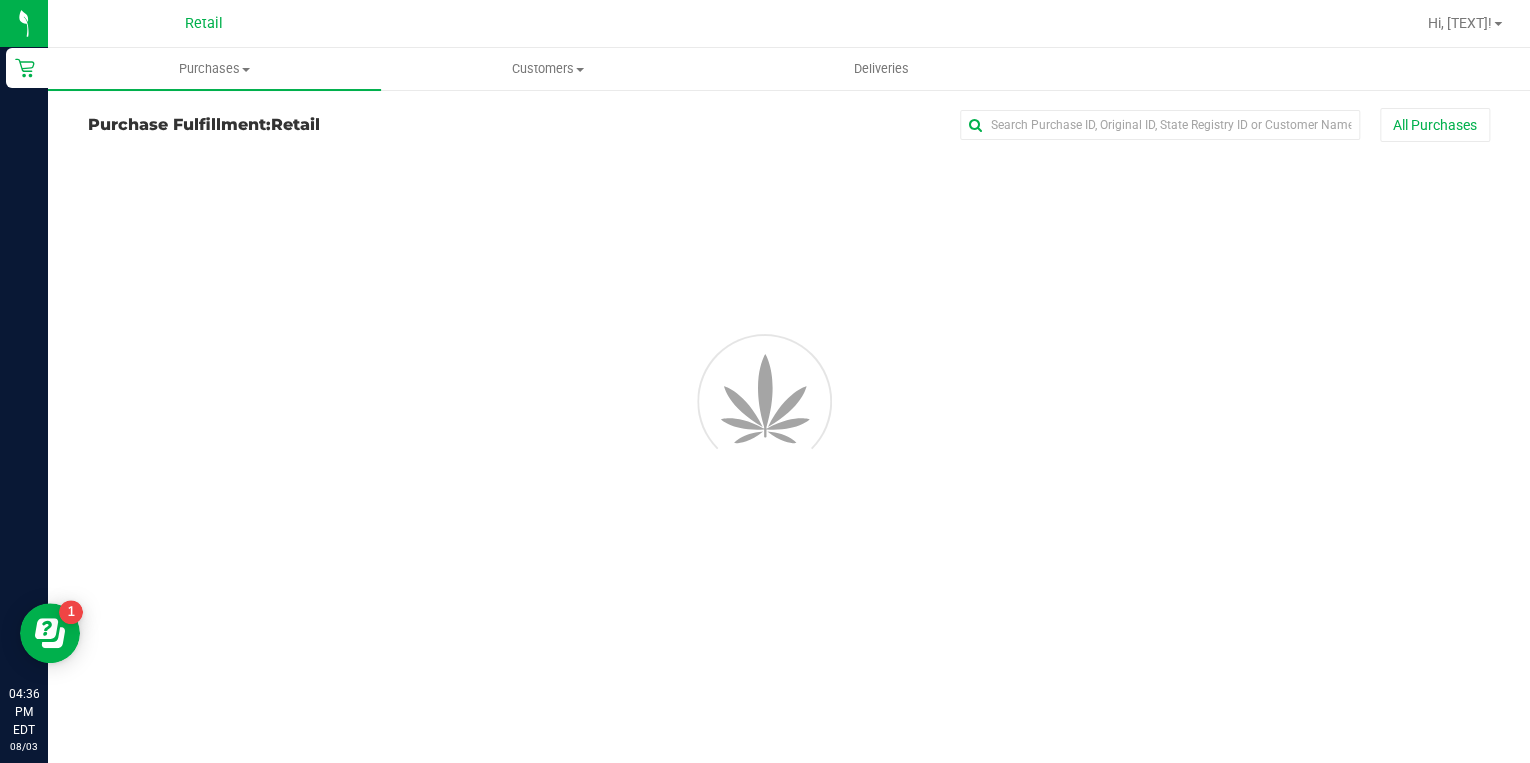 scroll, scrollTop: 0, scrollLeft: 0, axis: both 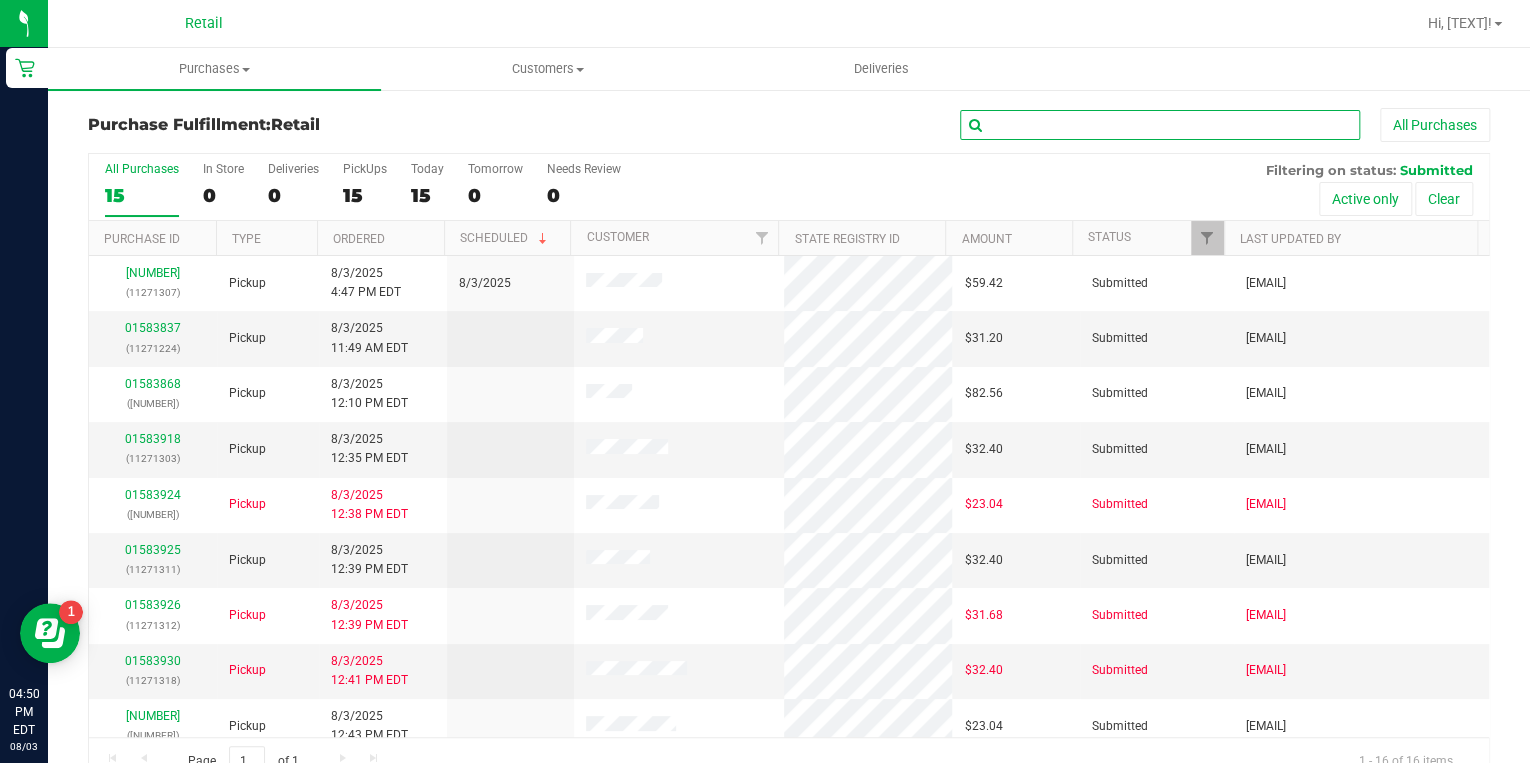 click at bounding box center (1160, 125) 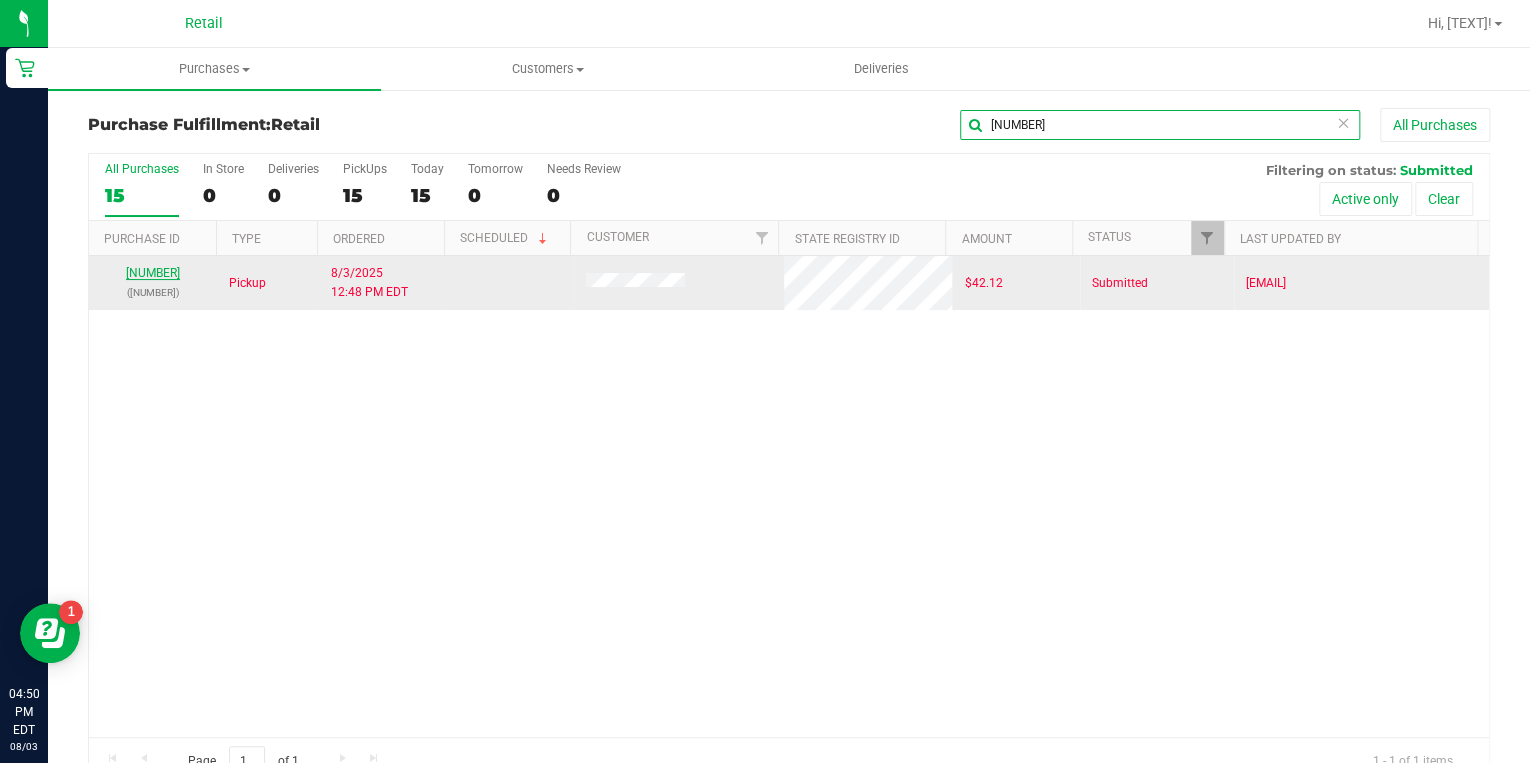 type on "1327" 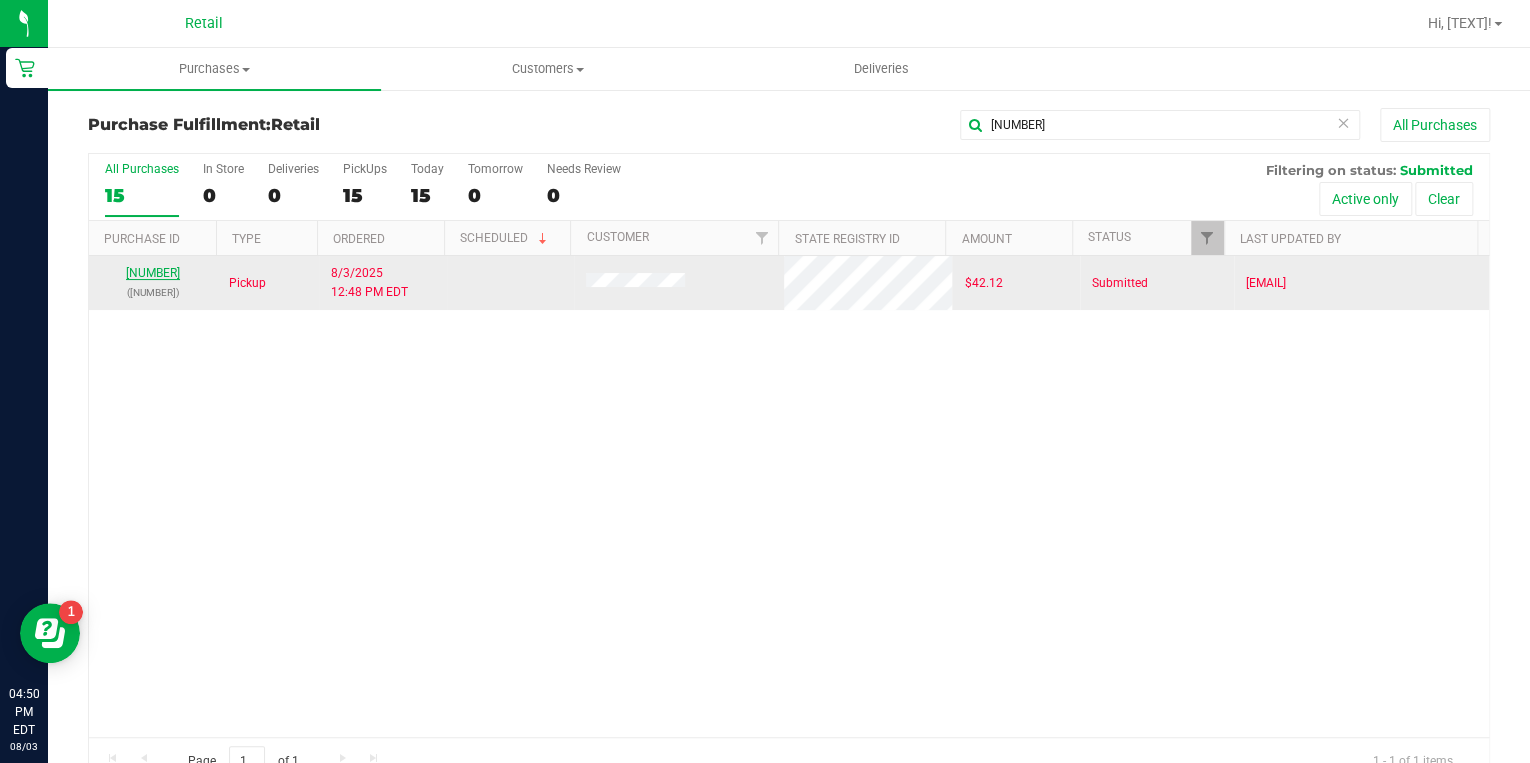 click on "01583943" at bounding box center (153, 273) 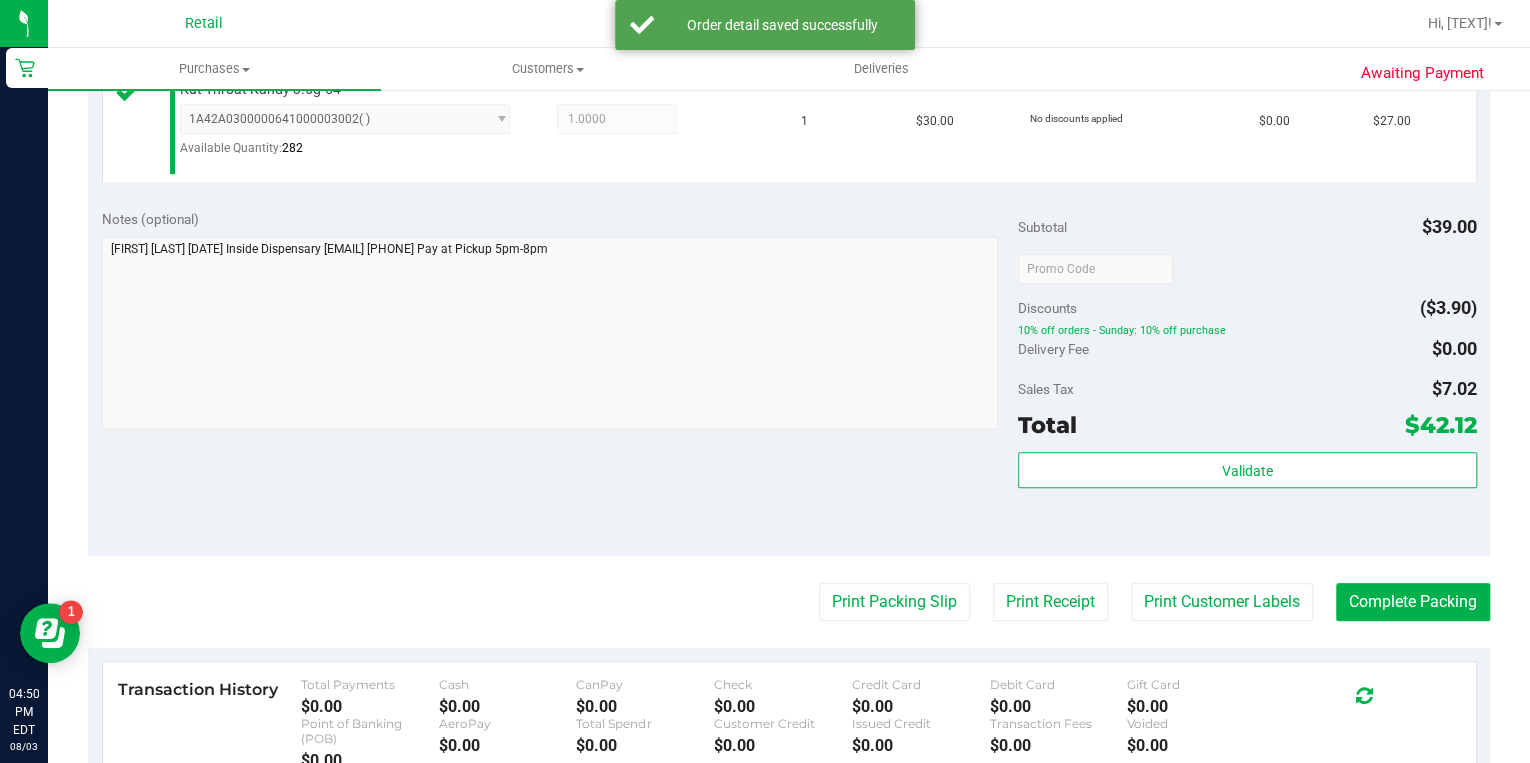 scroll, scrollTop: 720, scrollLeft: 0, axis: vertical 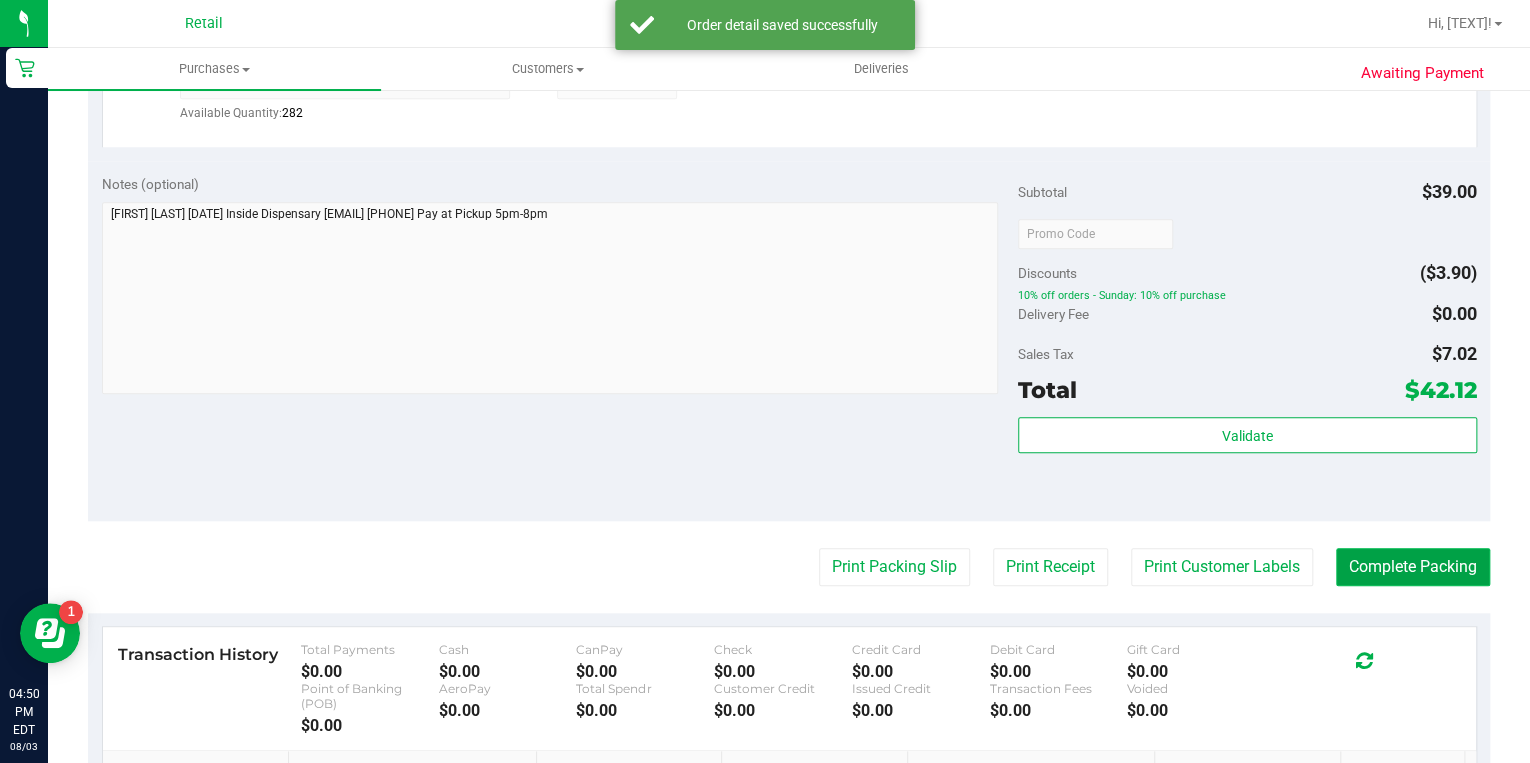 click on "Complete Packing" at bounding box center (1413, 567) 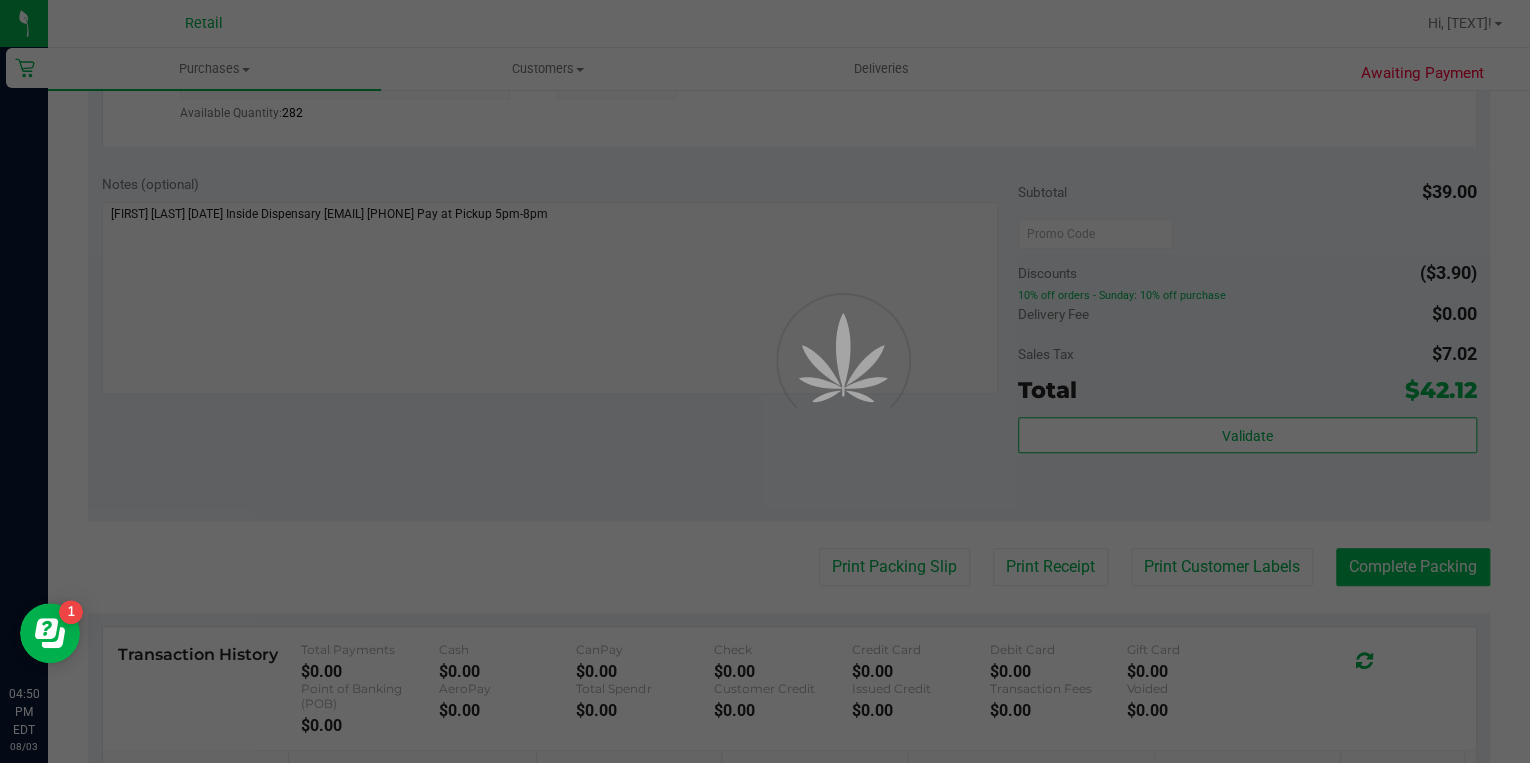 scroll, scrollTop: 0, scrollLeft: 0, axis: both 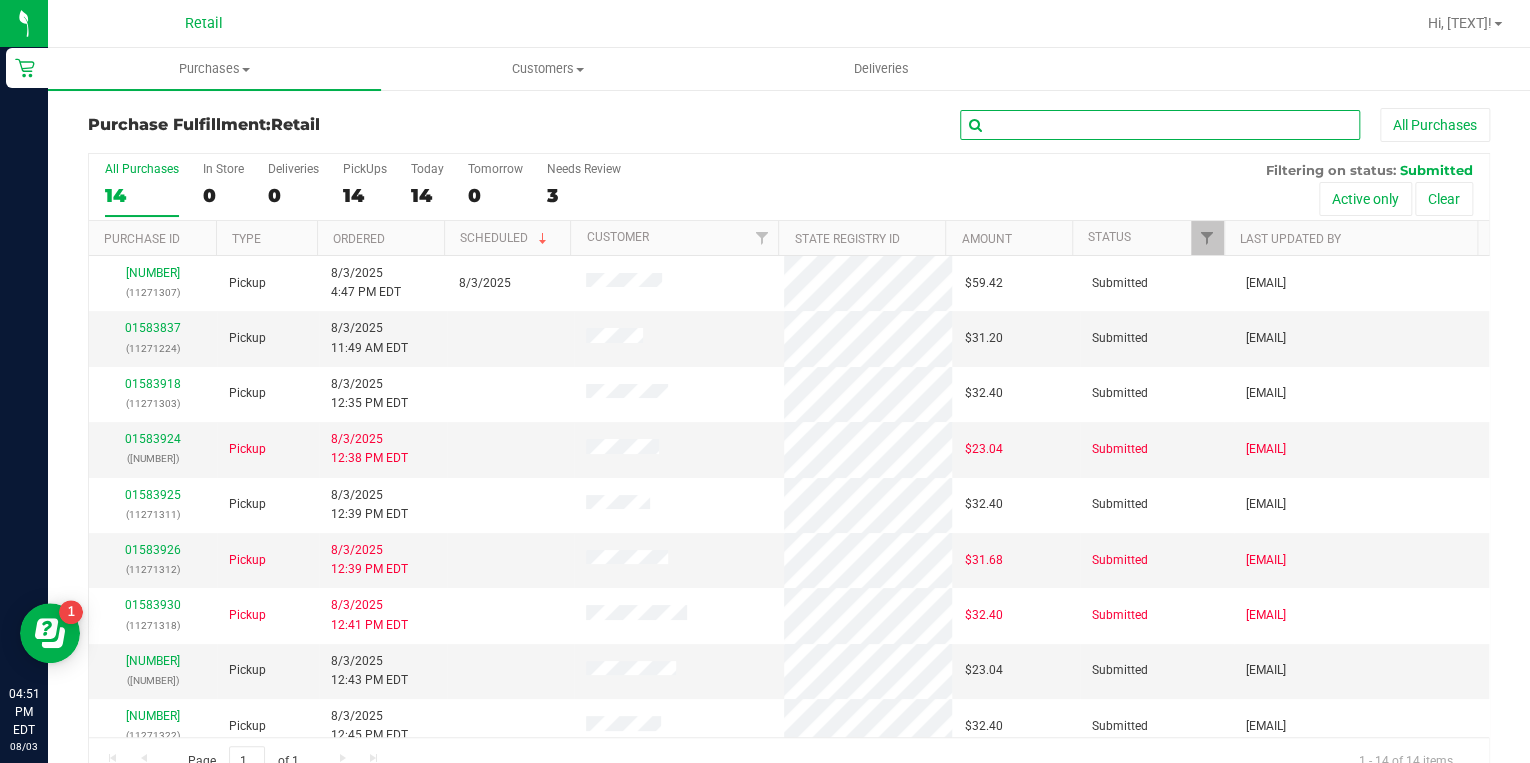 click at bounding box center [1160, 125] 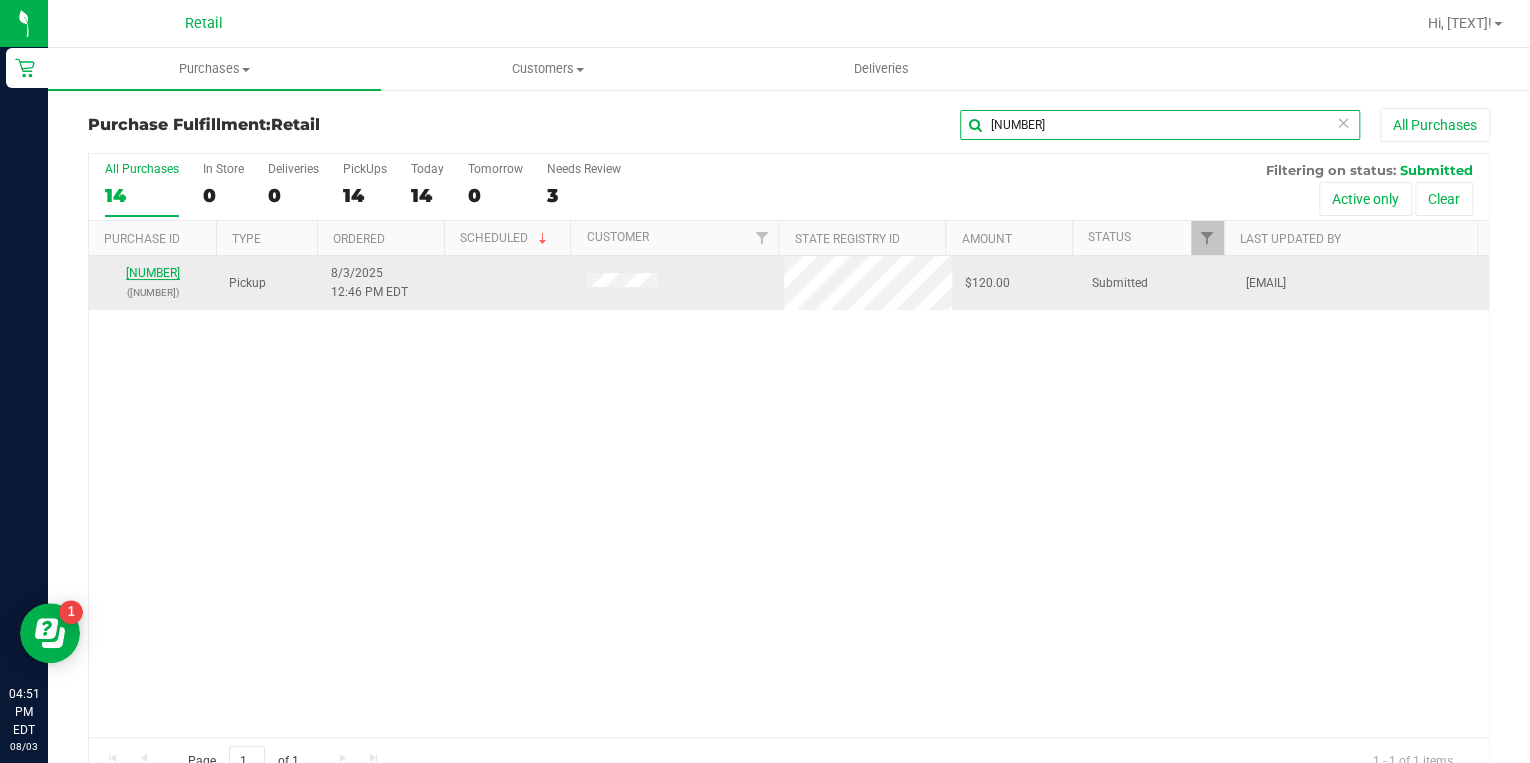 type on "1324" 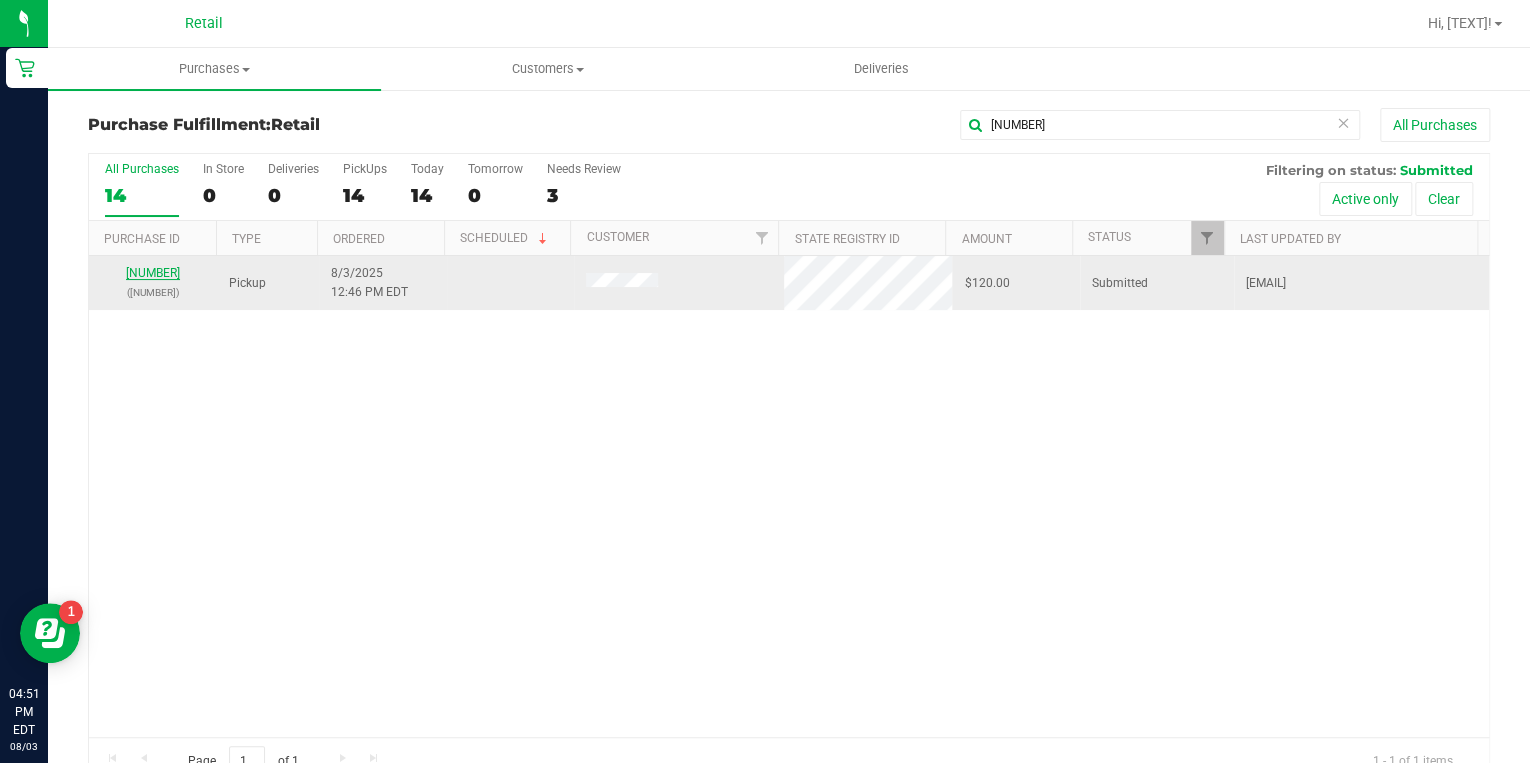 click on "01583940" at bounding box center [153, 273] 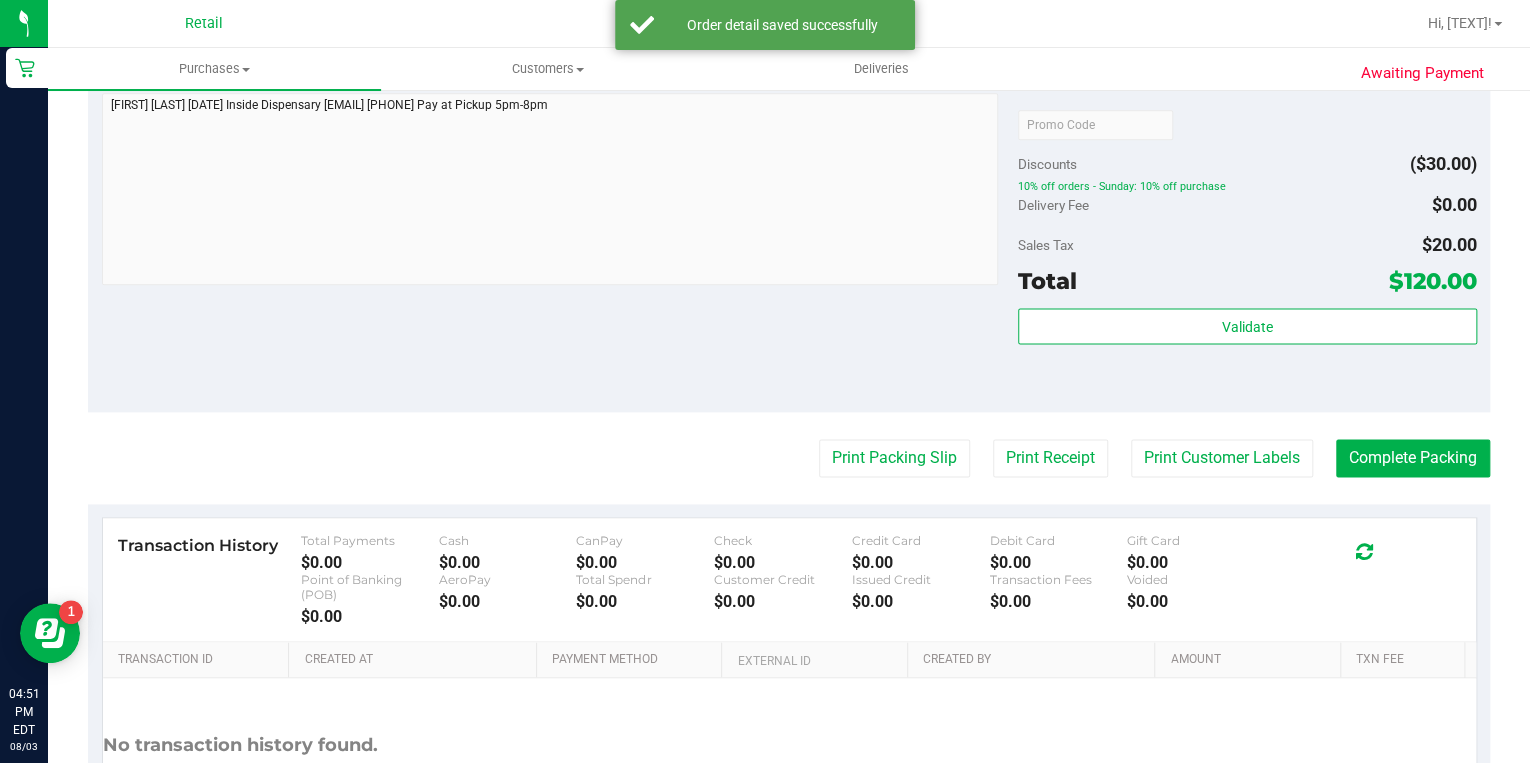 scroll, scrollTop: 1200, scrollLeft: 0, axis: vertical 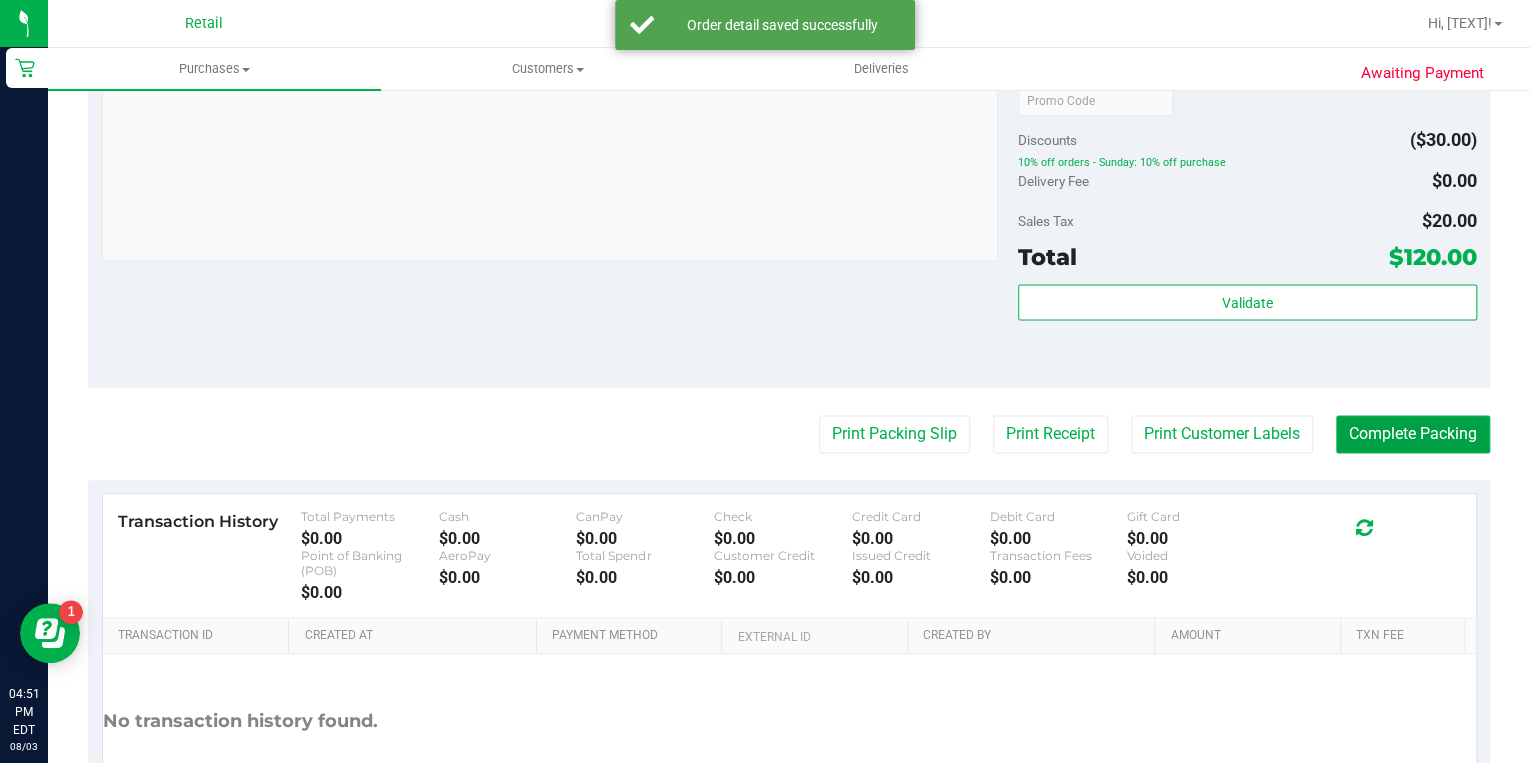 click on "Complete Packing" at bounding box center (1413, 434) 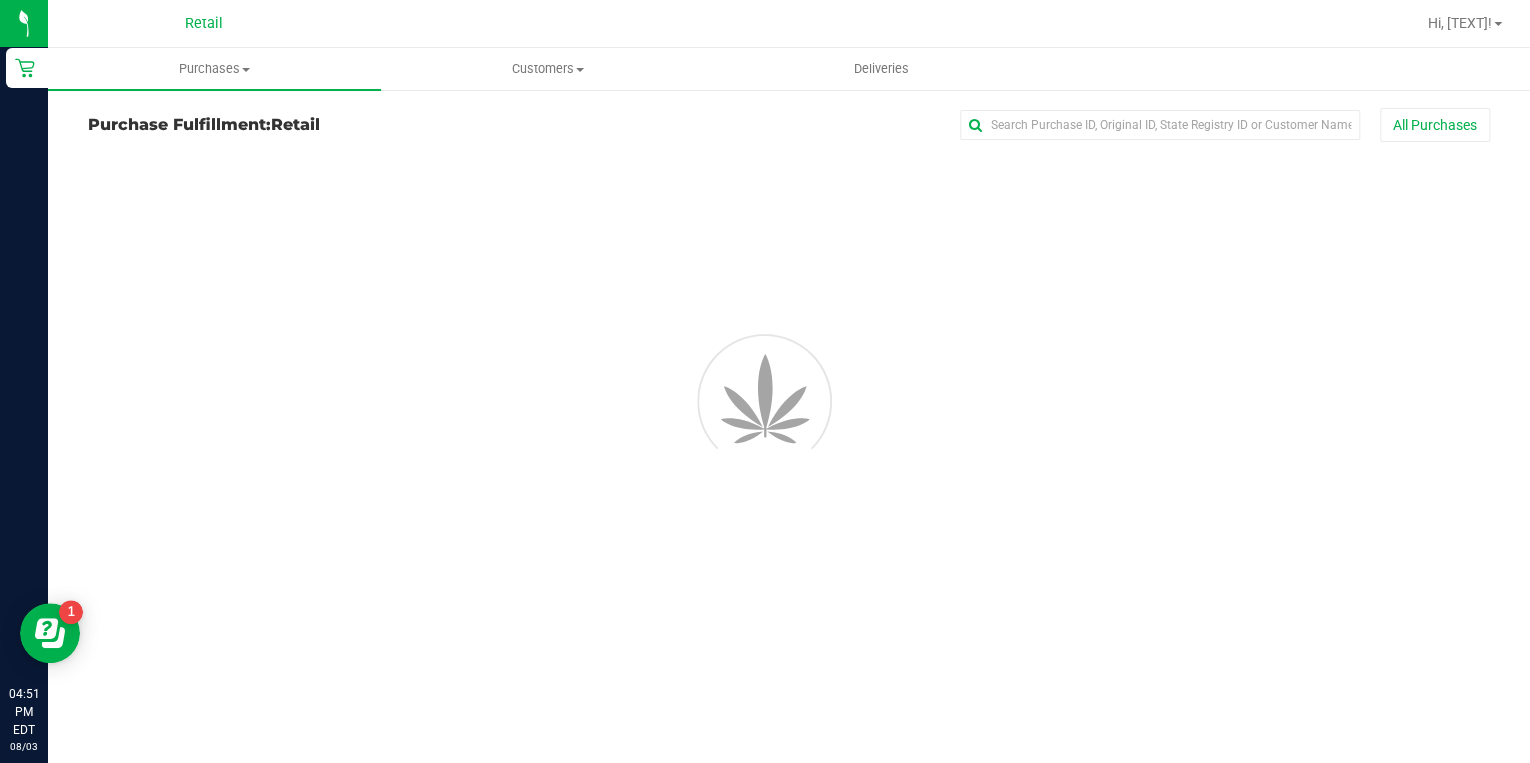 scroll, scrollTop: 0, scrollLeft: 0, axis: both 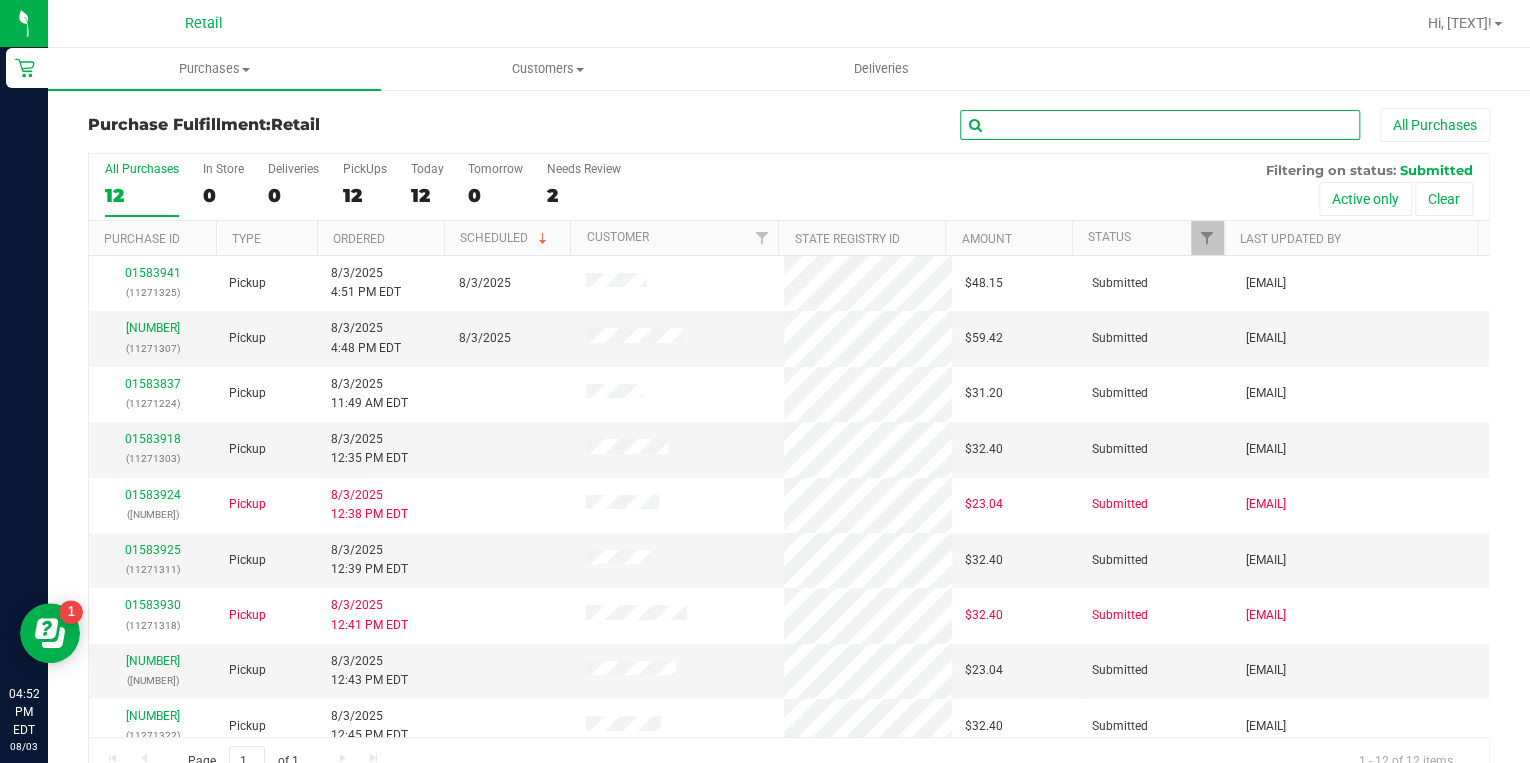 click at bounding box center (1160, 125) 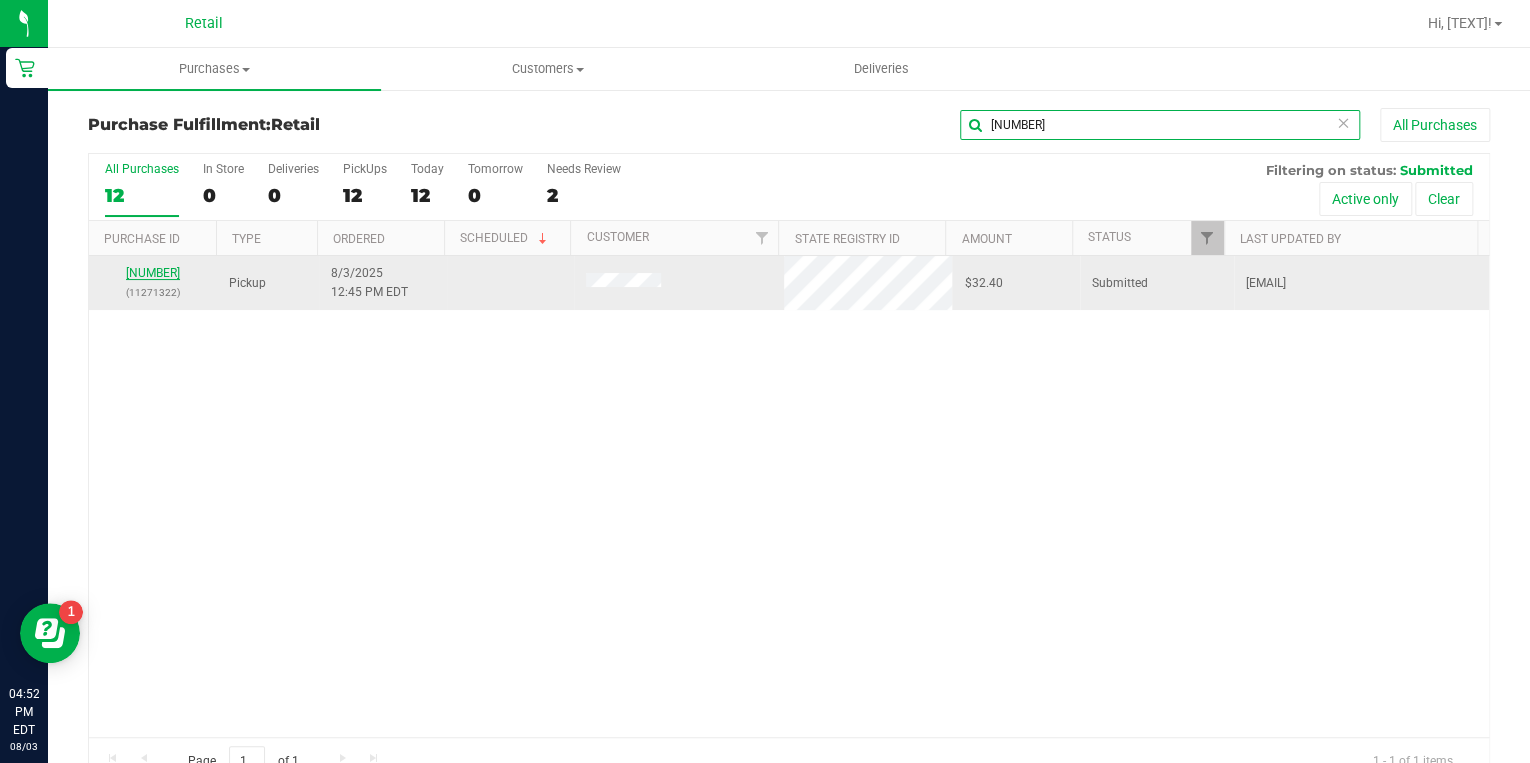 type on "1322" 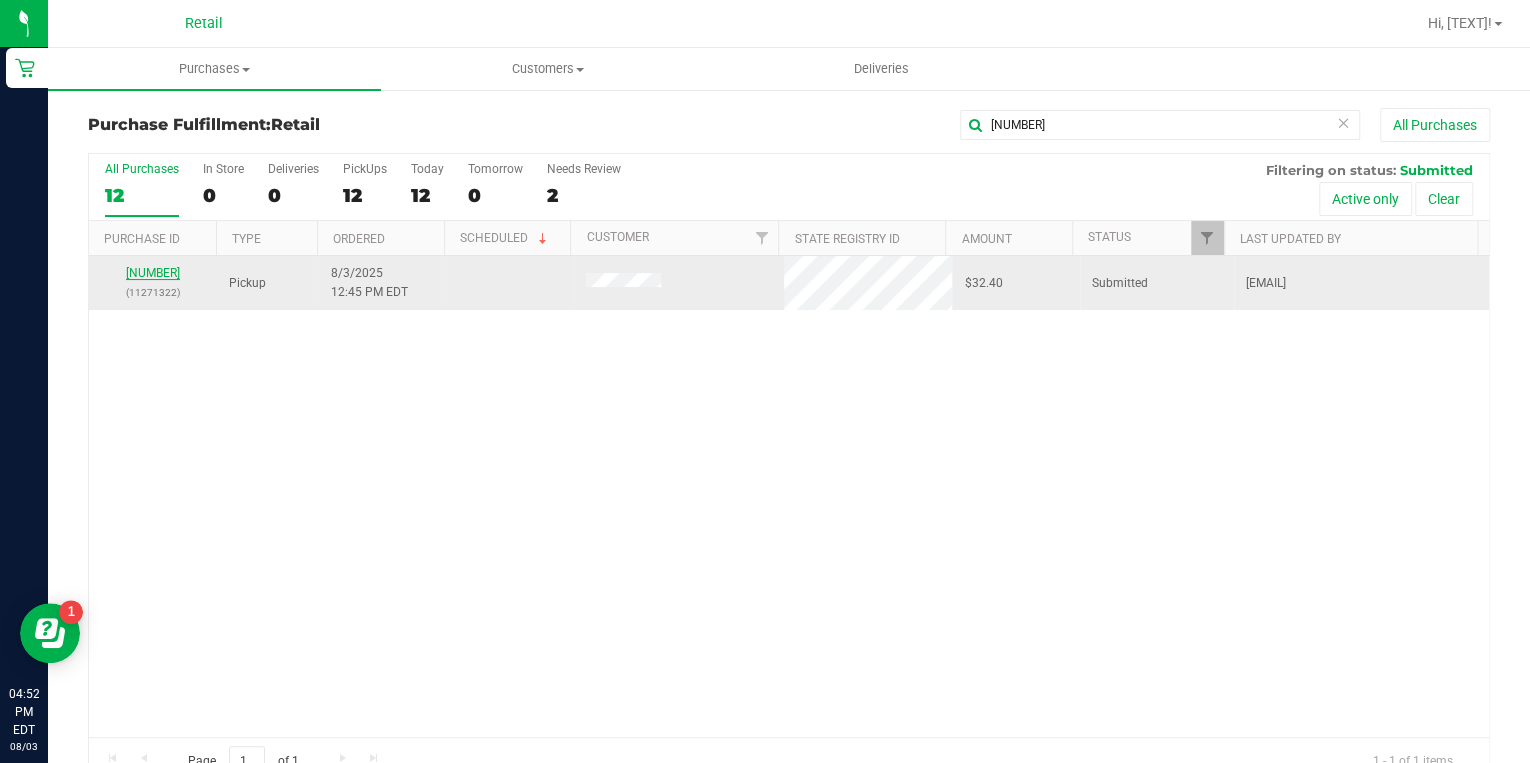 click on "01583936" at bounding box center [153, 273] 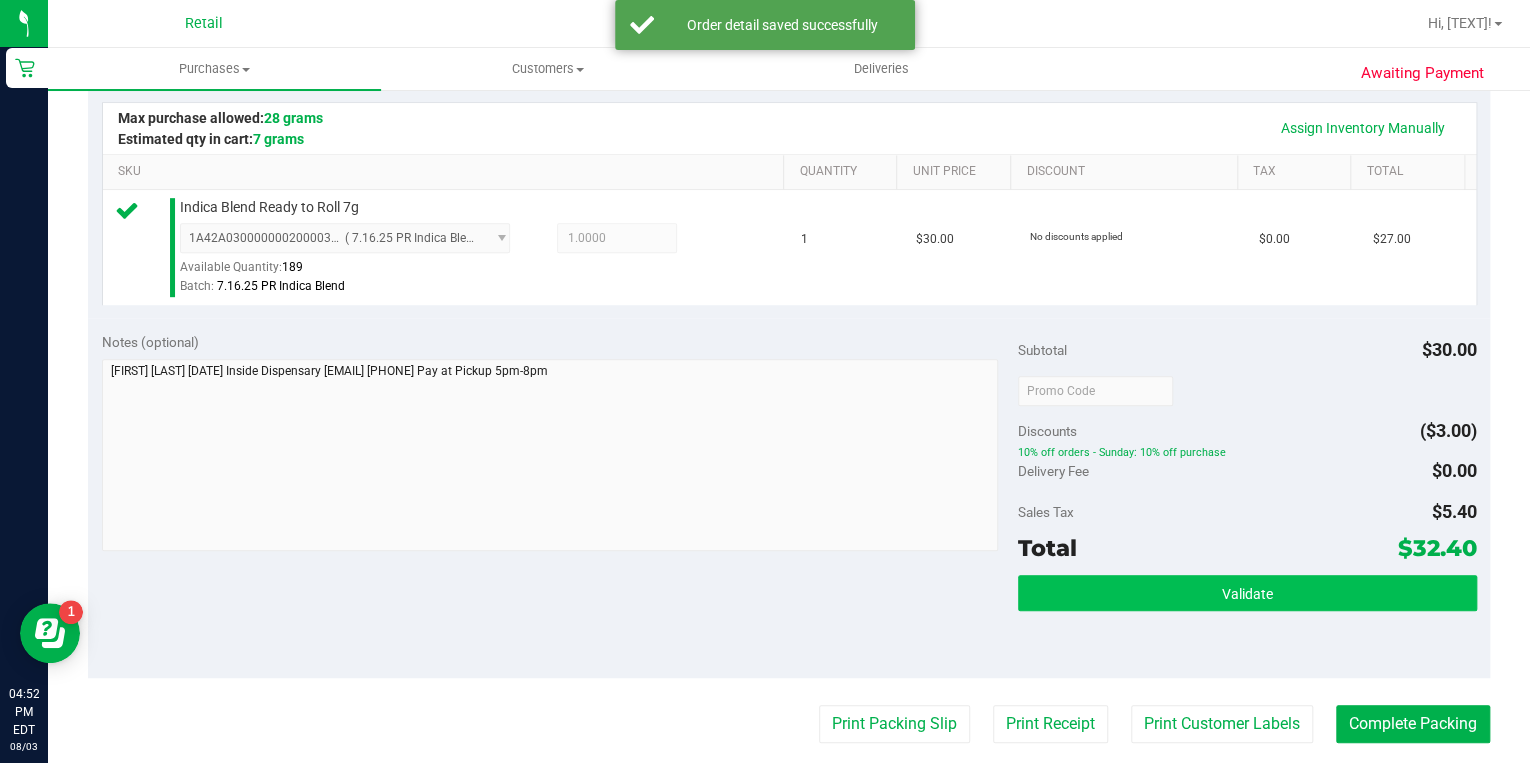 scroll, scrollTop: 480, scrollLeft: 0, axis: vertical 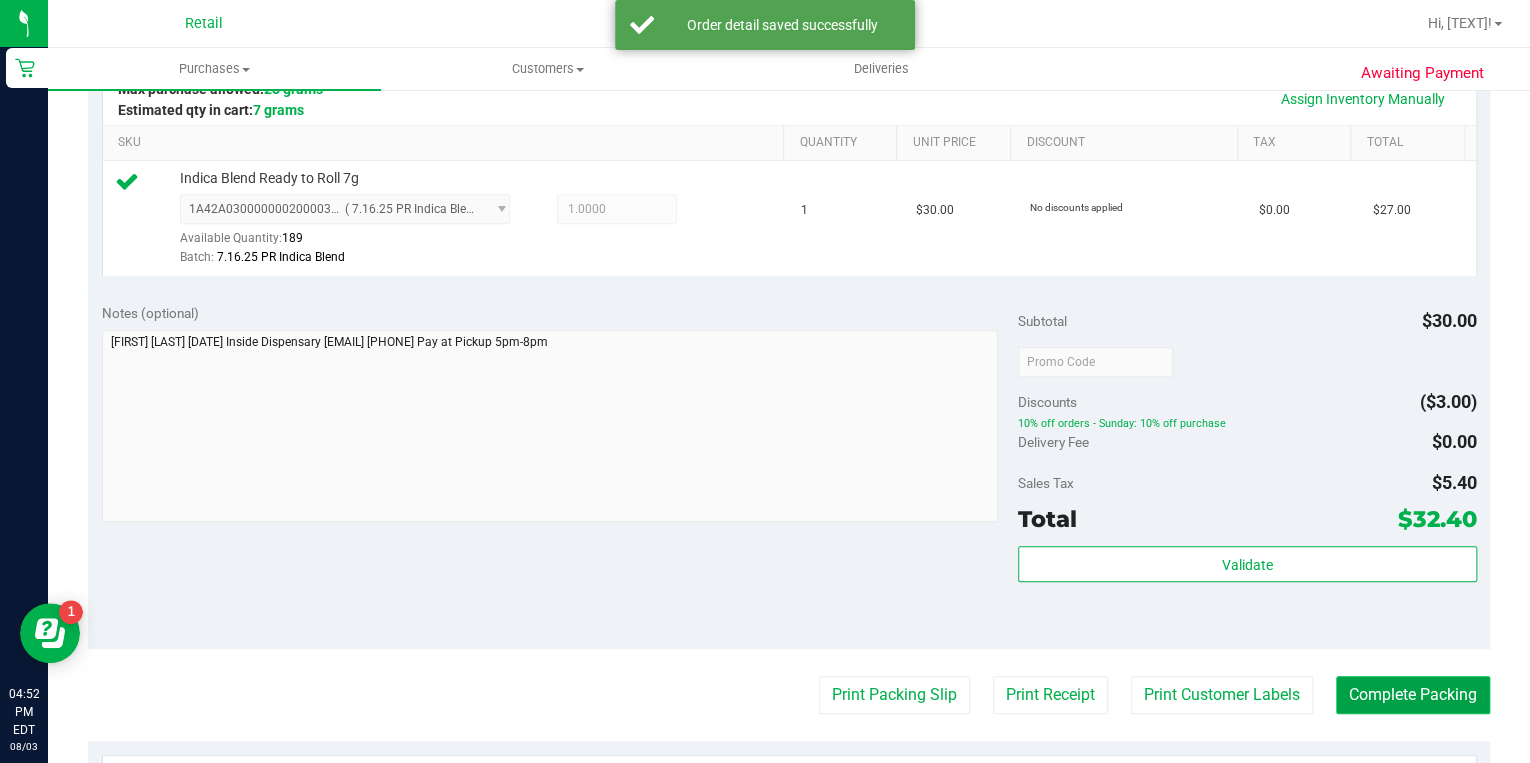 click on "Complete Packing" at bounding box center (1413, 695) 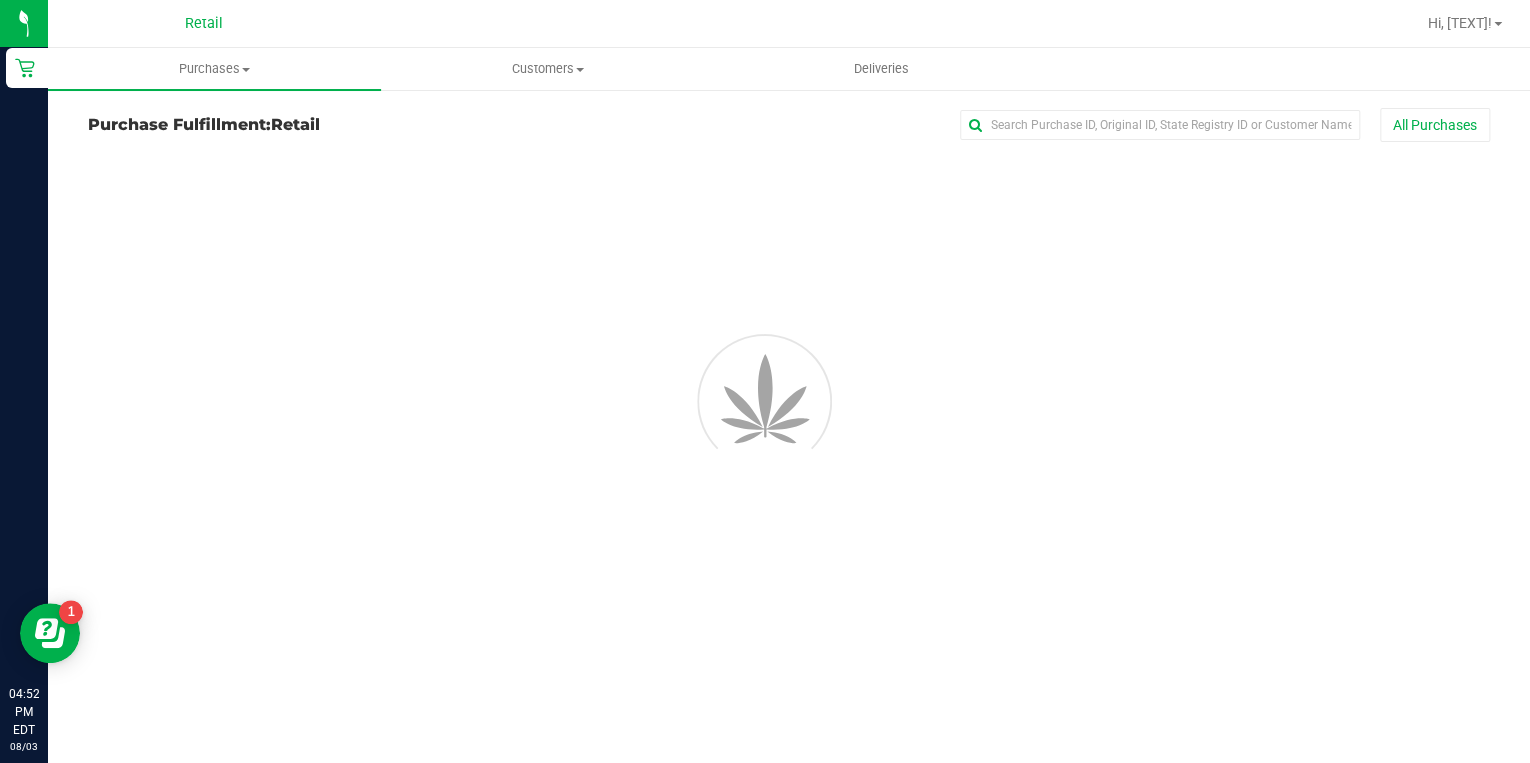 scroll, scrollTop: 0, scrollLeft: 0, axis: both 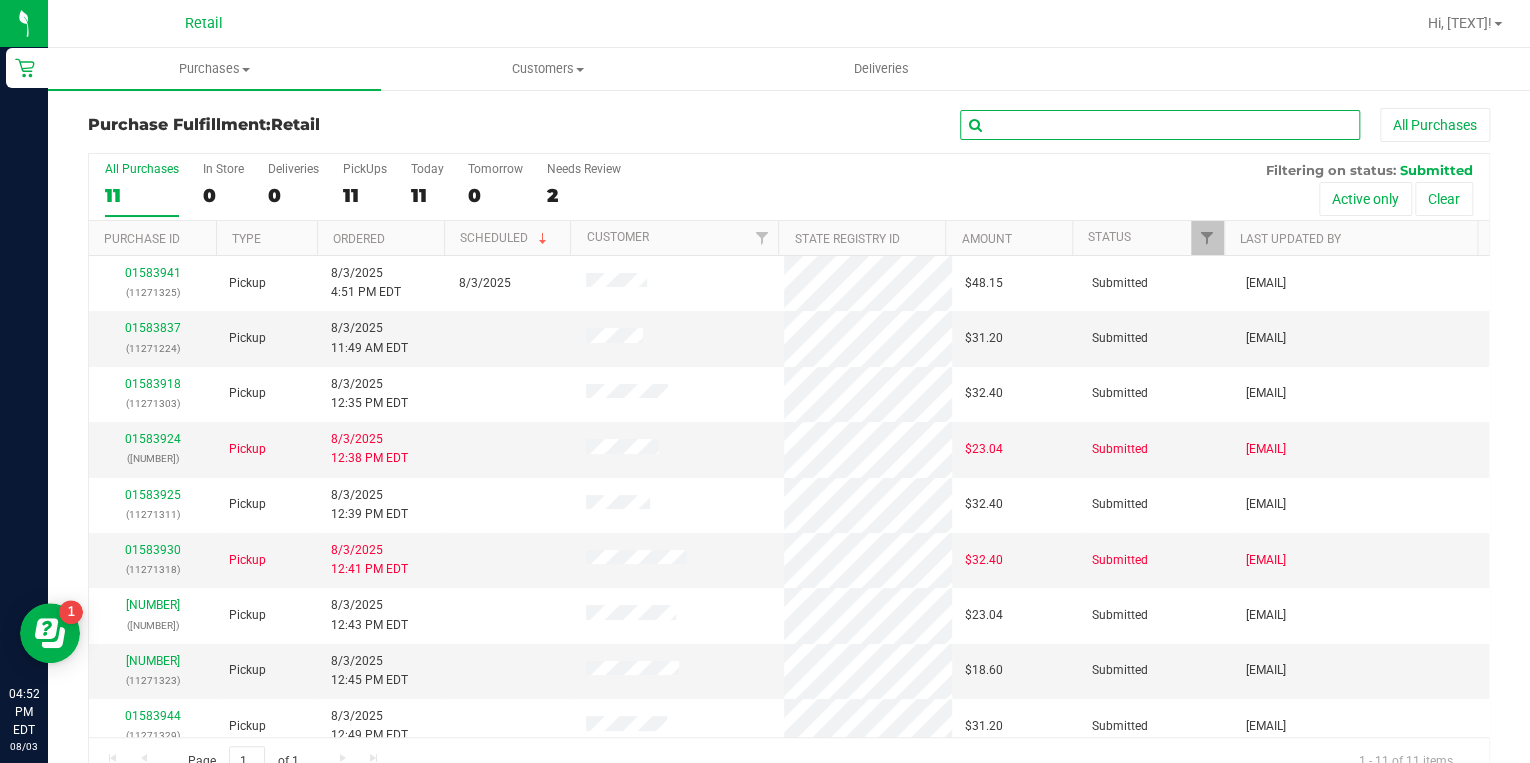 click at bounding box center (1160, 125) 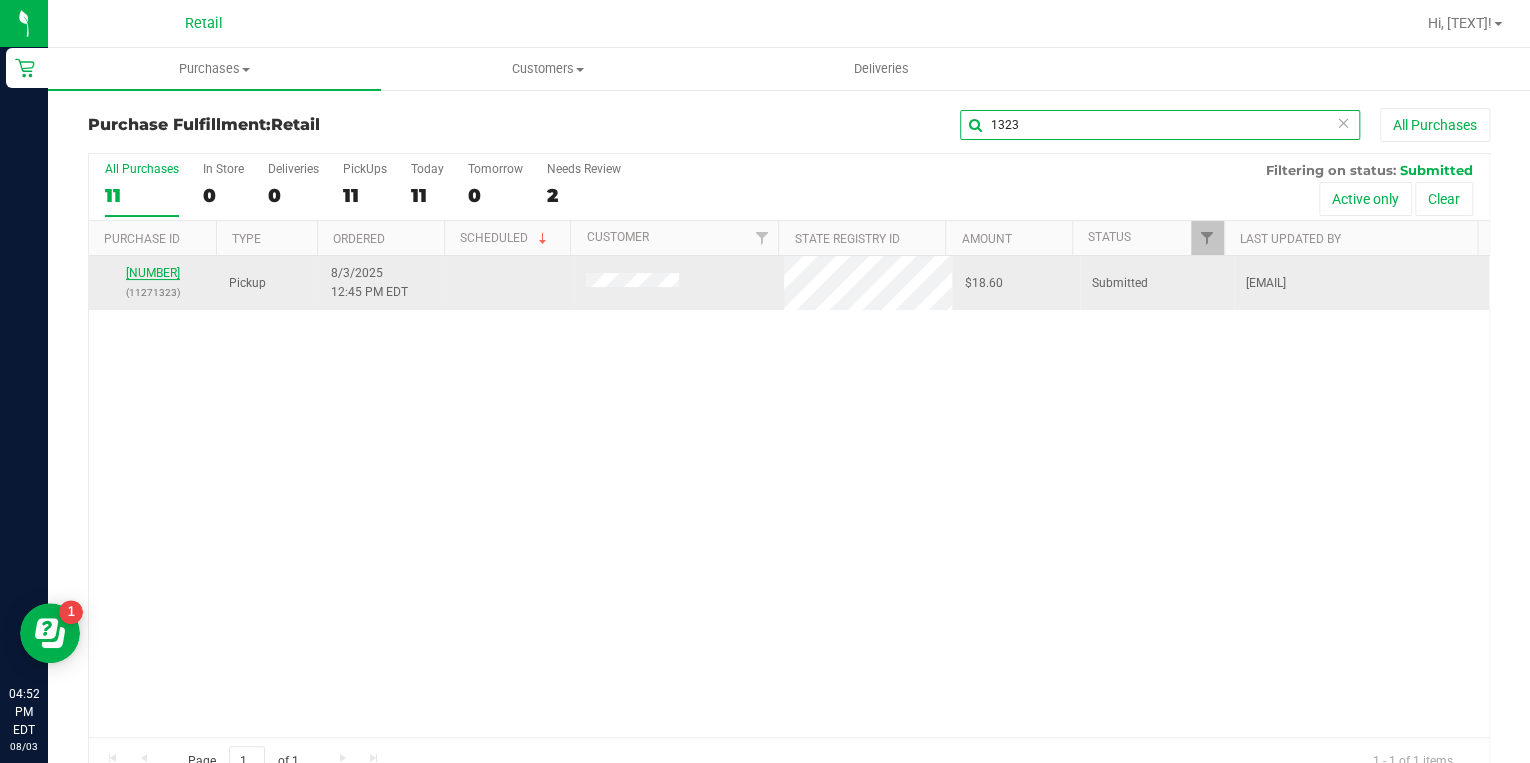 type on "1323" 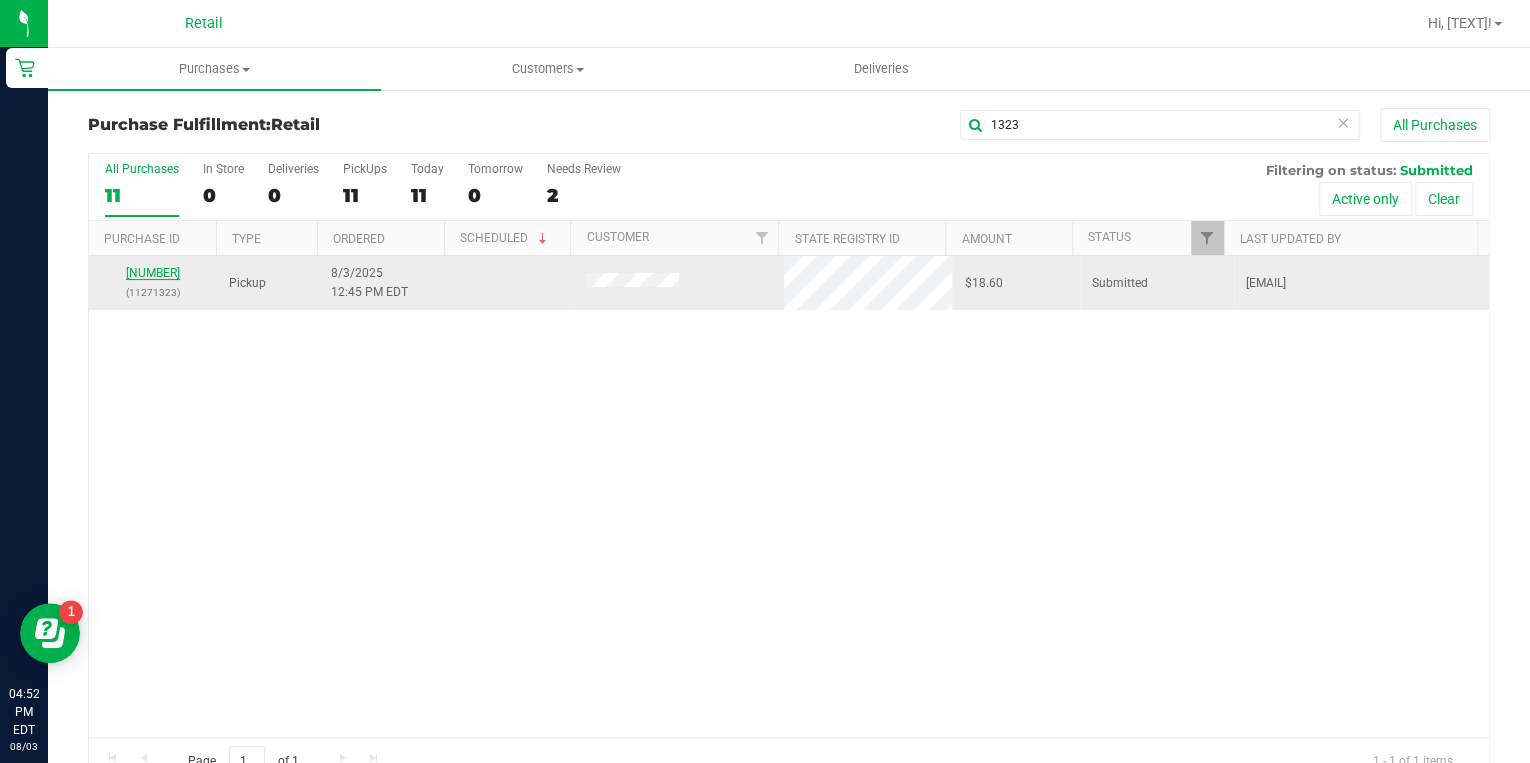 click on "01583937" at bounding box center [153, 273] 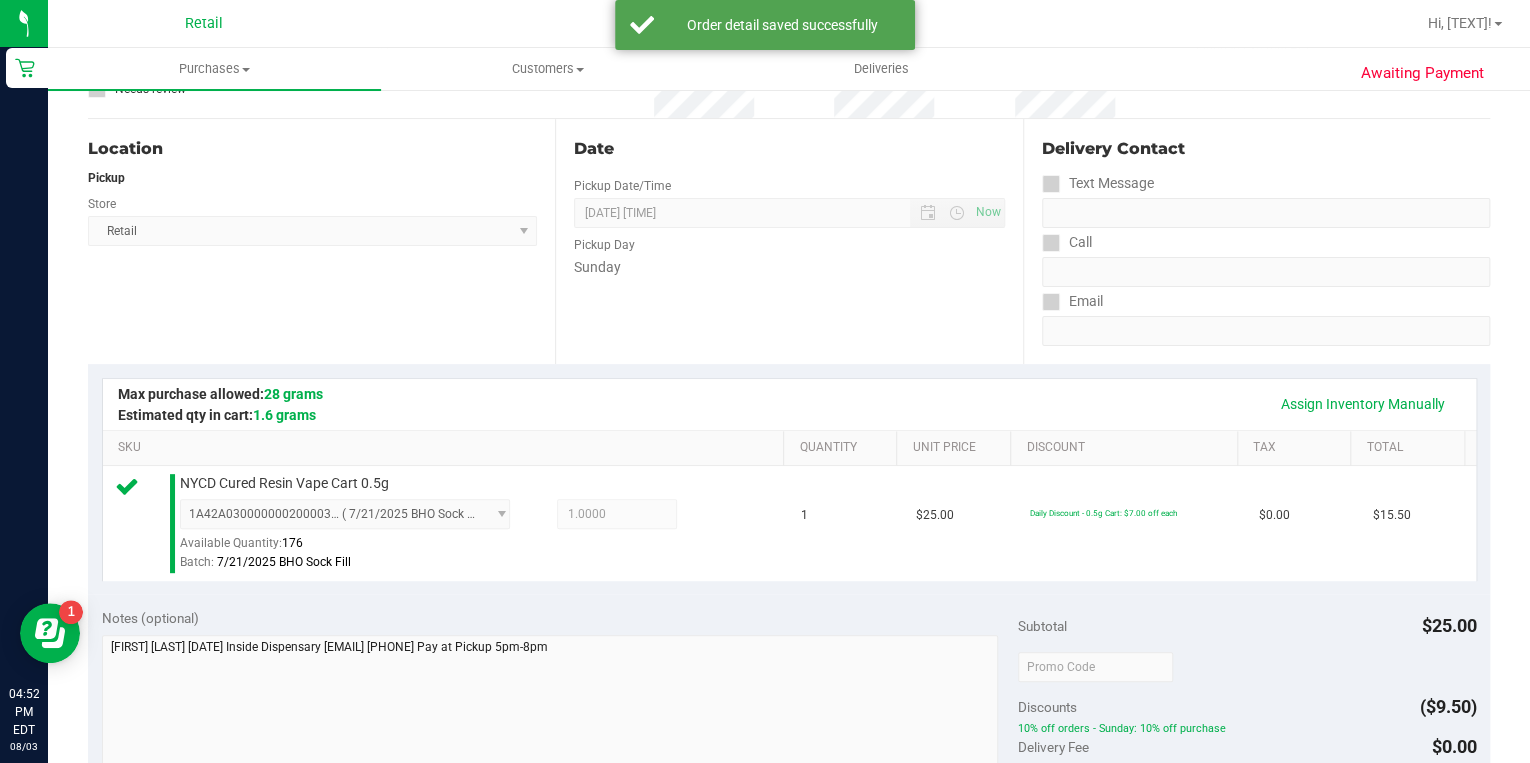 scroll, scrollTop: 480, scrollLeft: 0, axis: vertical 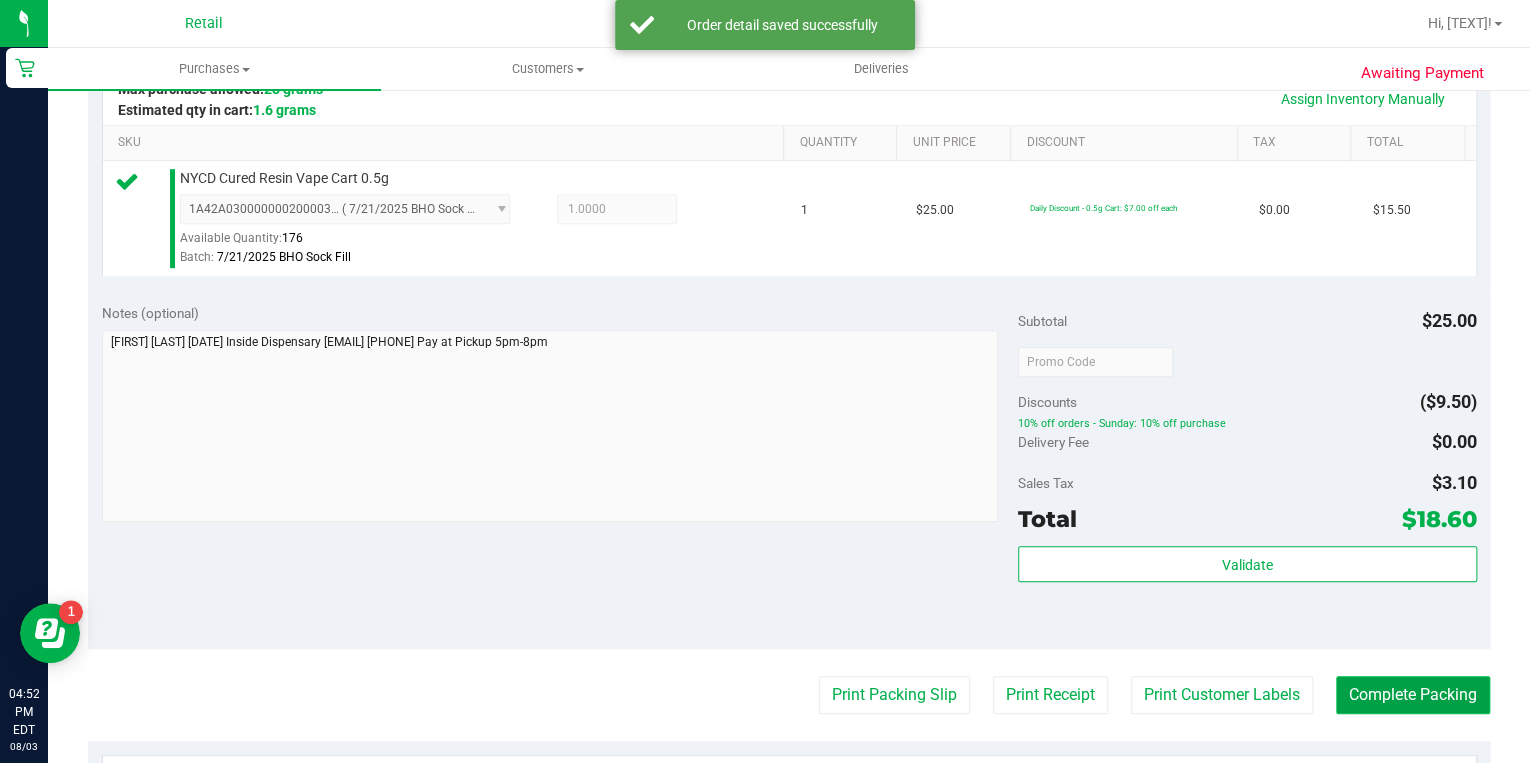 click on "Complete Packing" at bounding box center (1413, 695) 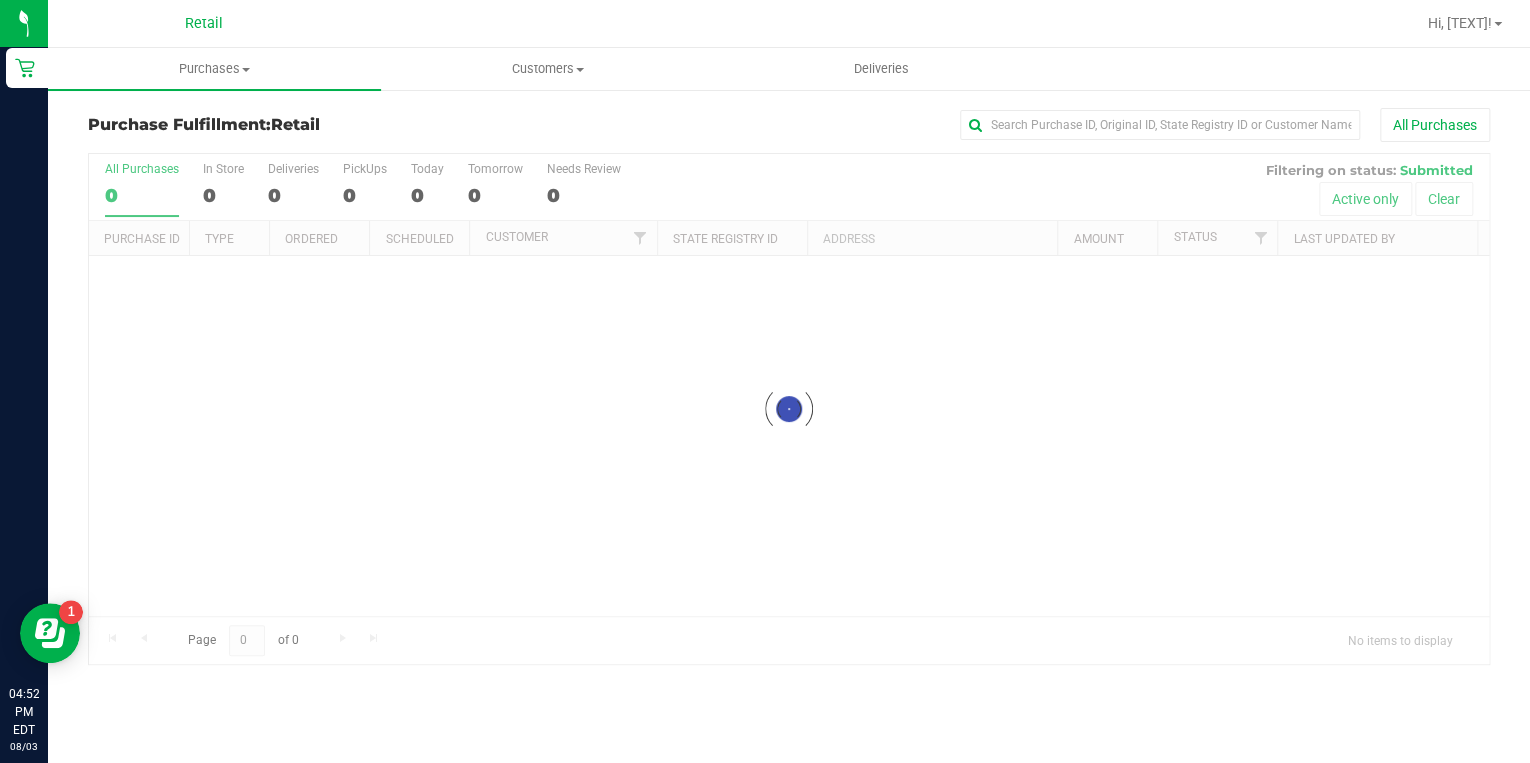 scroll, scrollTop: 0, scrollLeft: 0, axis: both 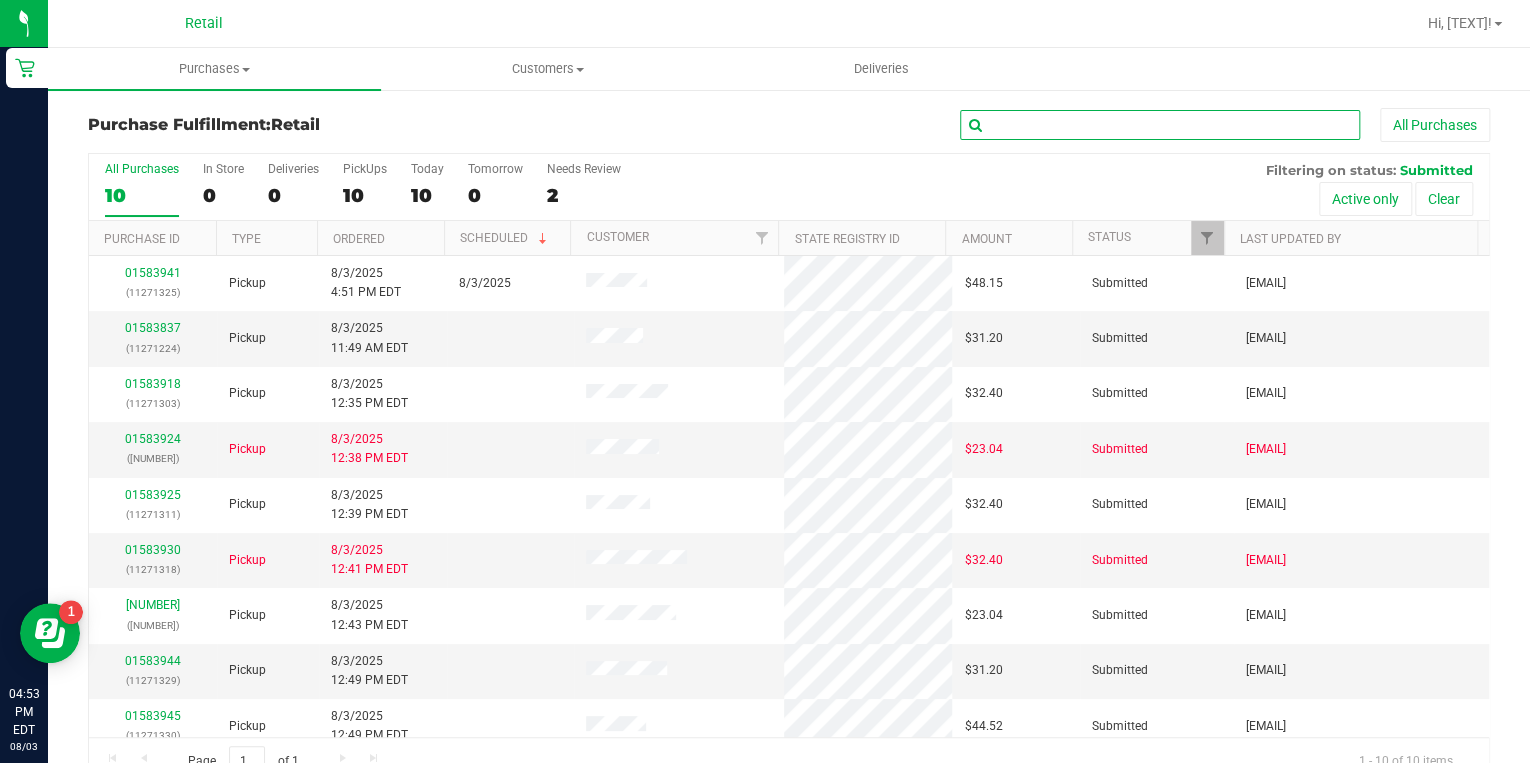 click at bounding box center [1160, 125] 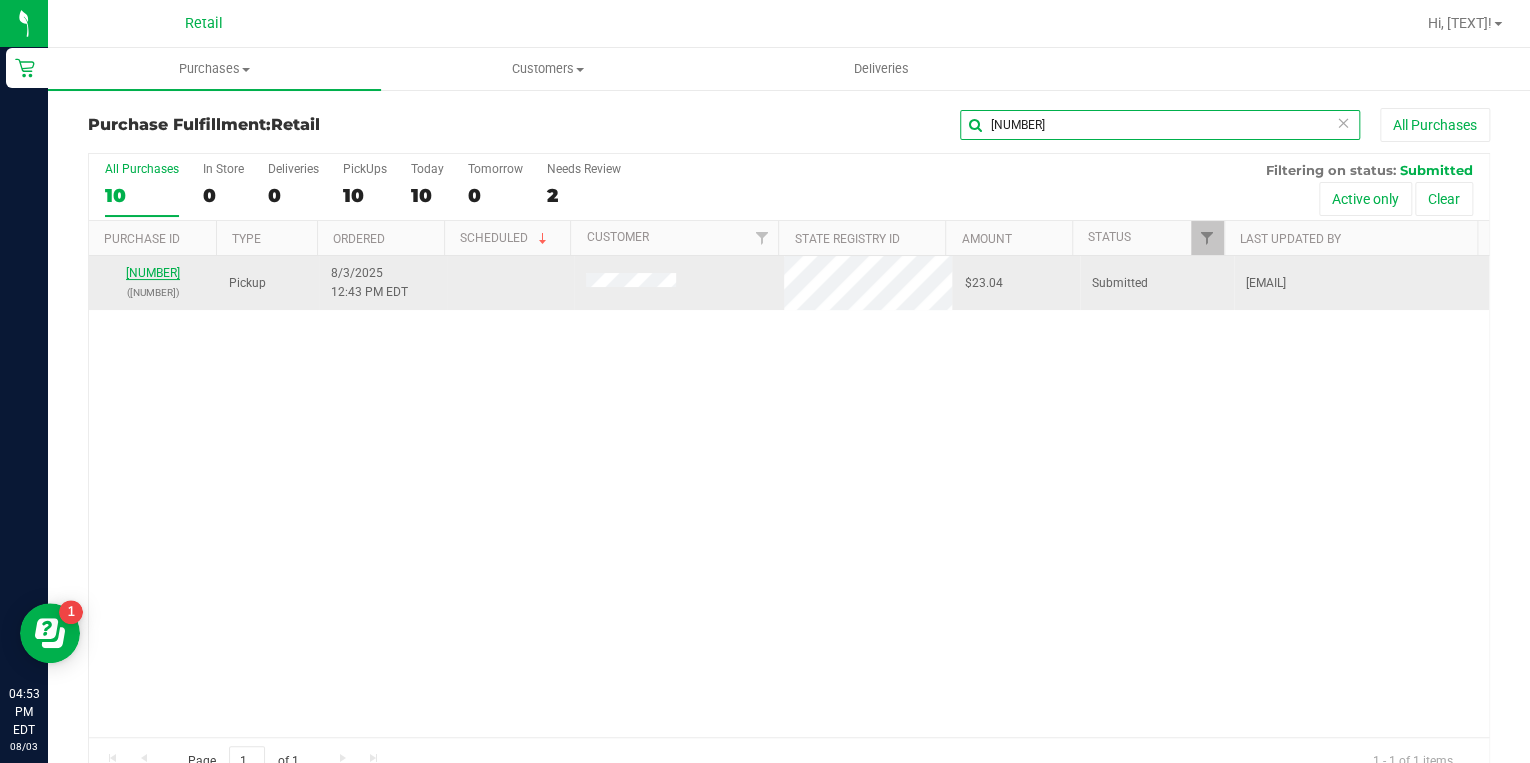 type on "1321" 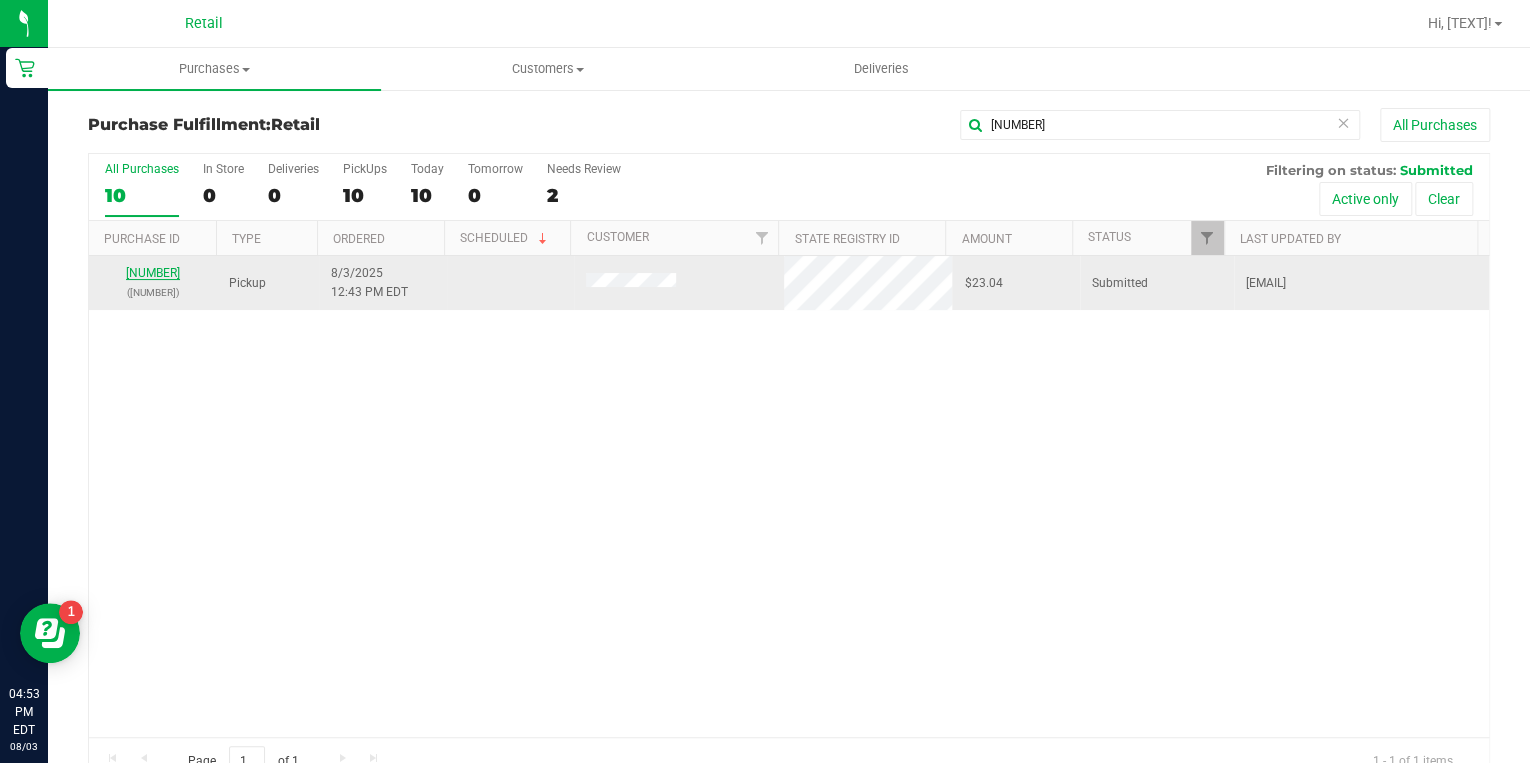click on "01583932" at bounding box center (153, 273) 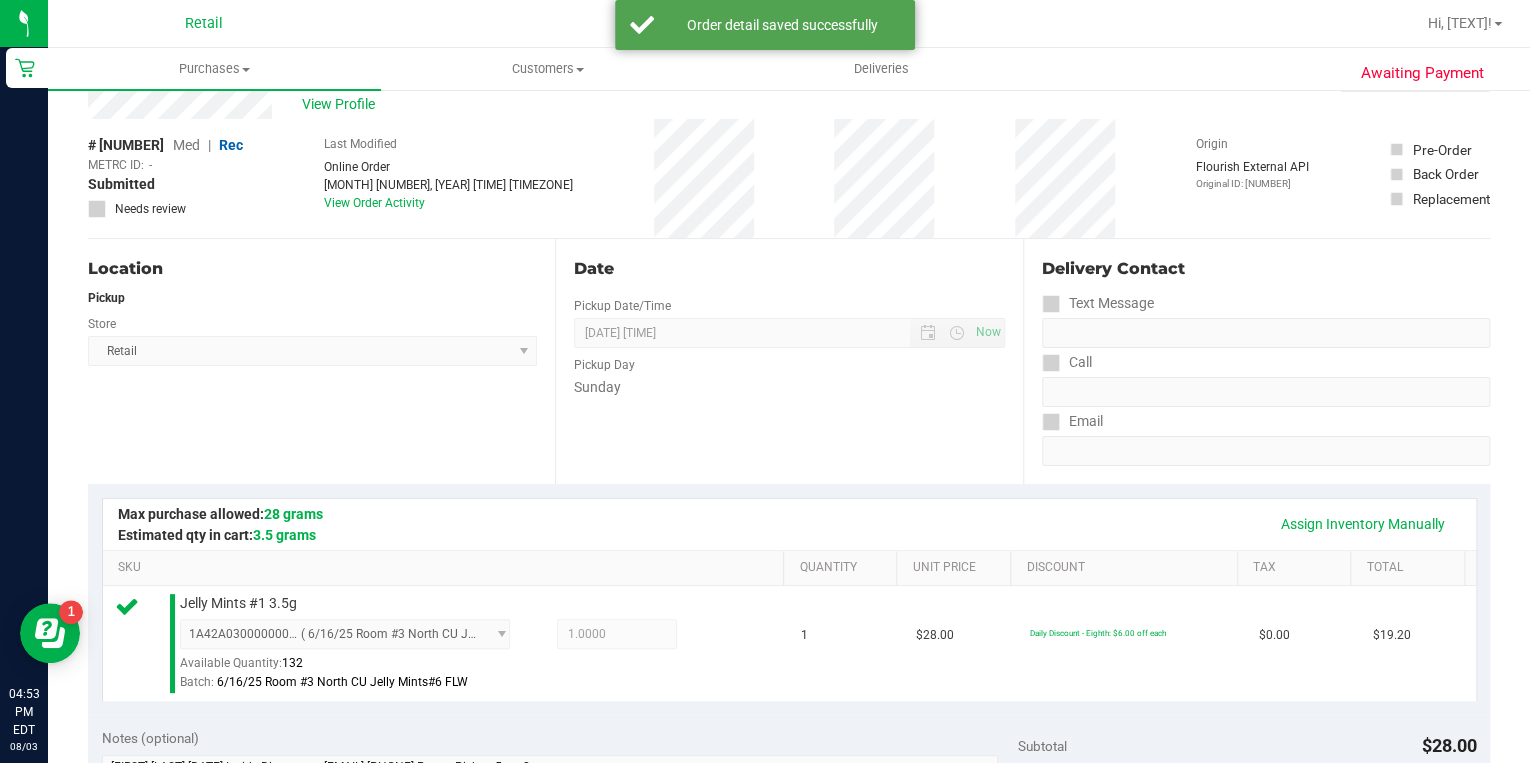 scroll, scrollTop: 640, scrollLeft: 0, axis: vertical 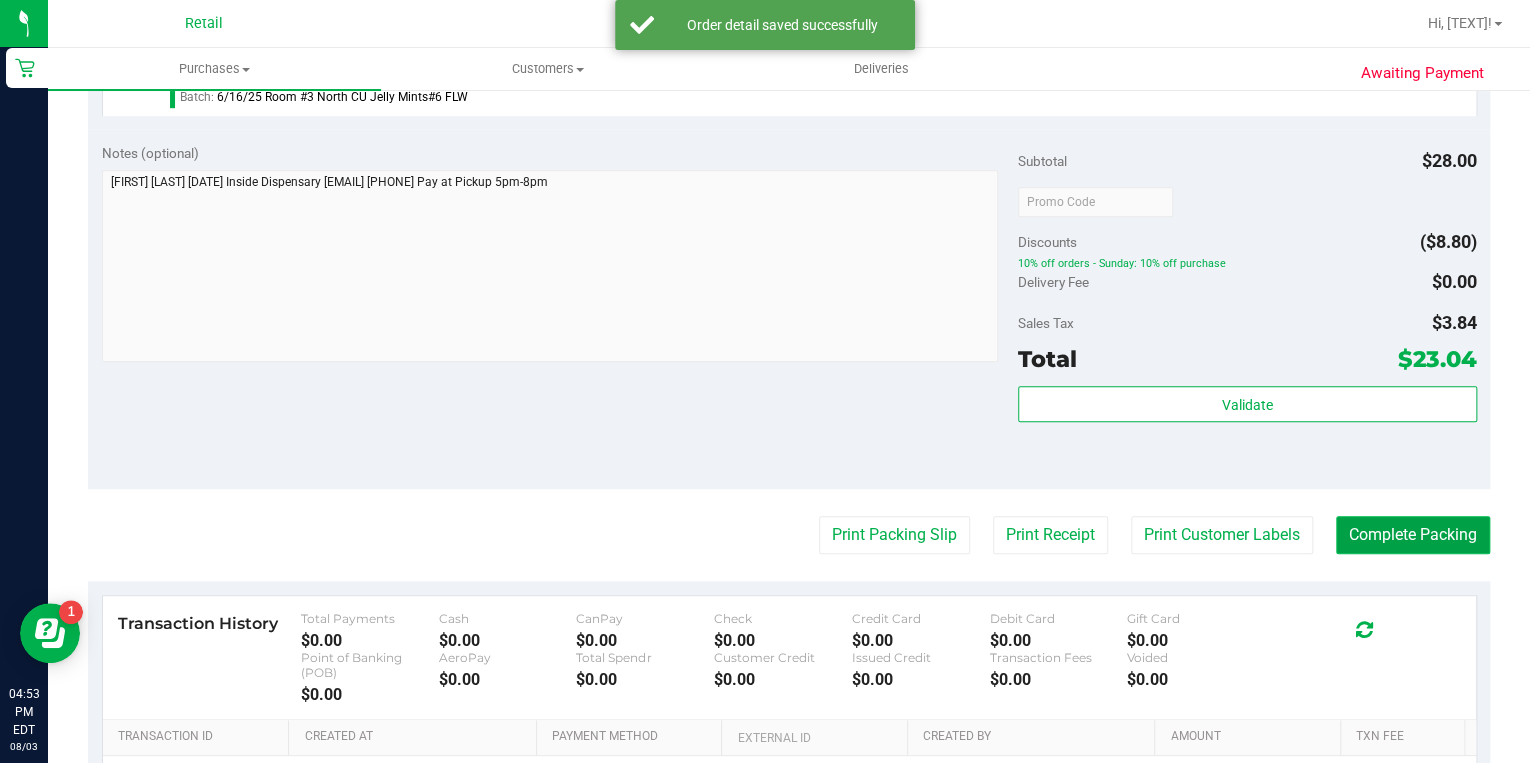click on "Complete Packing" at bounding box center (1413, 535) 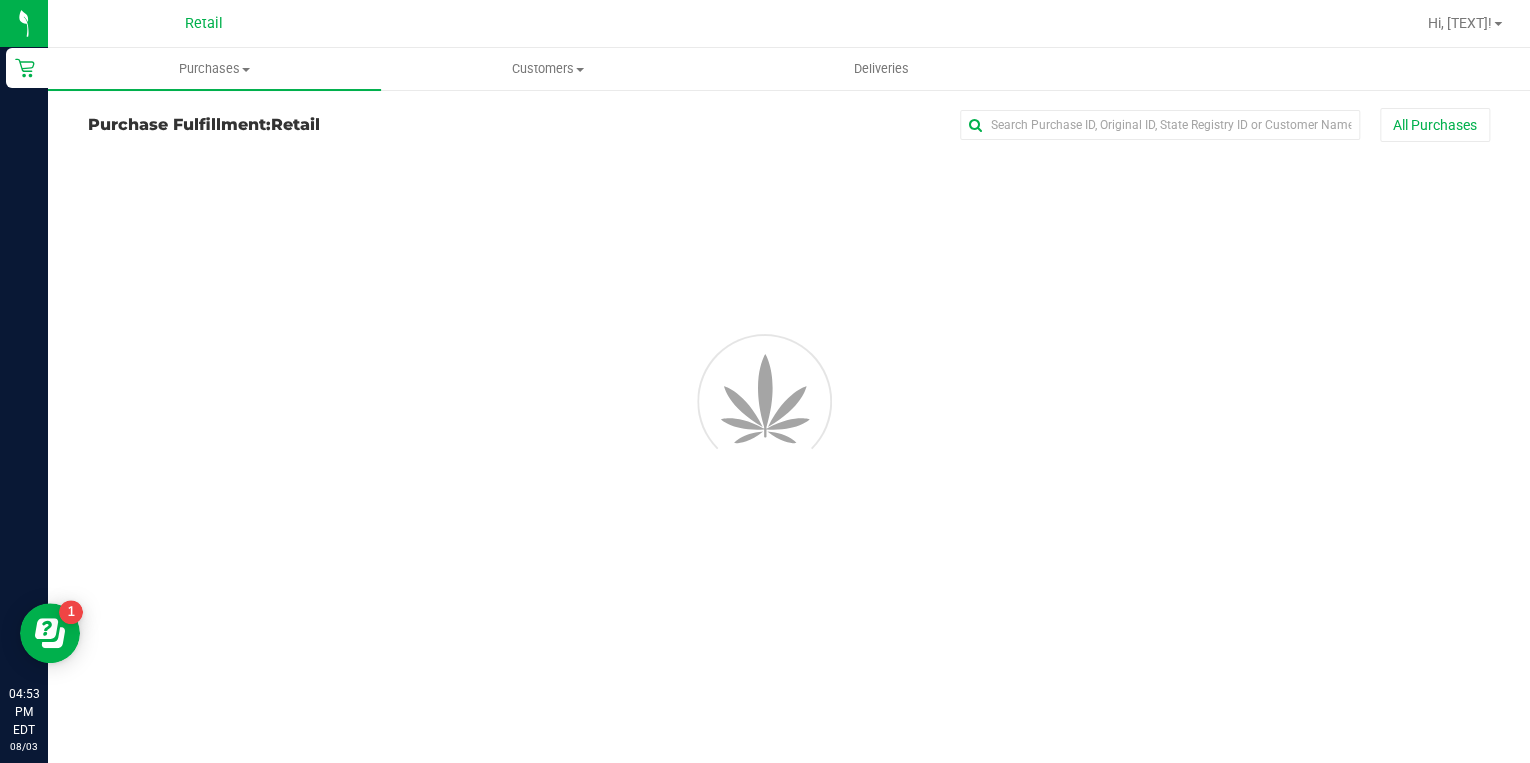 scroll, scrollTop: 0, scrollLeft: 0, axis: both 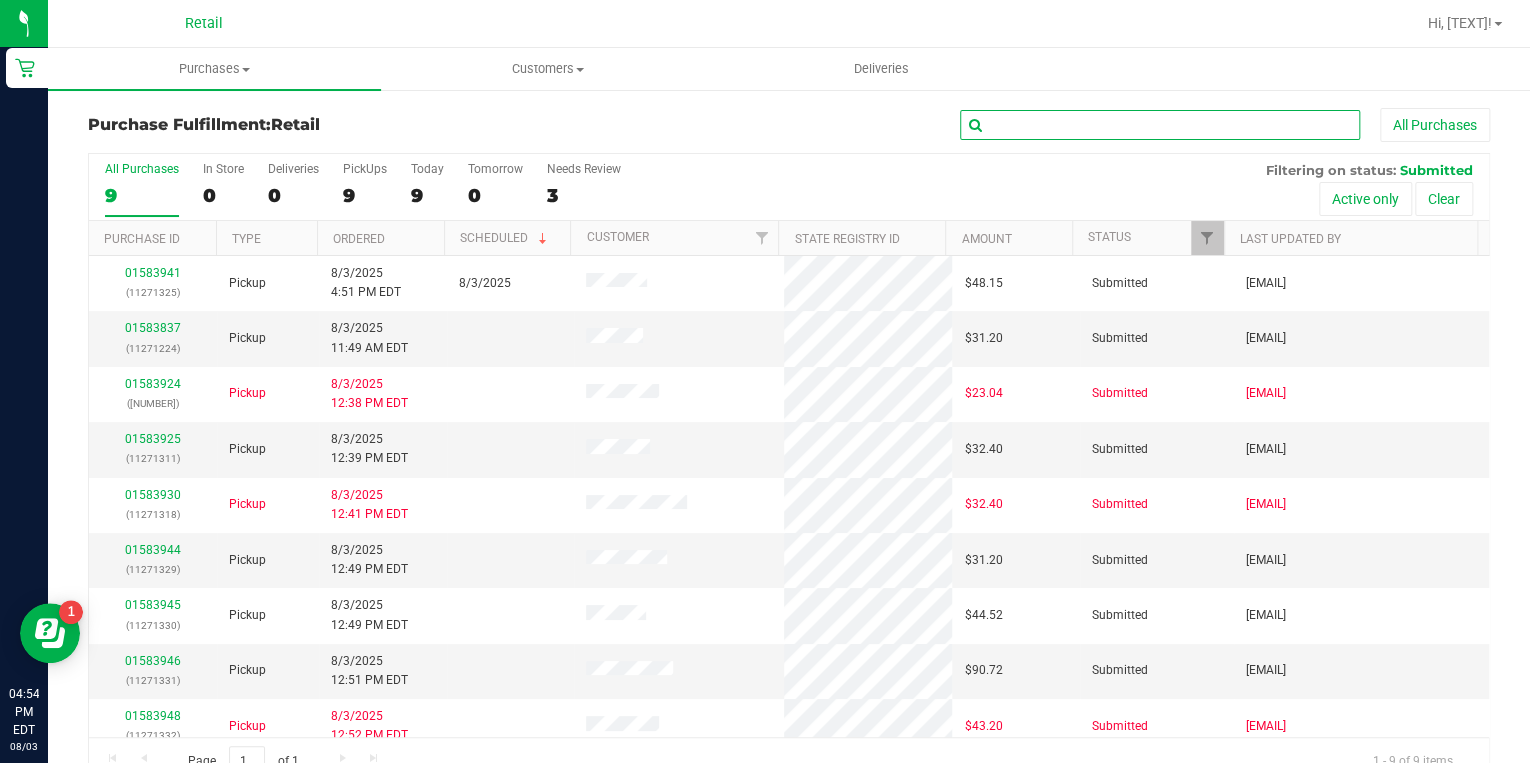 click at bounding box center [1160, 125] 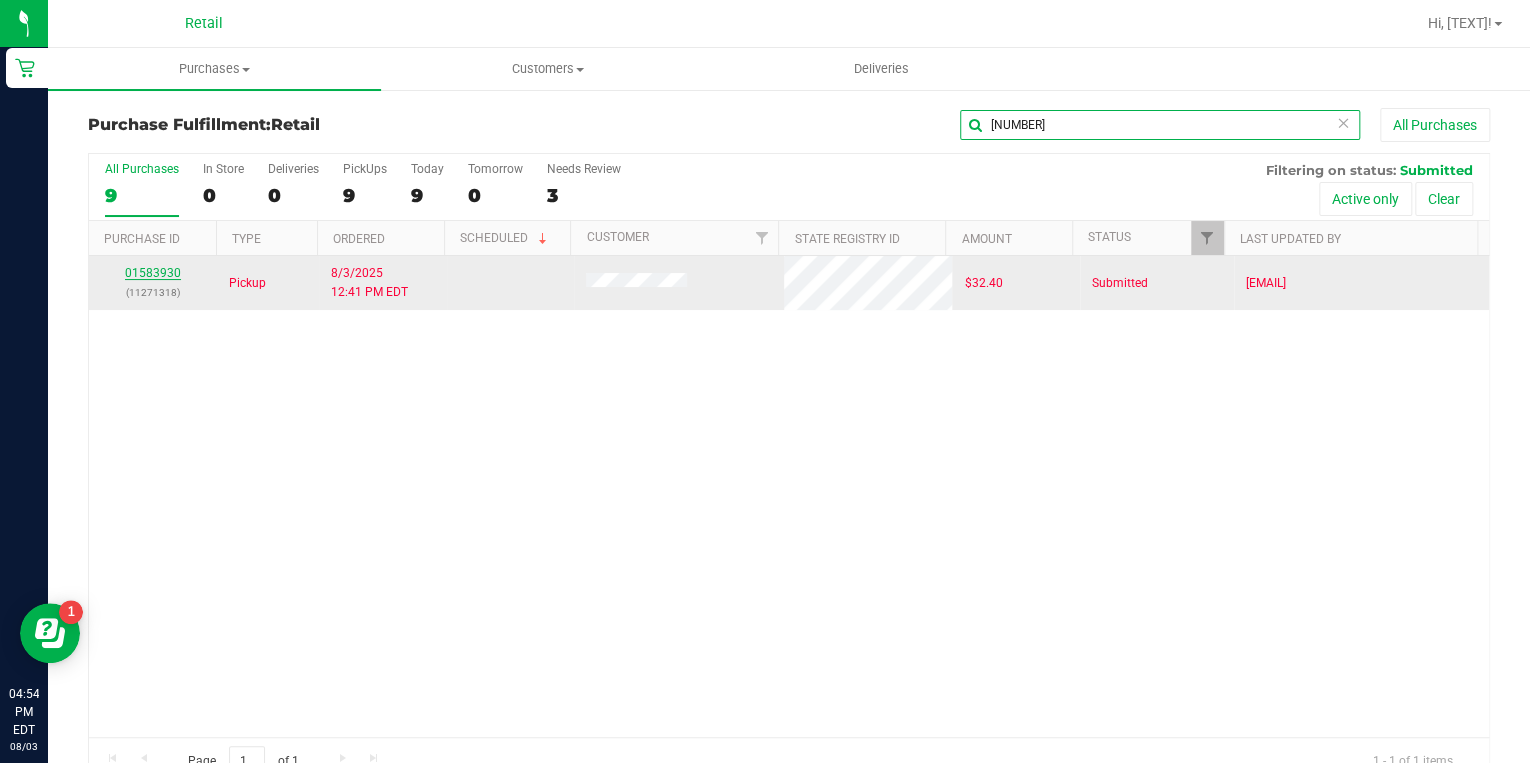 type on "1318" 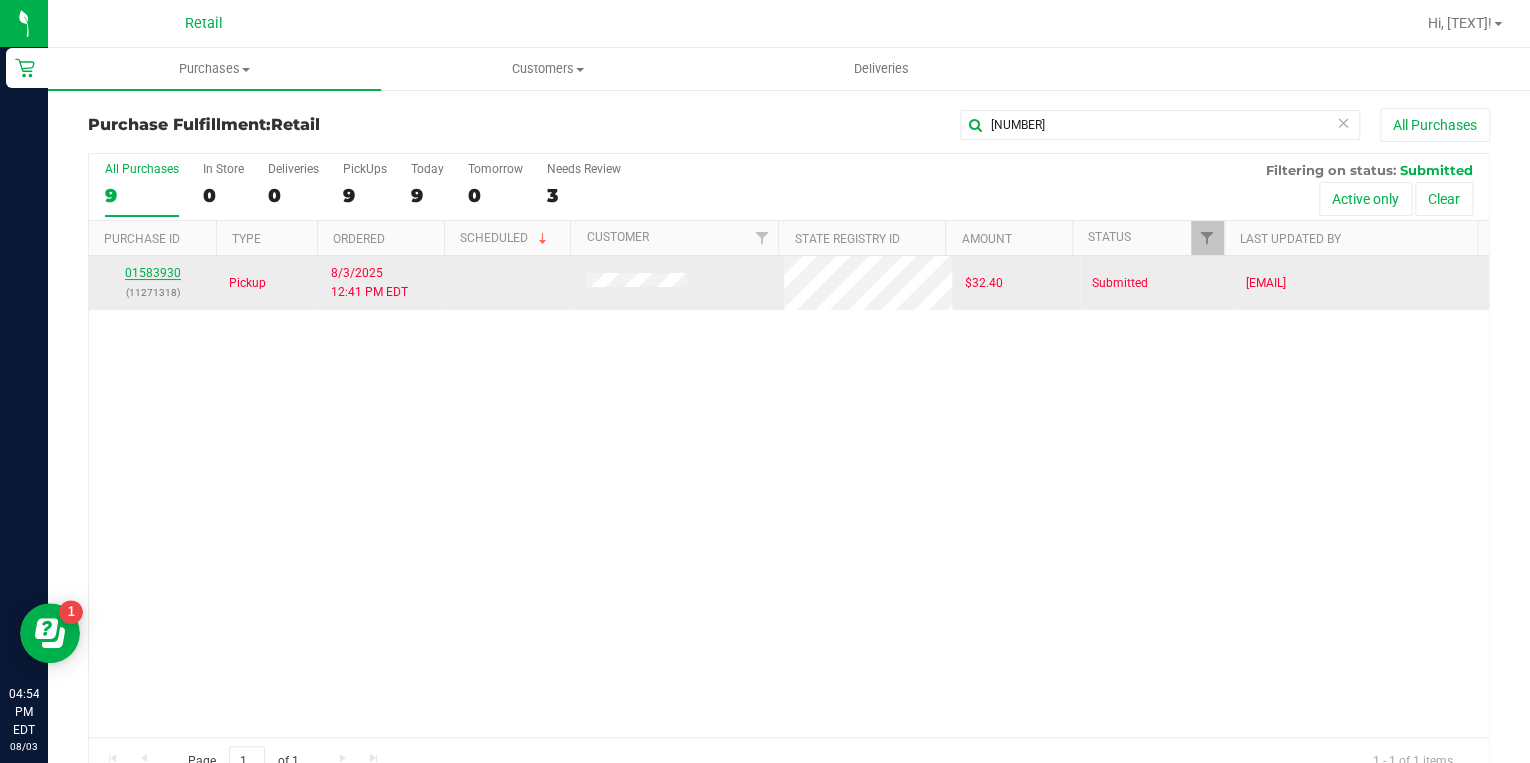 click on "01583930" at bounding box center (153, 273) 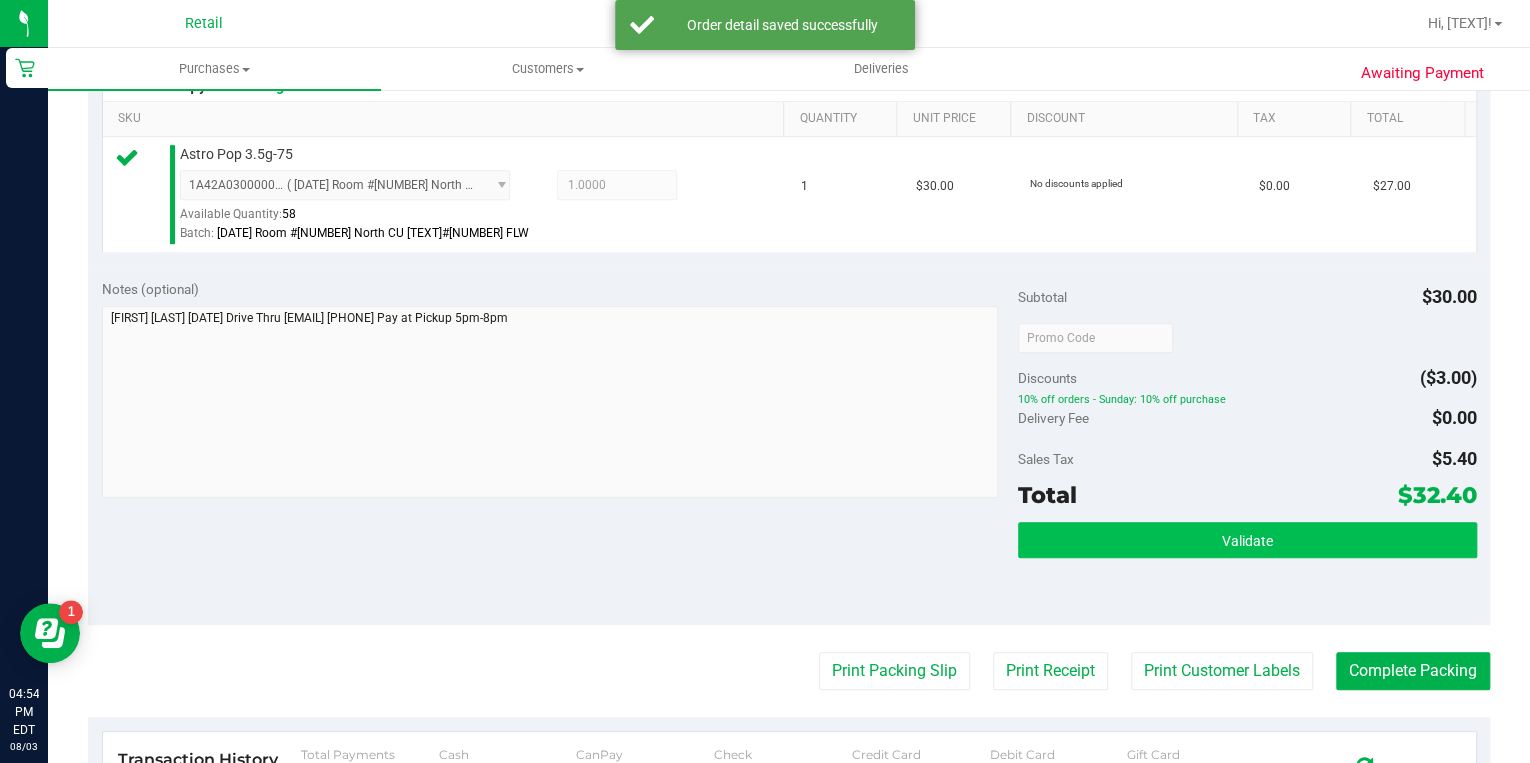scroll, scrollTop: 560, scrollLeft: 0, axis: vertical 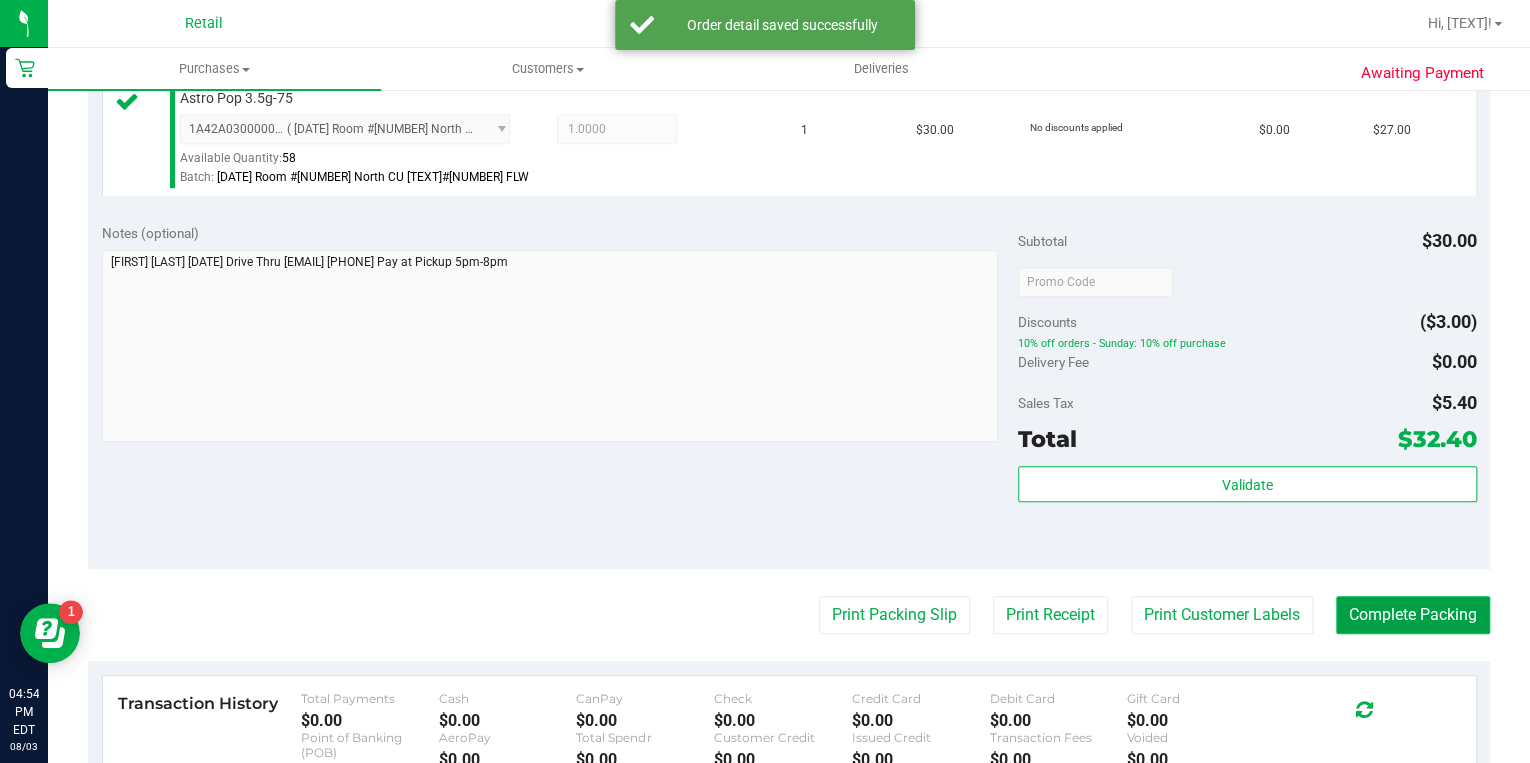 click on "Complete Packing" at bounding box center (1413, 615) 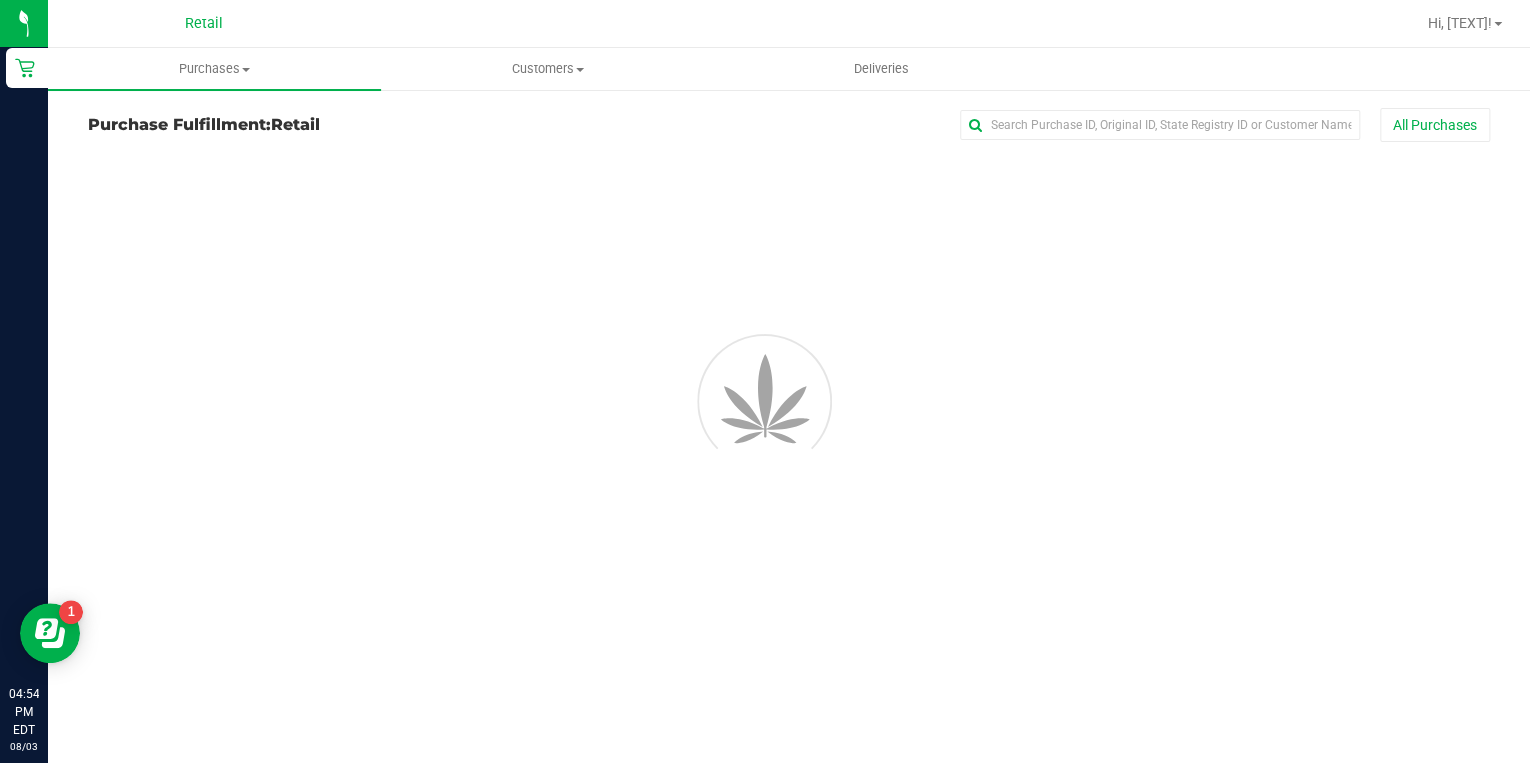 scroll, scrollTop: 0, scrollLeft: 0, axis: both 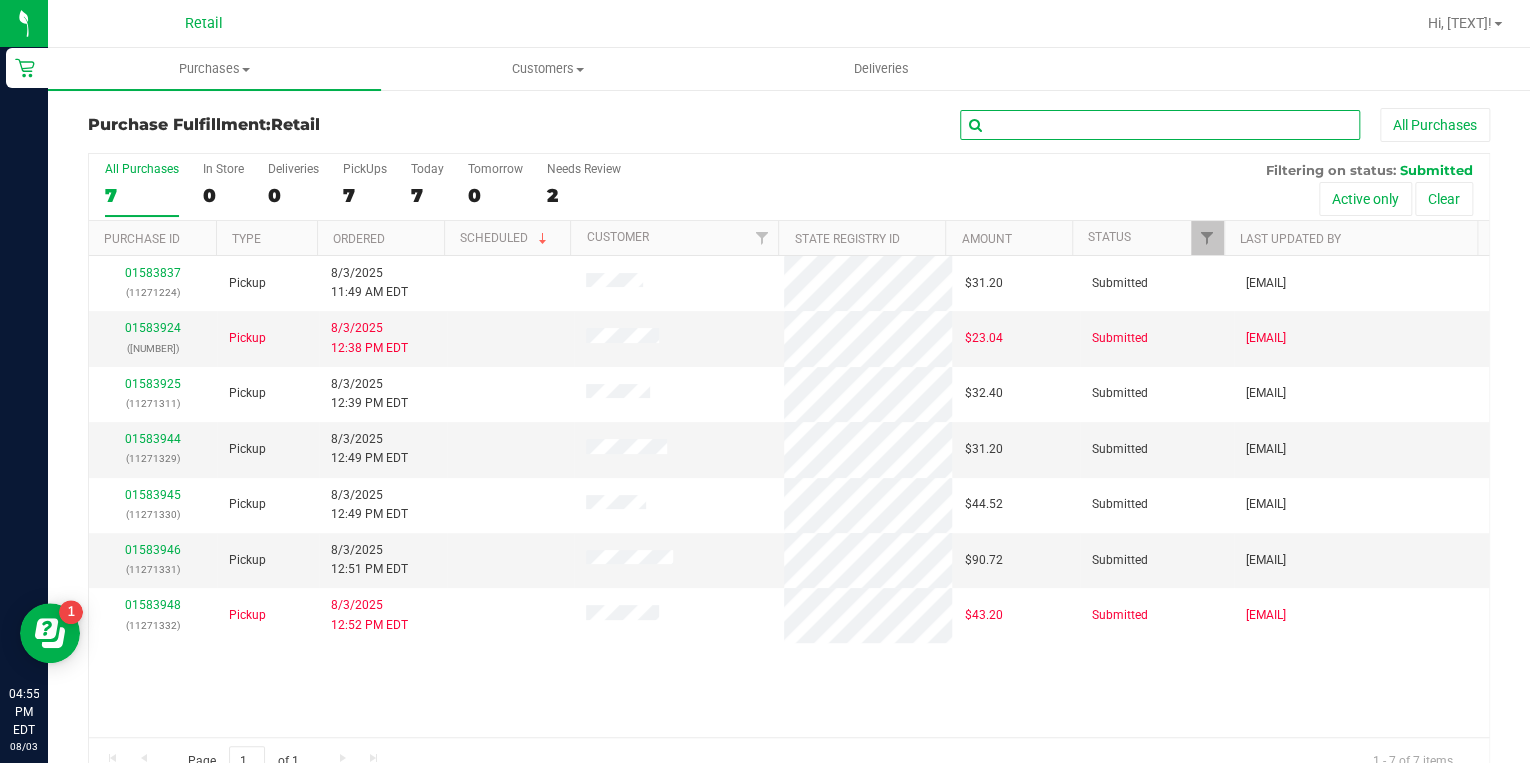click at bounding box center [1160, 125] 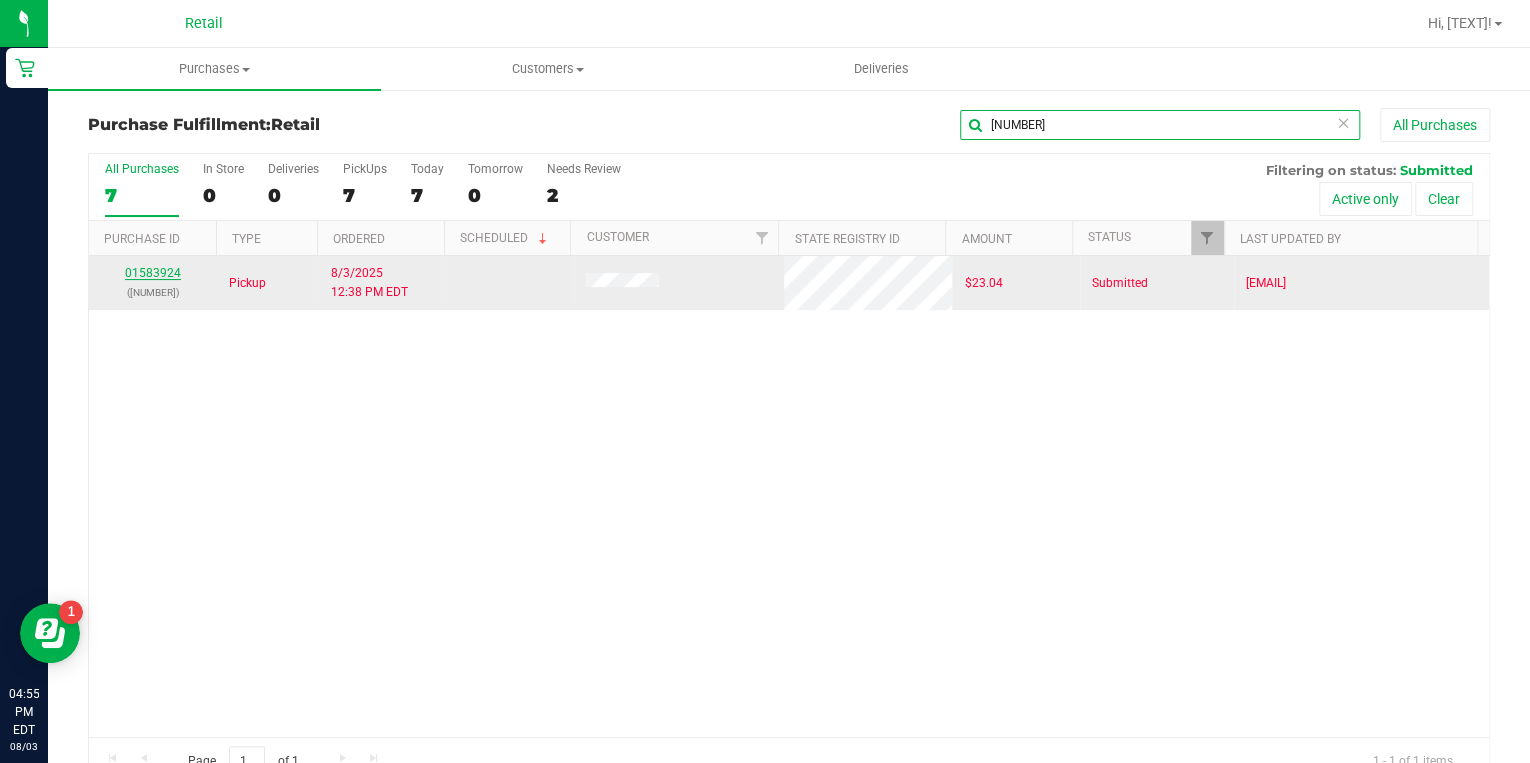 type on "1309" 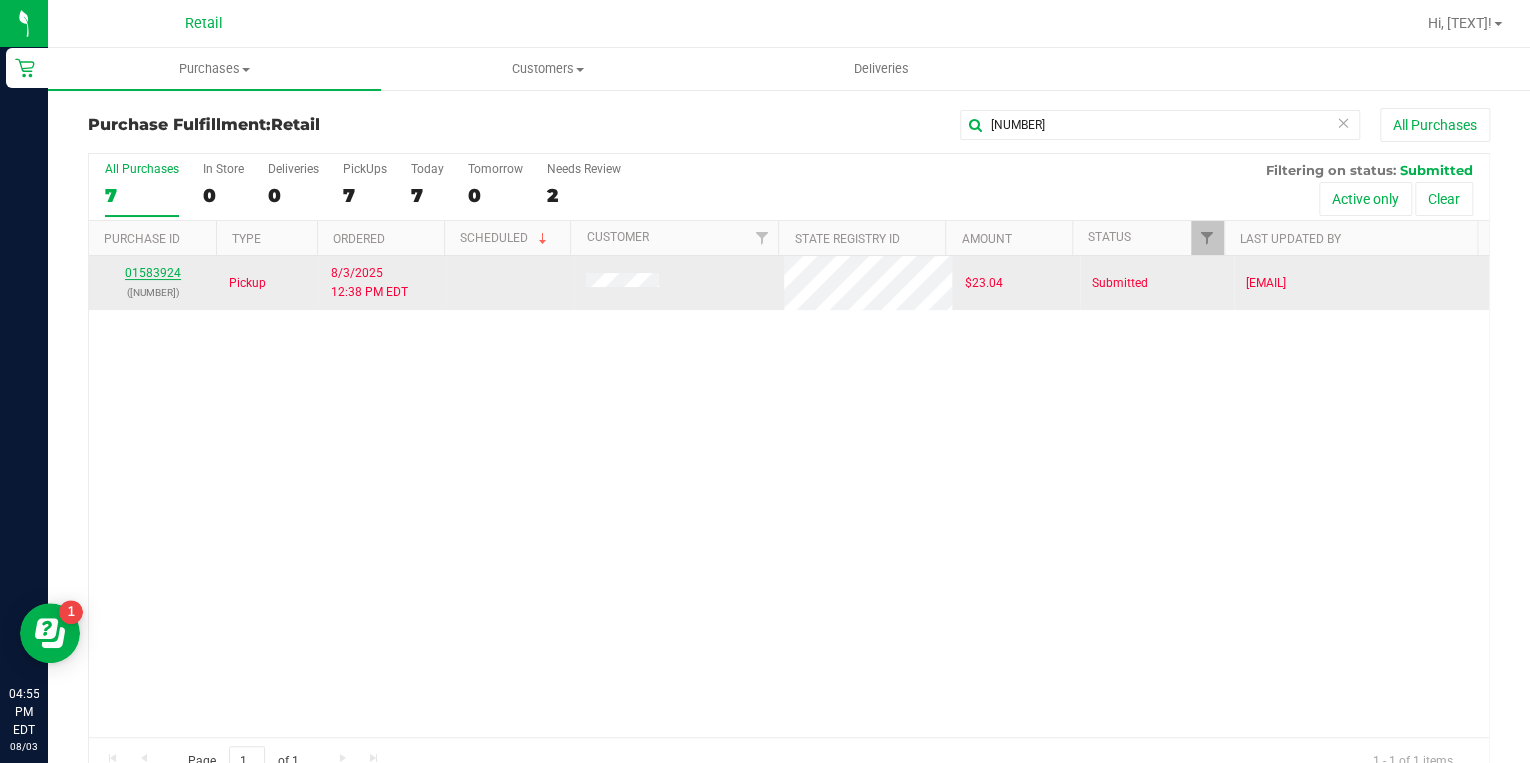 click on "01583924" at bounding box center [153, 273] 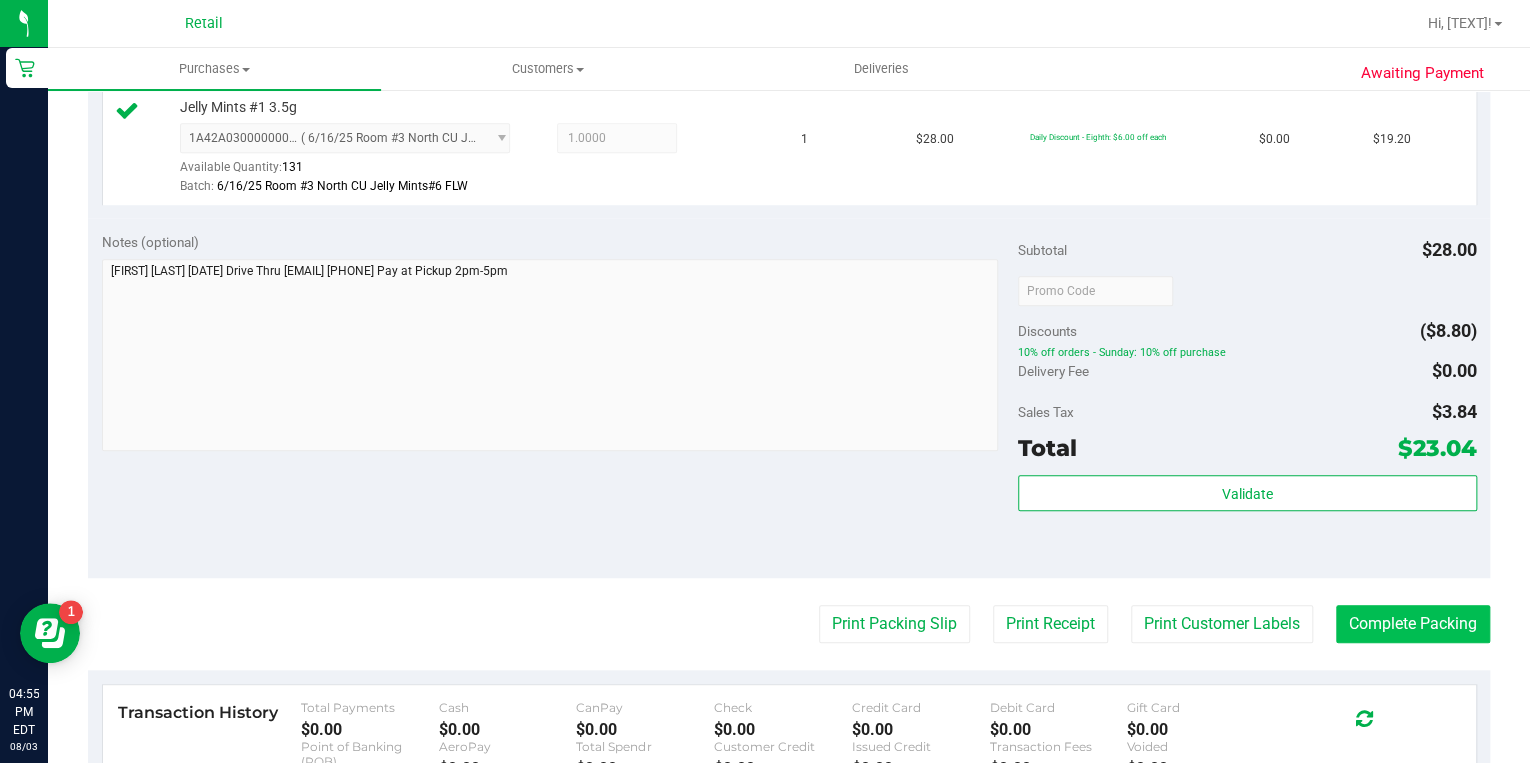 scroll, scrollTop: 560, scrollLeft: 0, axis: vertical 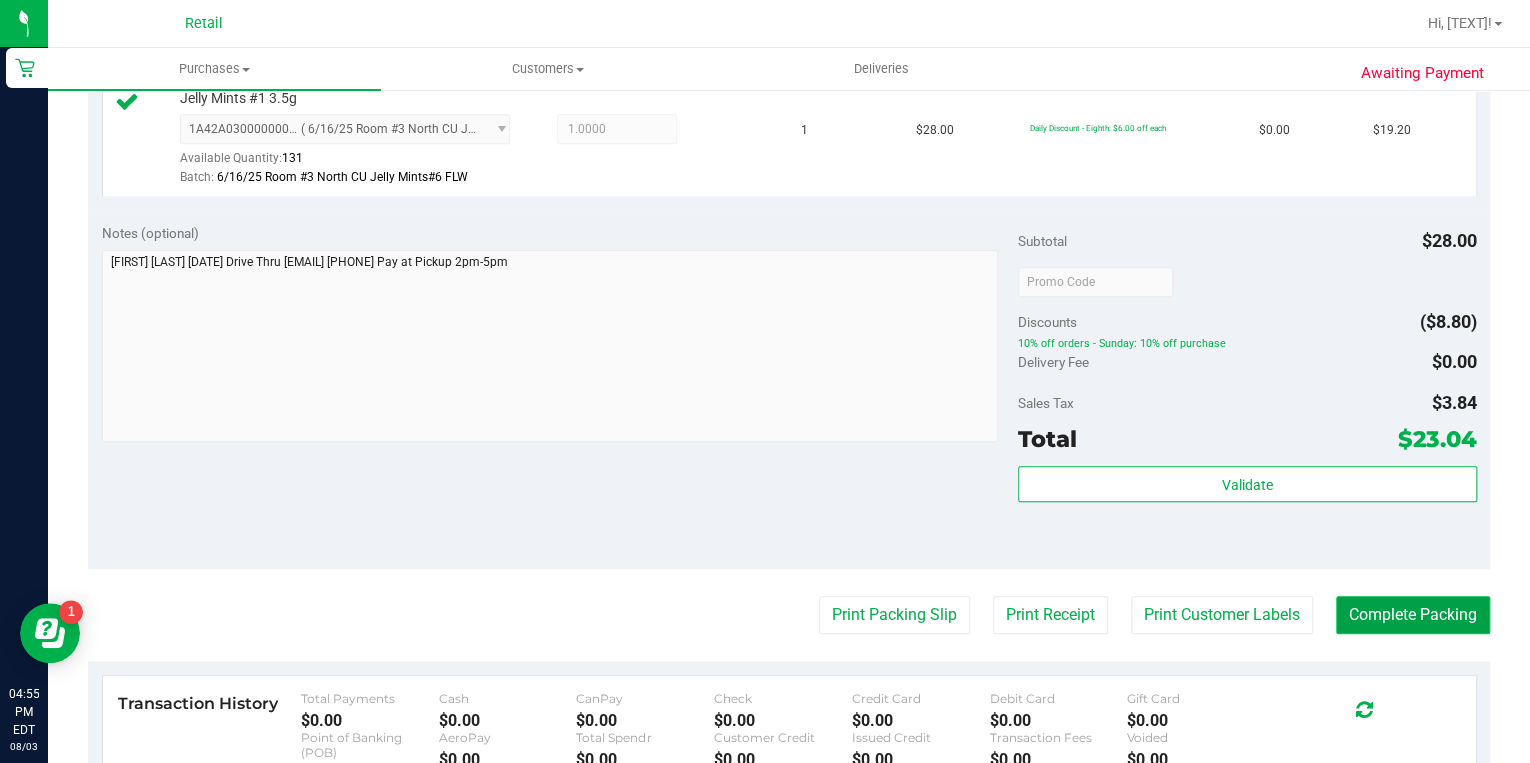 click on "Complete Packing" at bounding box center (1413, 615) 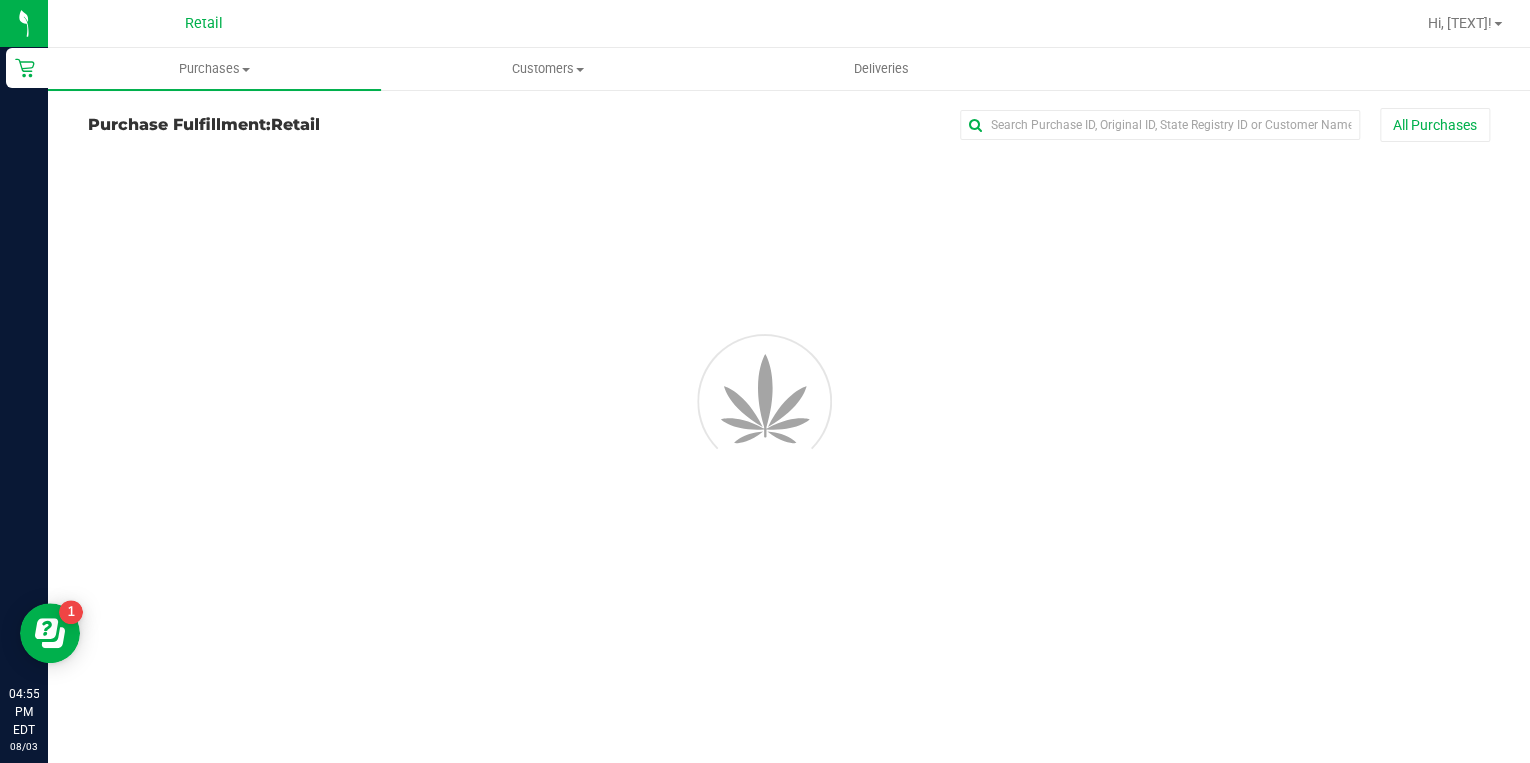 scroll, scrollTop: 0, scrollLeft: 0, axis: both 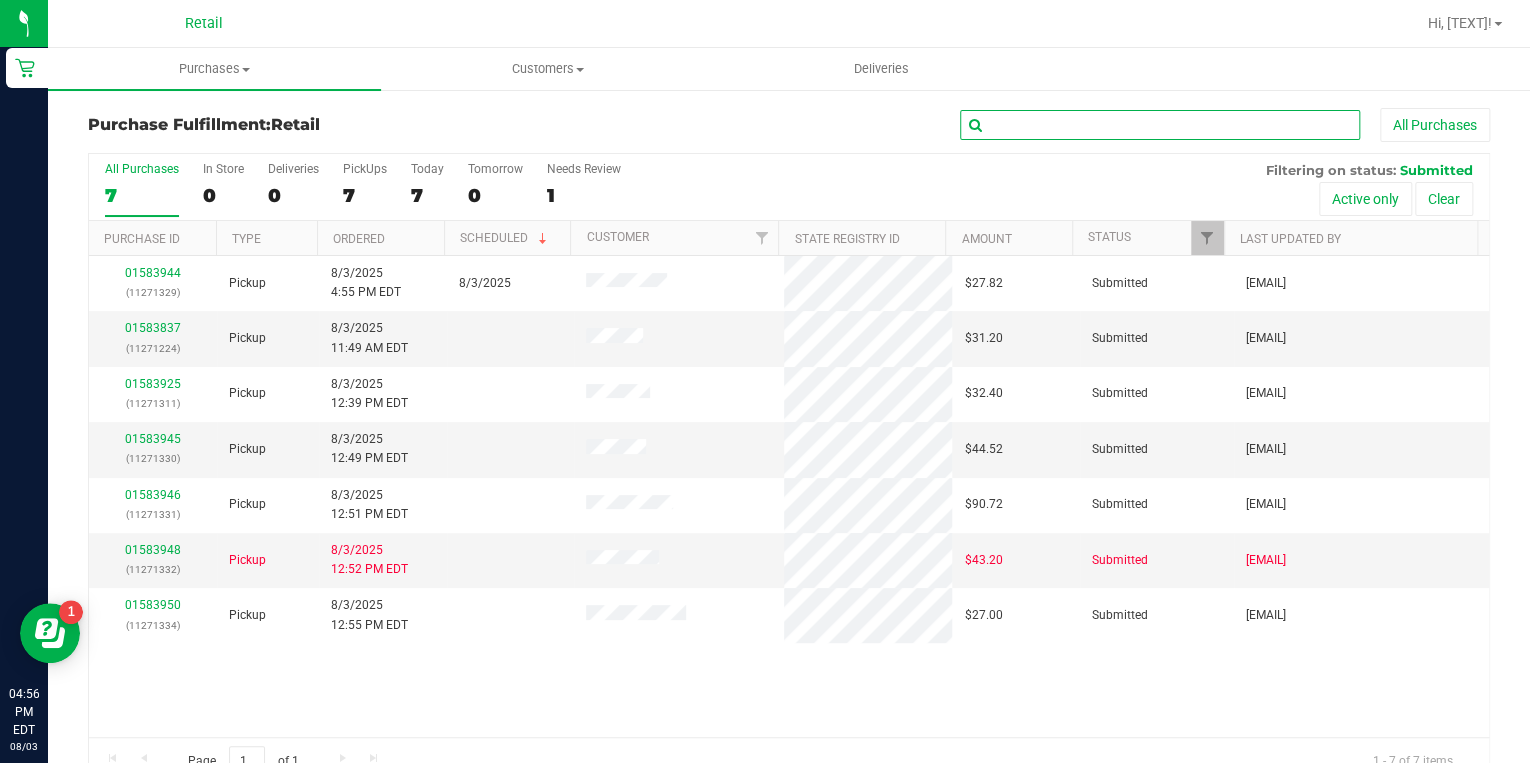 click at bounding box center (1160, 125) 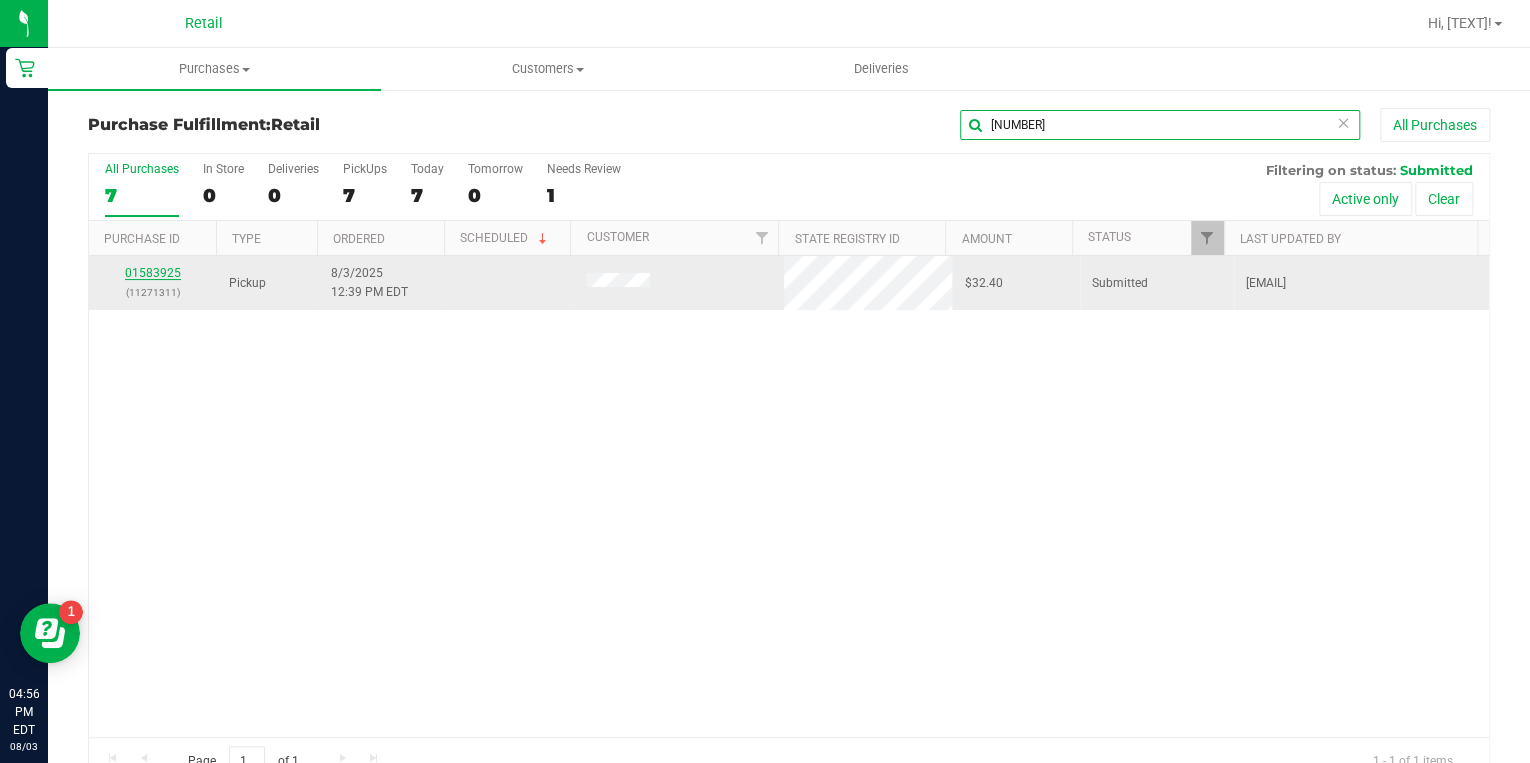 type on "1311" 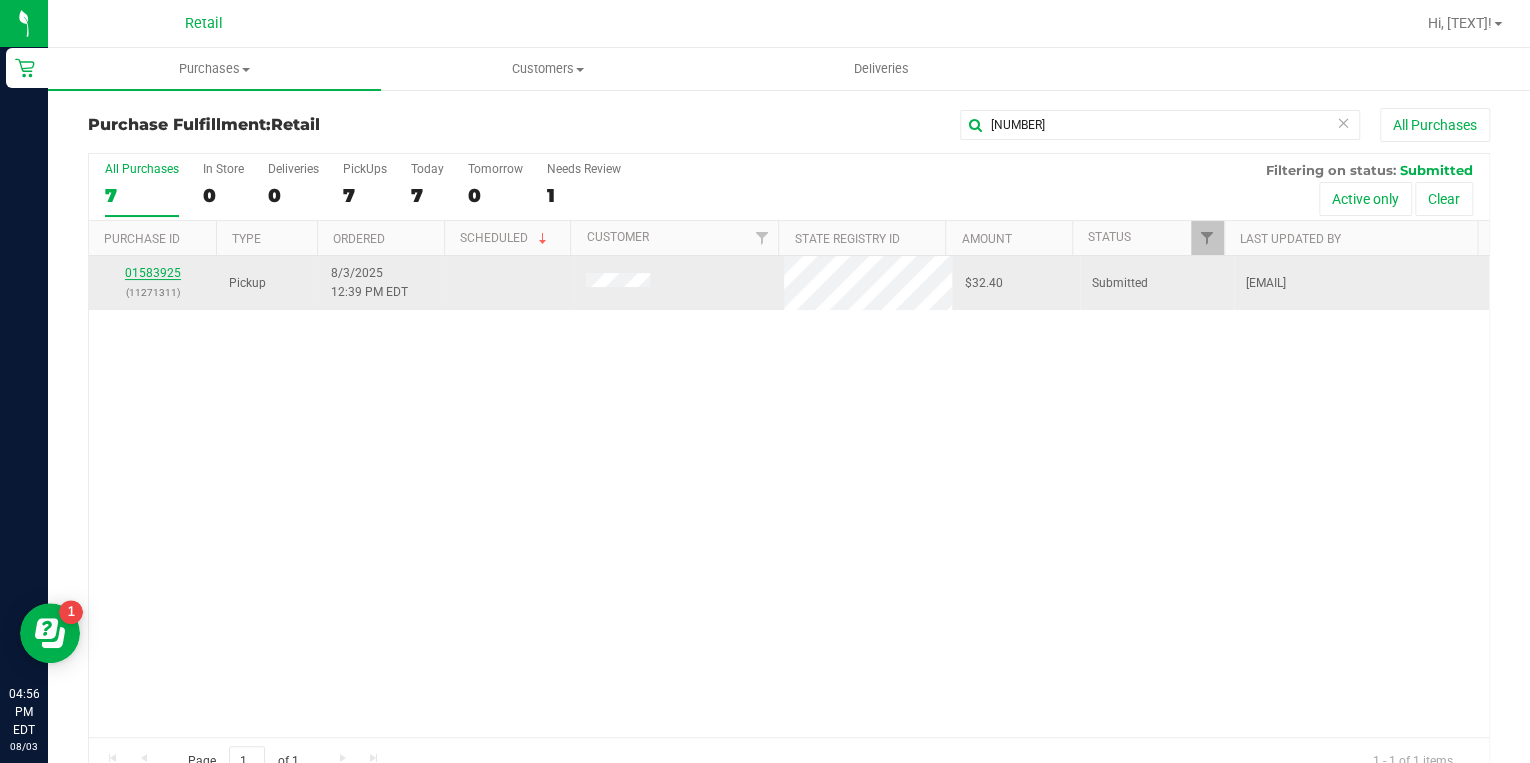 click on "01583925" at bounding box center [153, 273] 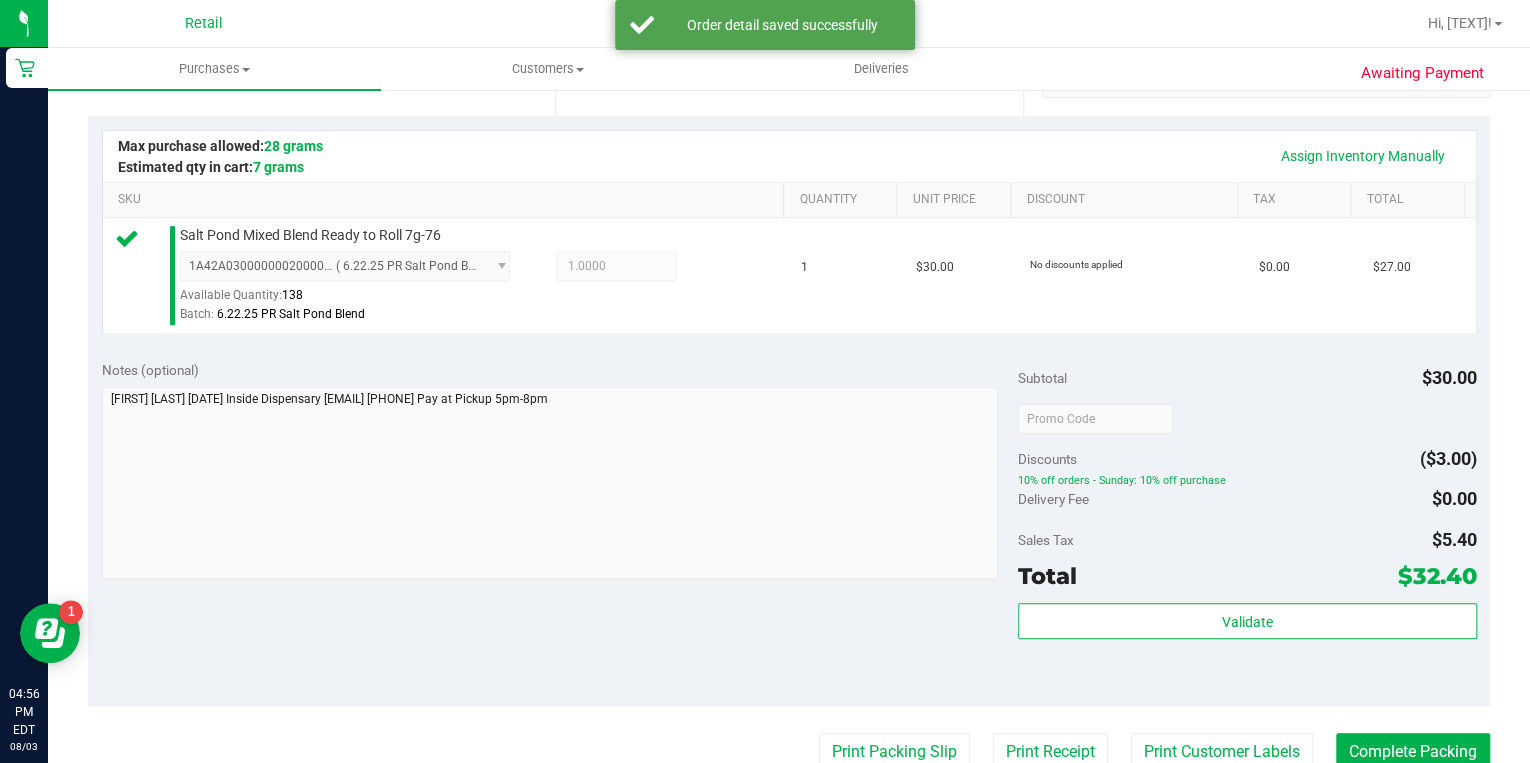 scroll, scrollTop: 640, scrollLeft: 0, axis: vertical 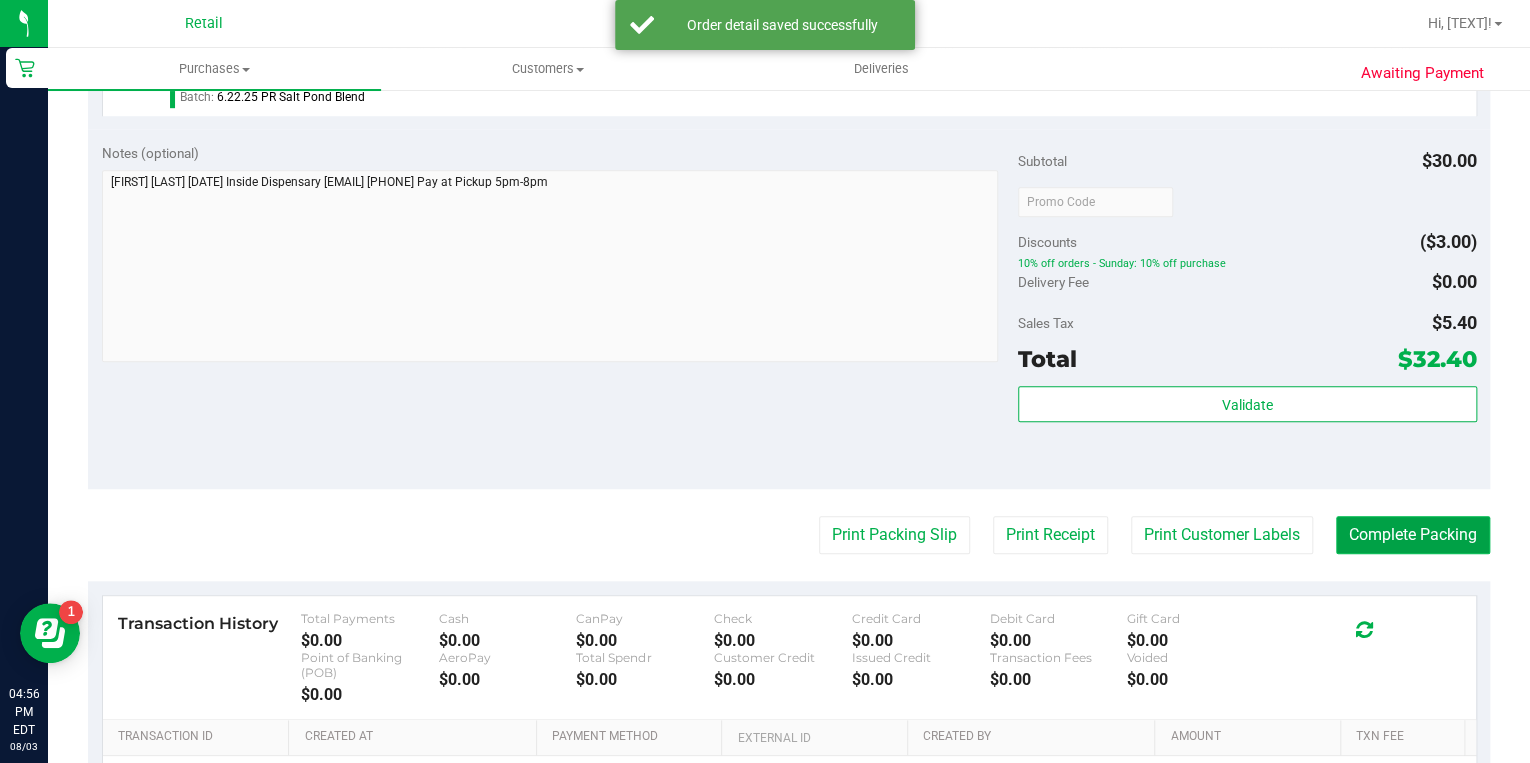 click on "Complete Packing" at bounding box center [1413, 535] 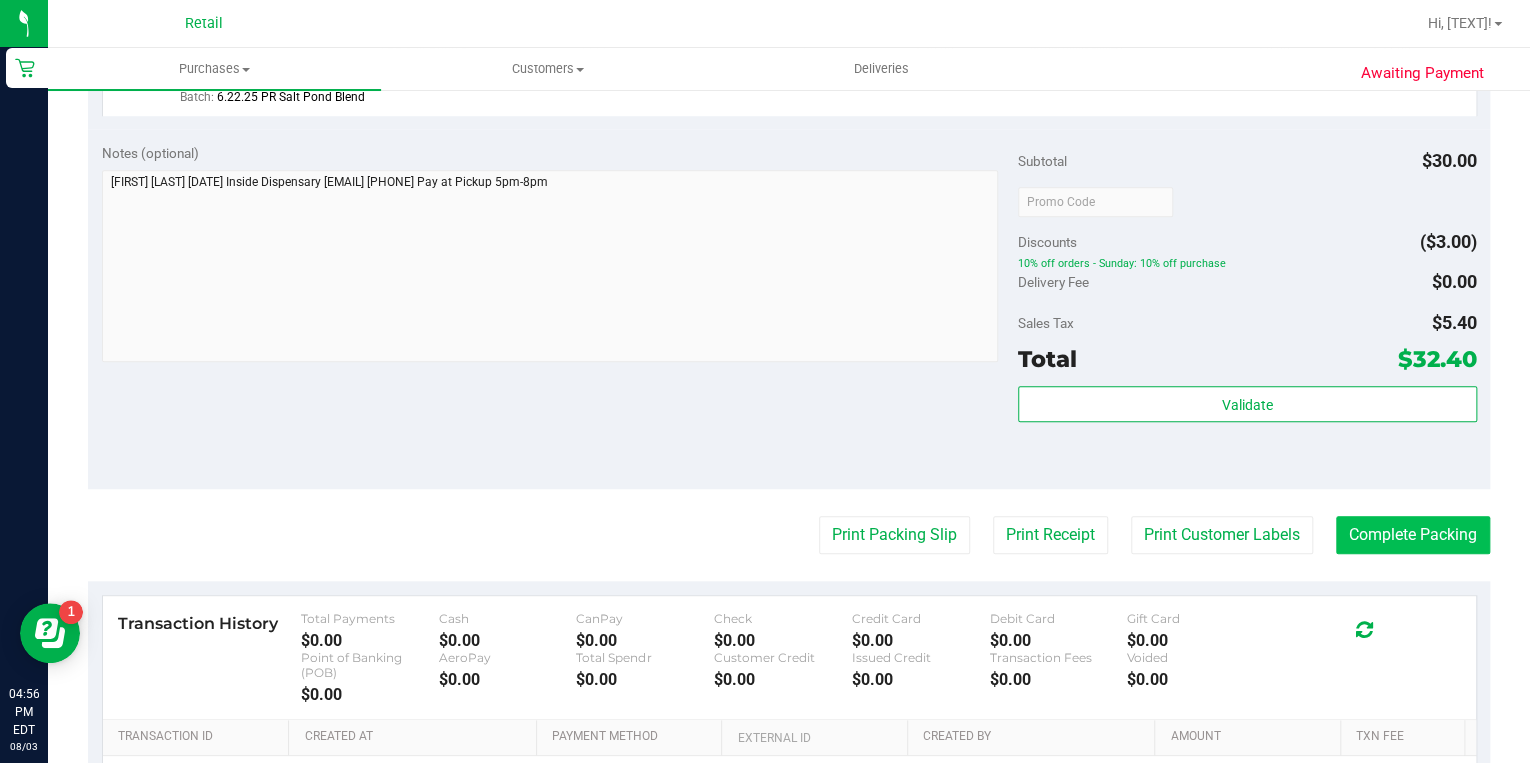scroll, scrollTop: 0, scrollLeft: 0, axis: both 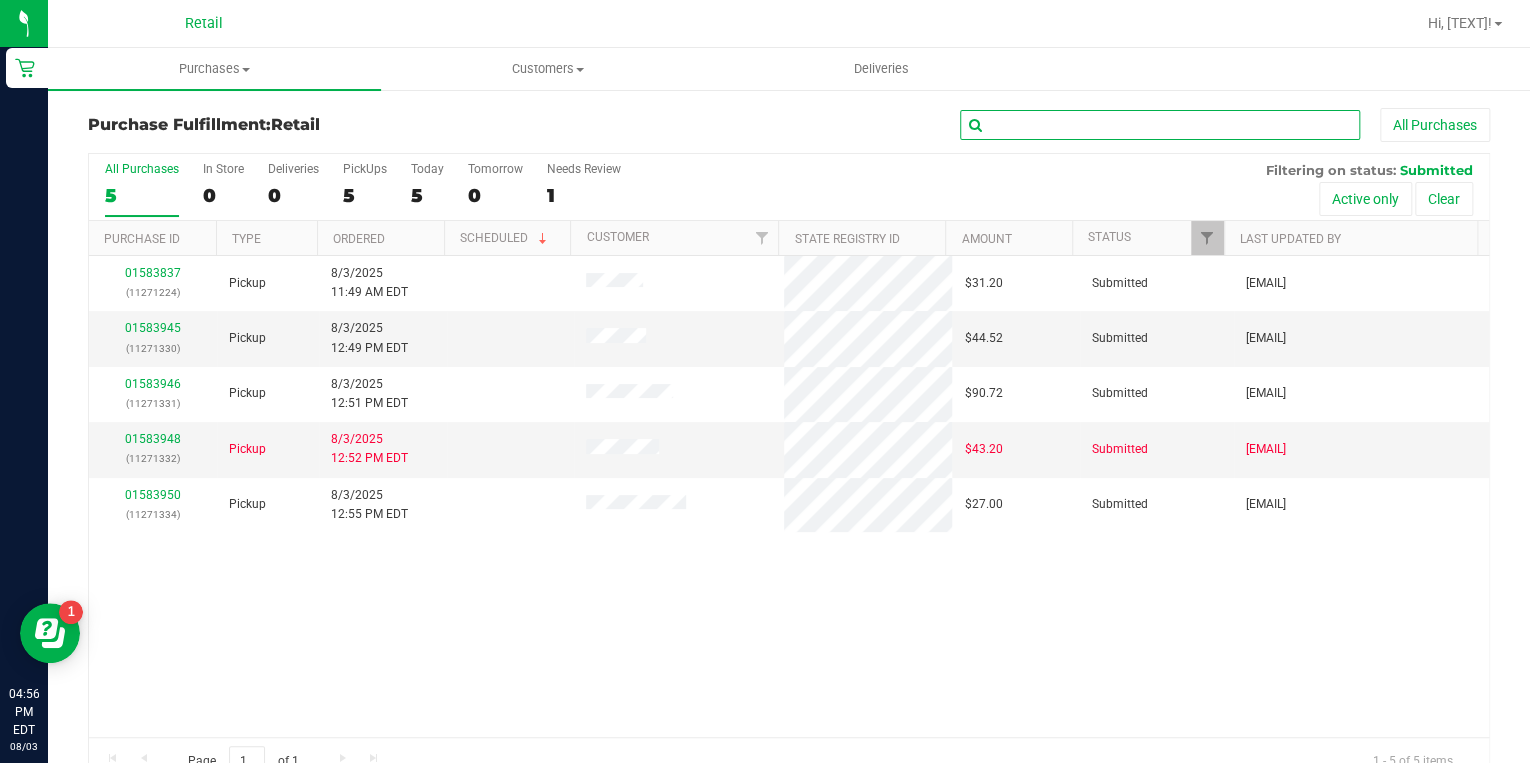 click at bounding box center [1160, 125] 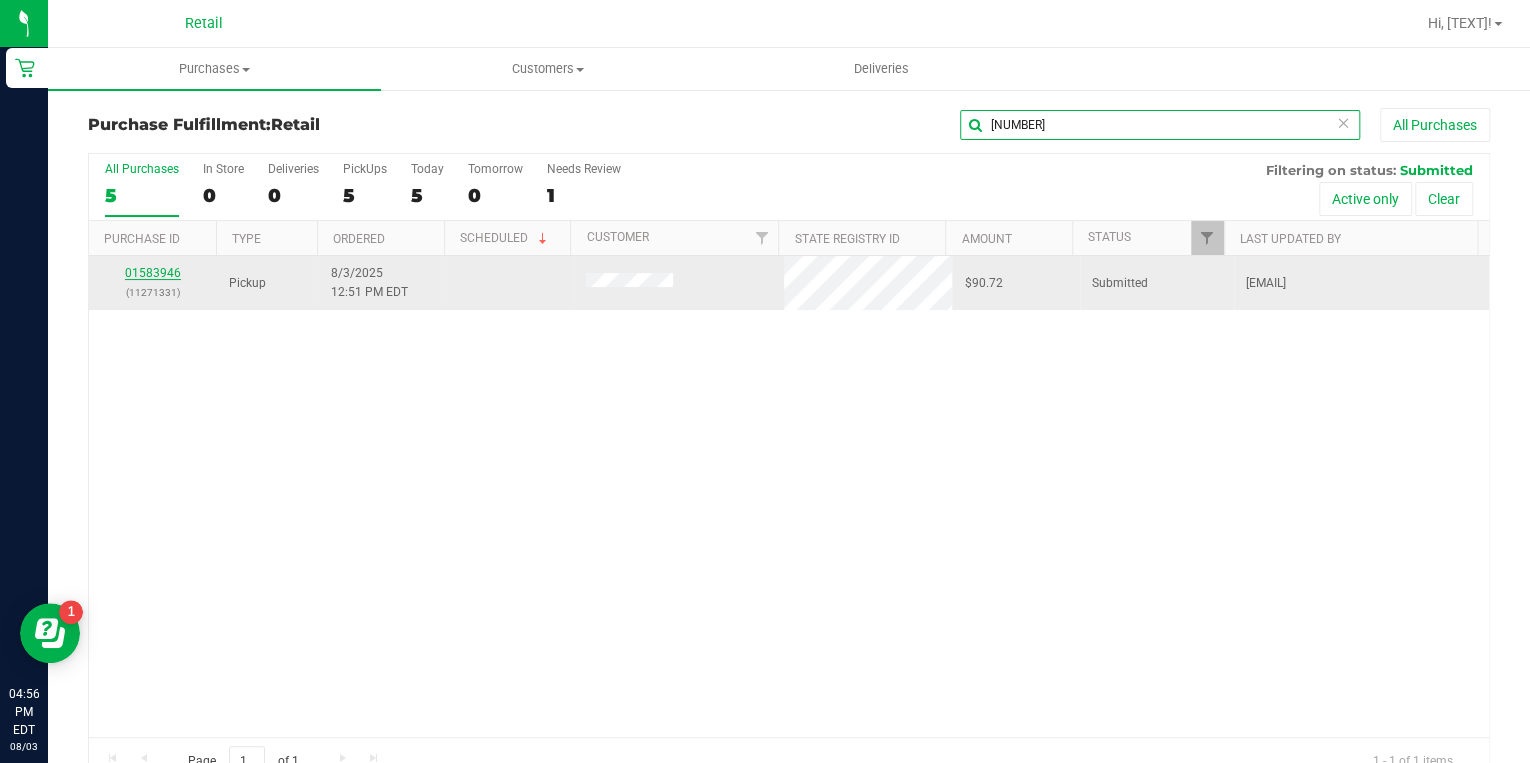 type on "1331" 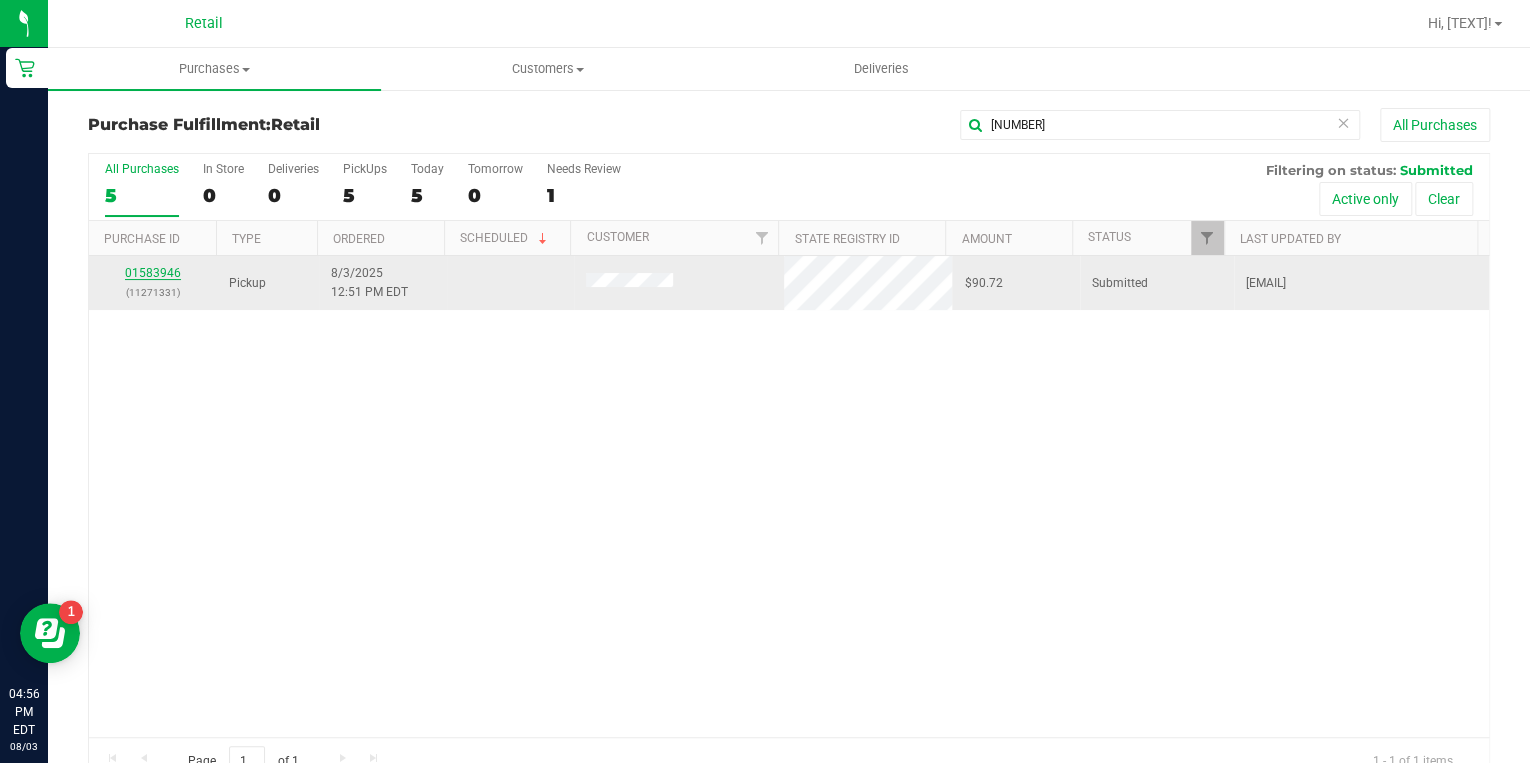 click on "01583946" at bounding box center (153, 273) 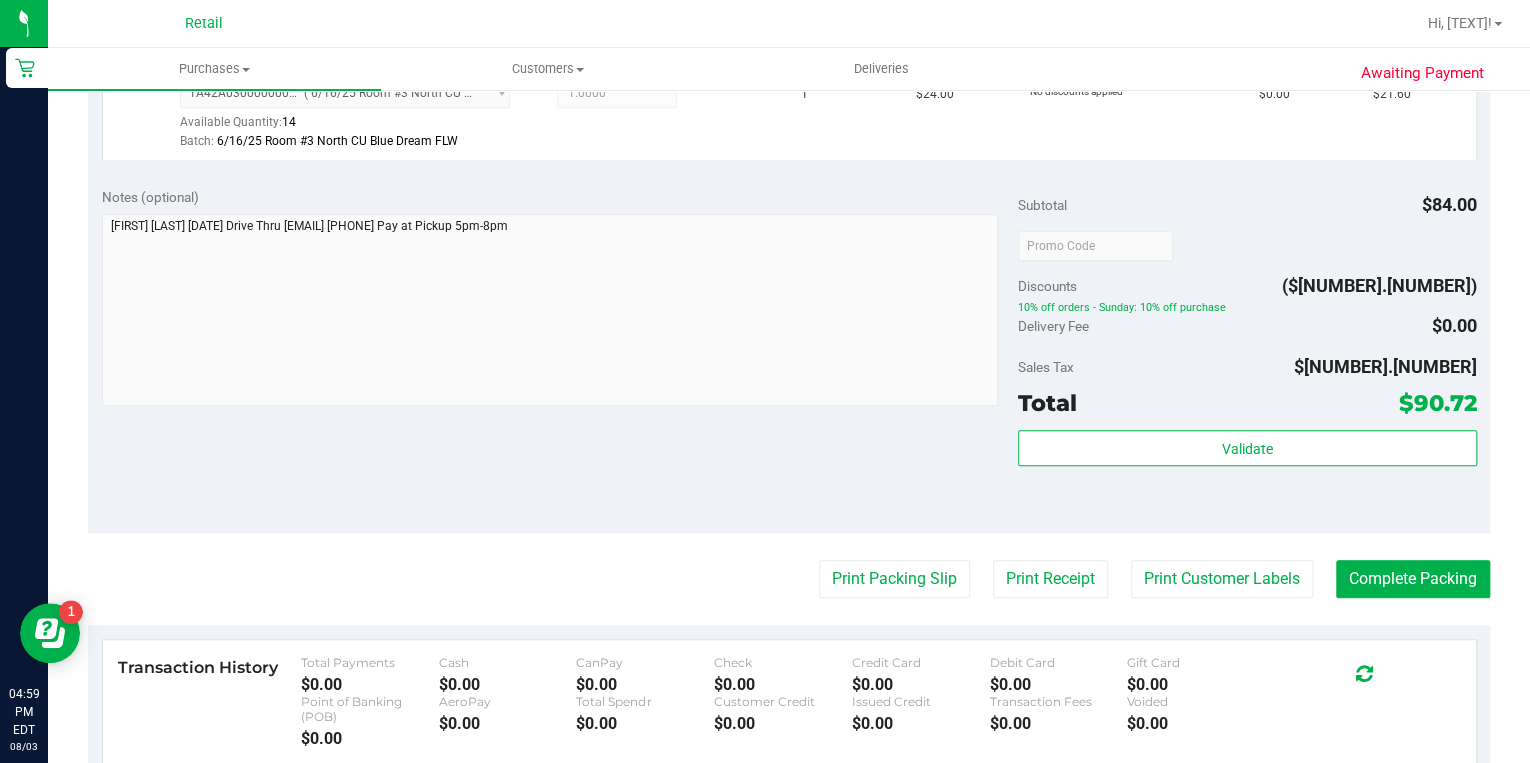scroll, scrollTop: 960, scrollLeft: 0, axis: vertical 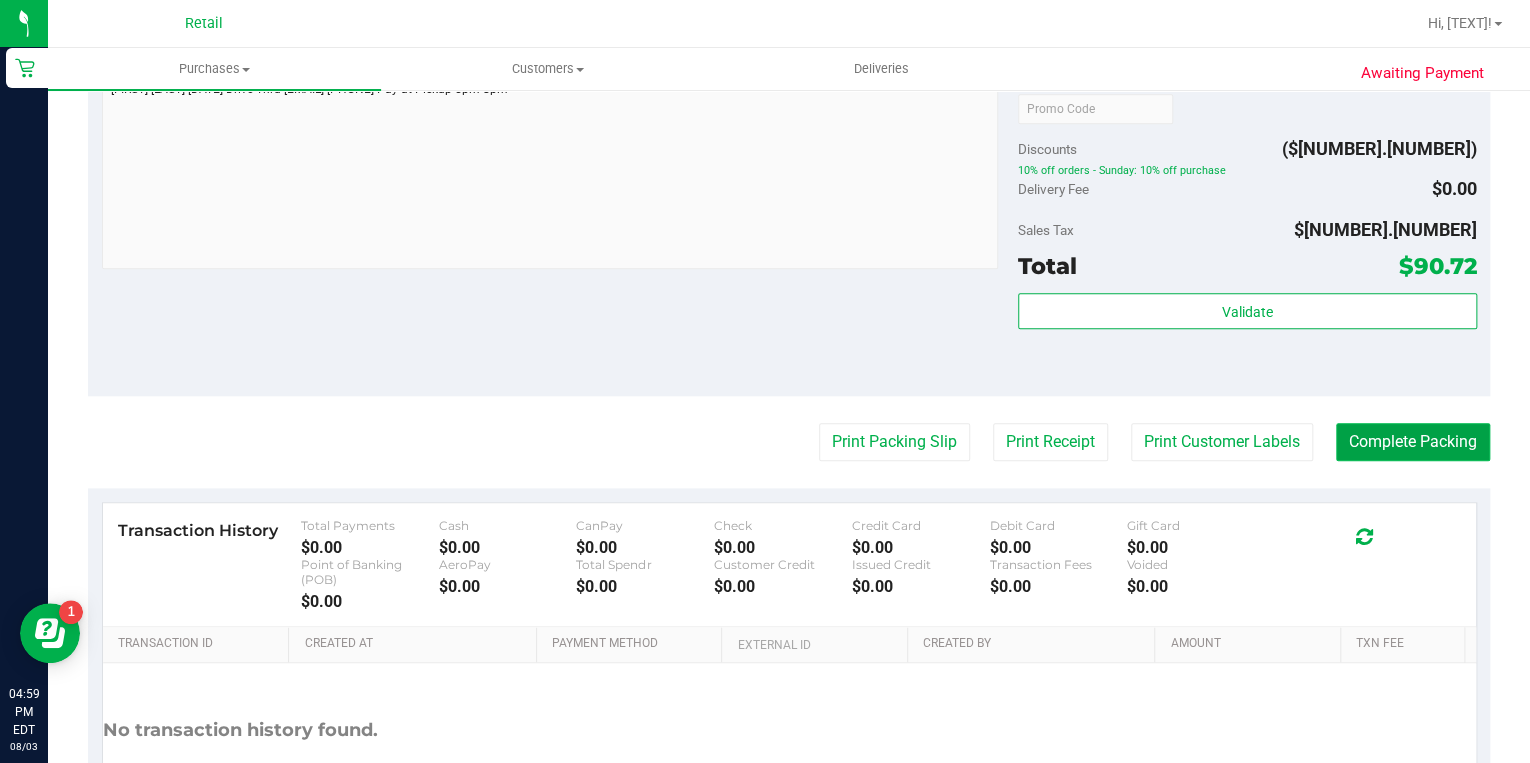 click on "Complete Packing" at bounding box center (1413, 442) 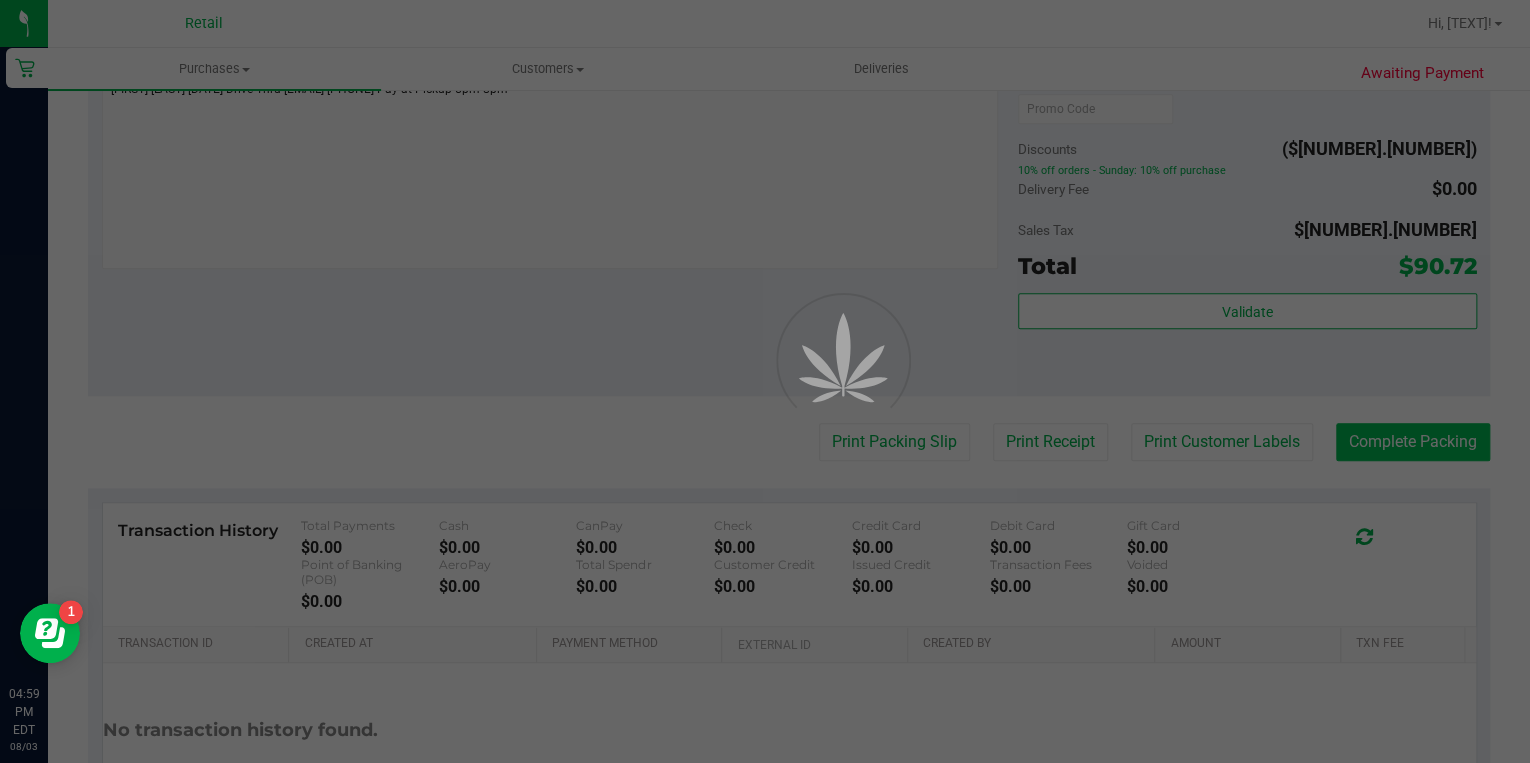 scroll, scrollTop: 0, scrollLeft: 0, axis: both 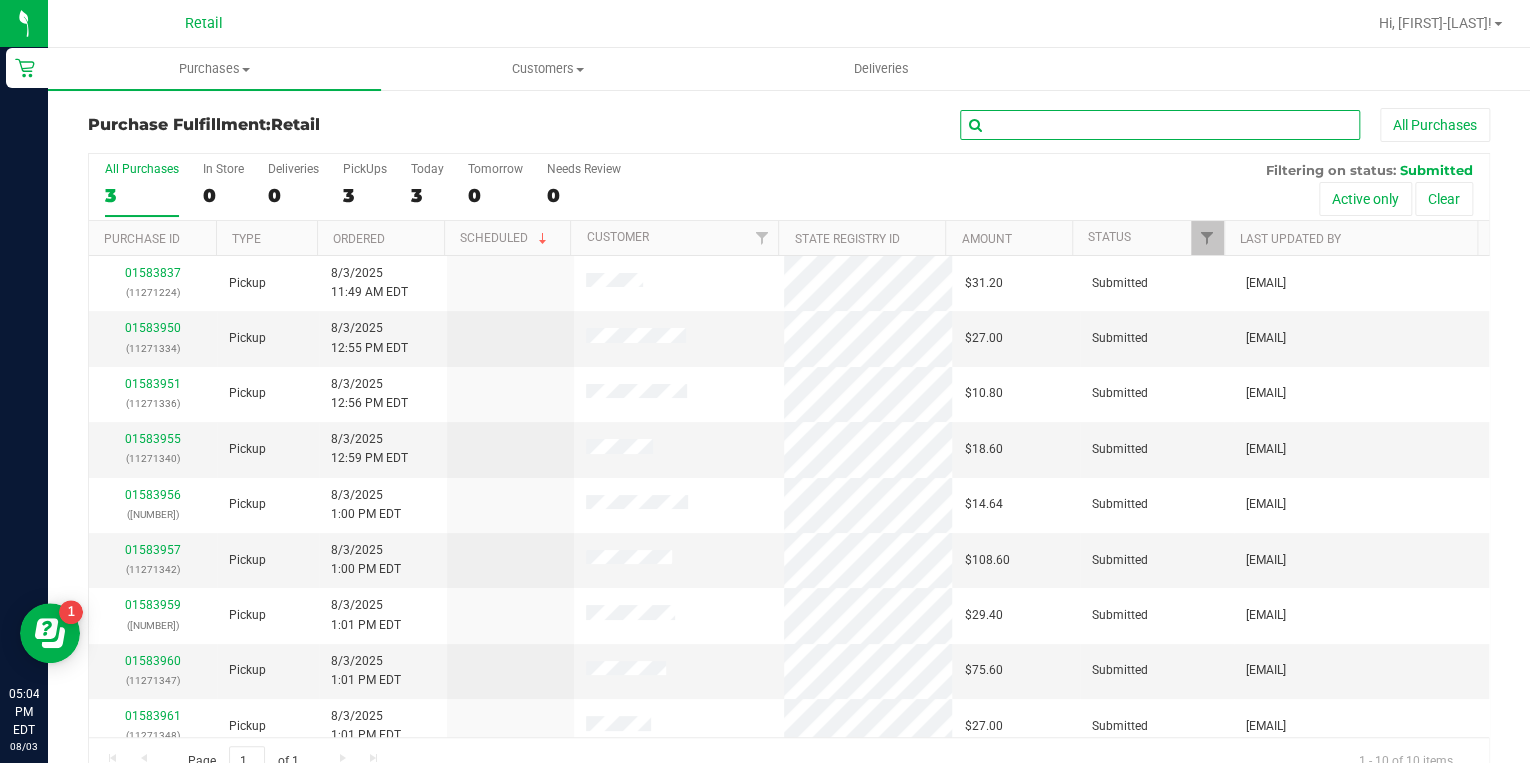 click at bounding box center (1160, 125) 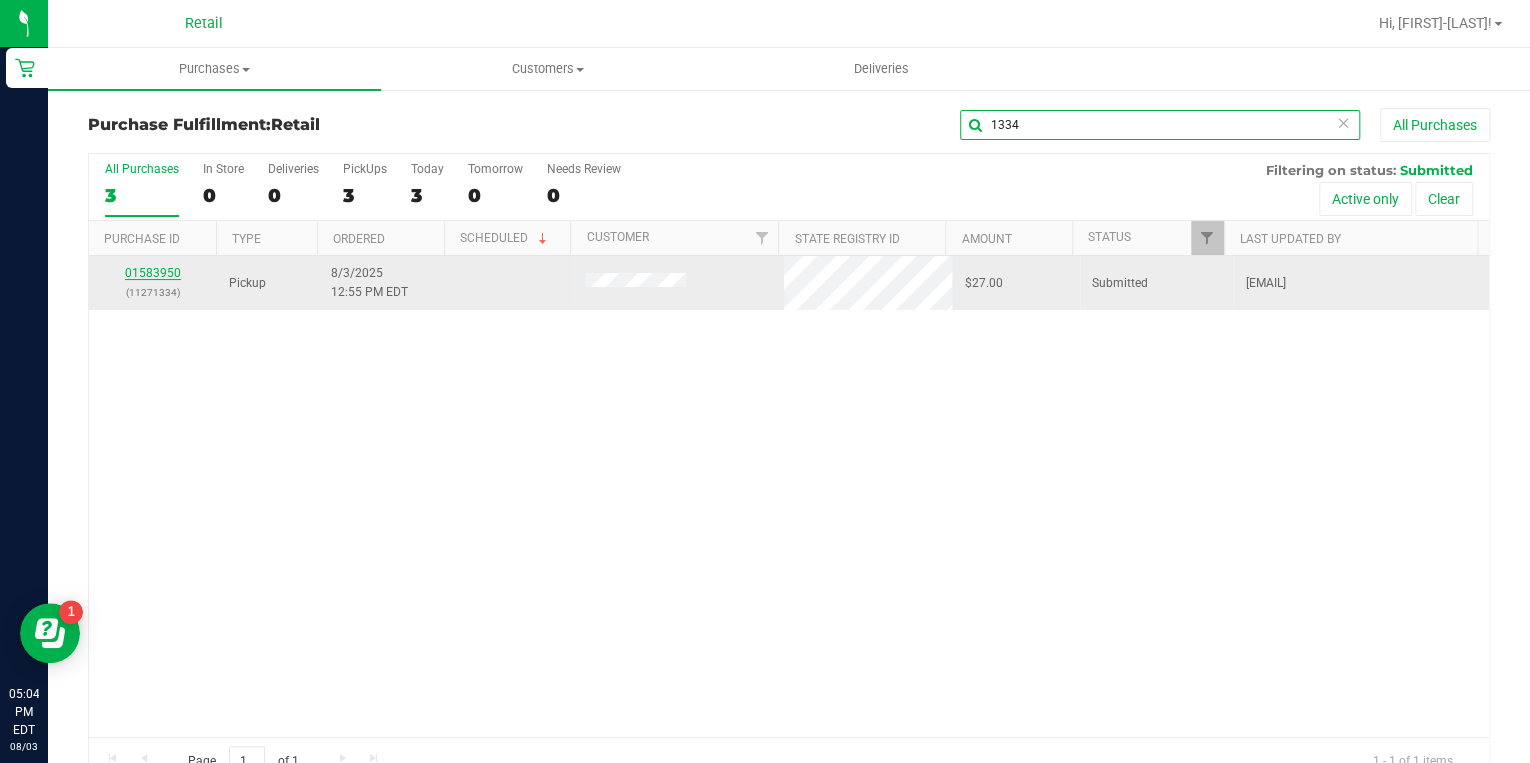 type on "1334" 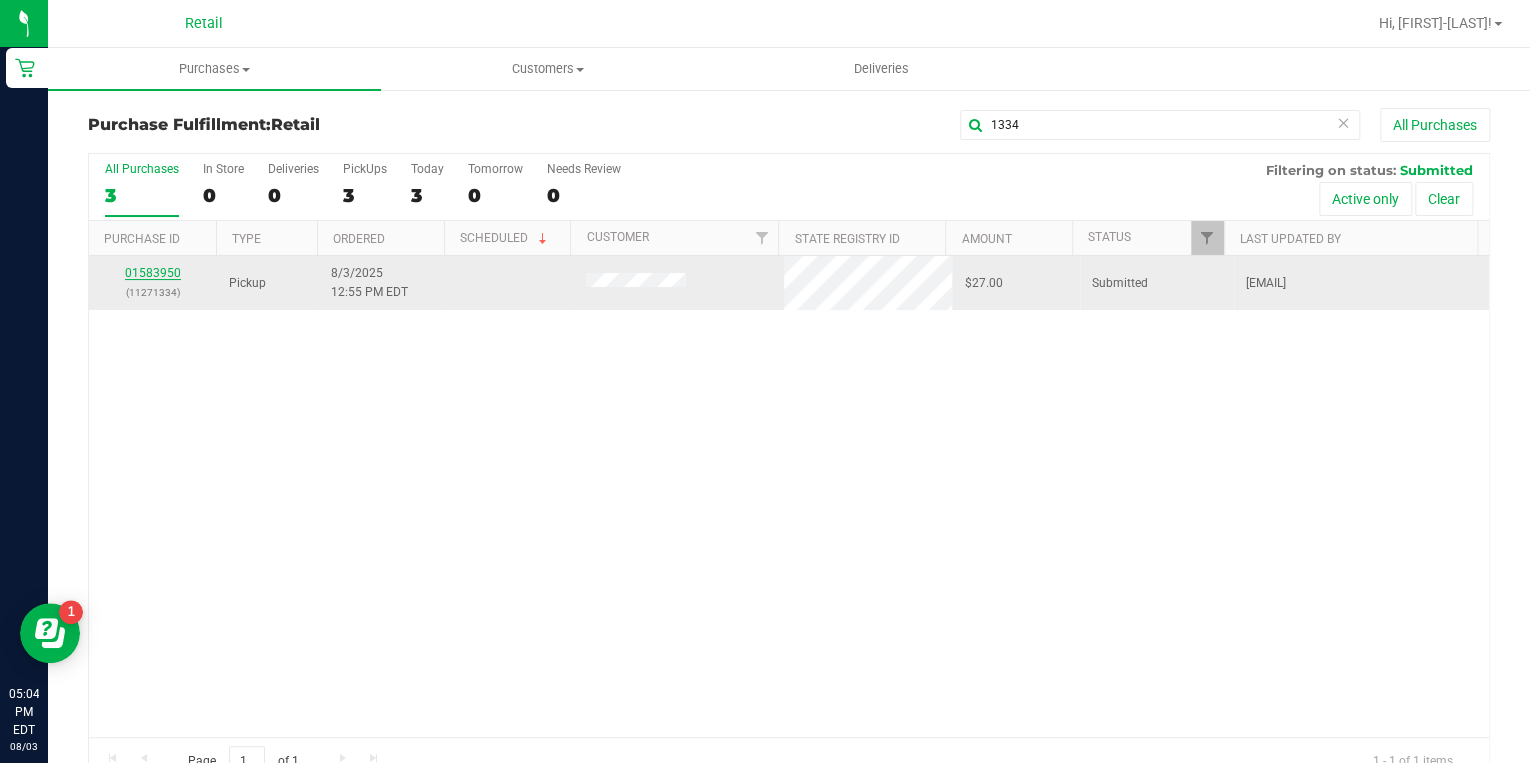 click on "01583950" at bounding box center (153, 273) 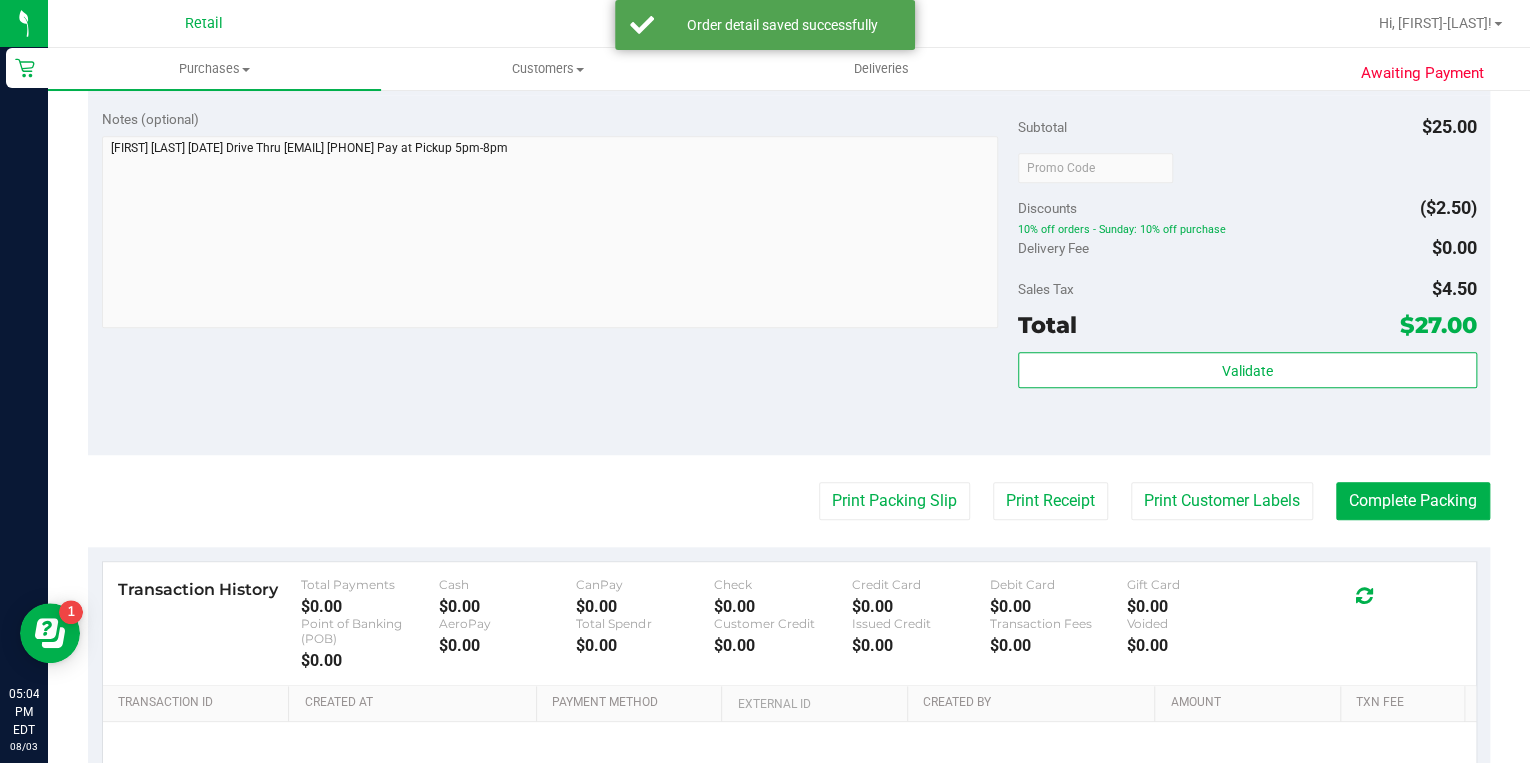 scroll, scrollTop: 720, scrollLeft: 0, axis: vertical 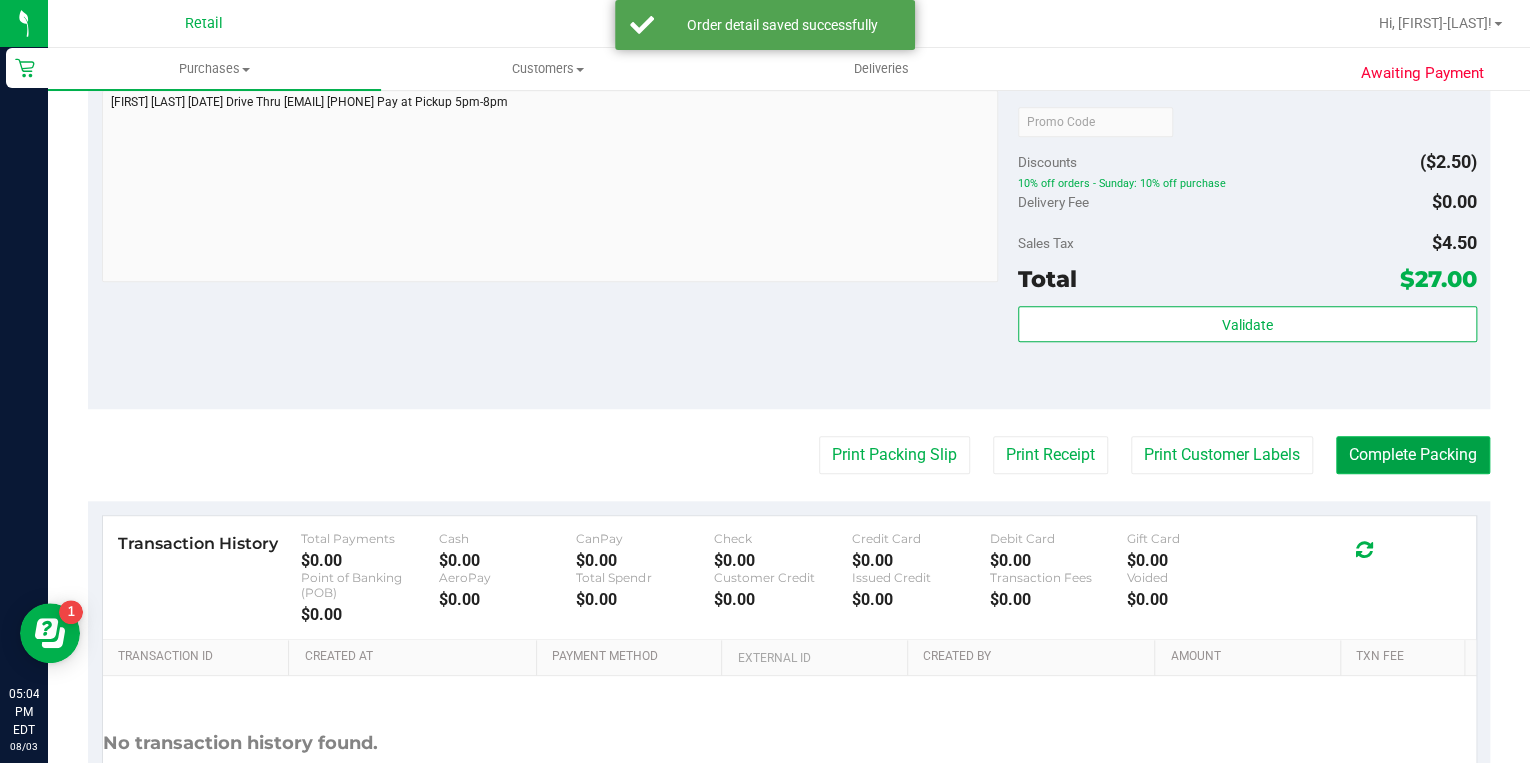 click on "Complete Packing" at bounding box center (1413, 455) 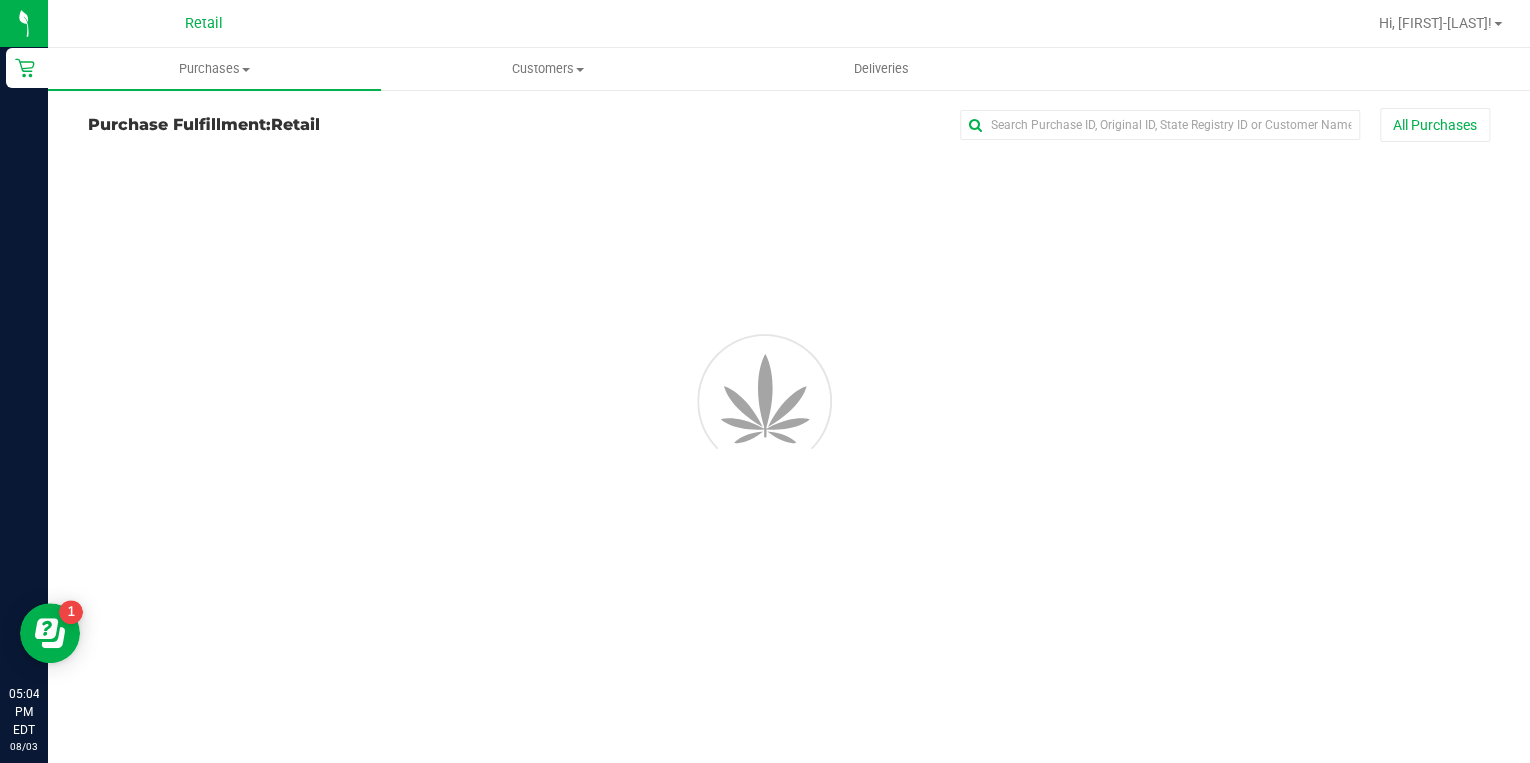 scroll, scrollTop: 0, scrollLeft: 0, axis: both 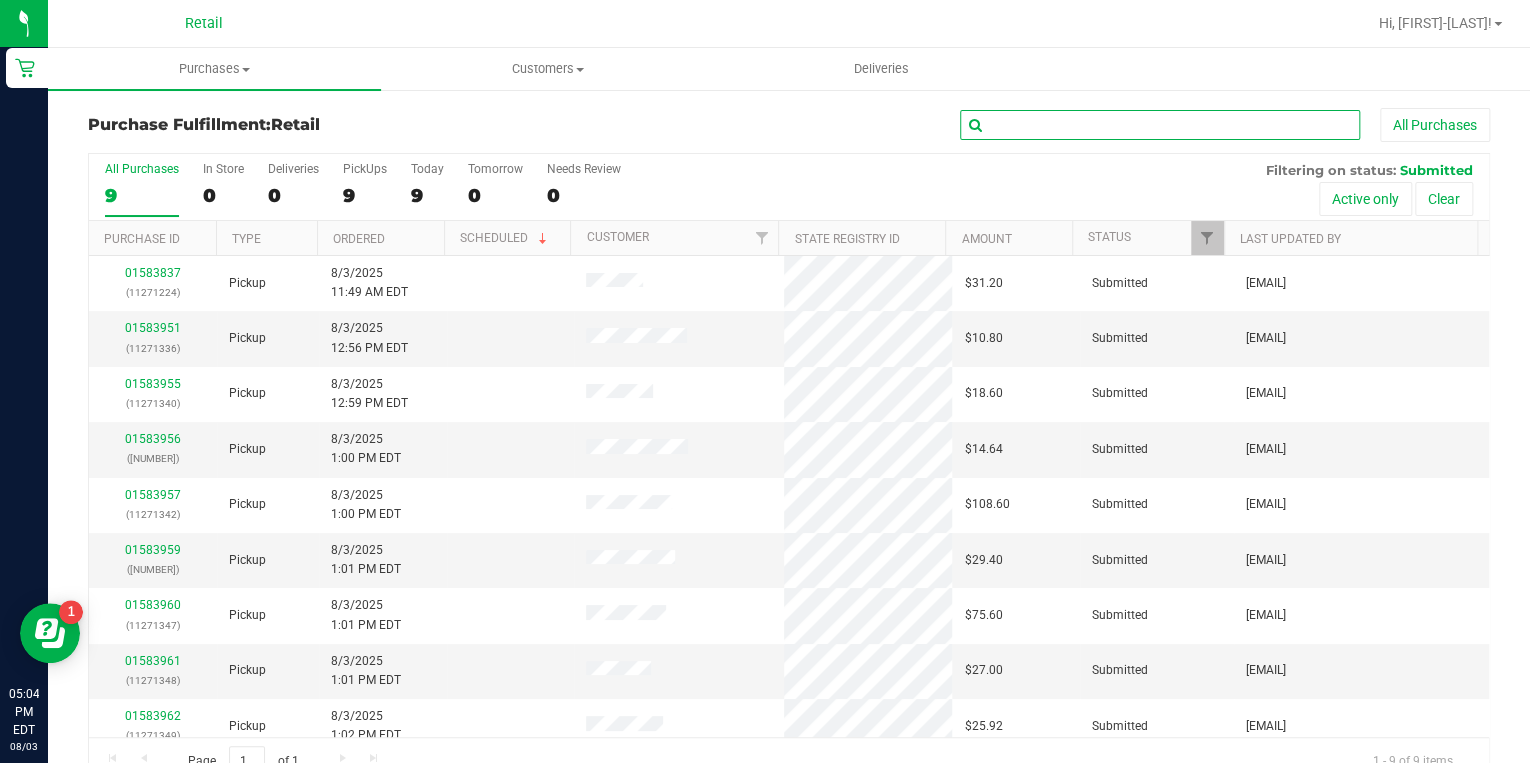 click at bounding box center (1160, 125) 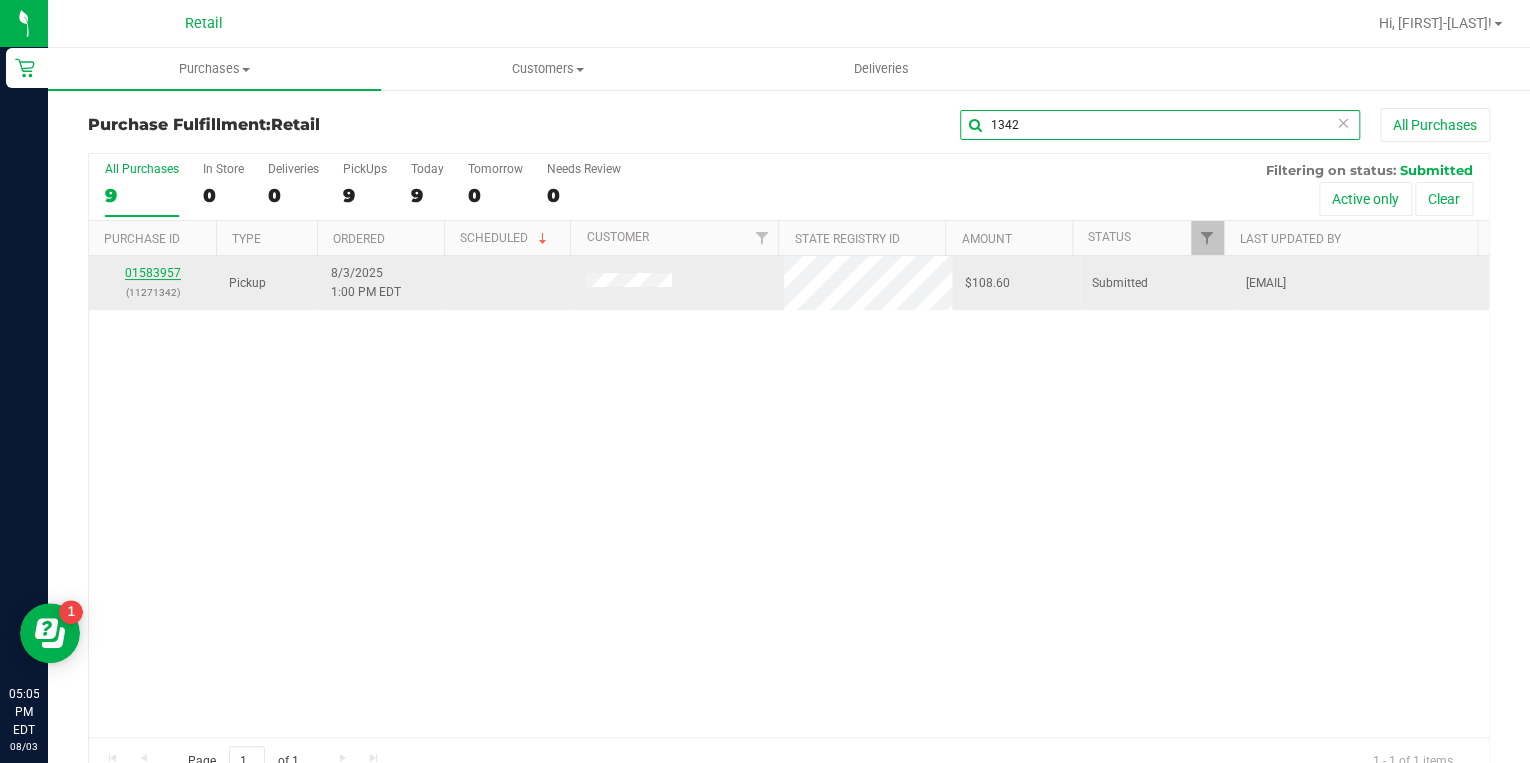 type on "1342" 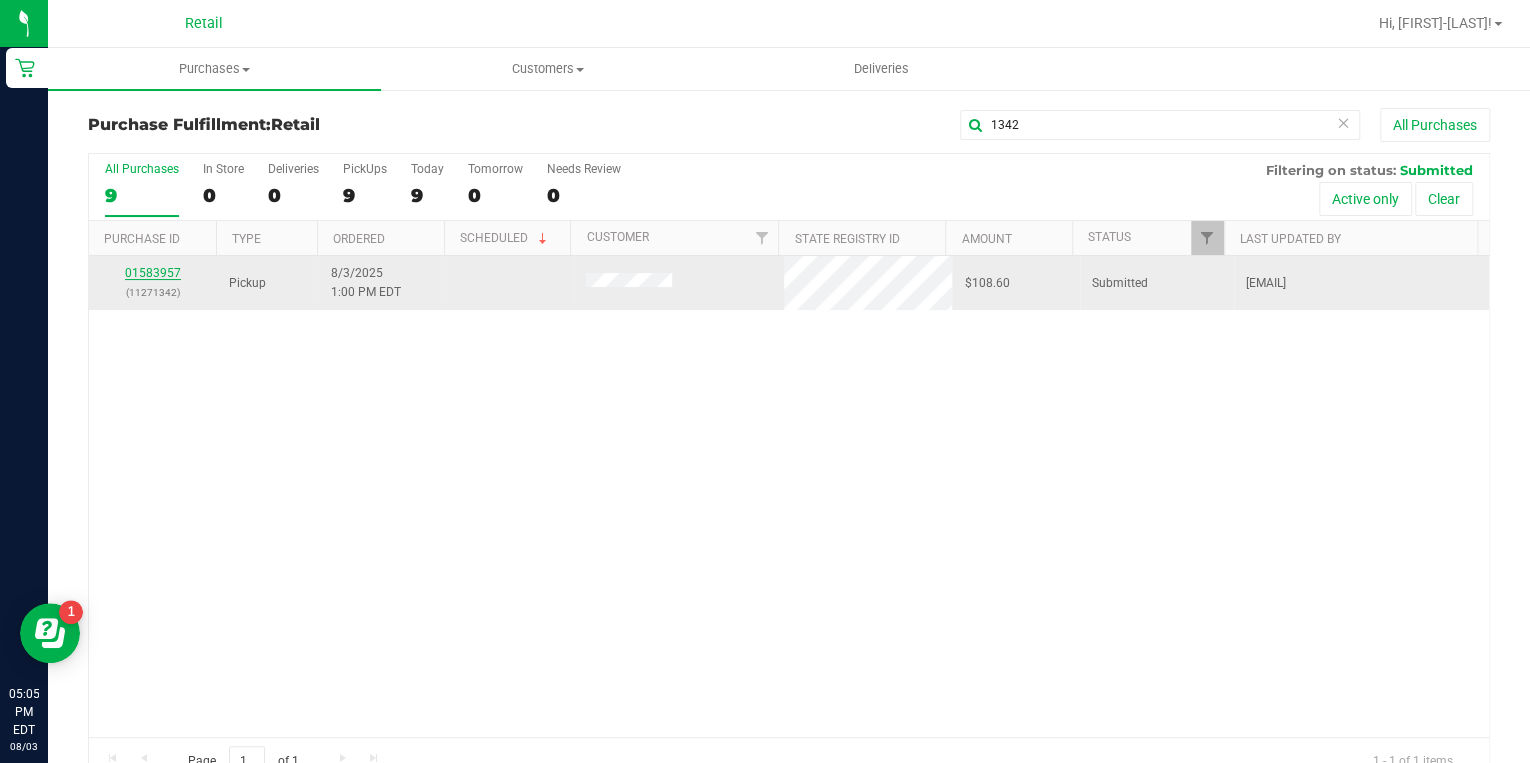 click on "01583957" at bounding box center (153, 273) 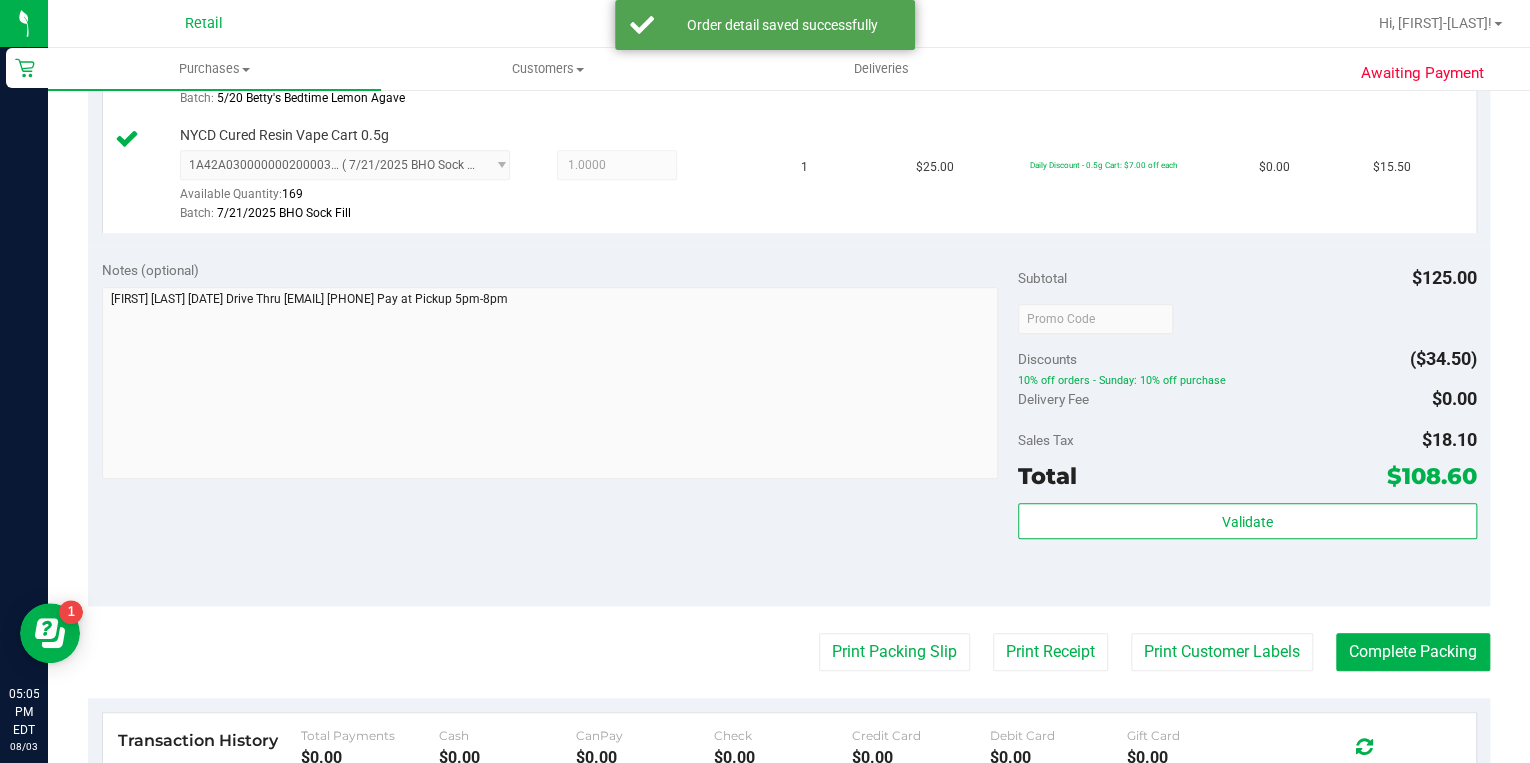 scroll, scrollTop: 640, scrollLeft: 0, axis: vertical 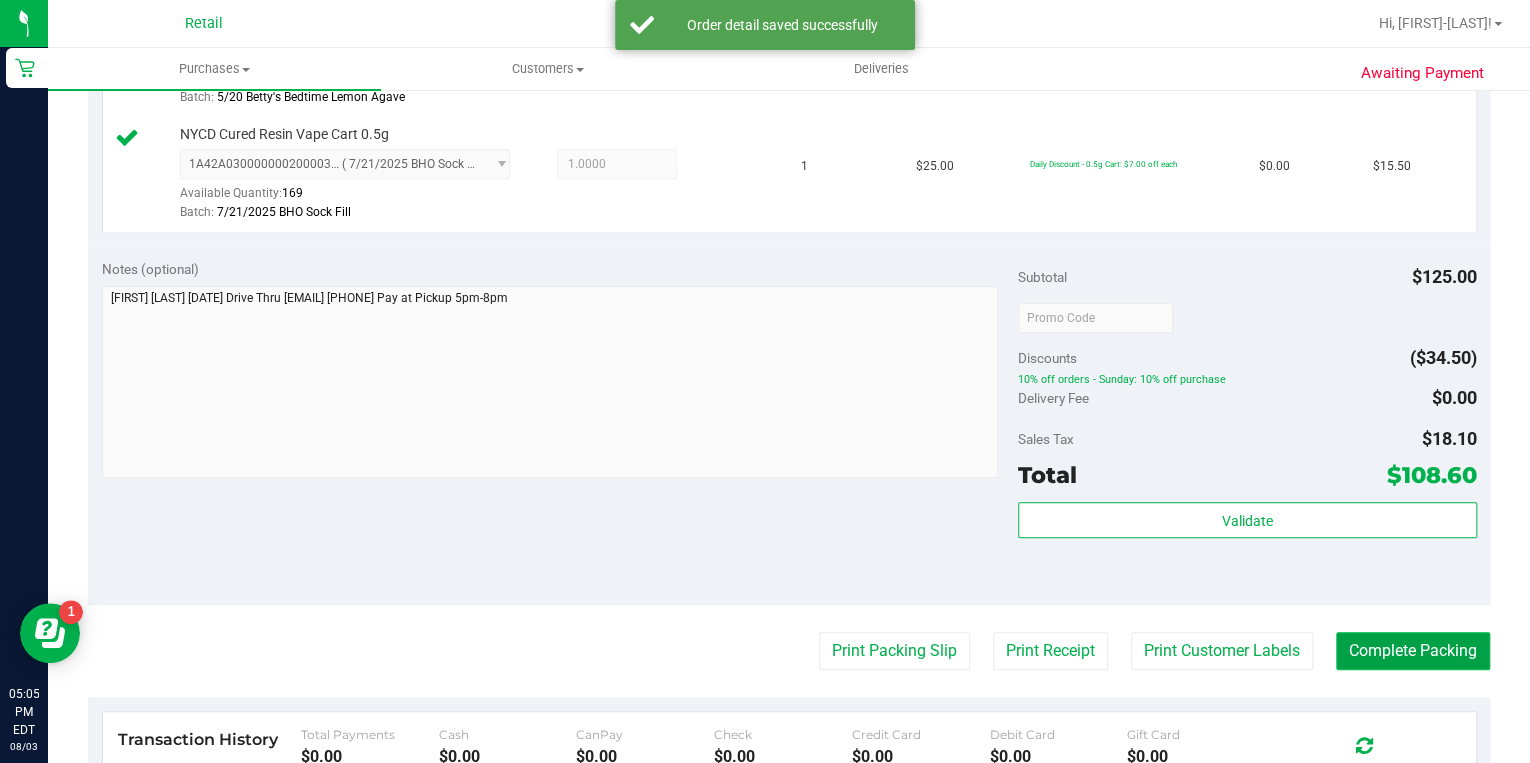 click on "Complete Packing" at bounding box center (1413, 651) 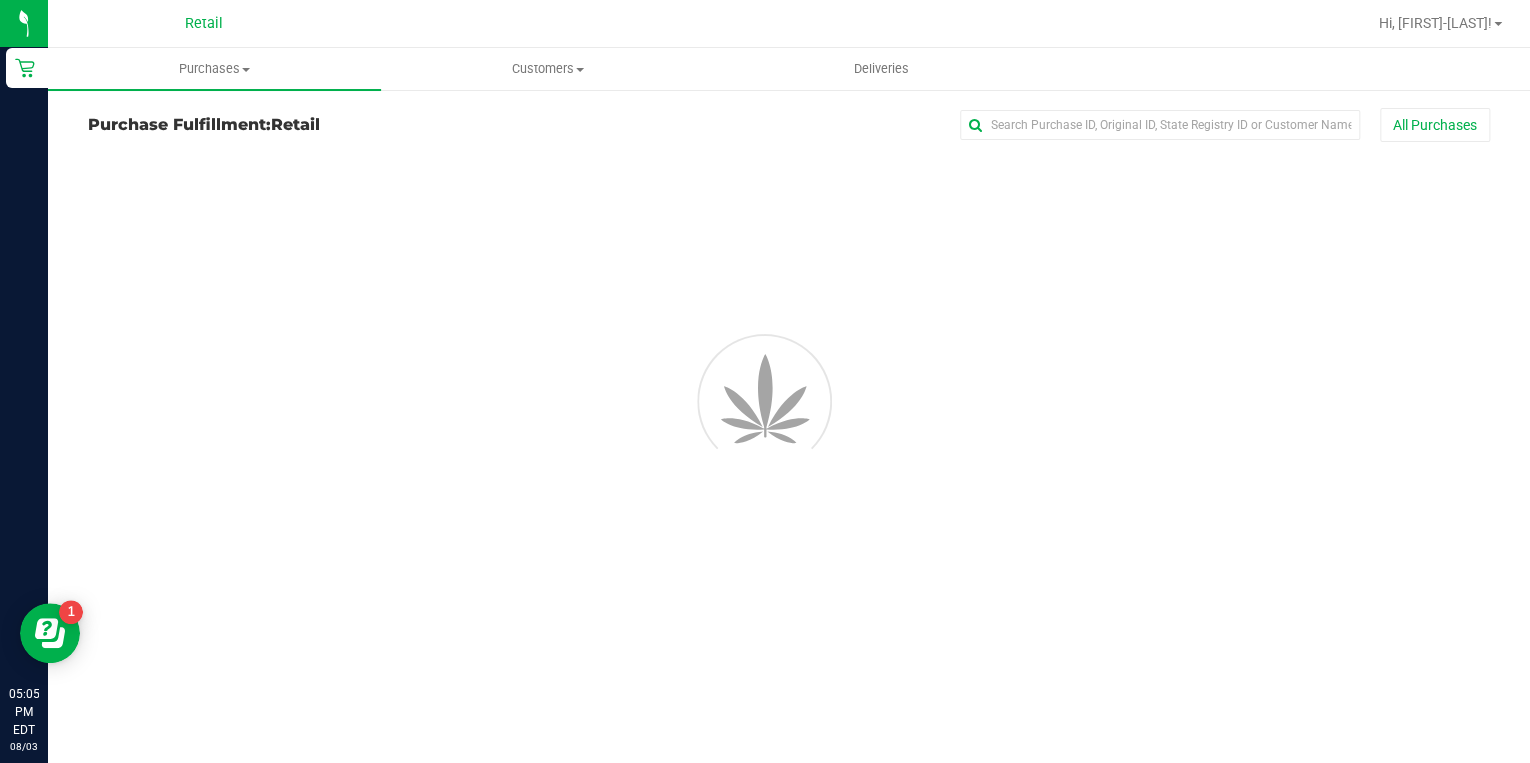 scroll, scrollTop: 0, scrollLeft: 0, axis: both 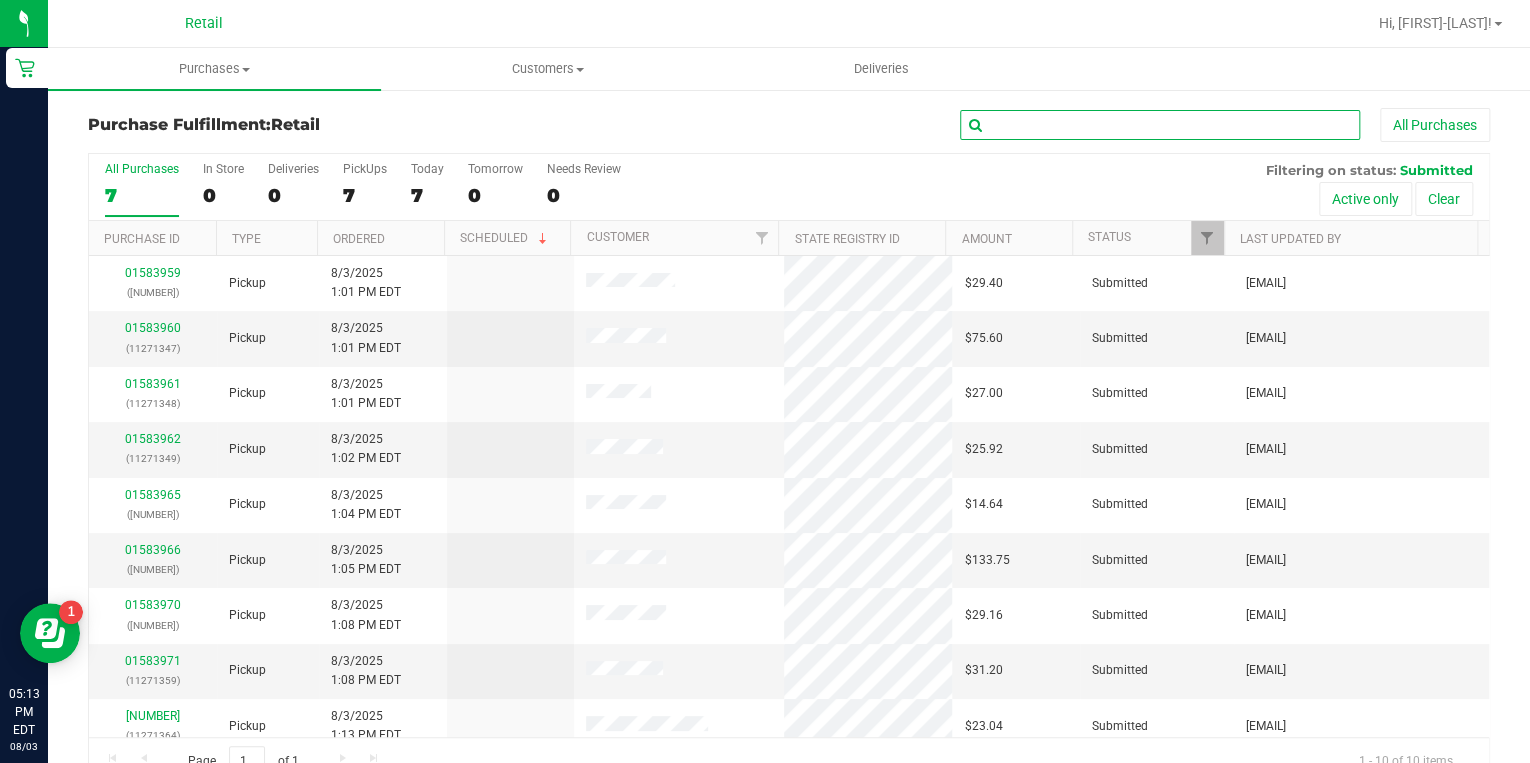 click at bounding box center [1160, 125] 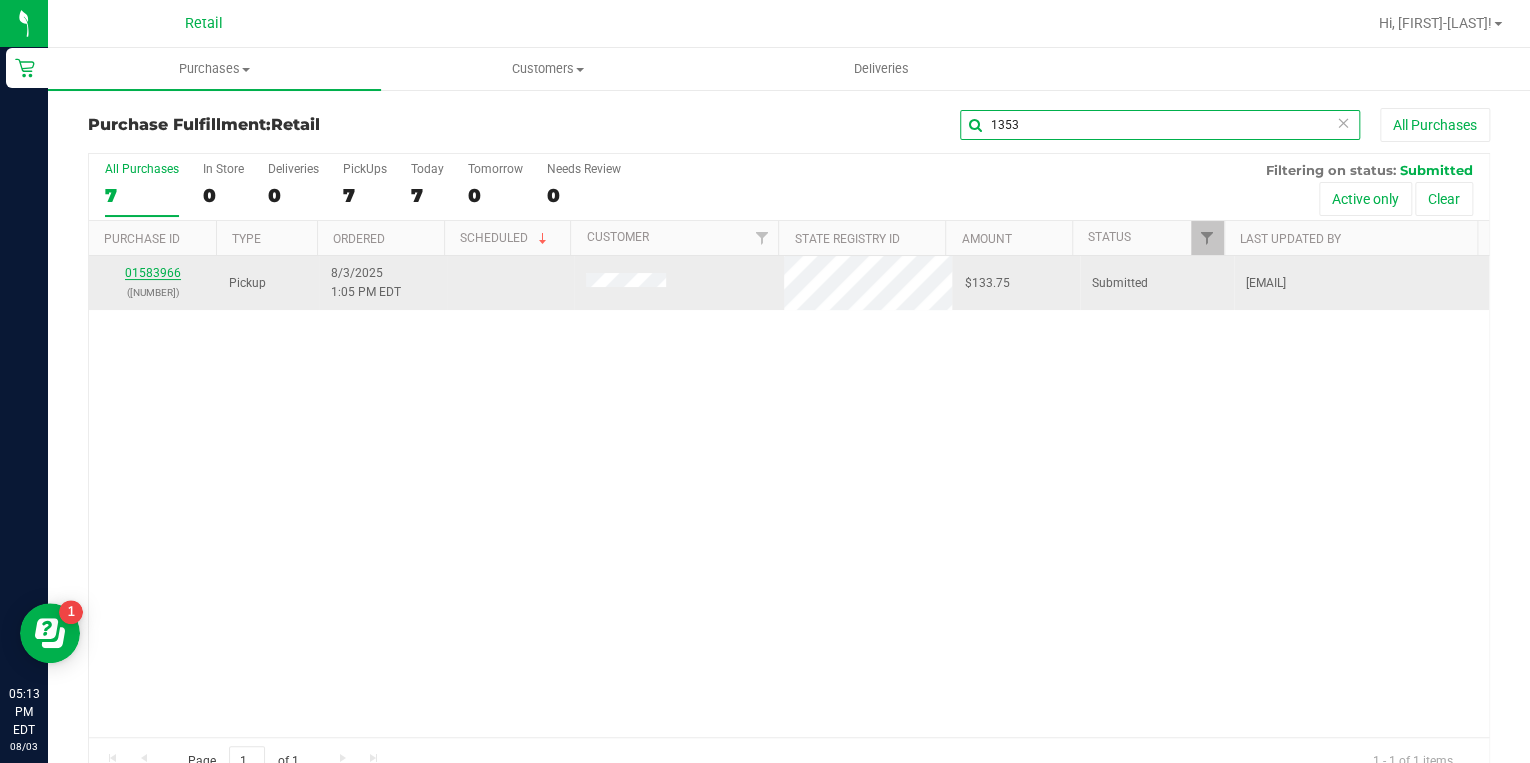 type on "1353" 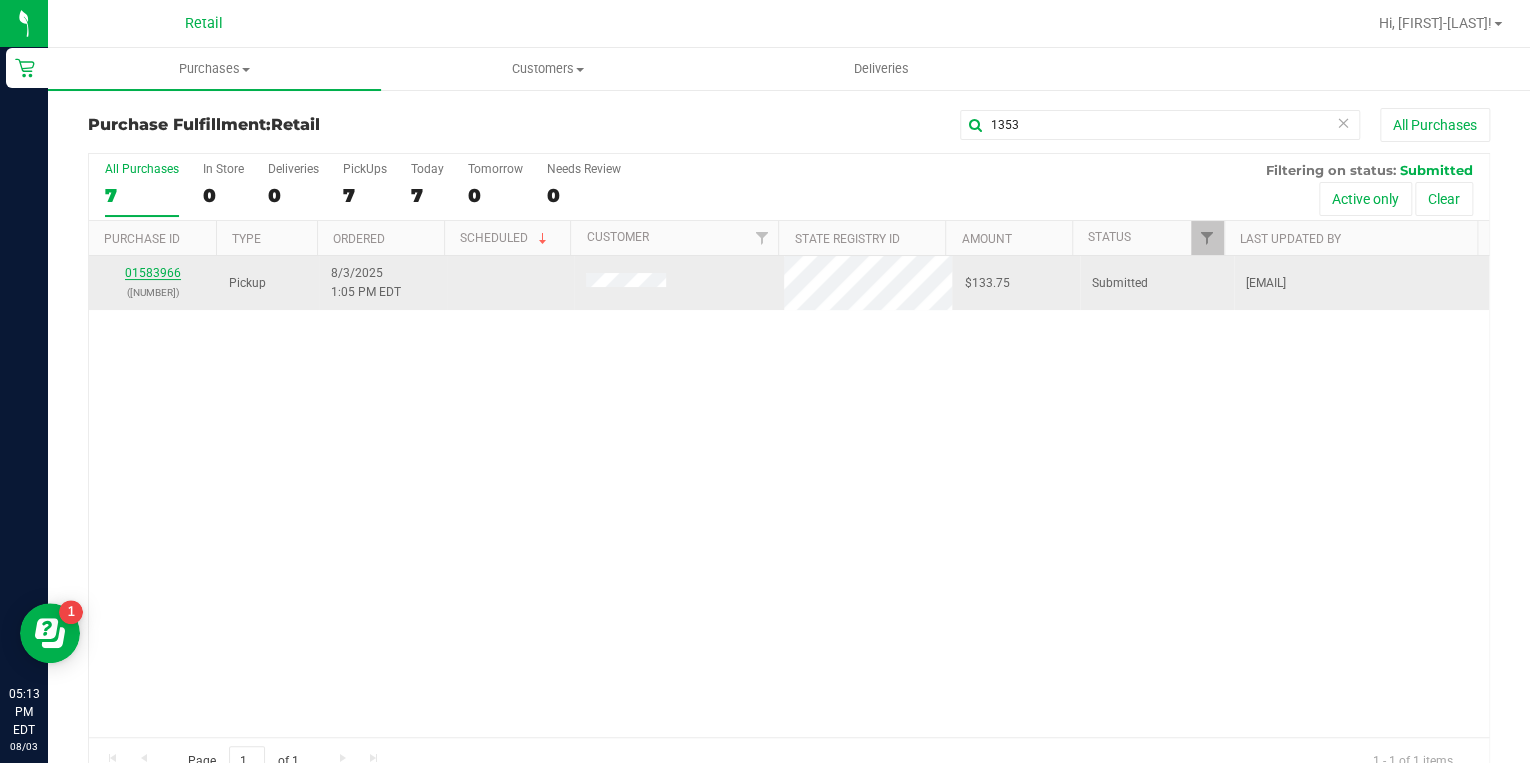 click on "01583966" at bounding box center [153, 273] 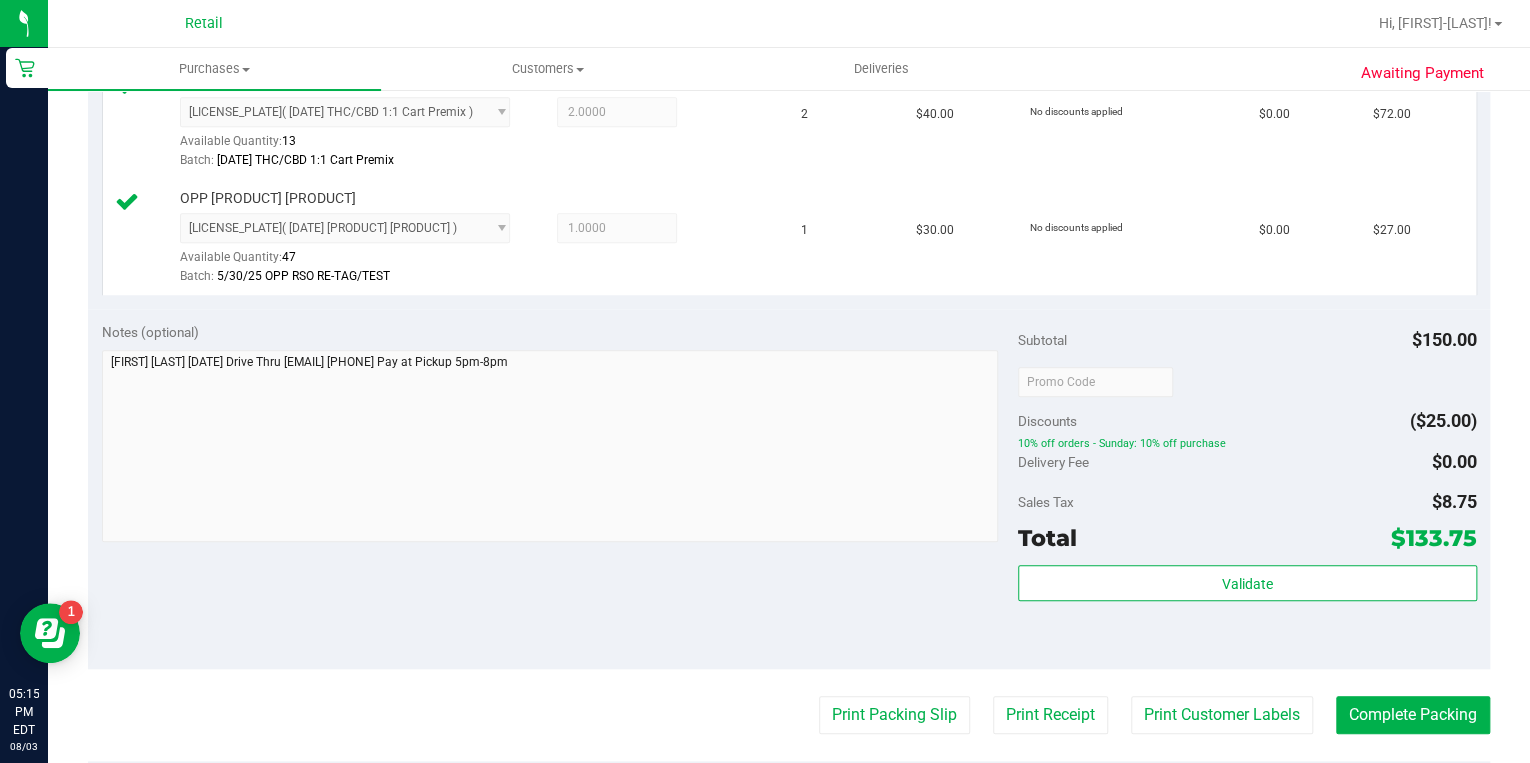 scroll, scrollTop: 720, scrollLeft: 0, axis: vertical 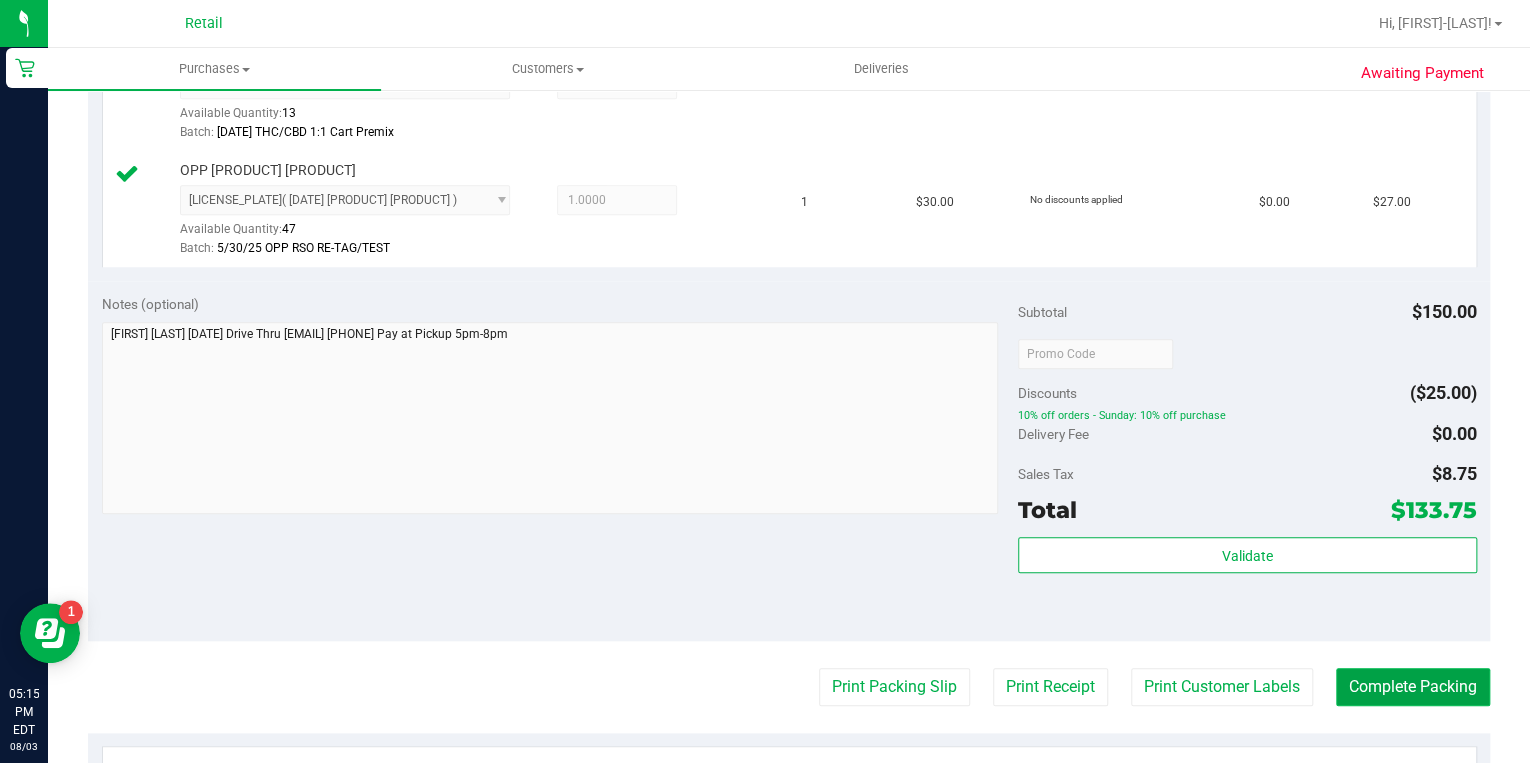 click on "Complete Packing" at bounding box center (1413, 687) 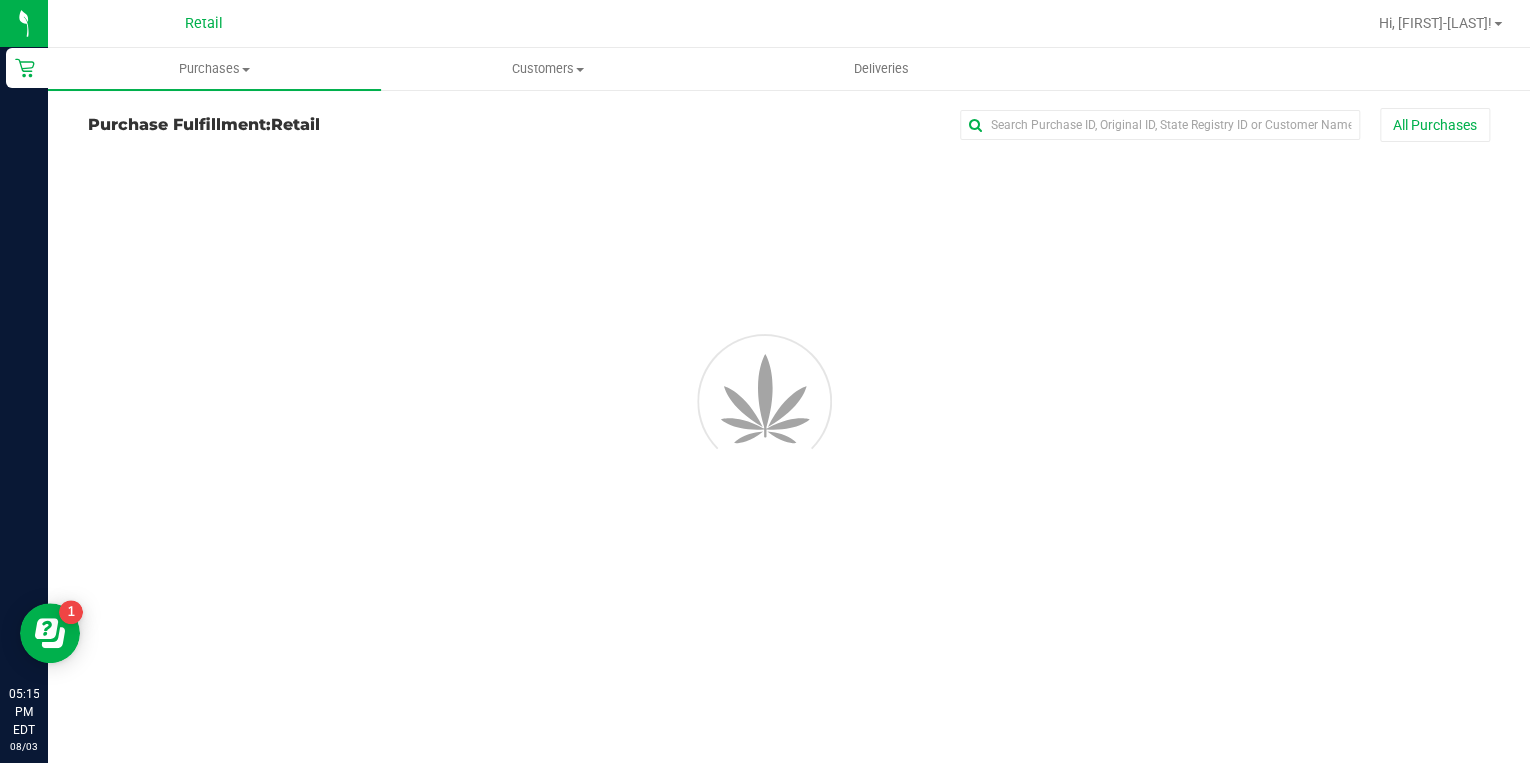 scroll, scrollTop: 0, scrollLeft: 0, axis: both 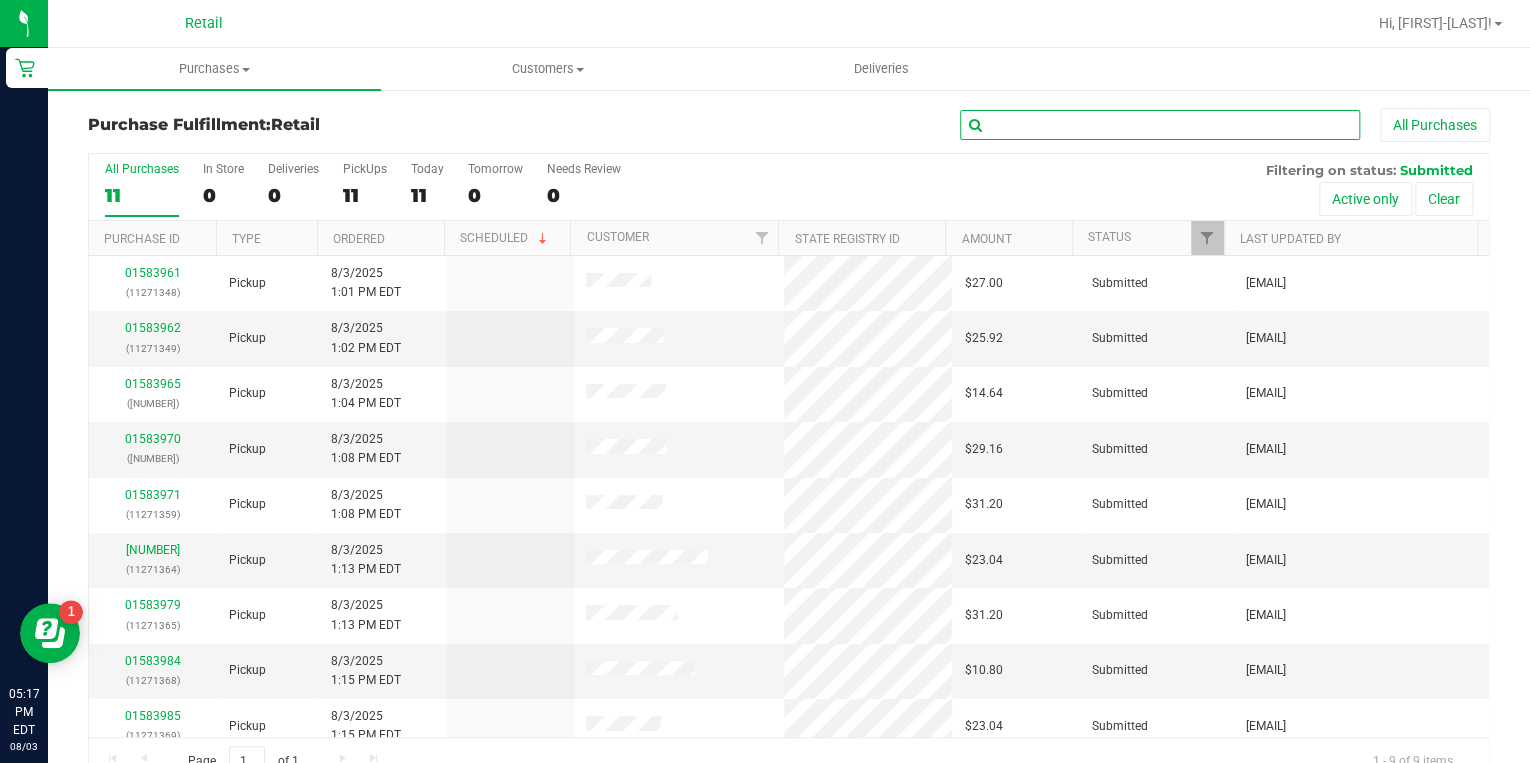 click at bounding box center [1160, 125] 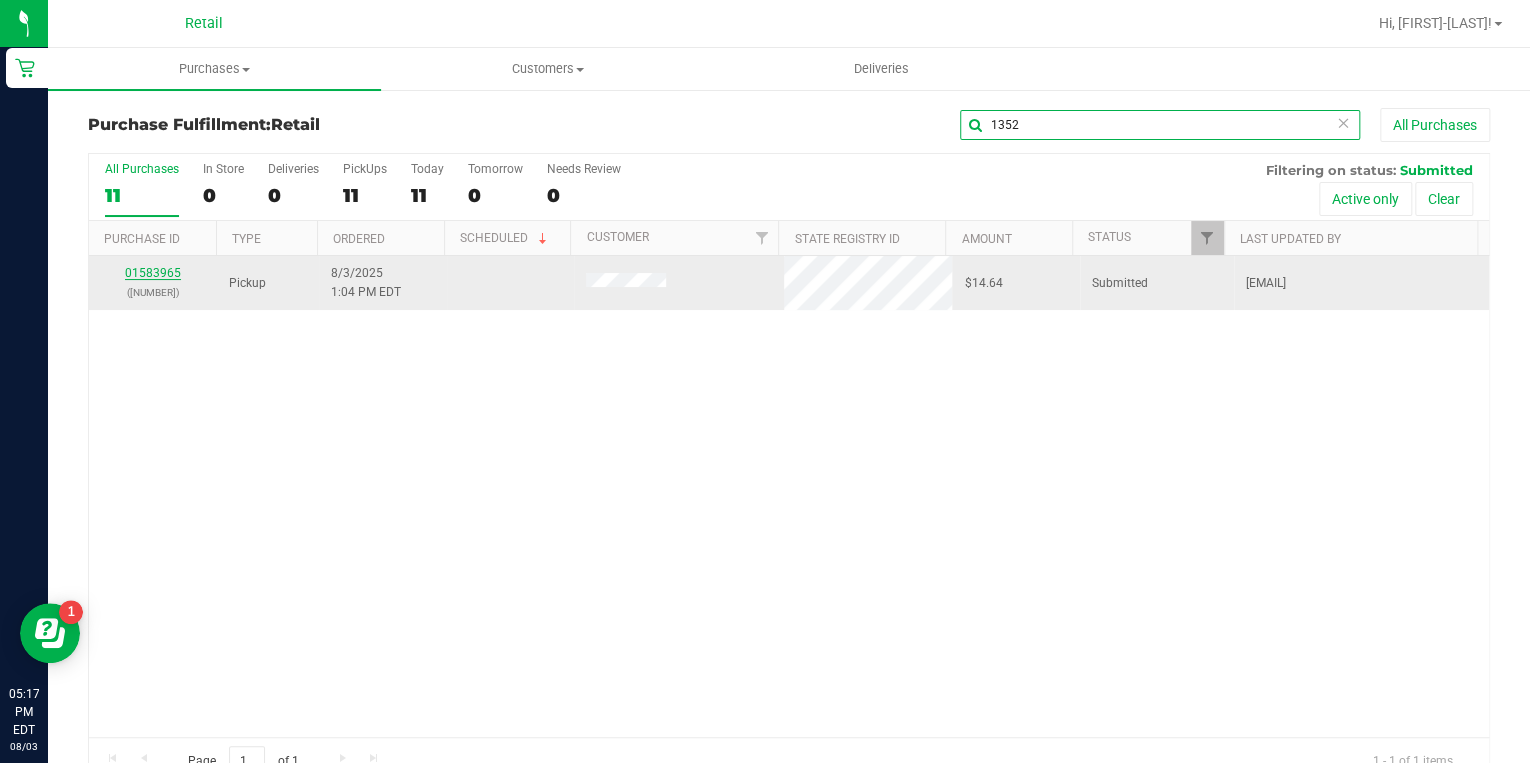 type on "1352" 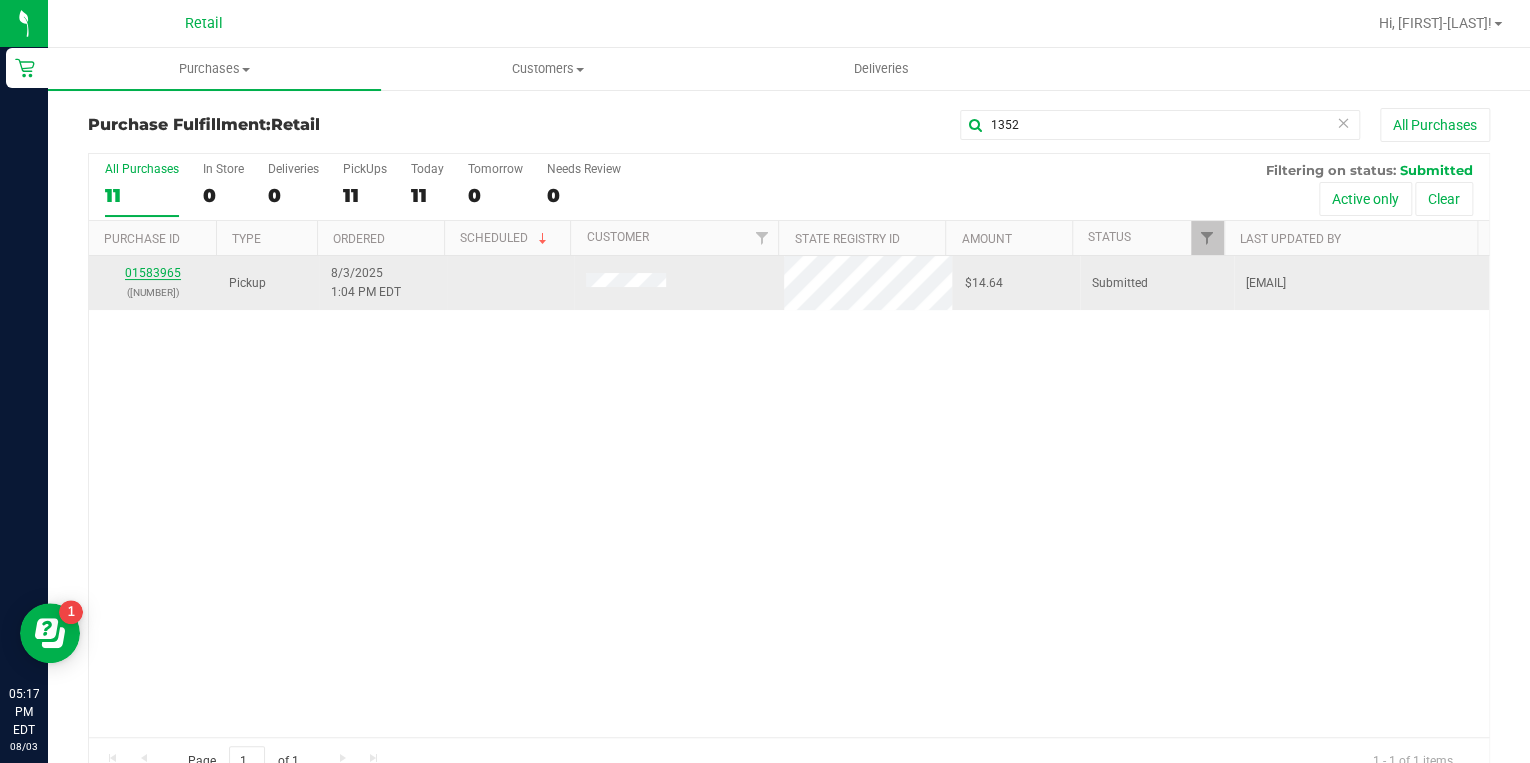 click on "01583965" at bounding box center (153, 273) 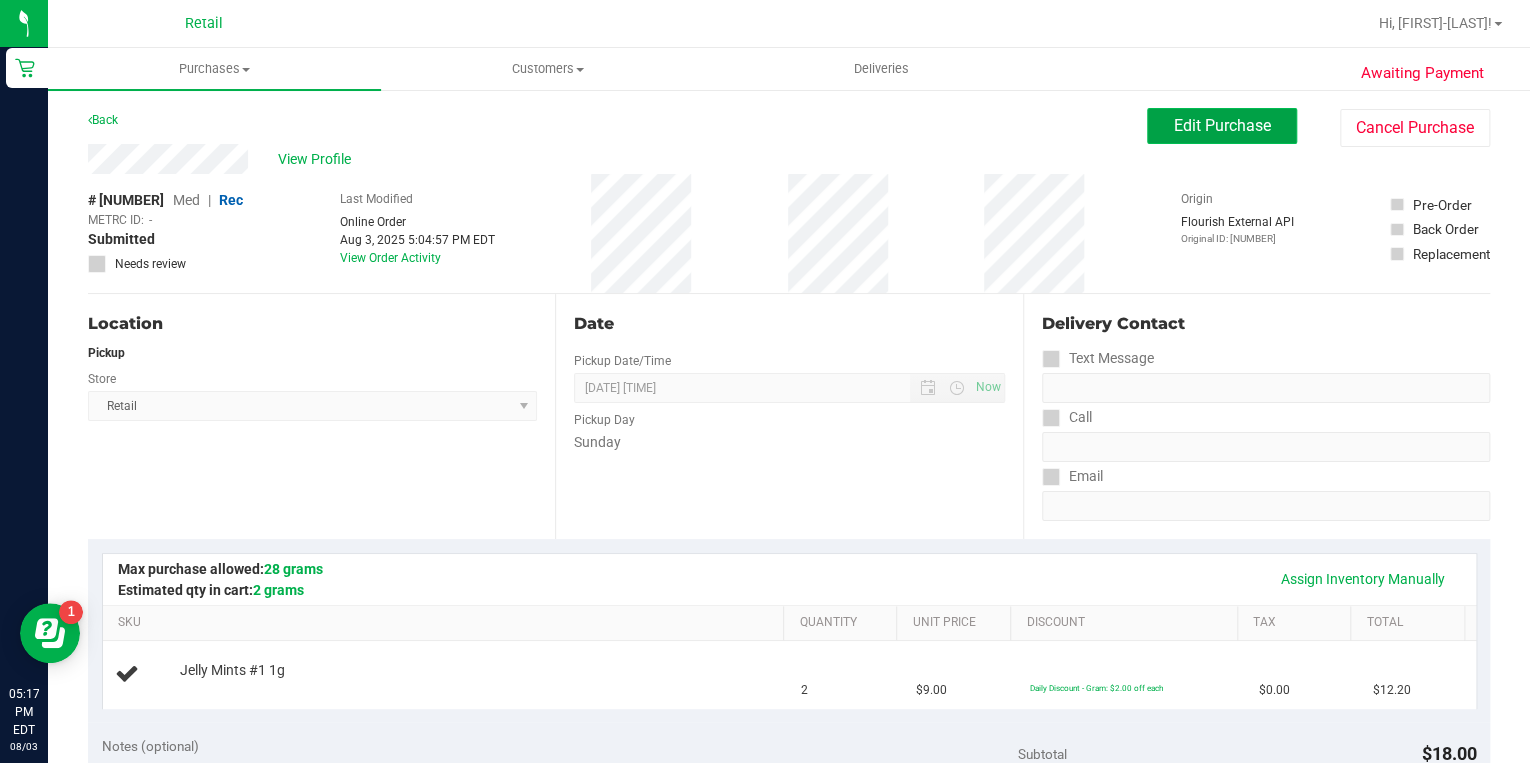 click on "Edit Purchase" at bounding box center [1222, 125] 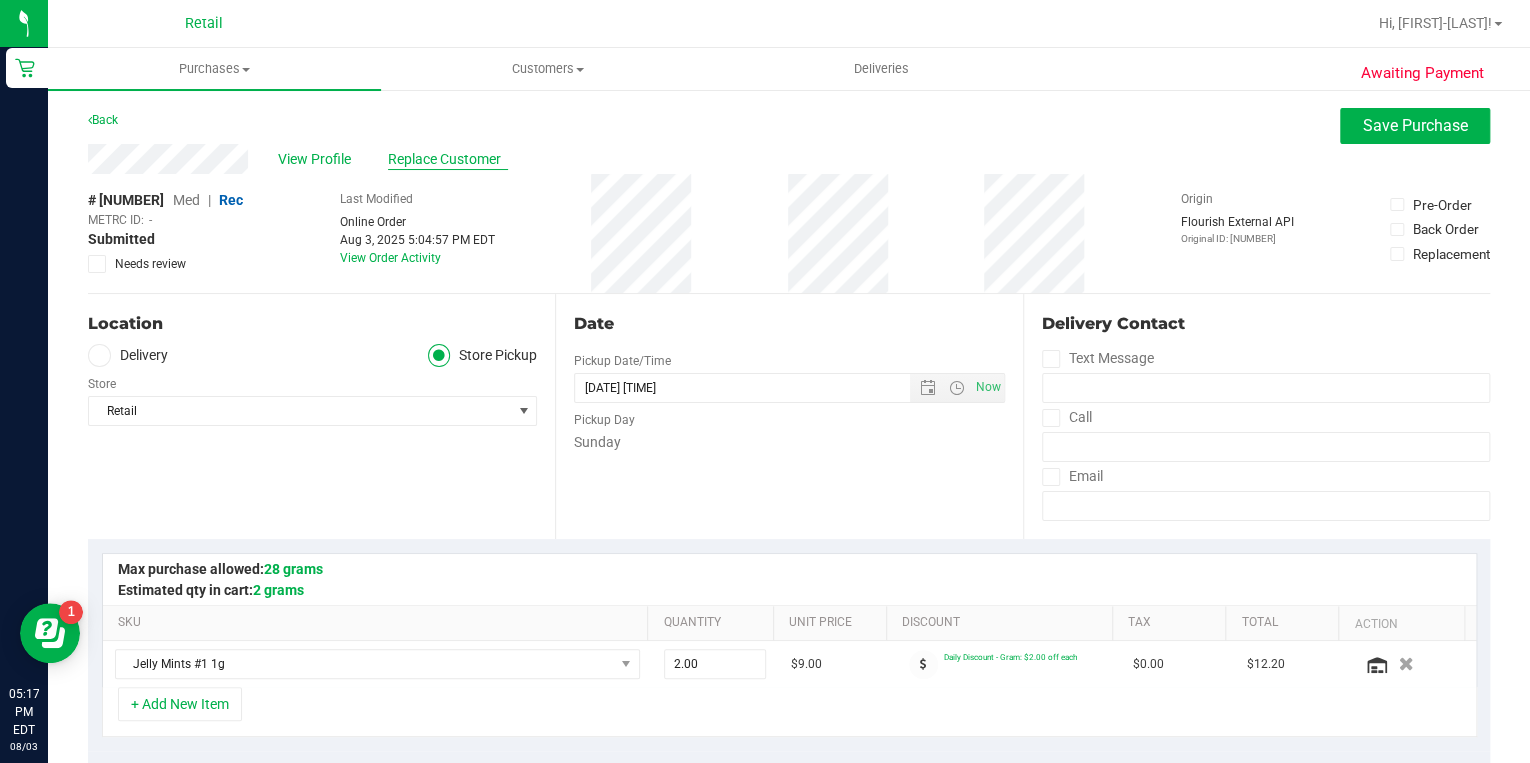 click on "Replace Customer" at bounding box center [448, 159] 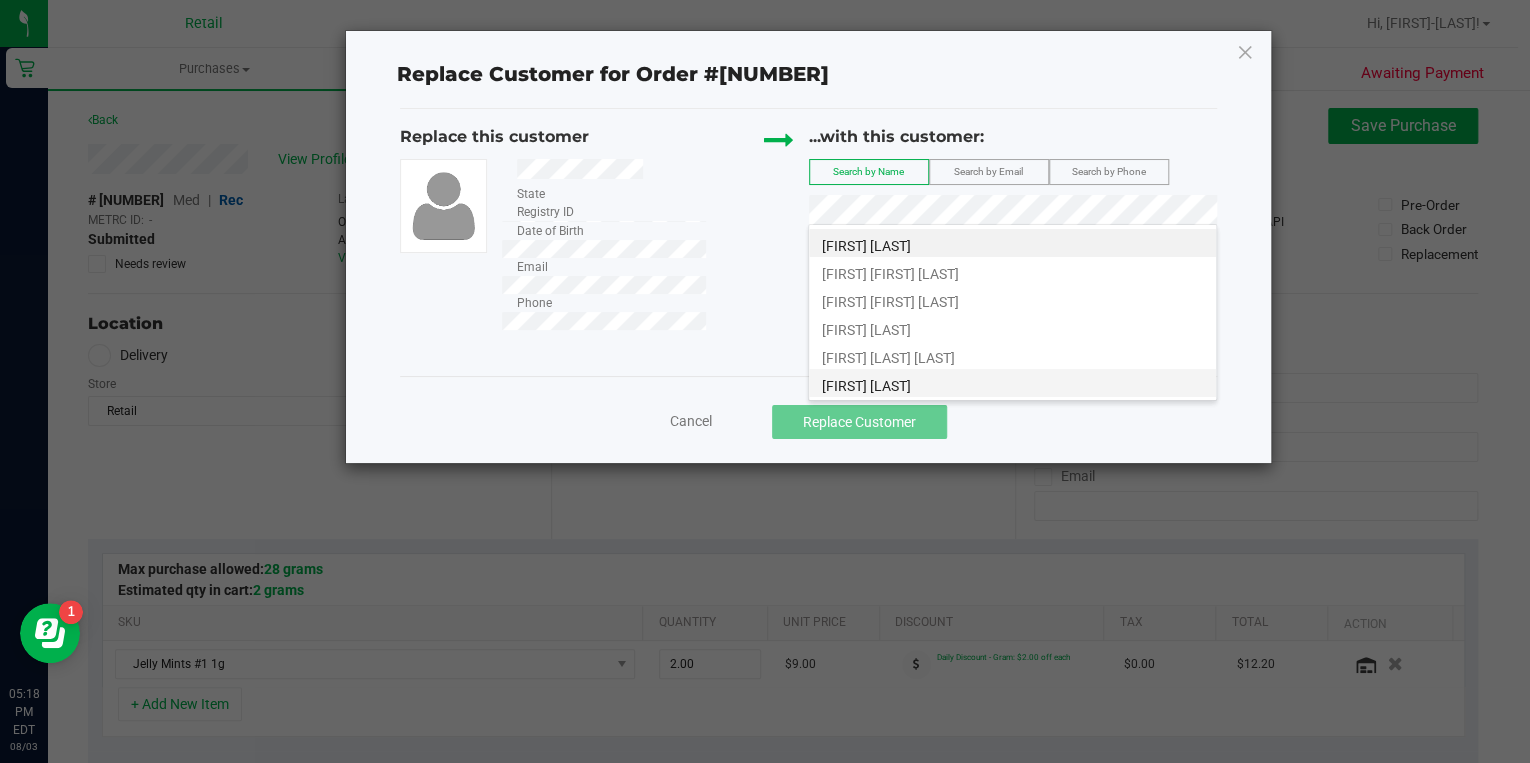 click on "[FIRST] [LAST]" at bounding box center [1012, 383] 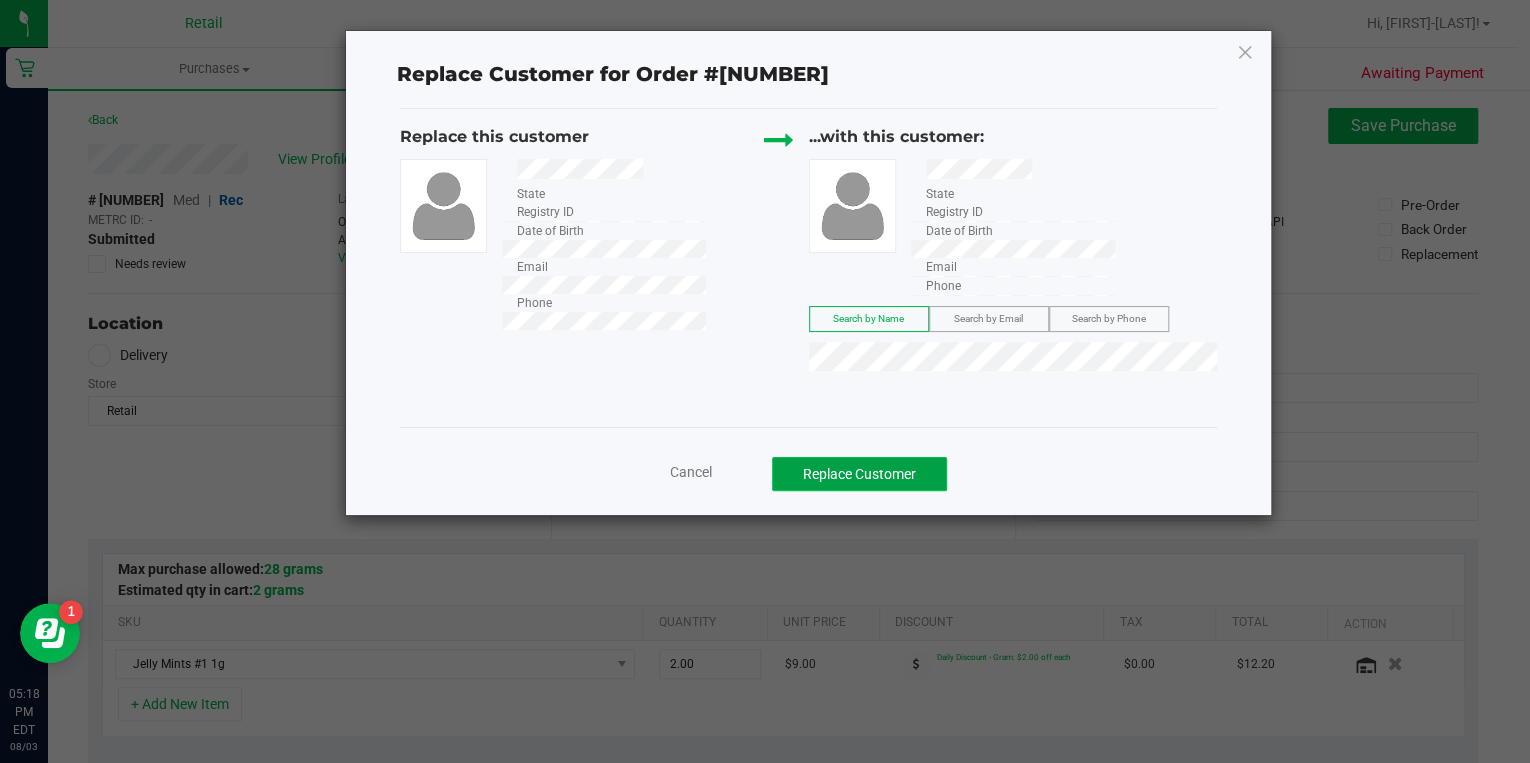 click on "Replace Customer" 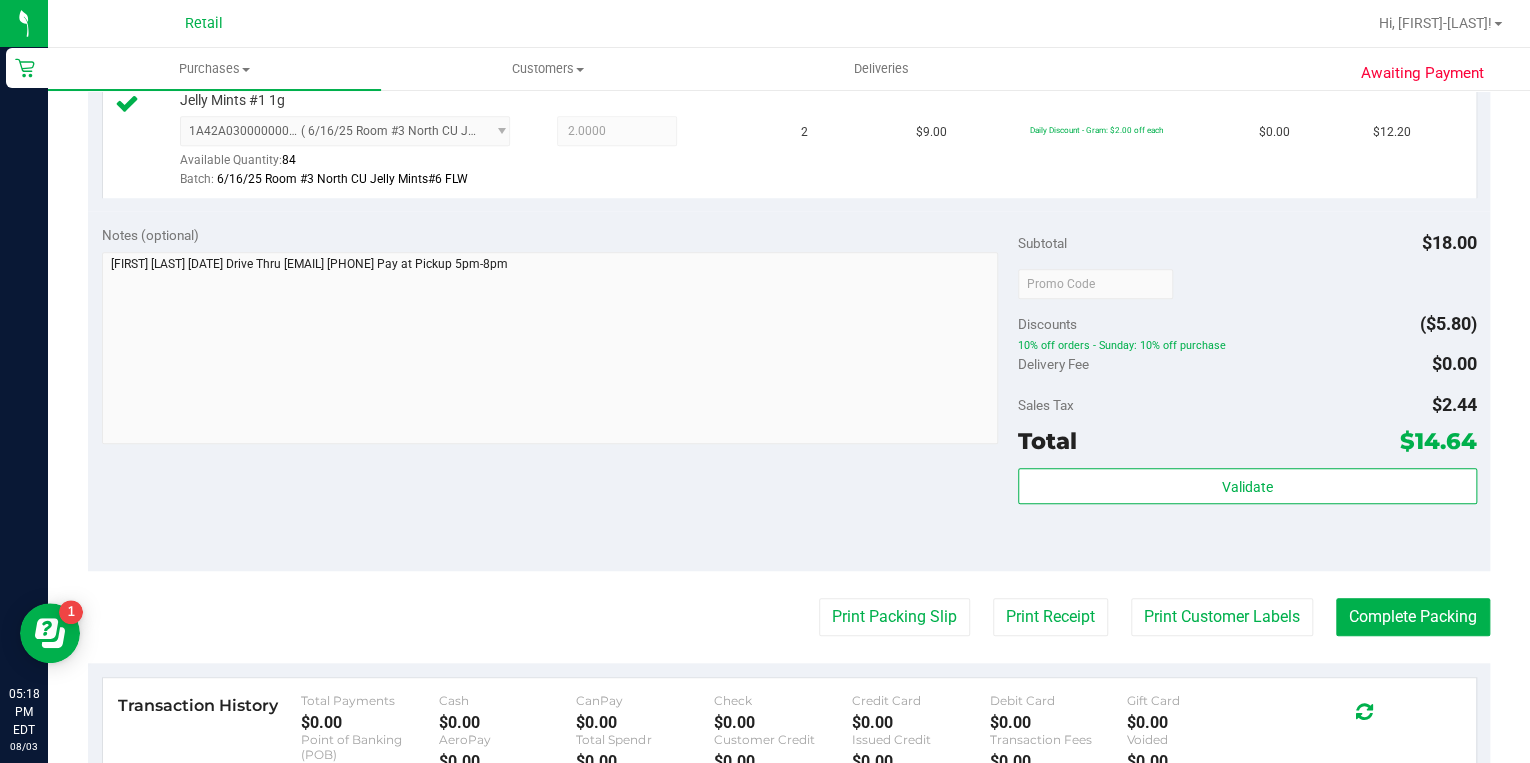 scroll, scrollTop: 560, scrollLeft: 0, axis: vertical 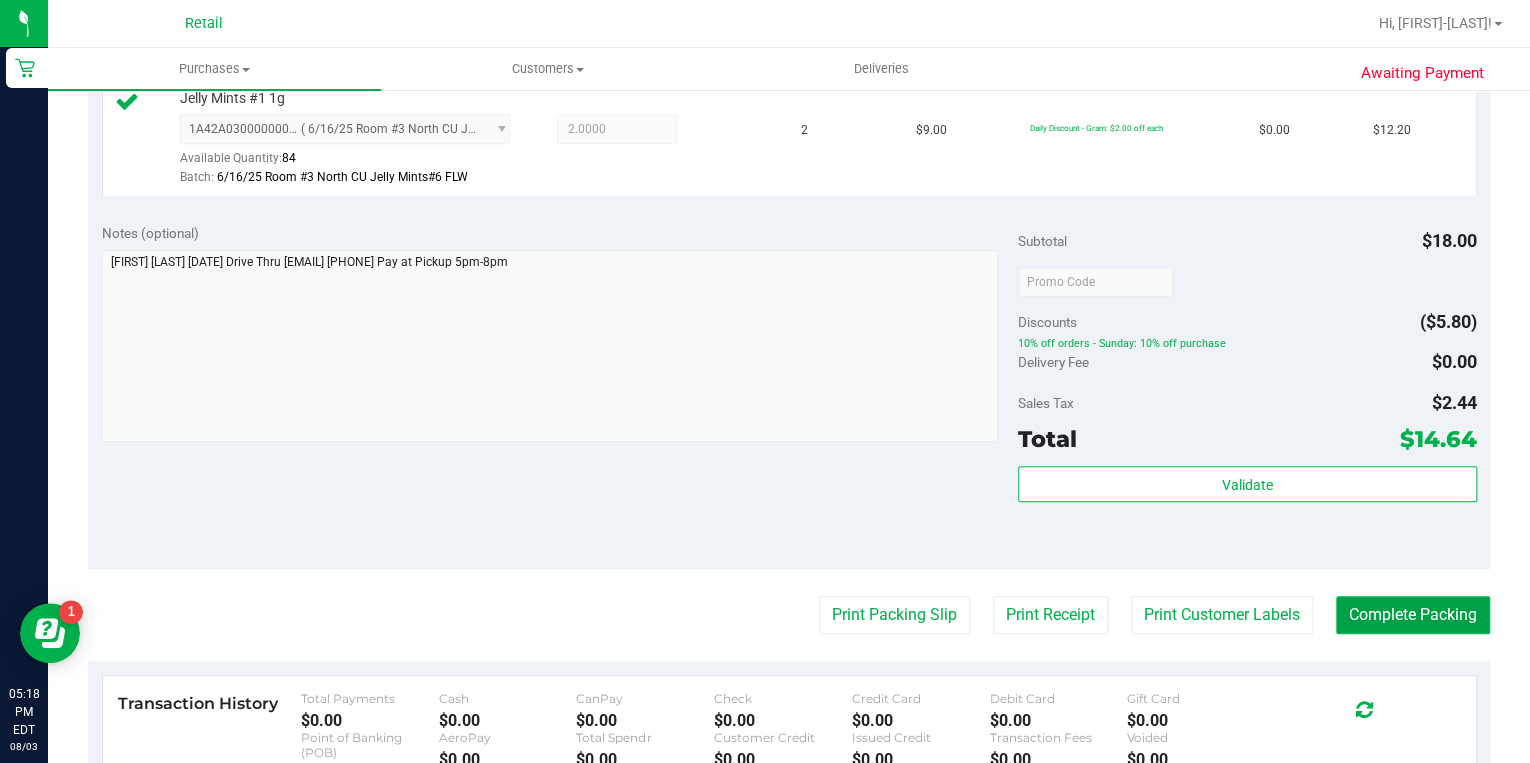 click on "Complete Packing" at bounding box center (1413, 615) 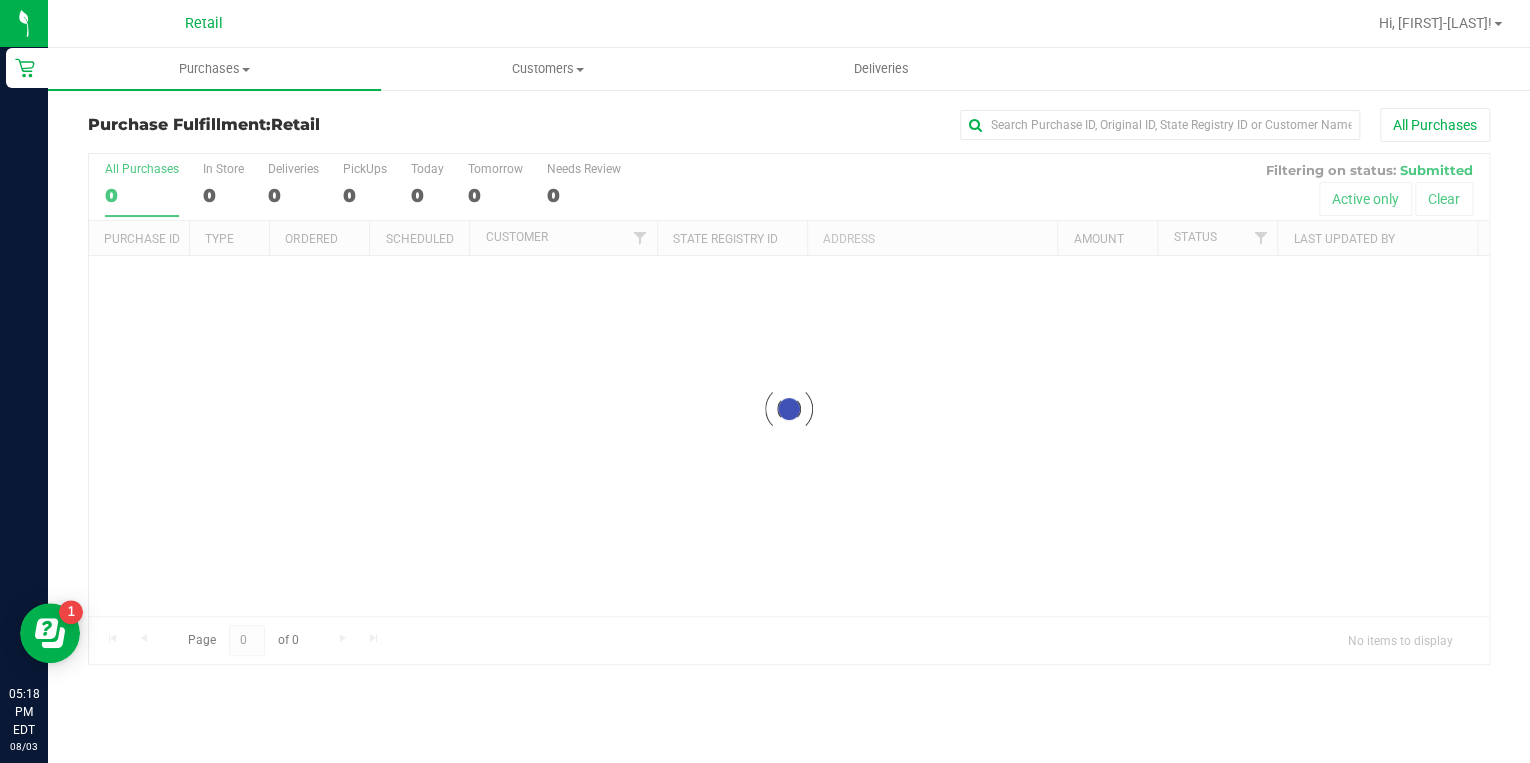 scroll, scrollTop: 0, scrollLeft: 0, axis: both 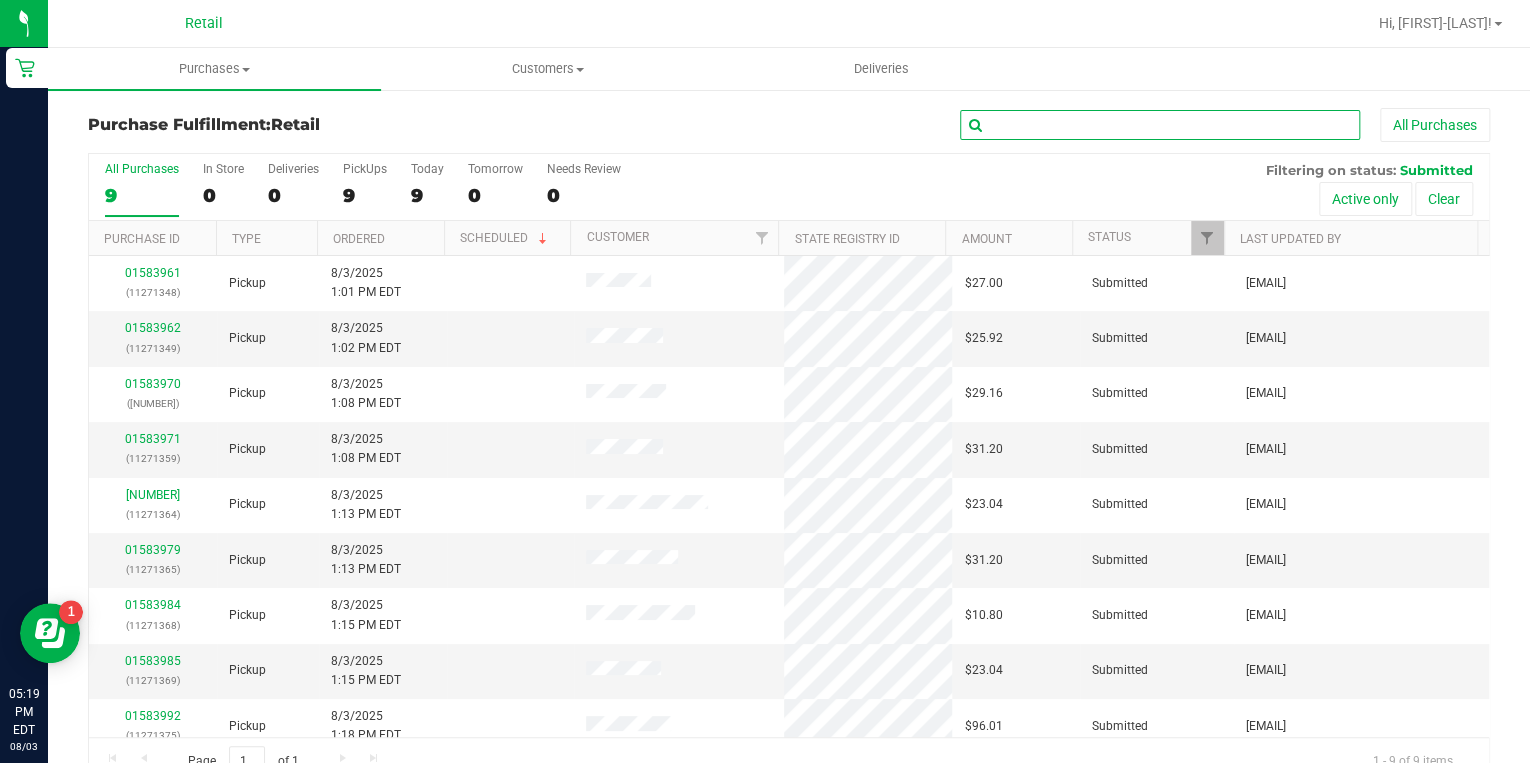 click at bounding box center (1160, 125) 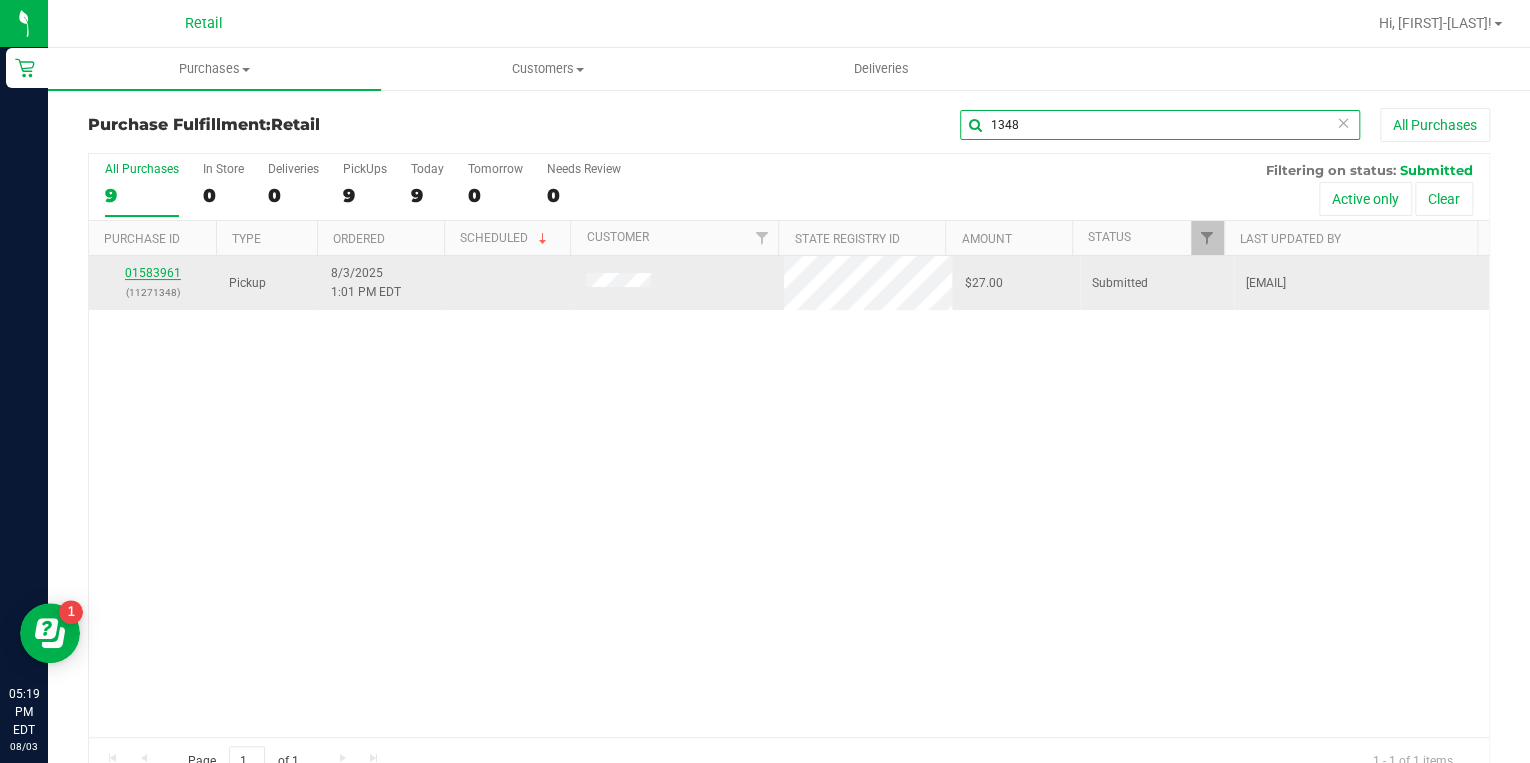 type on "1348" 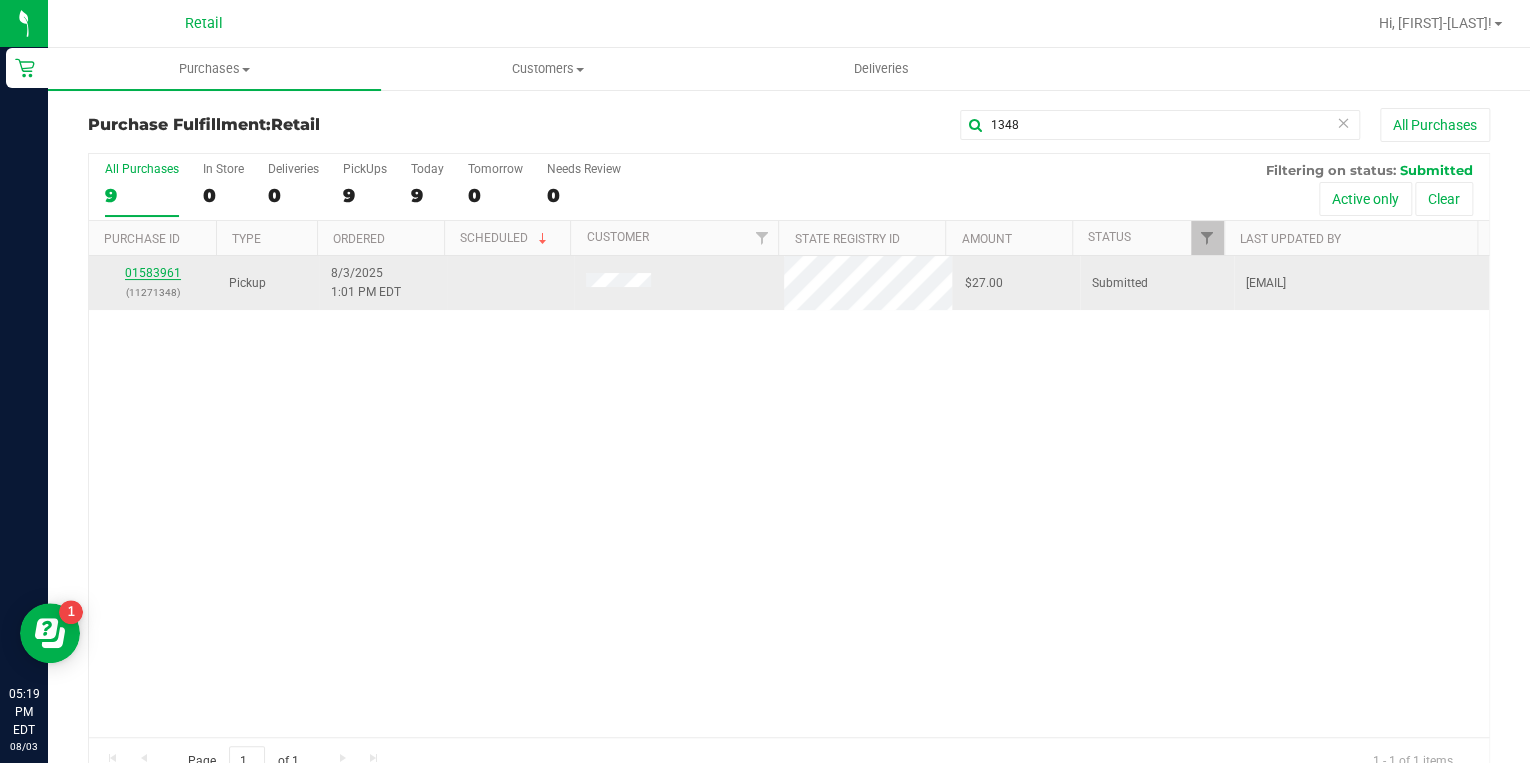click on "01583961" at bounding box center [153, 273] 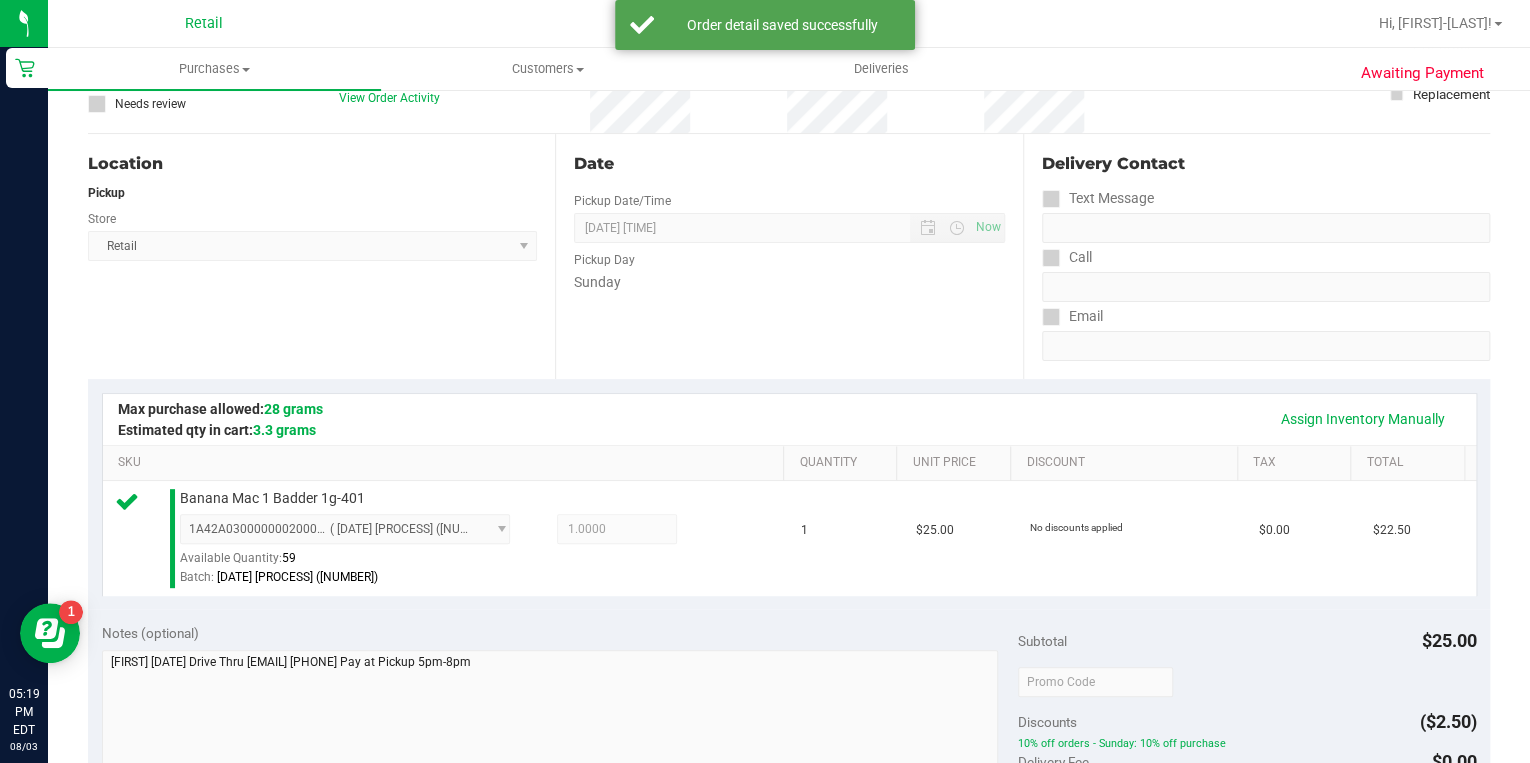 scroll, scrollTop: 800, scrollLeft: 0, axis: vertical 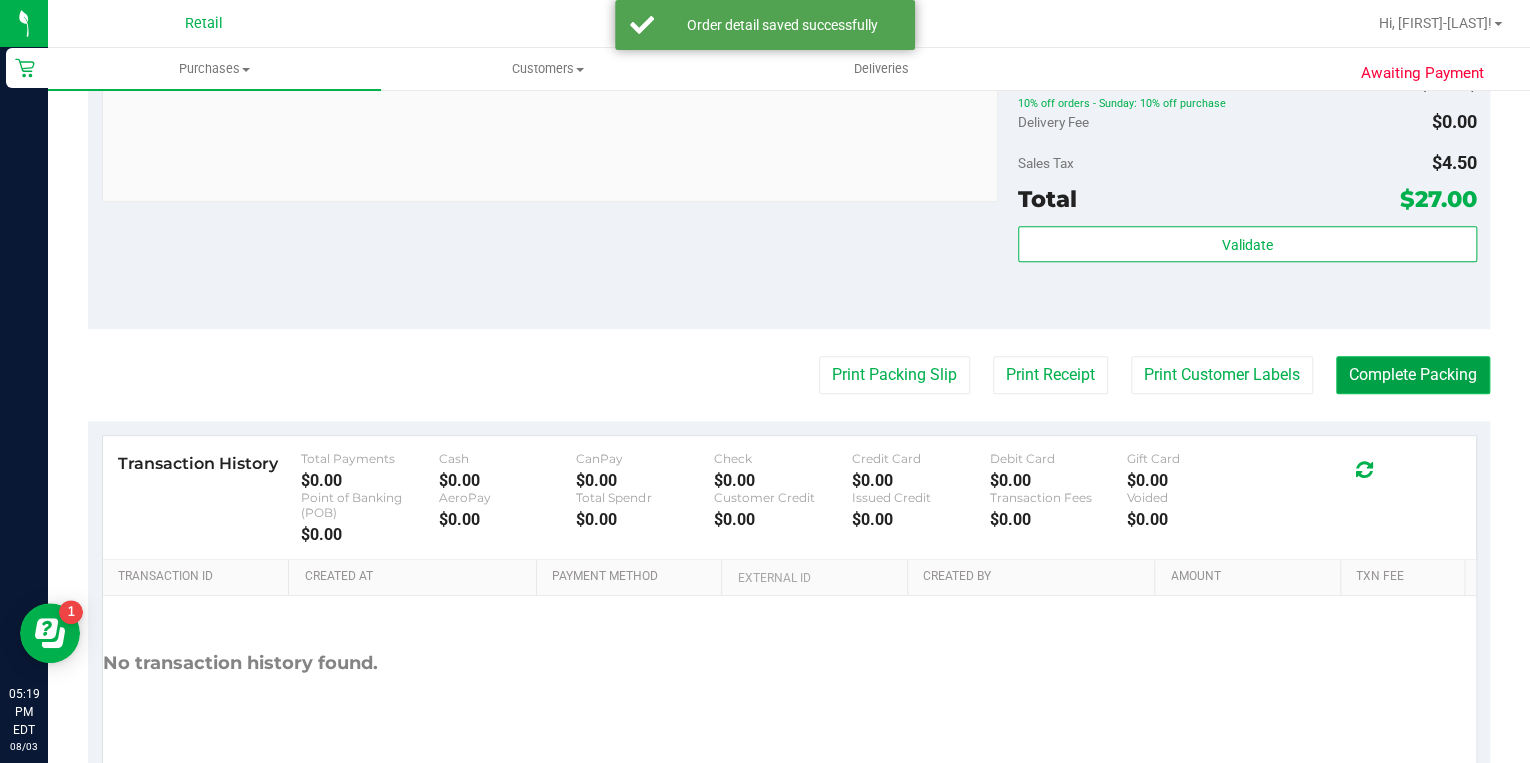 click on "Complete Packing" at bounding box center [1413, 375] 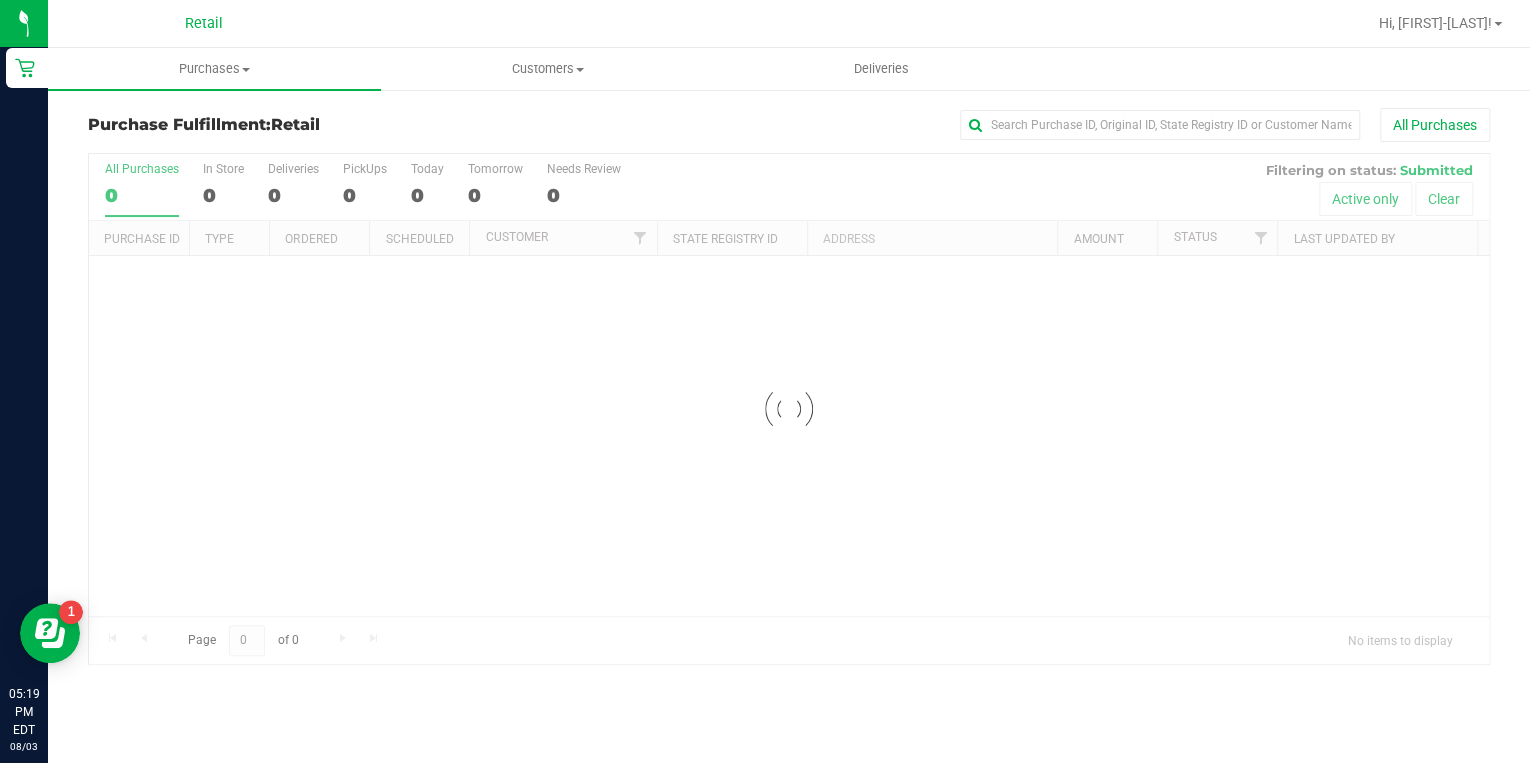 scroll, scrollTop: 0, scrollLeft: 0, axis: both 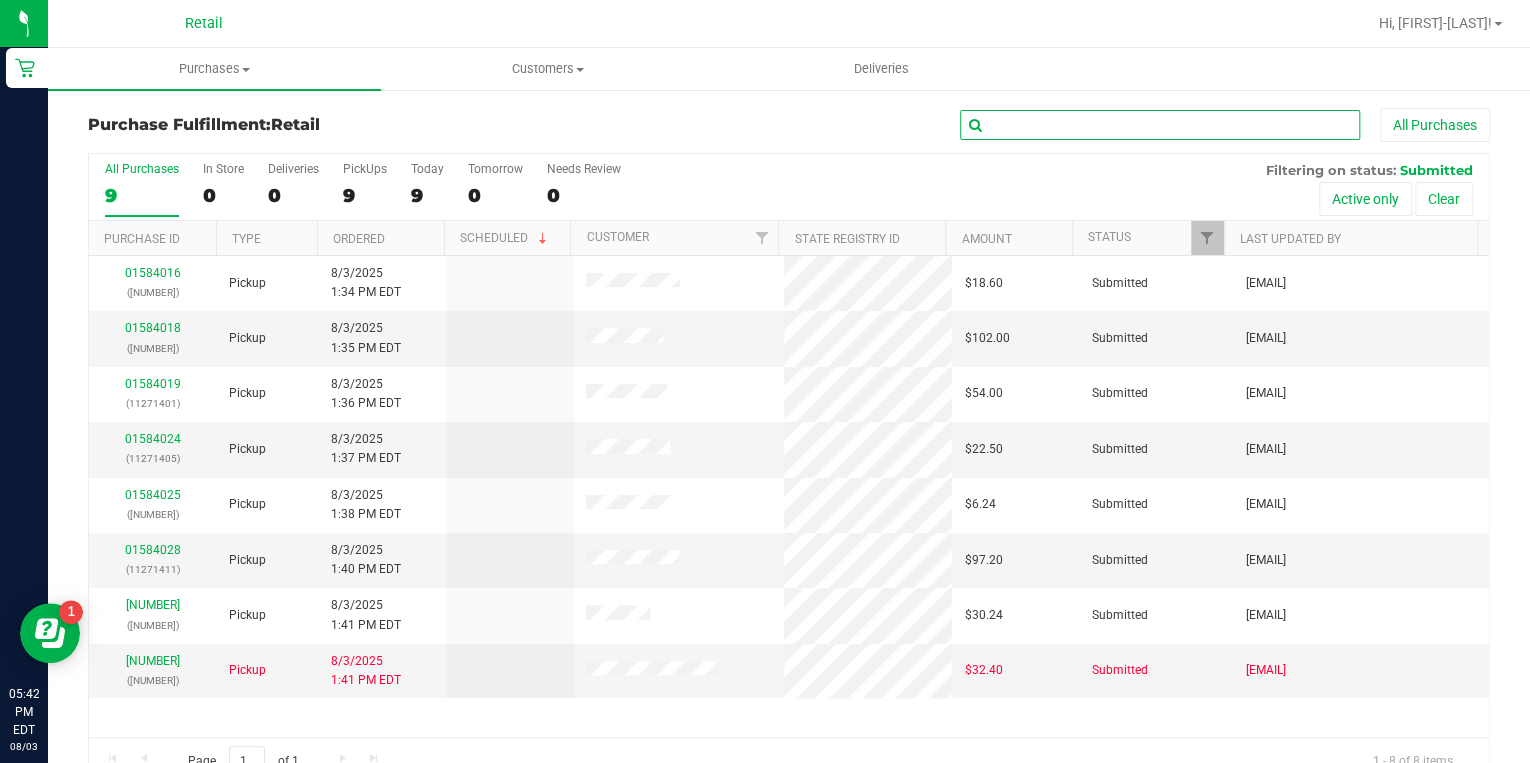 click at bounding box center (1160, 125) 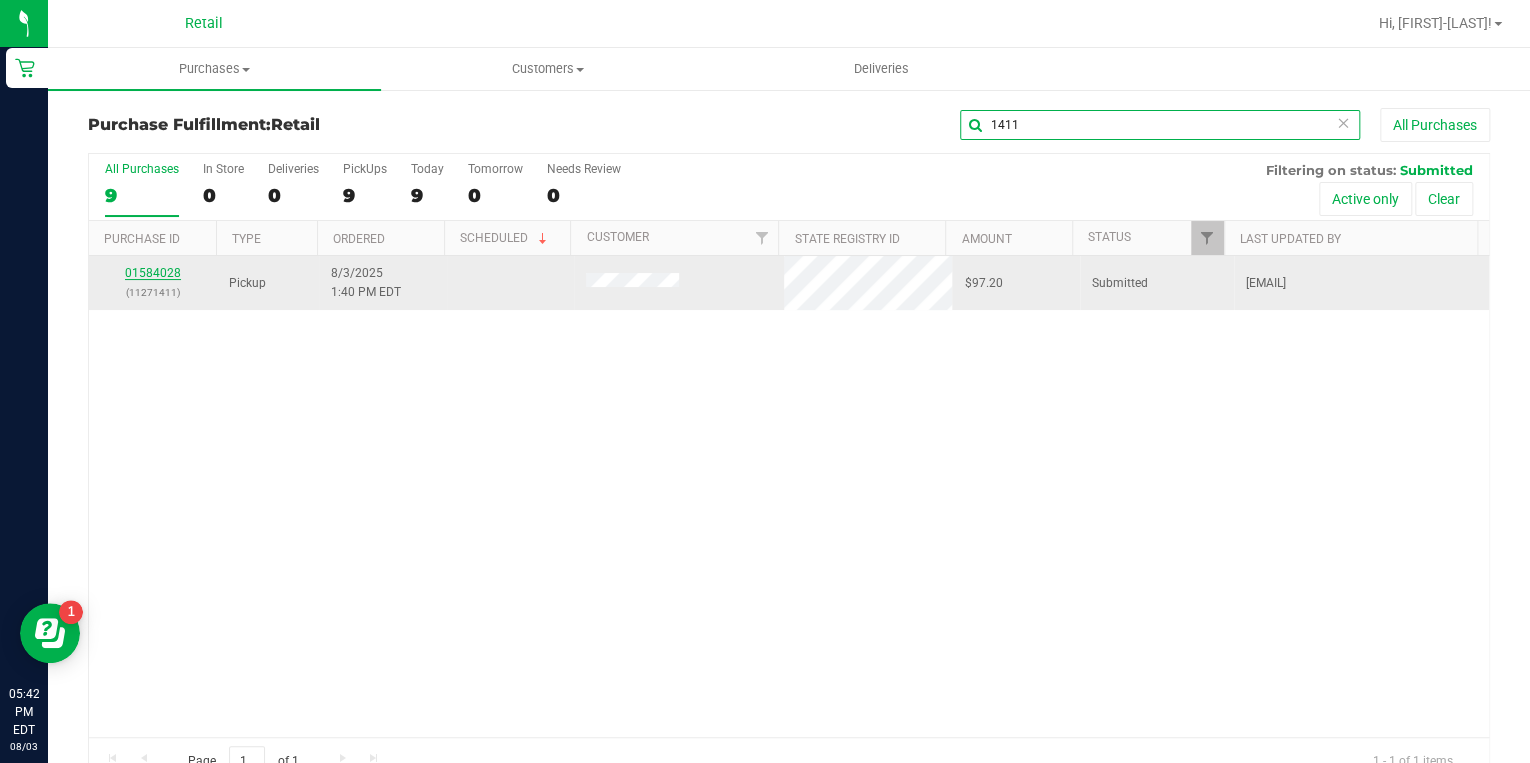 type on "1411" 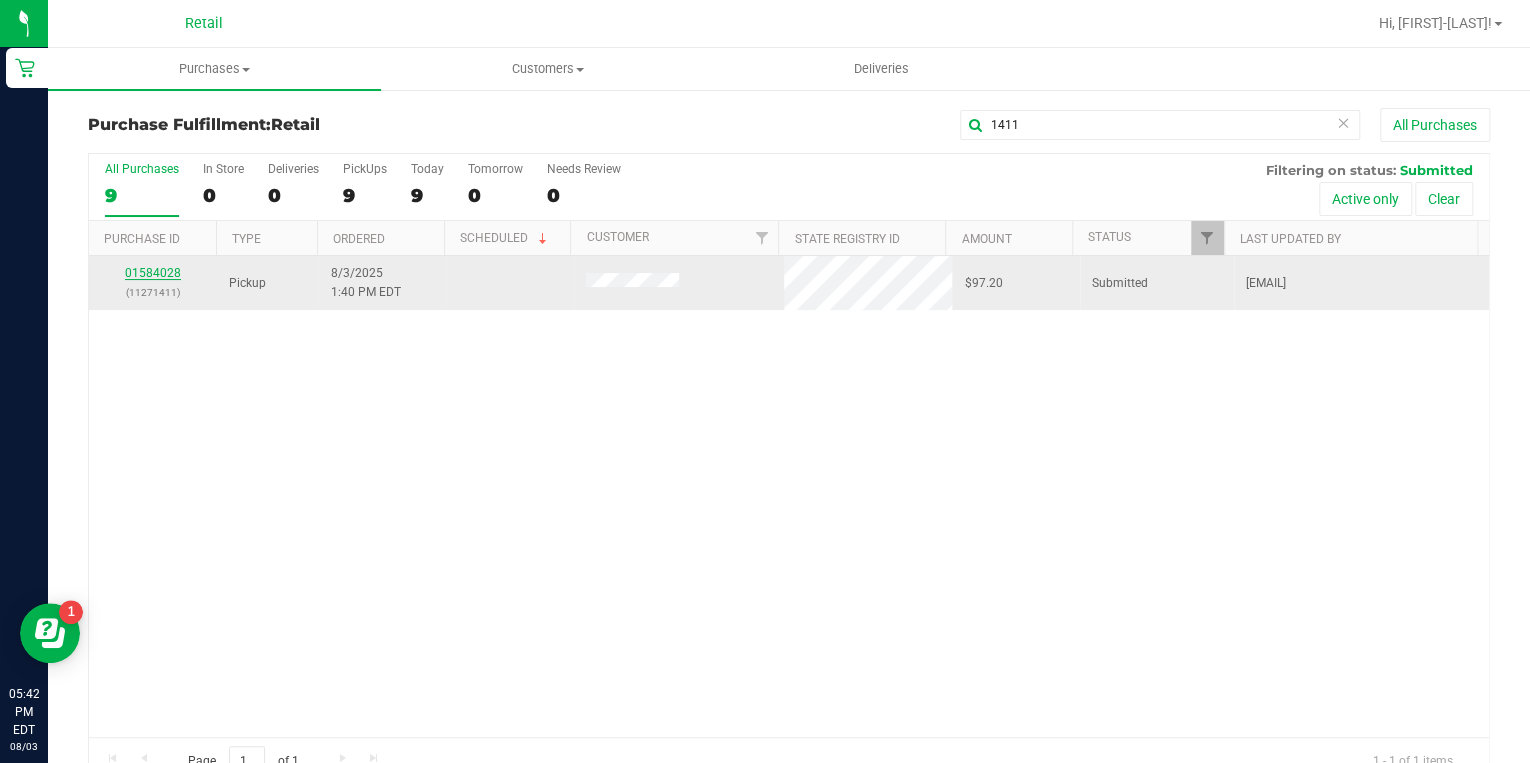 click on "01584028" at bounding box center [153, 273] 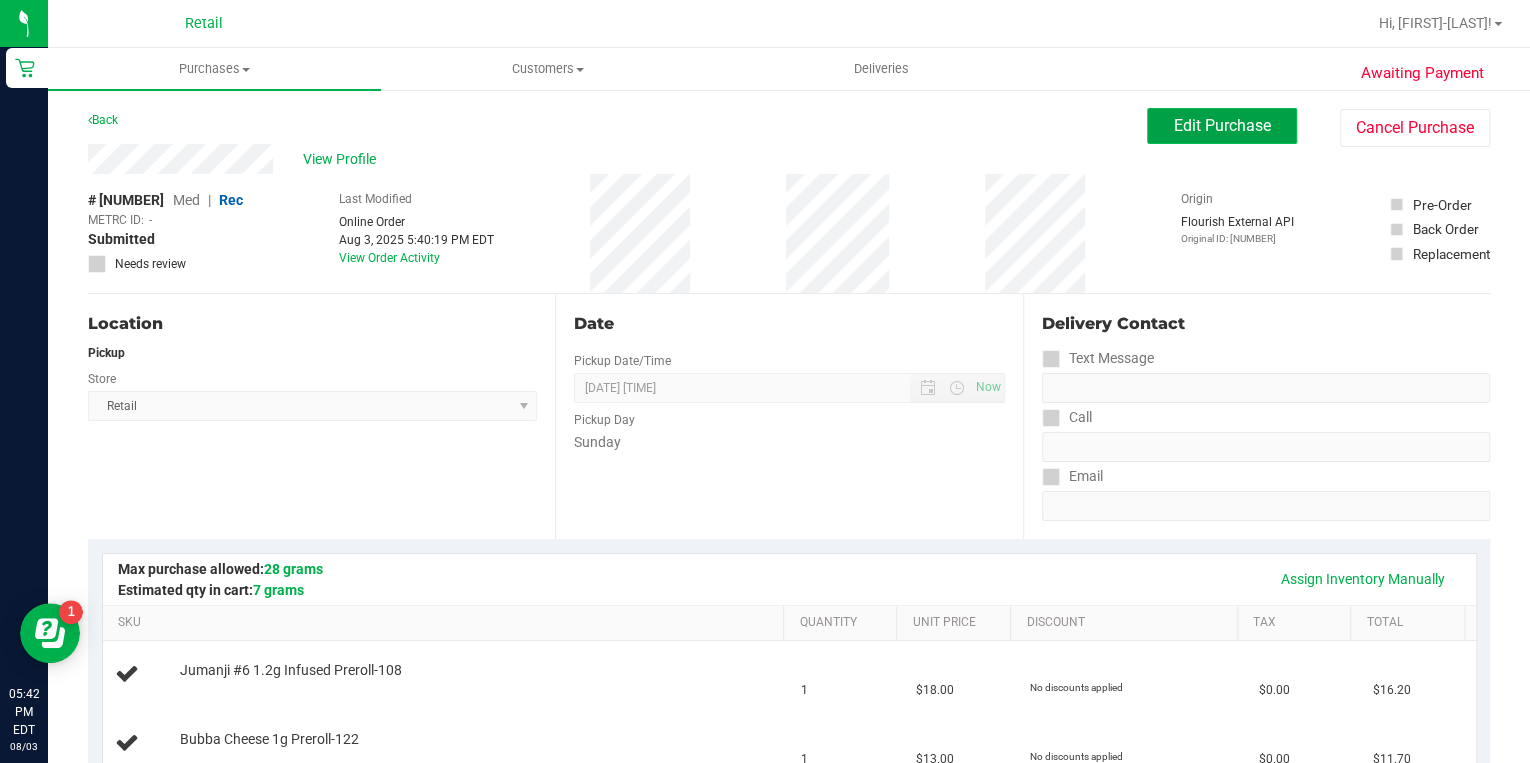 click on "Edit Purchase" at bounding box center (1222, 125) 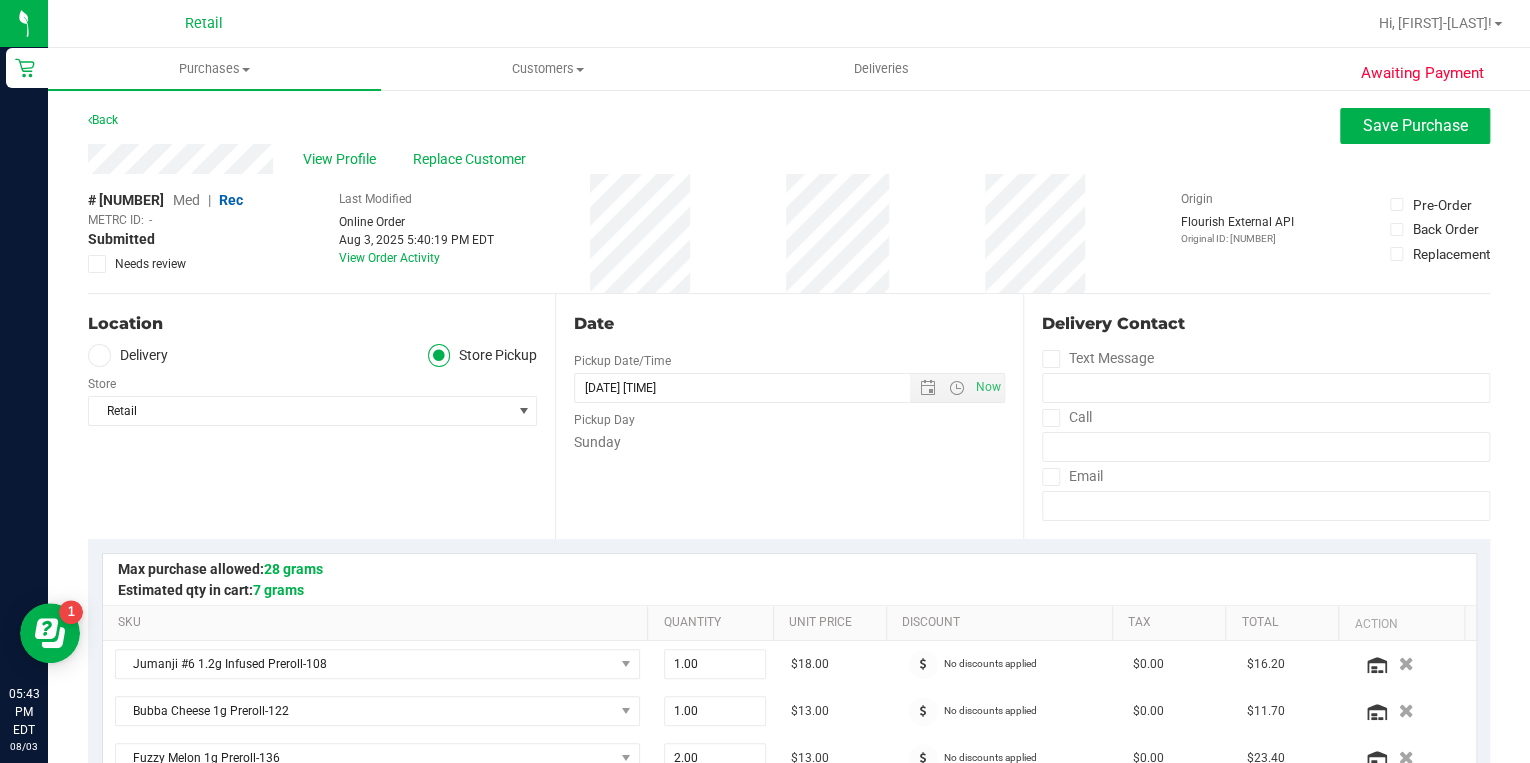 click on "Med" at bounding box center [186, 200] 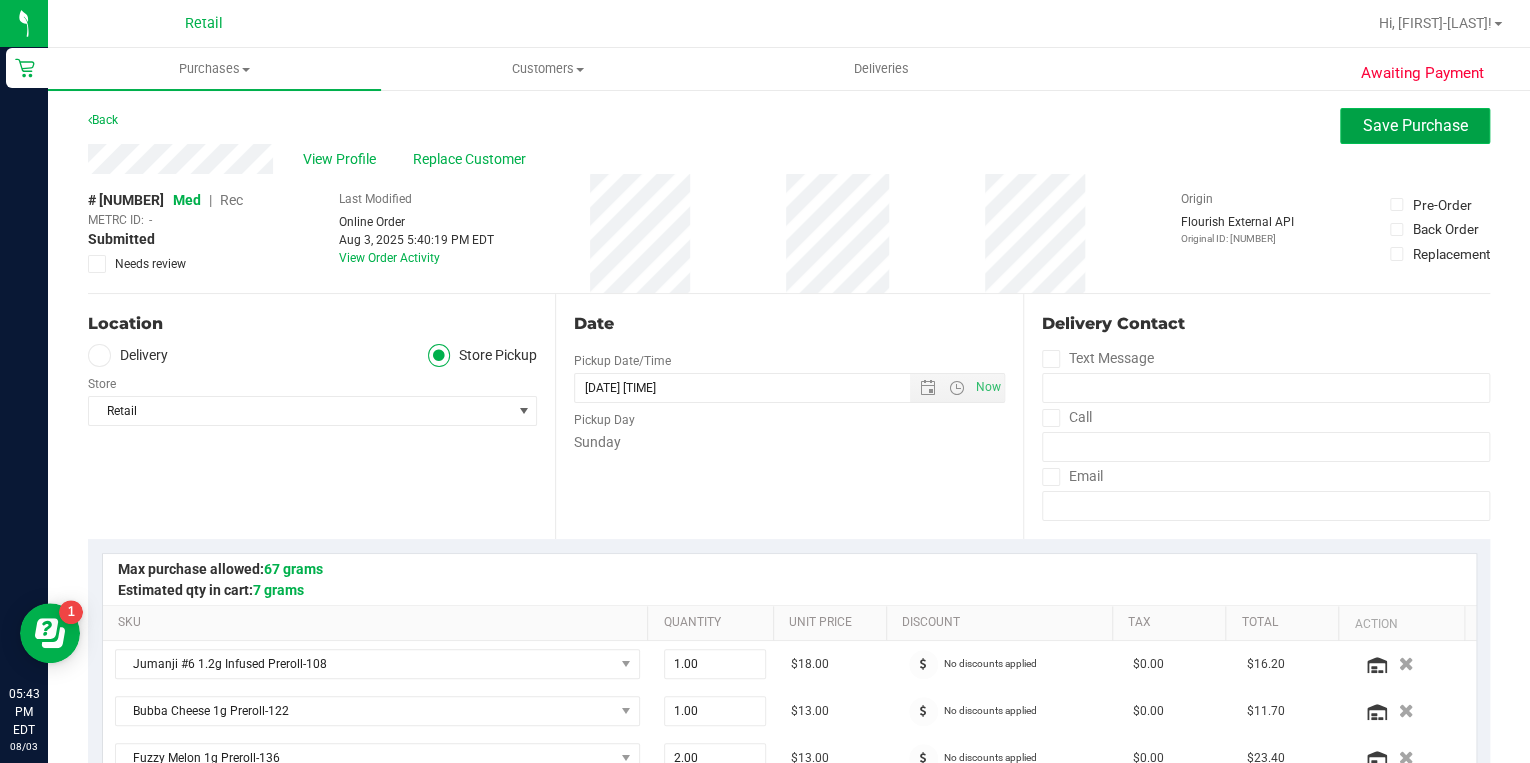 click on "Save Purchase" at bounding box center (1415, 125) 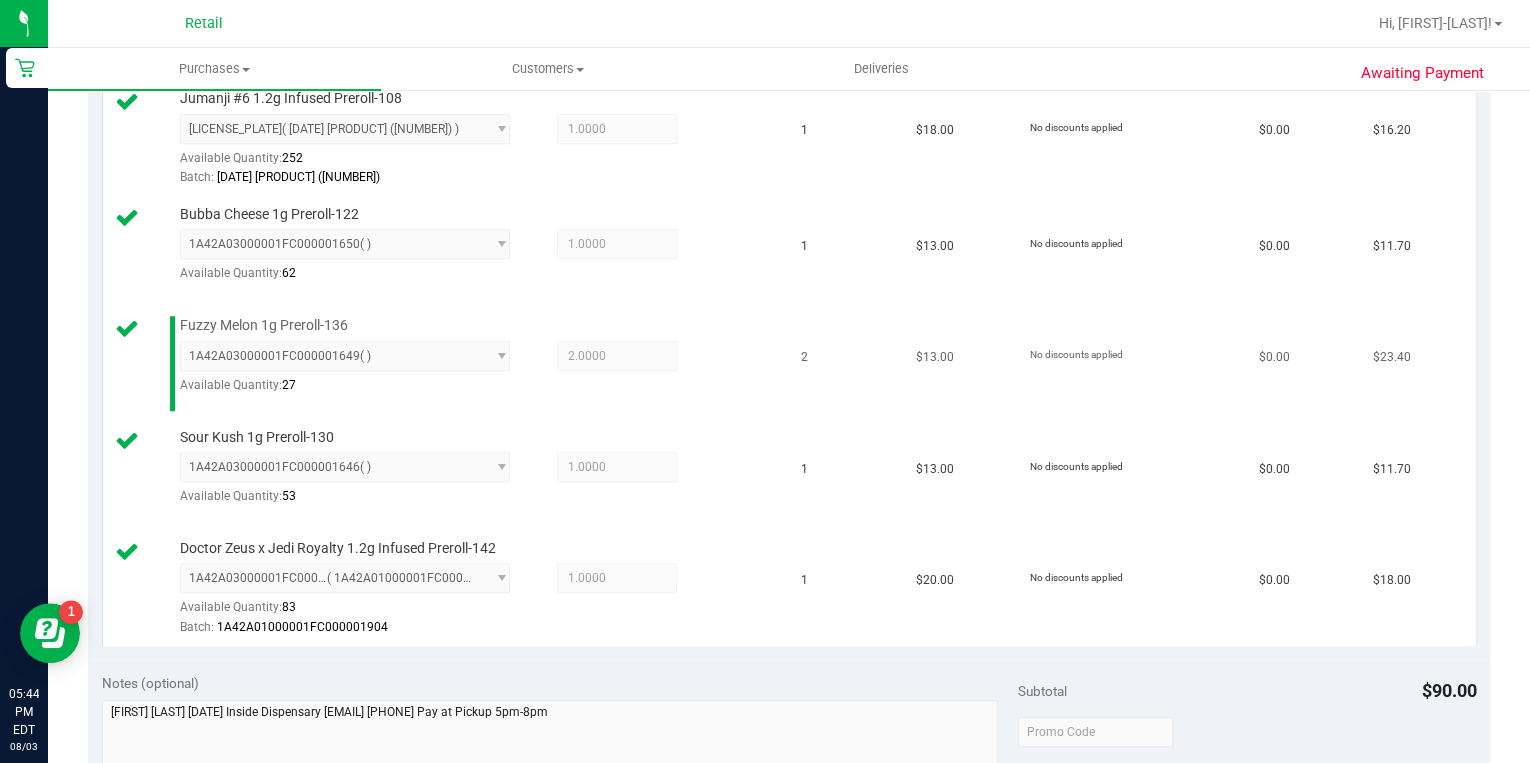 scroll, scrollTop: 1040, scrollLeft: 0, axis: vertical 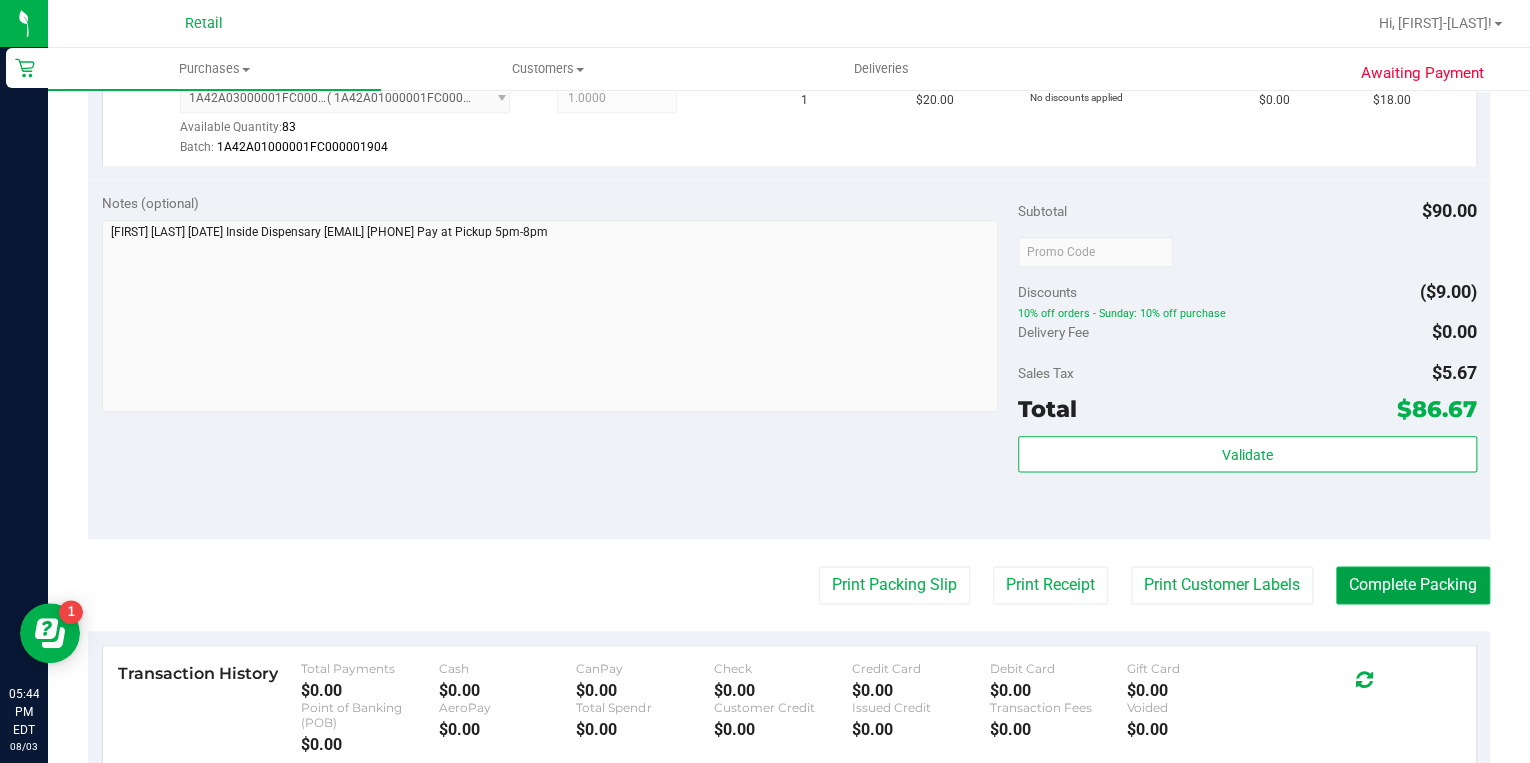 click on "Complete Packing" at bounding box center (1413, 585) 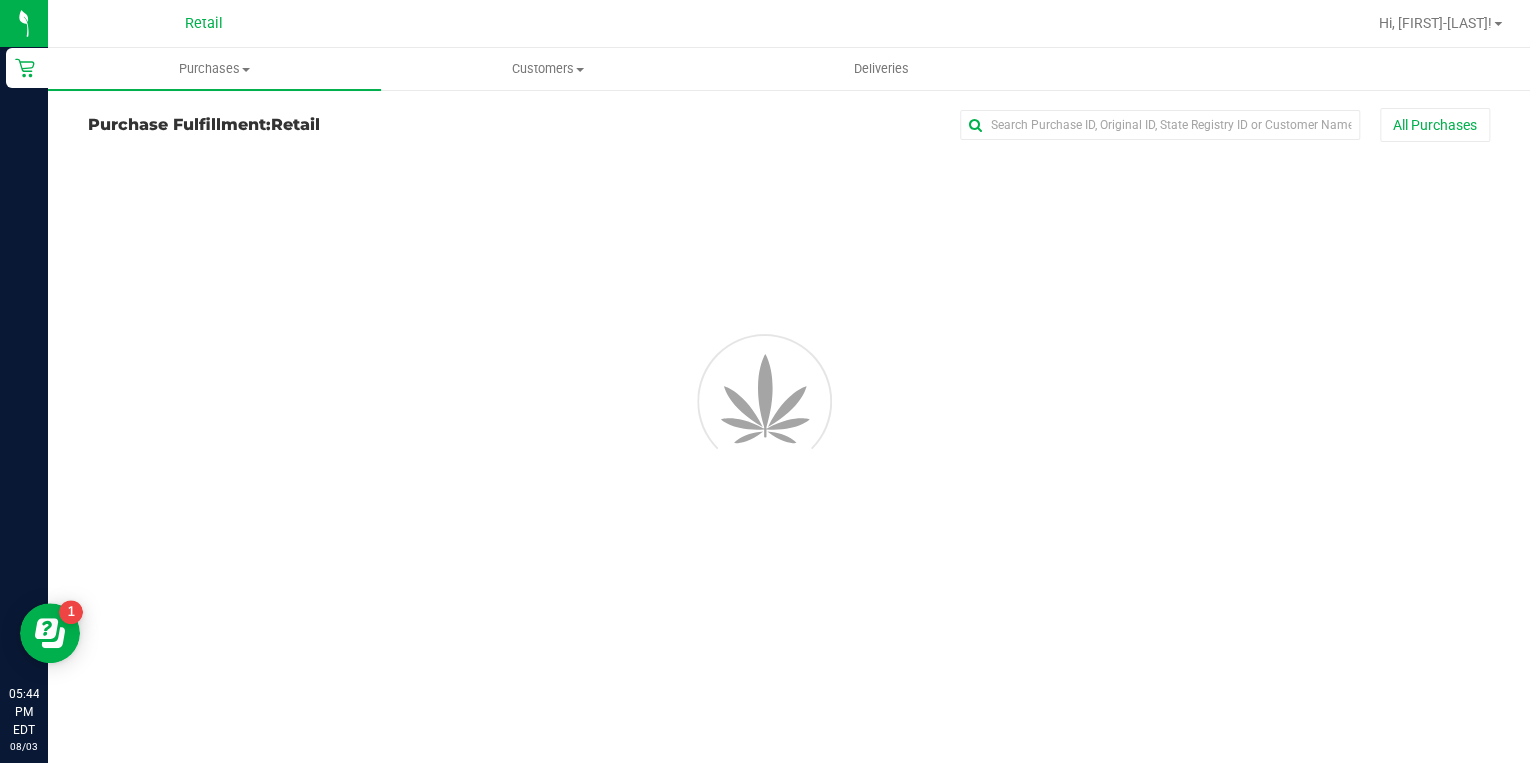 scroll, scrollTop: 0, scrollLeft: 0, axis: both 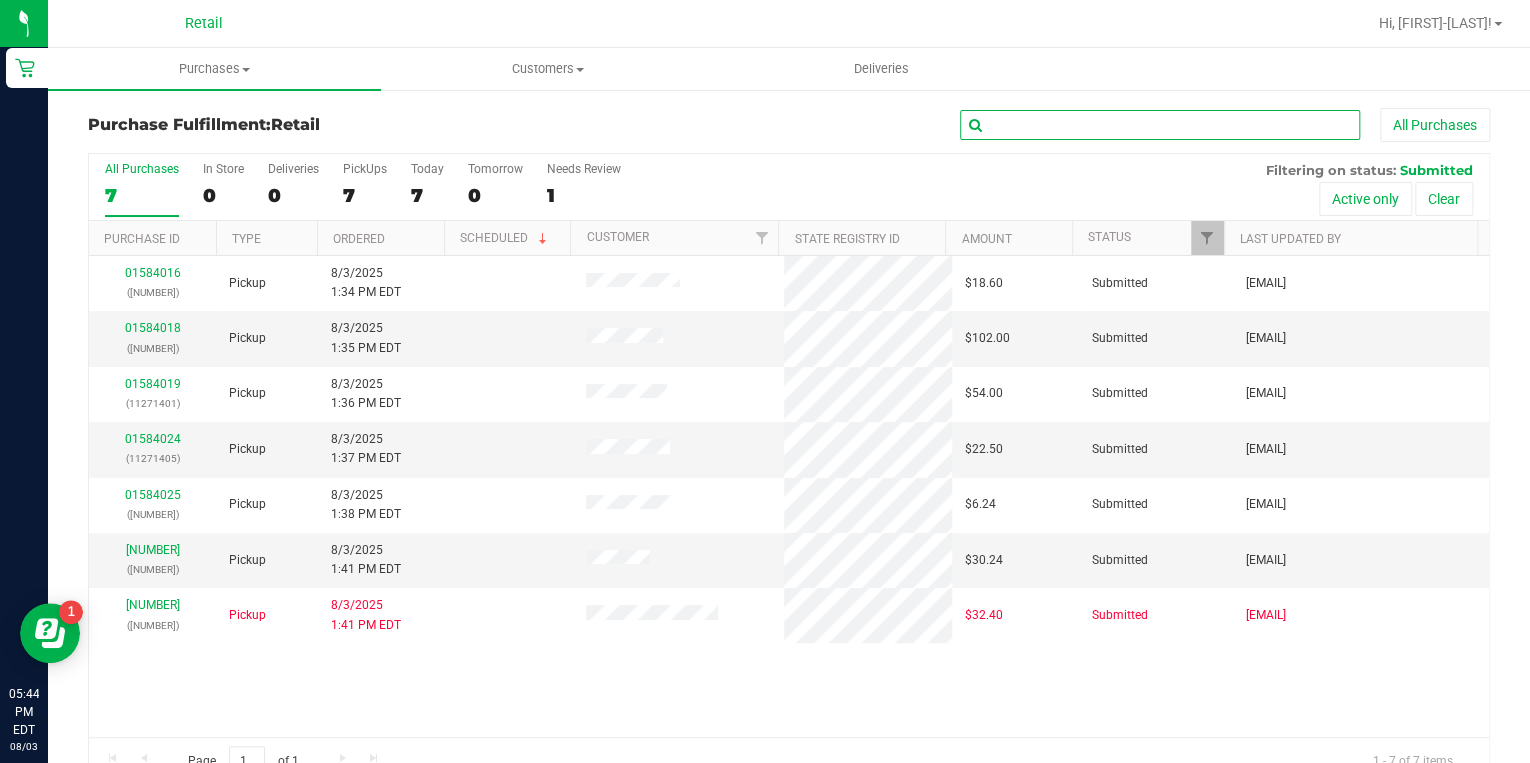 click at bounding box center (1160, 125) 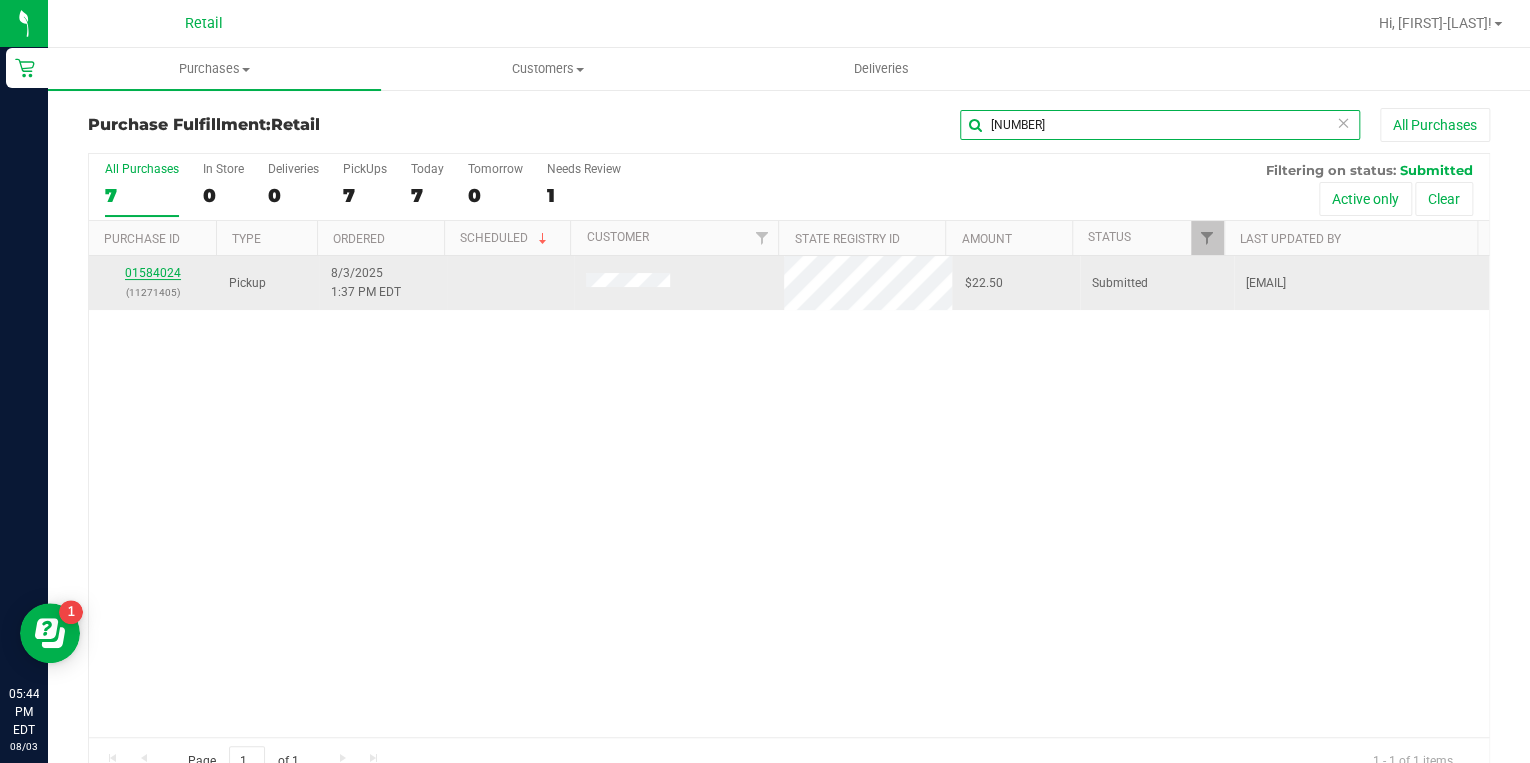 type on "[NUMBER]" 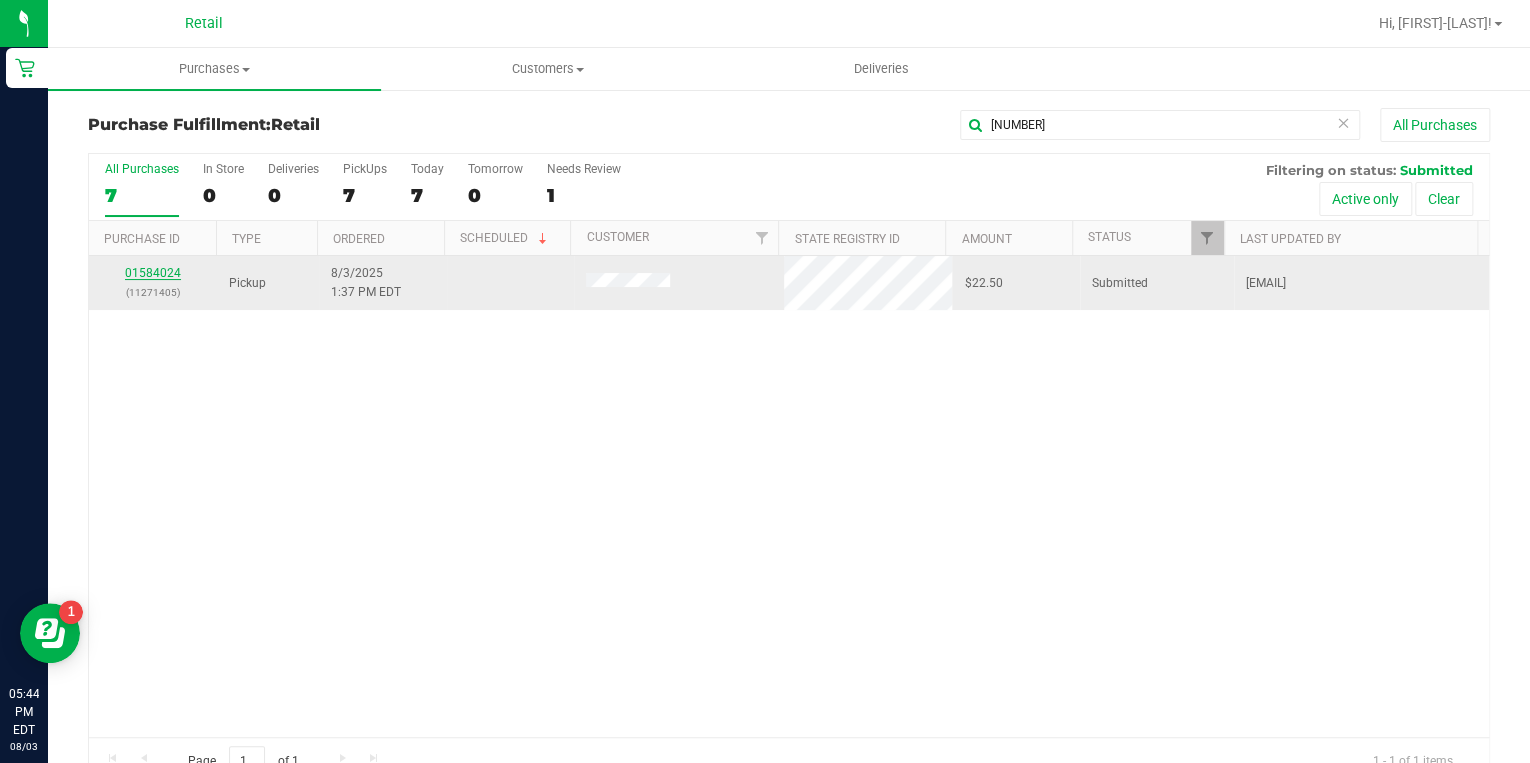 click on "01584024" at bounding box center (153, 273) 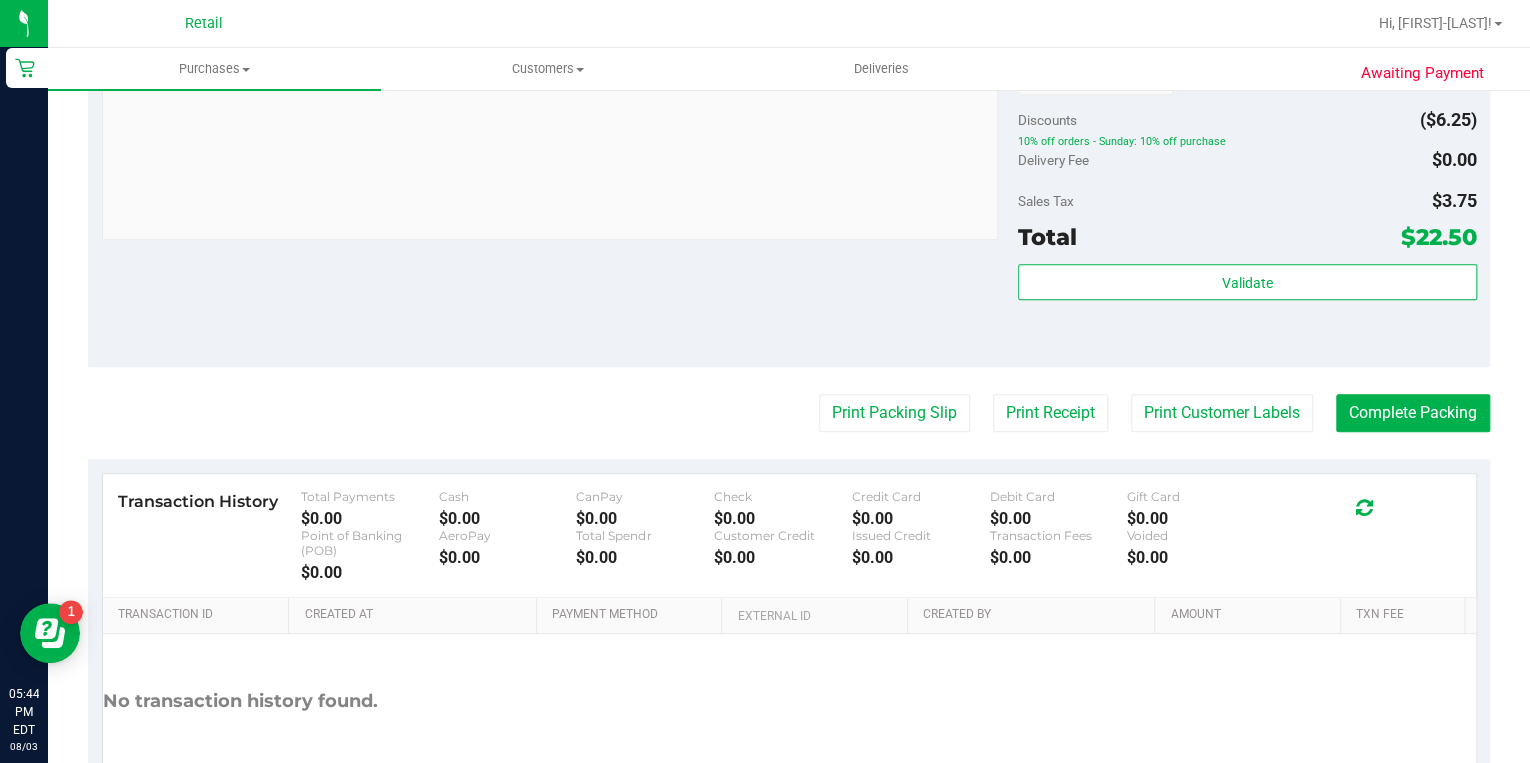 scroll, scrollTop: 885, scrollLeft: 0, axis: vertical 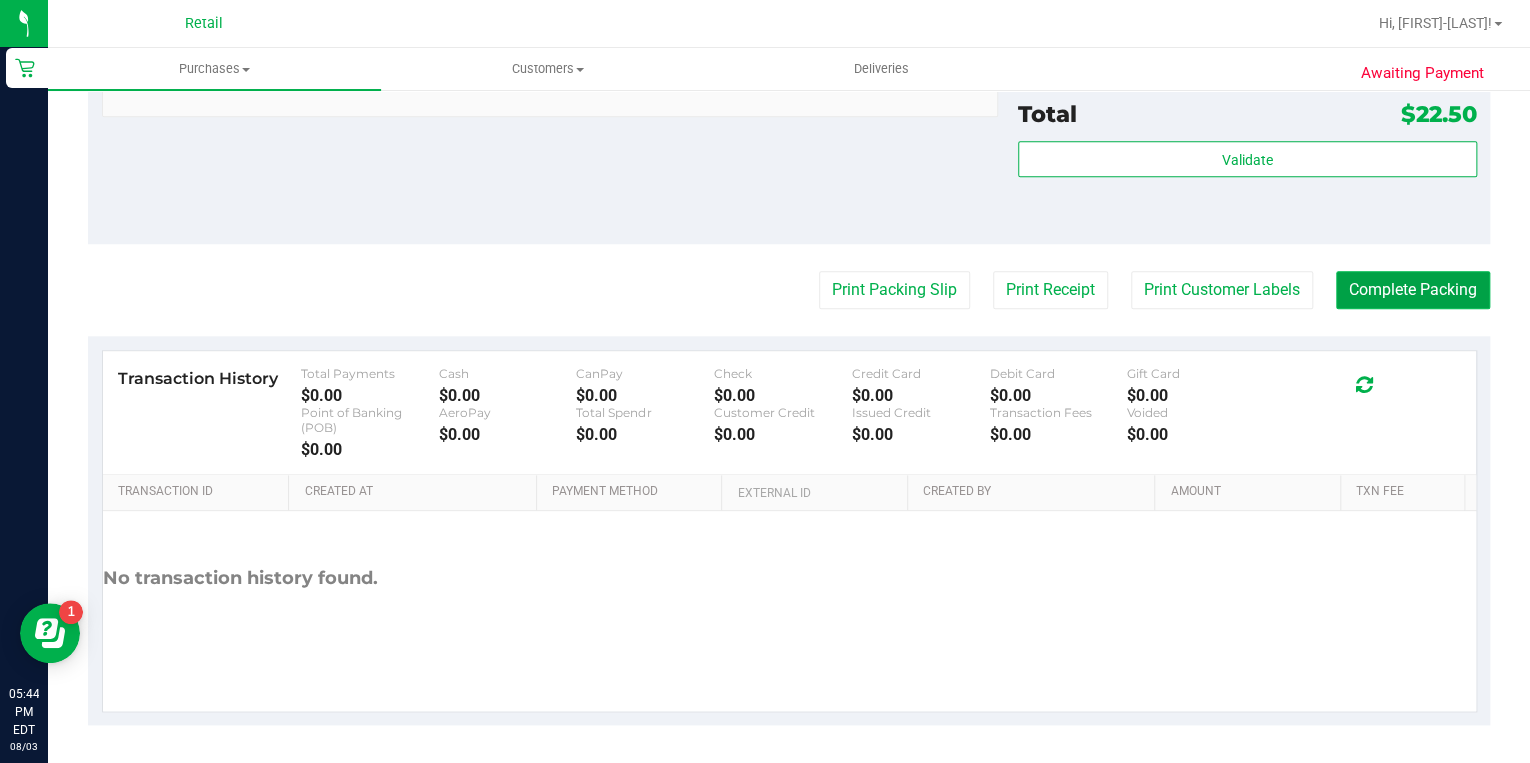 click on "Complete Packing" at bounding box center [1413, 290] 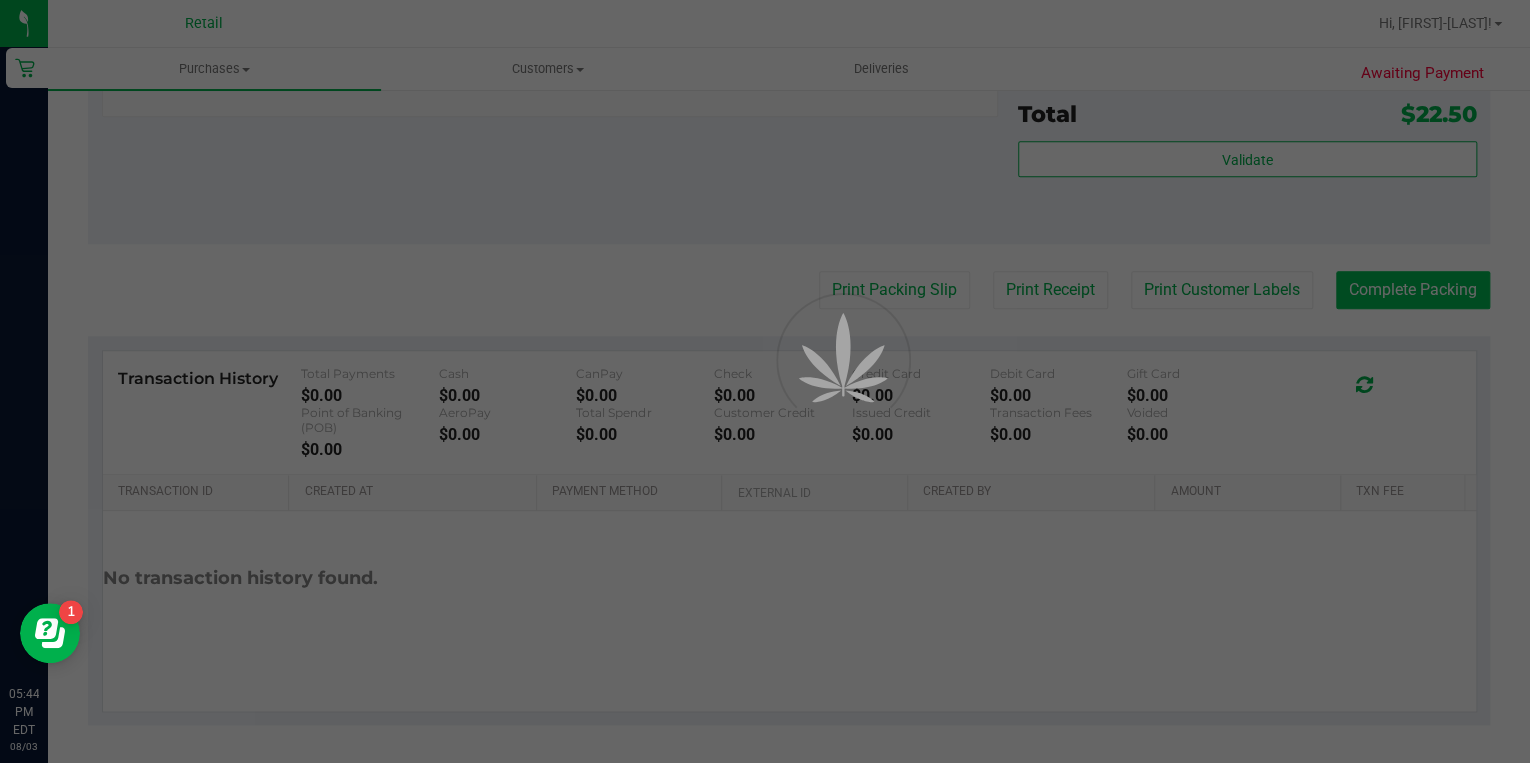 scroll, scrollTop: 0, scrollLeft: 0, axis: both 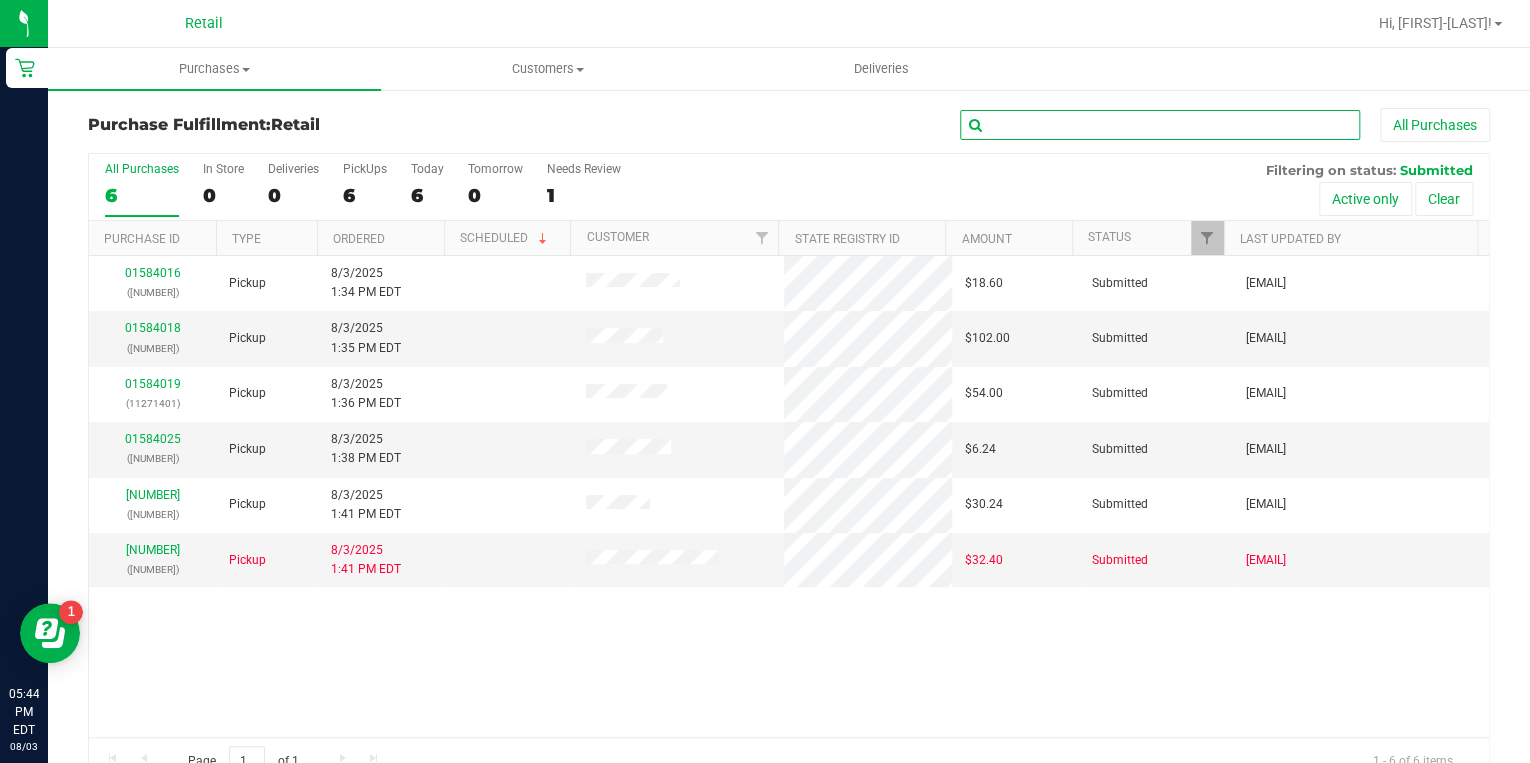 click at bounding box center (1160, 125) 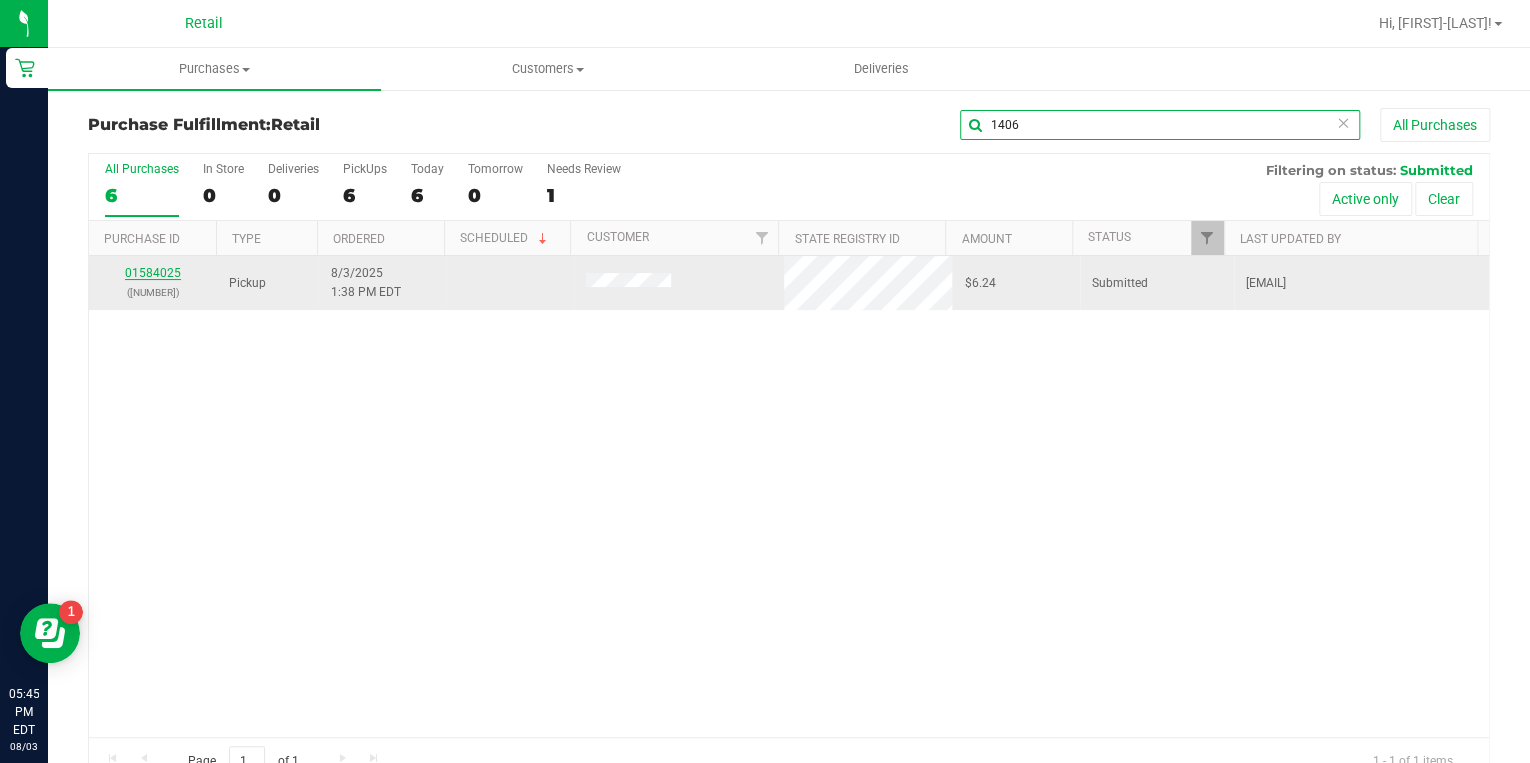 type on "1406" 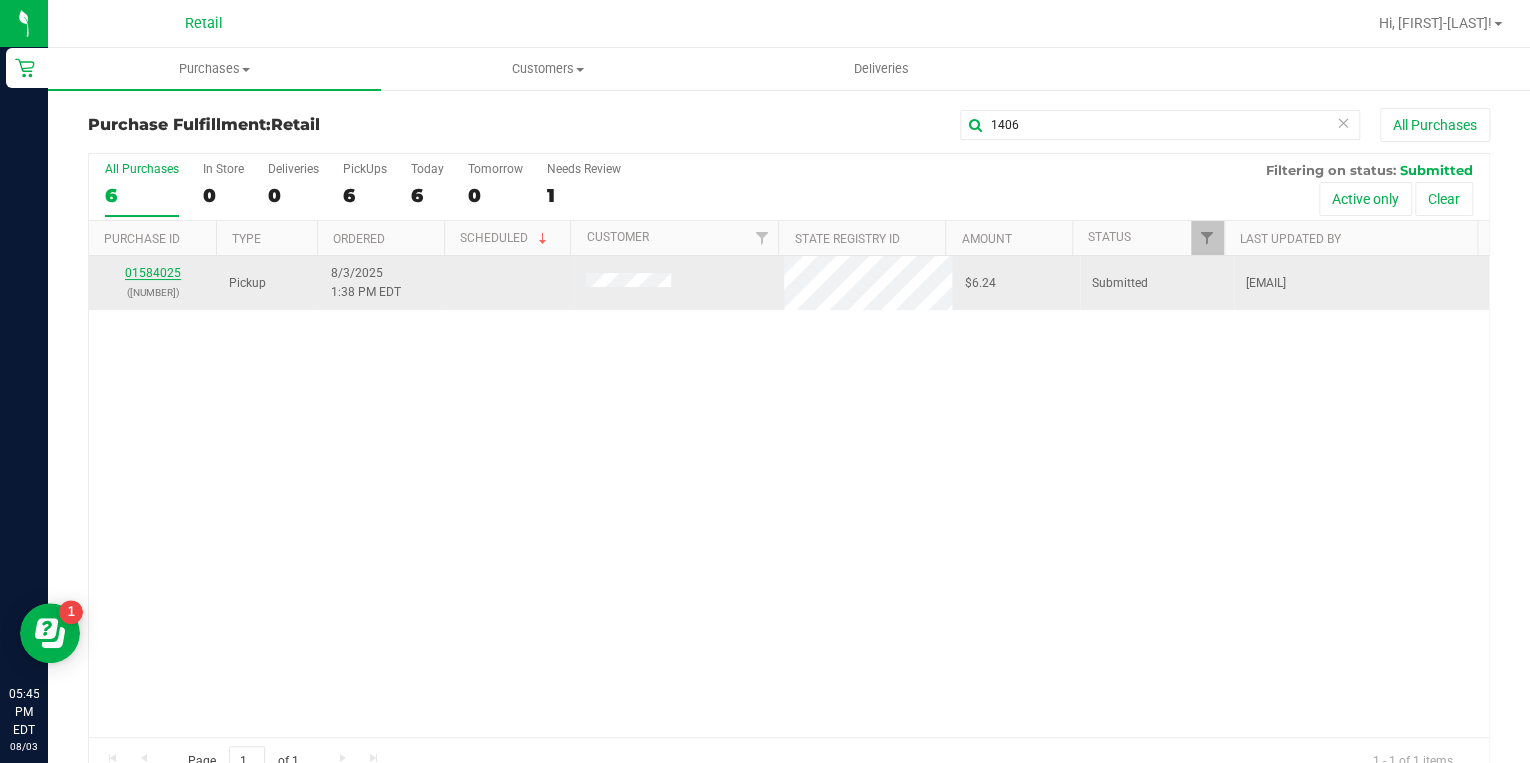 click on "01584025" at bounding box center (153, 273) 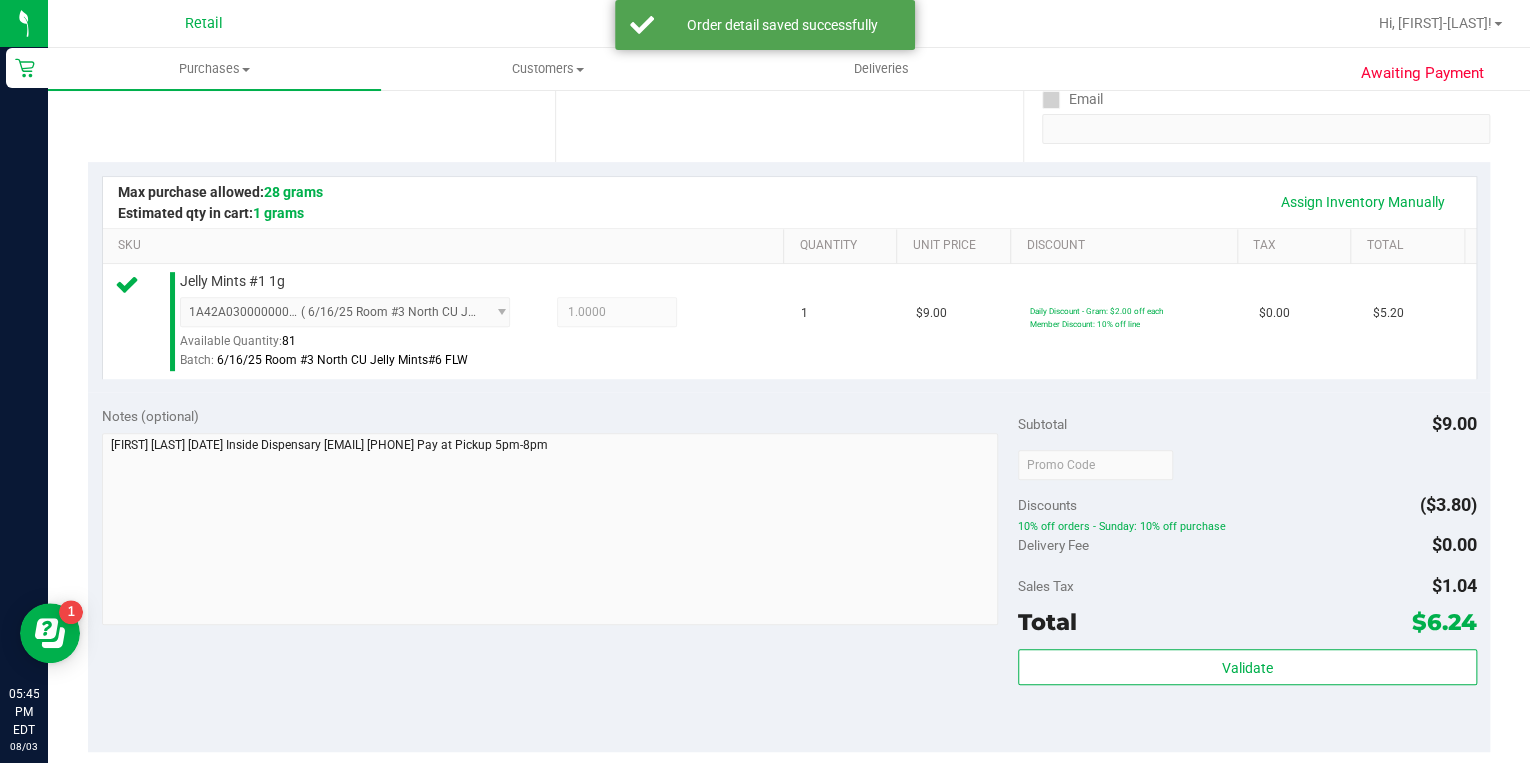 scroll, scrollTop: 560, scrollLeft: 0, axis: vertical 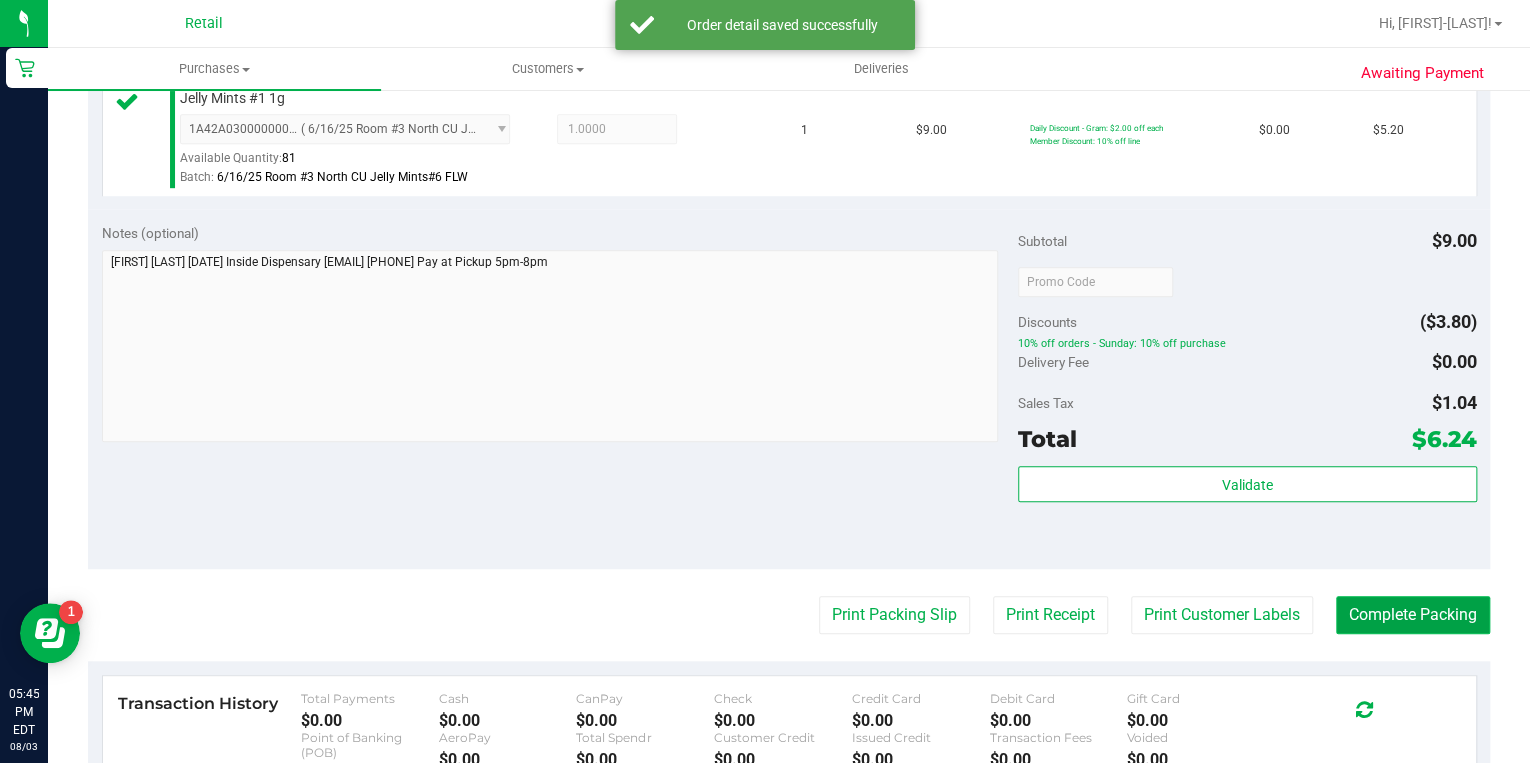 click on "Complete Packing" at bounding box center [1413, 615] 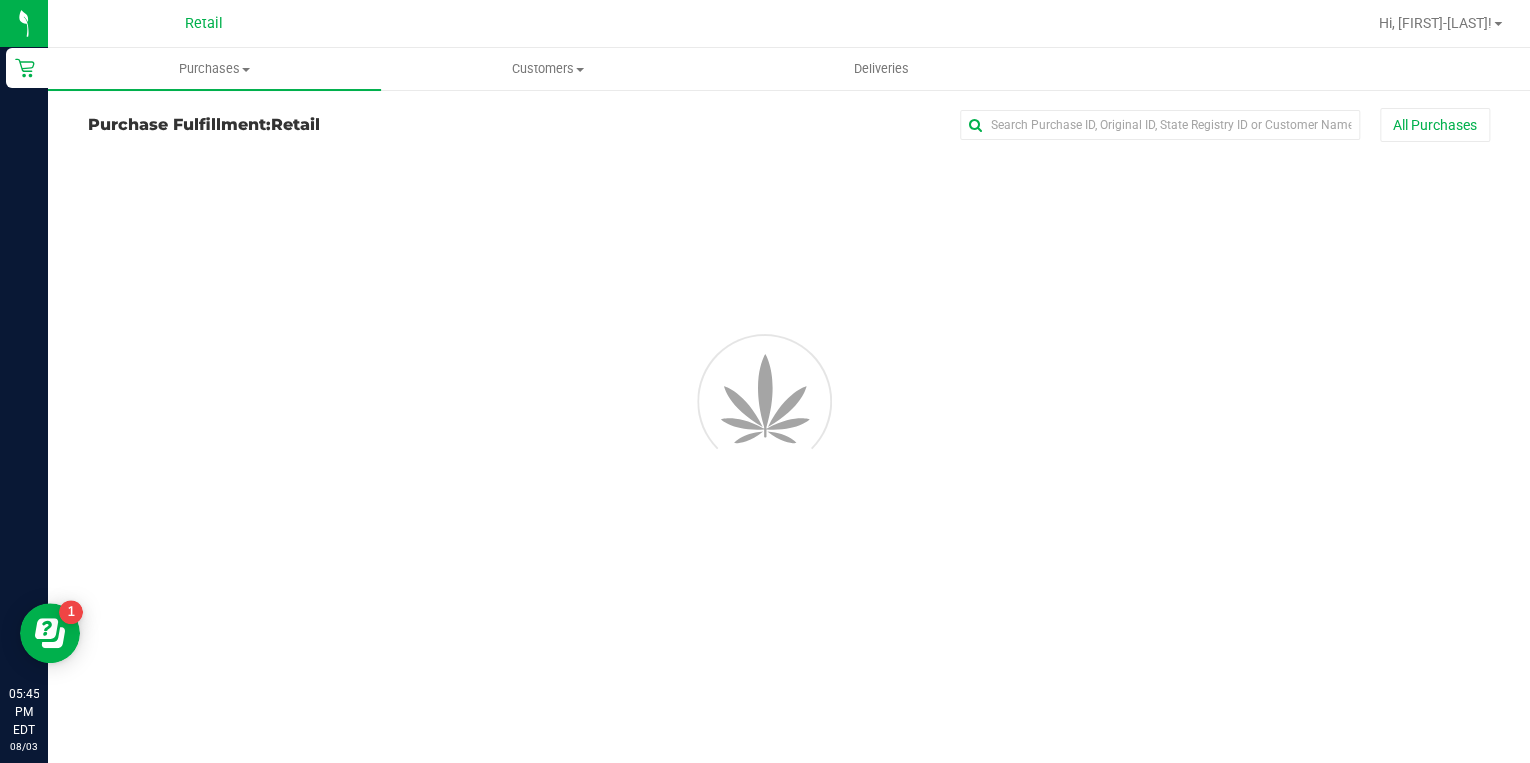 scroll, scrollTop: 0, scrollLeft: 0, axis: both 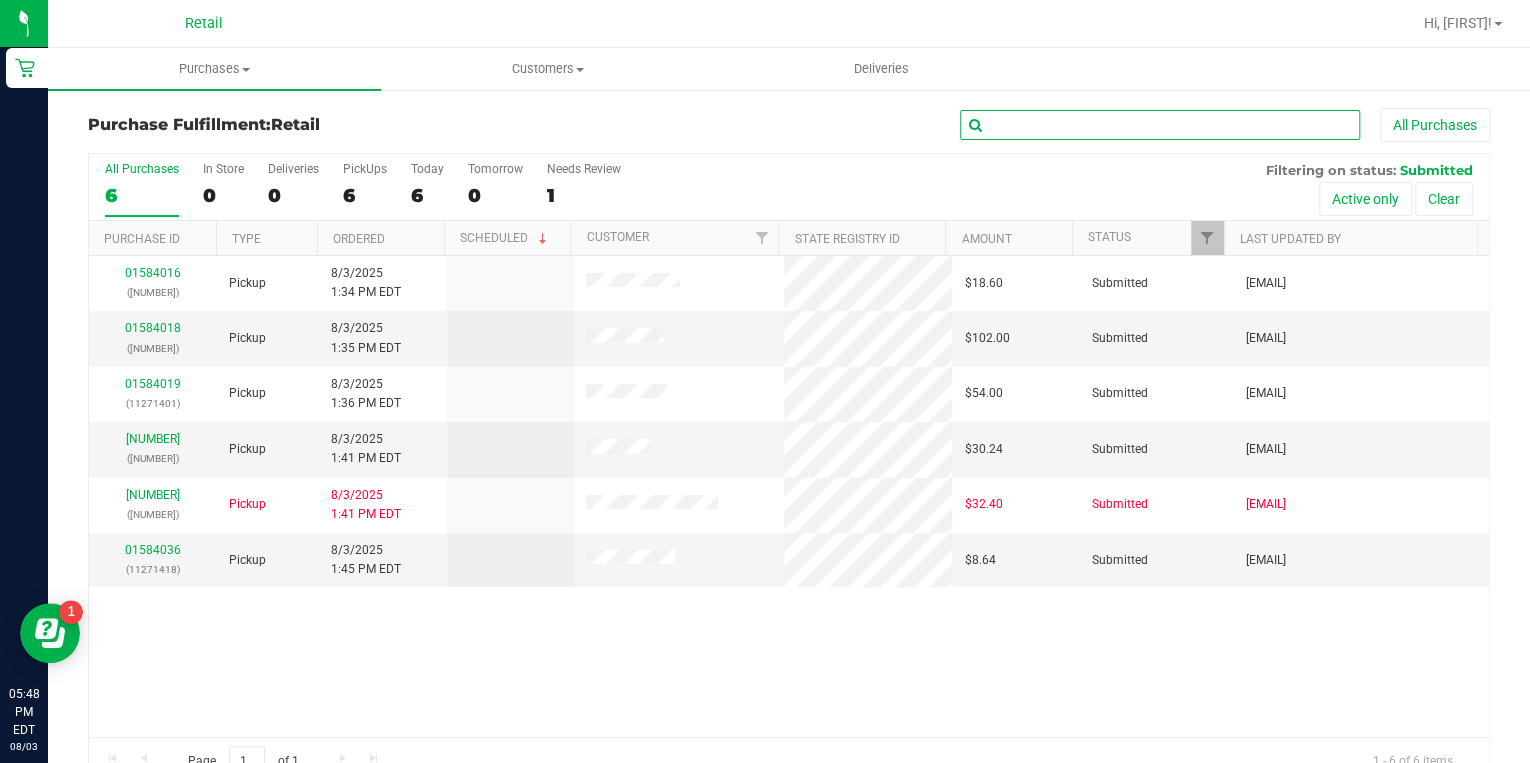 click at bounding box center (1160, 125) 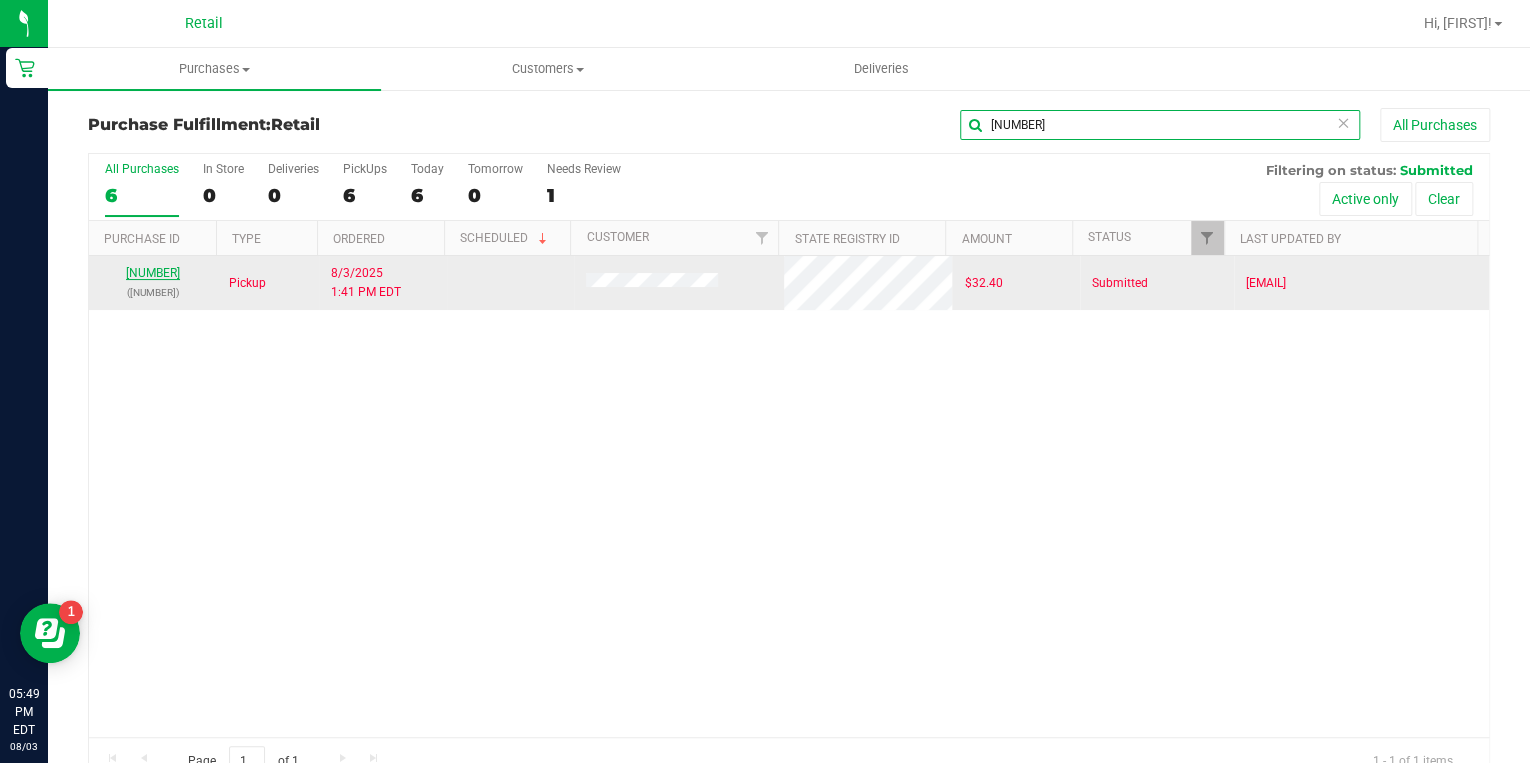 type on "1414" 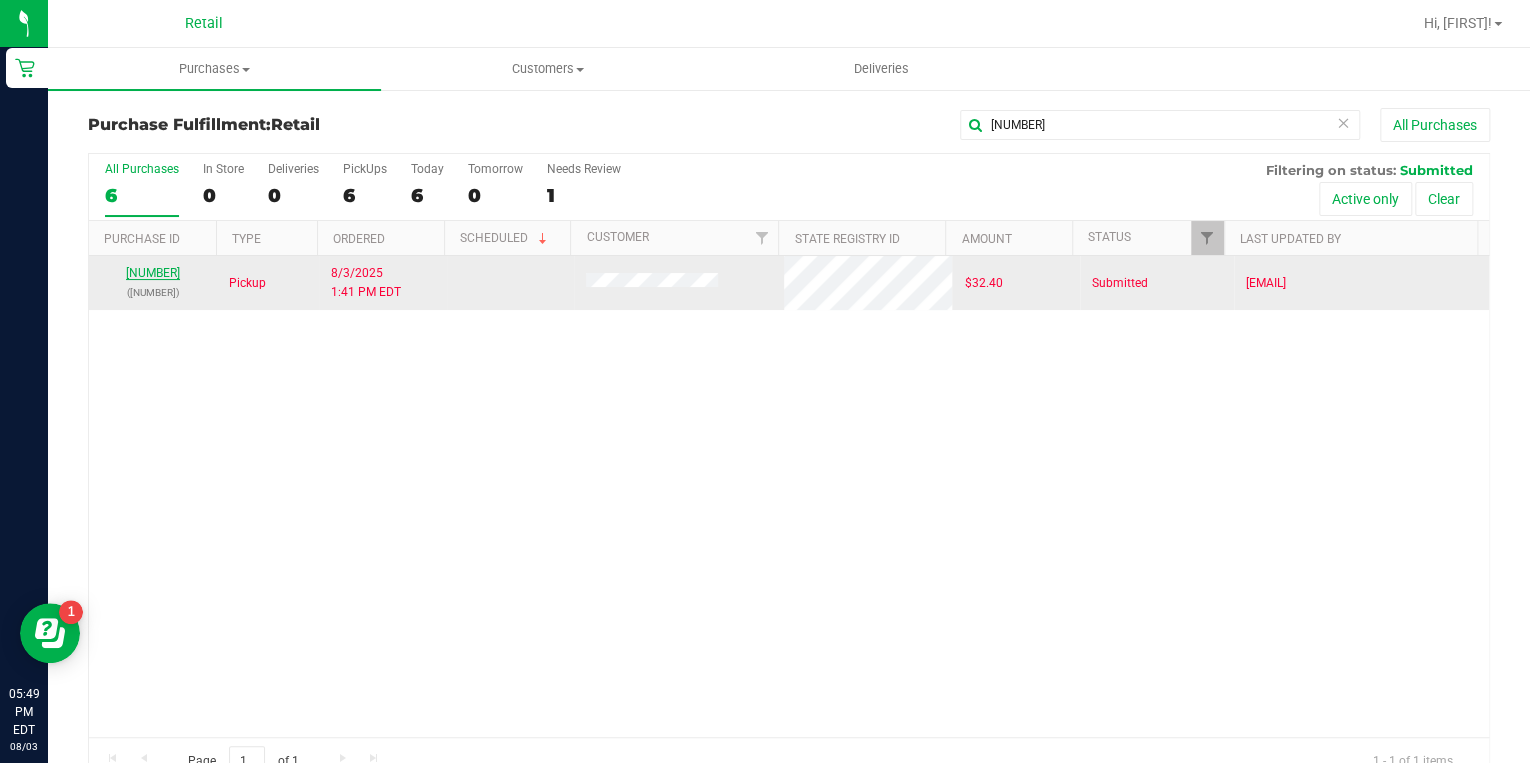 click on "[NUMBER]" at bounding box center [153, 273] 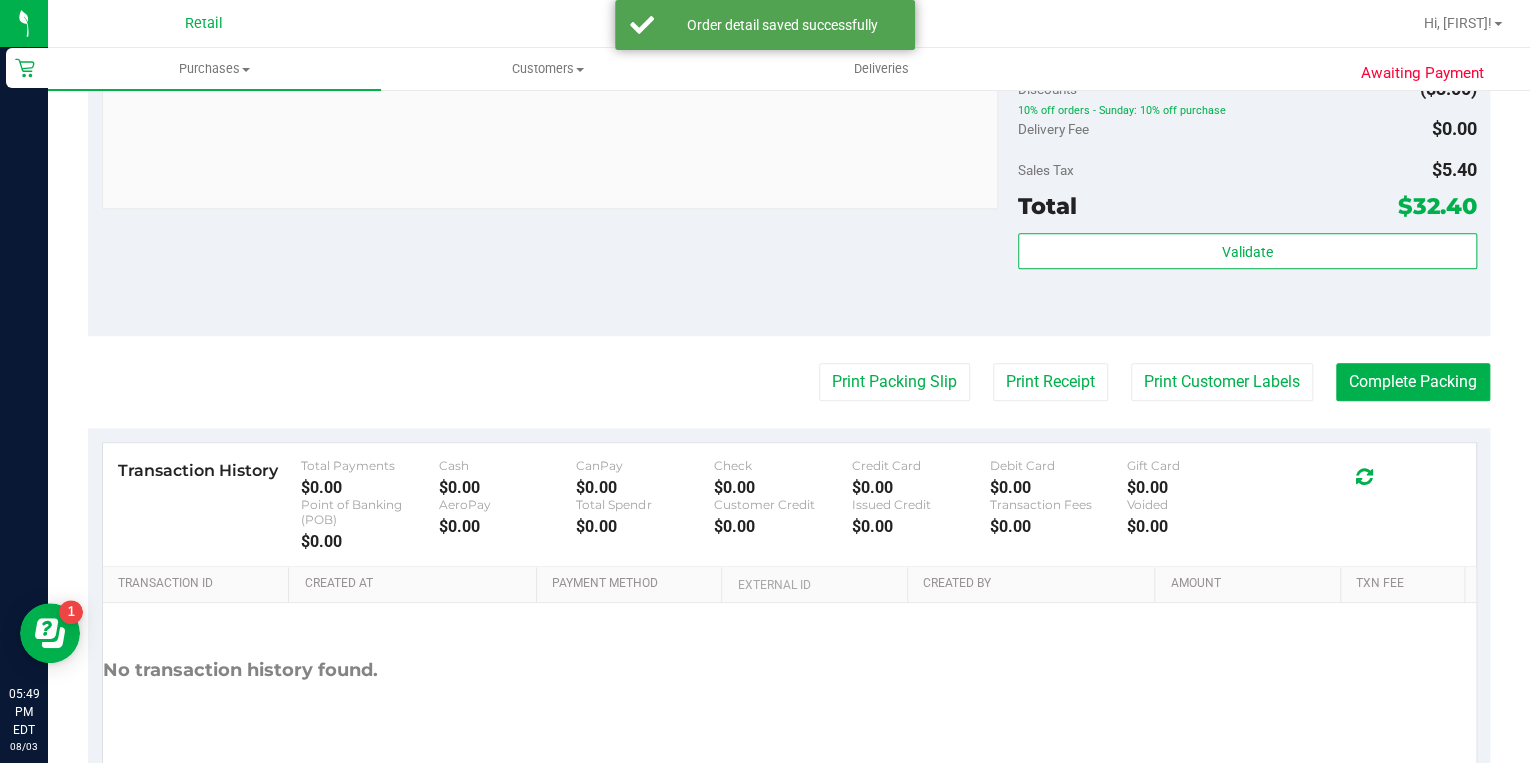 scroll, scrollTop: 800, scrollLeft: 0, axis: vertical 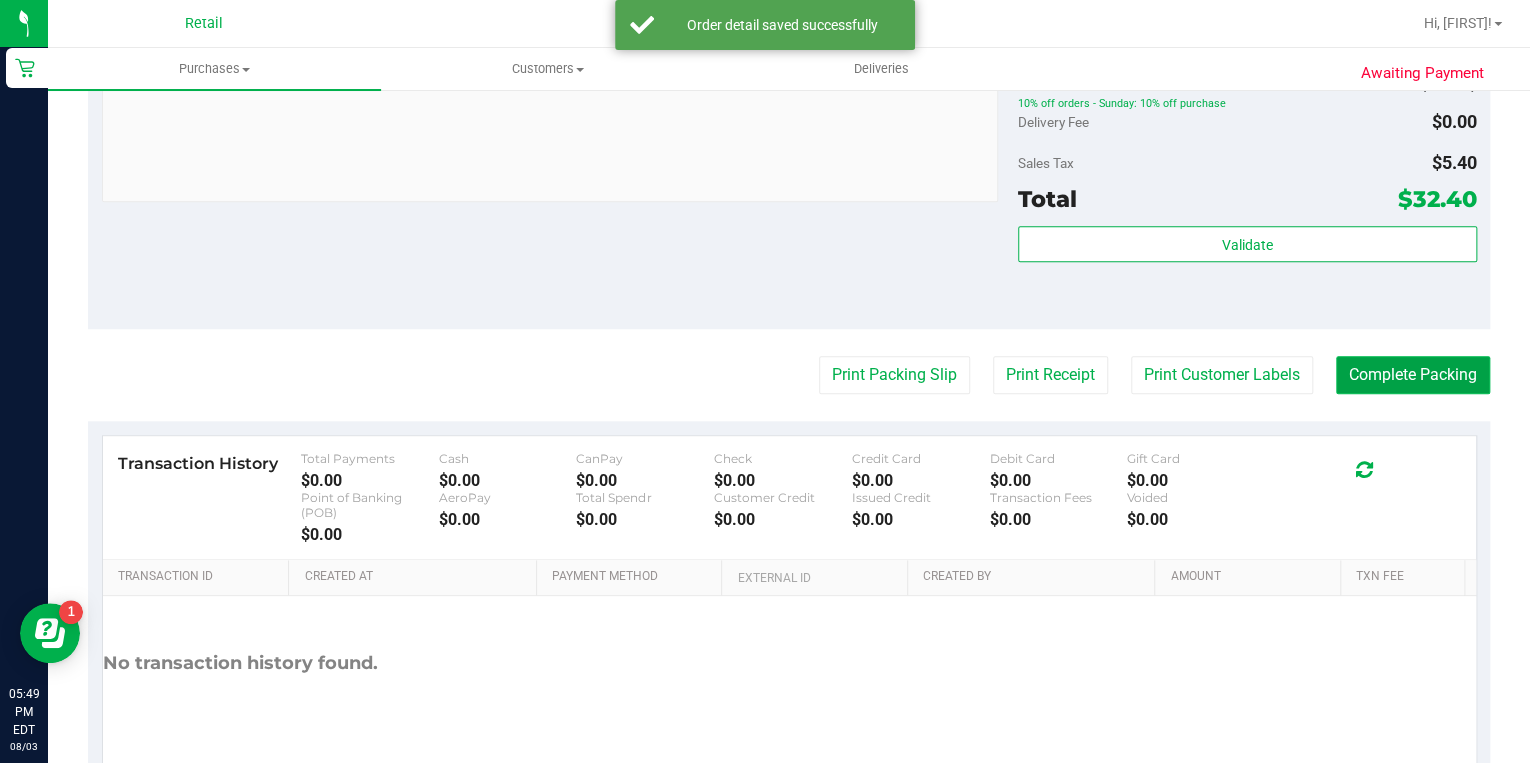 click on "Complete Packing" at bounding box center (1413, 375) 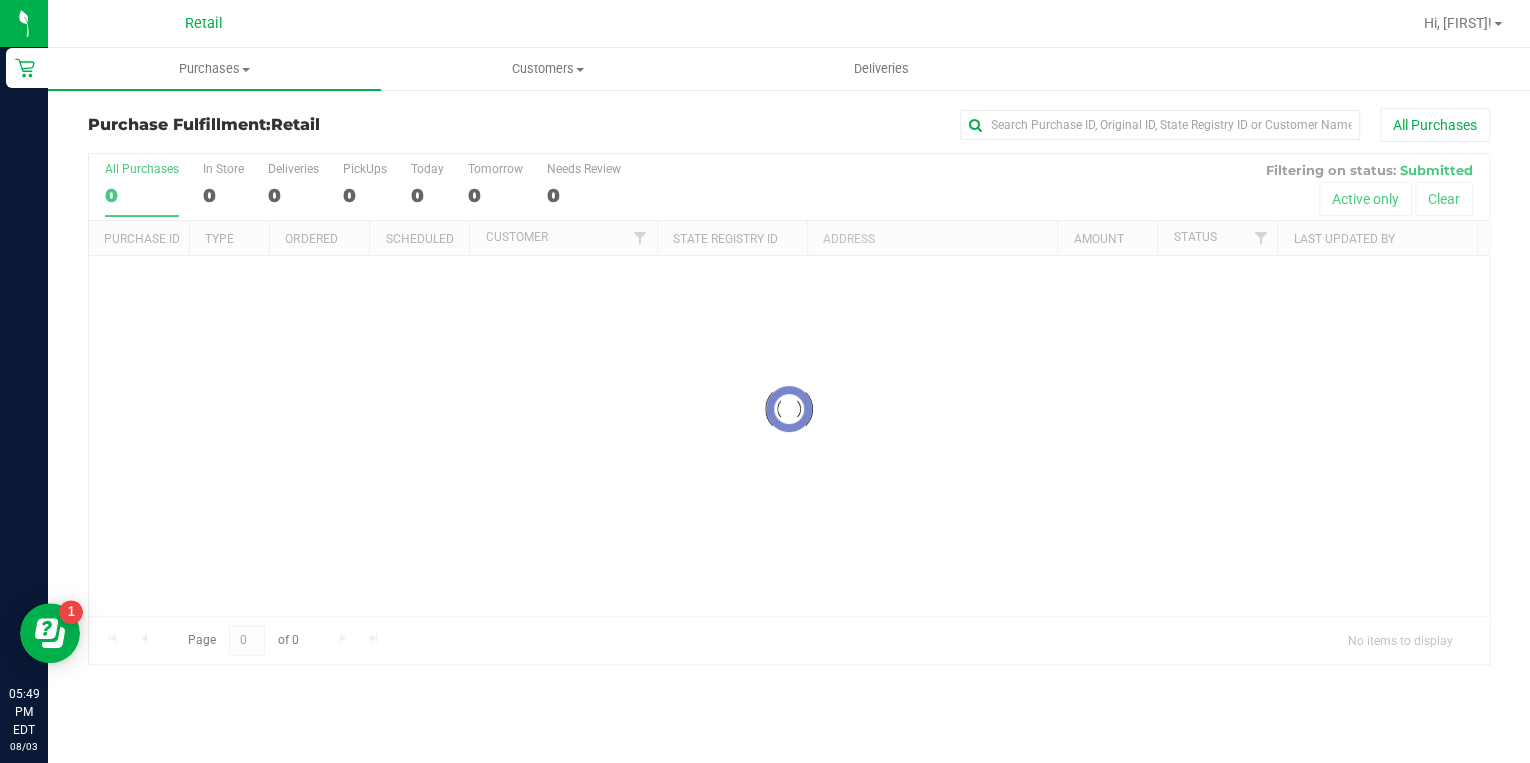 scroll, scrollTop: 0, scrollLeft: 0, axis: both 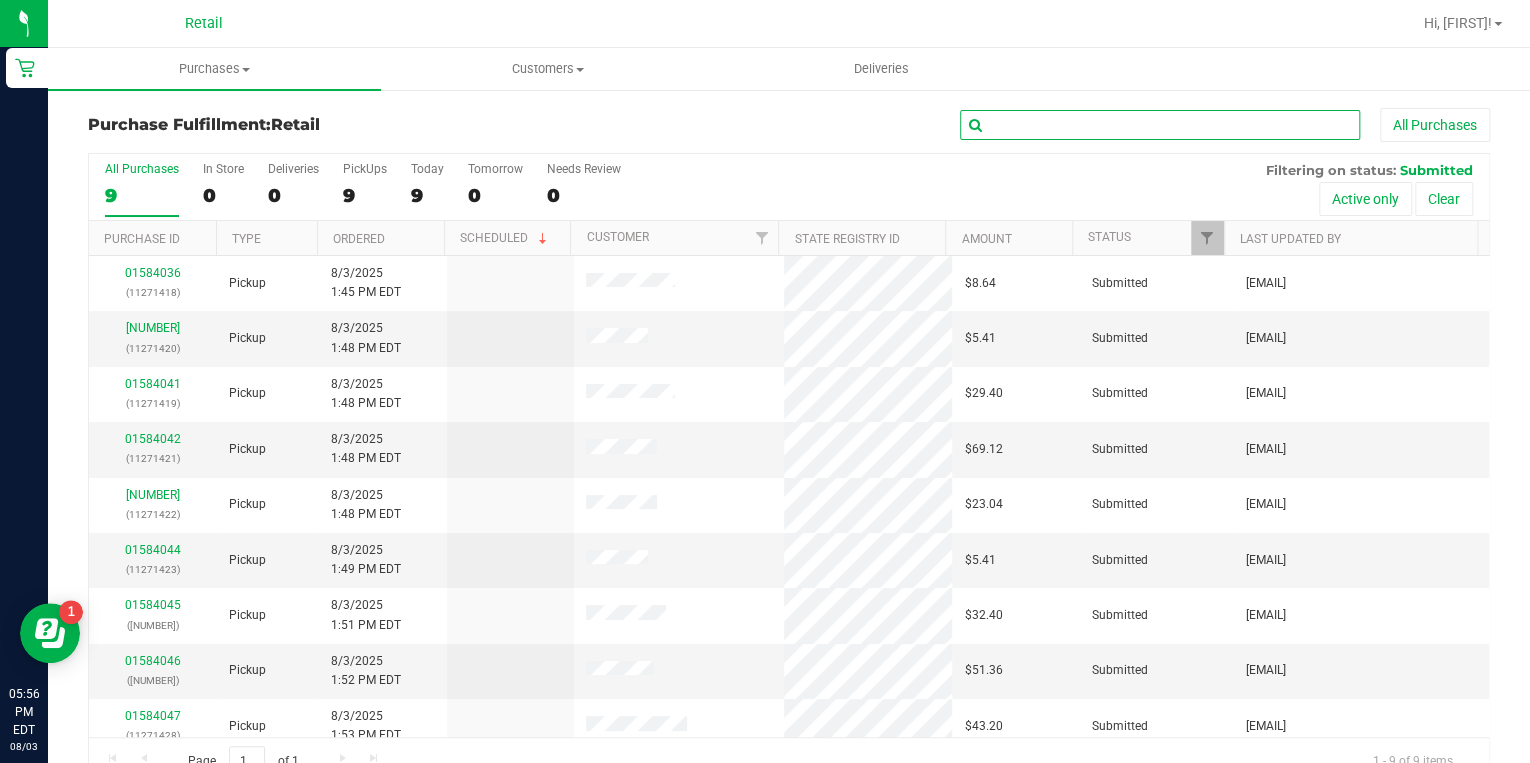 click at bounding box center [1160, 125] 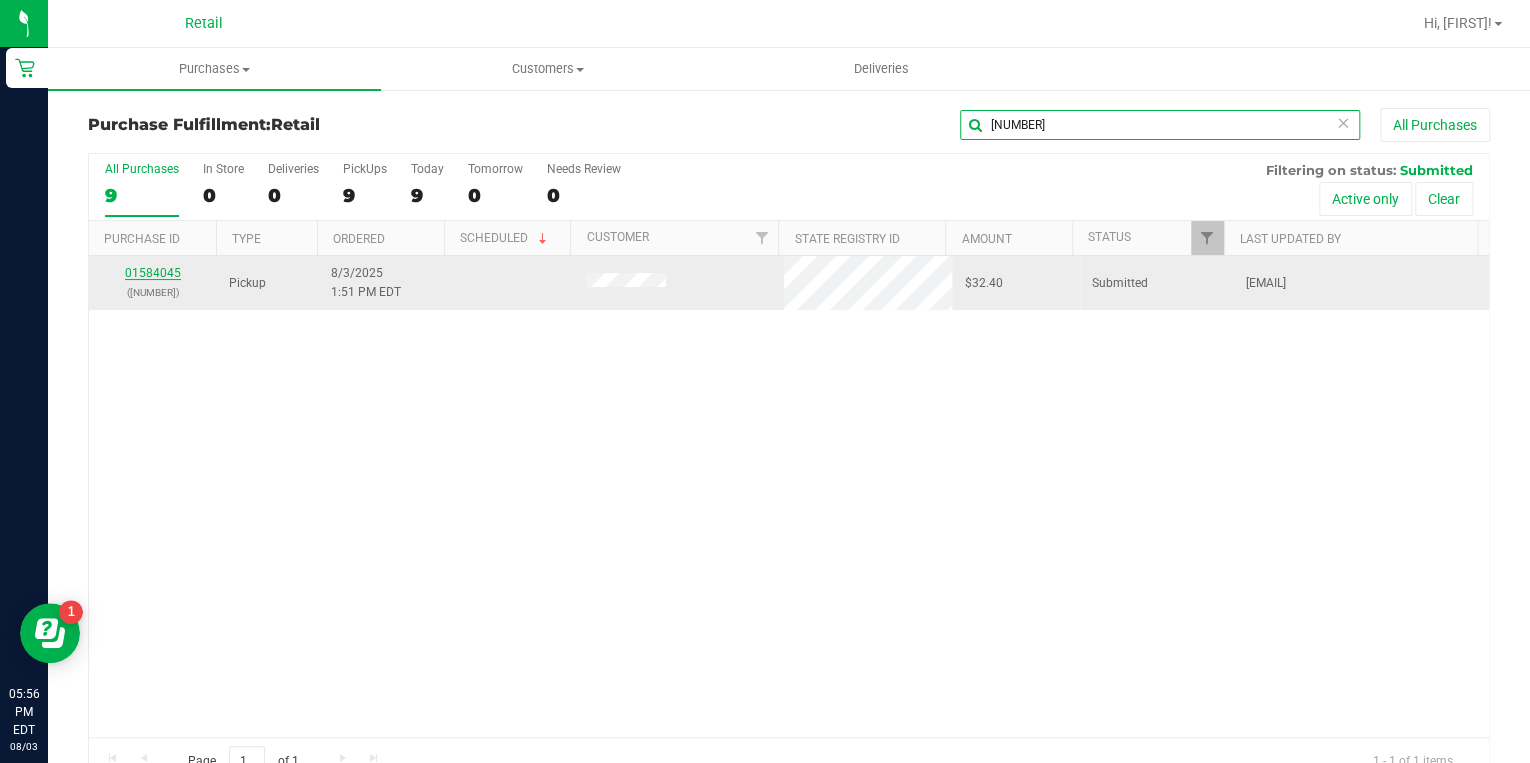 type on "1424" 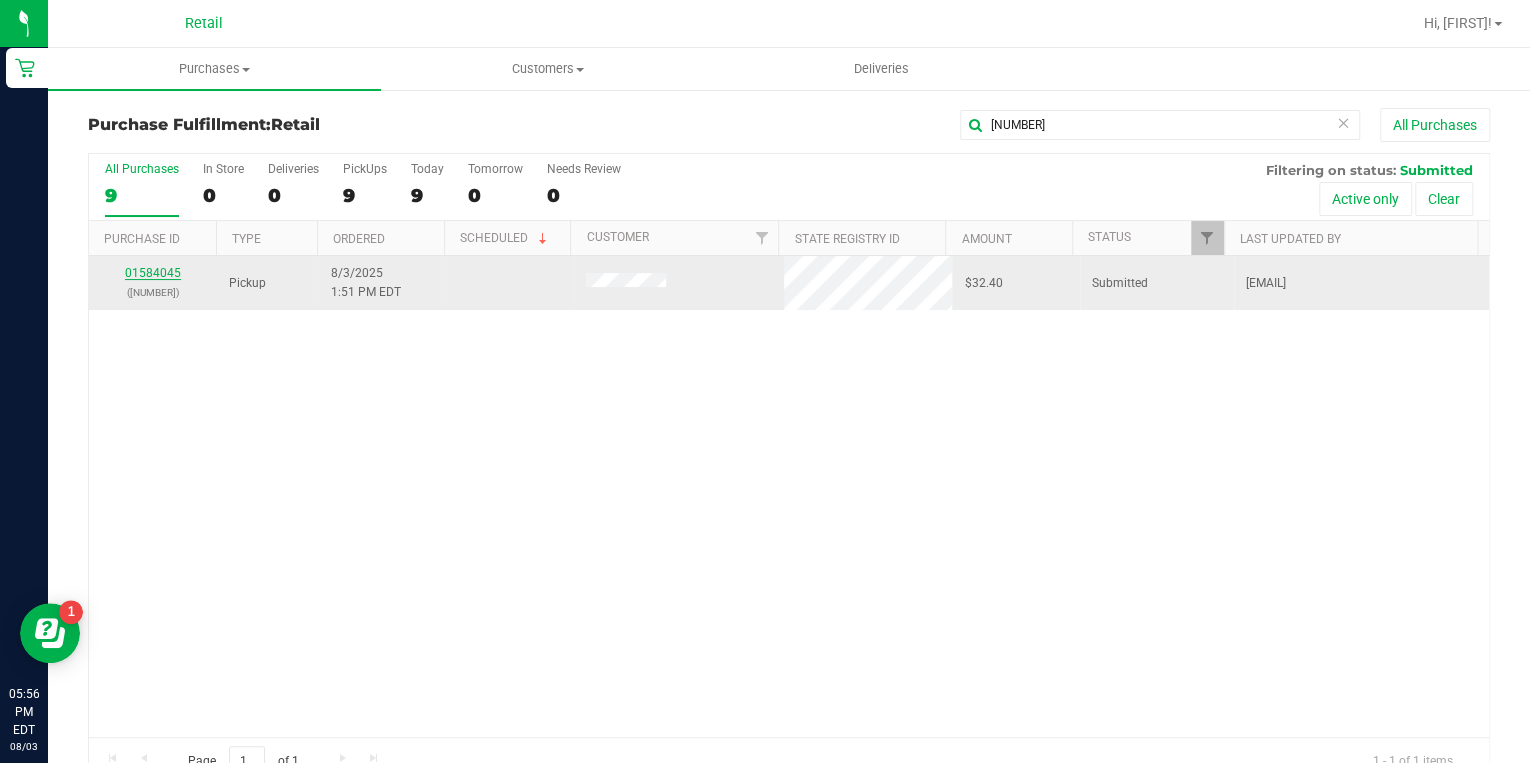 click on "01584045" at bounding box center [153, 273] 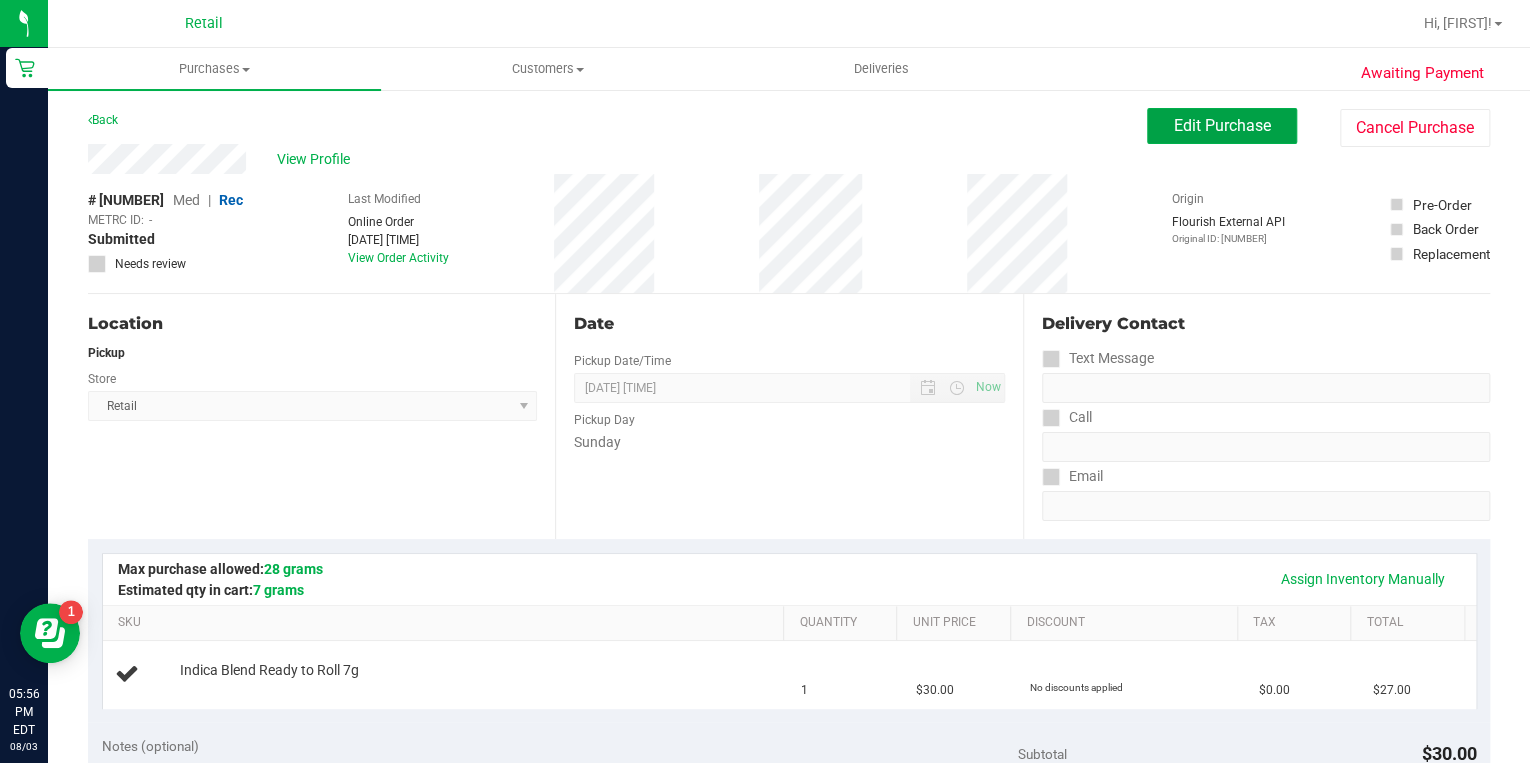 click on "Edit Purchase" at bounding box center (1222, 126) 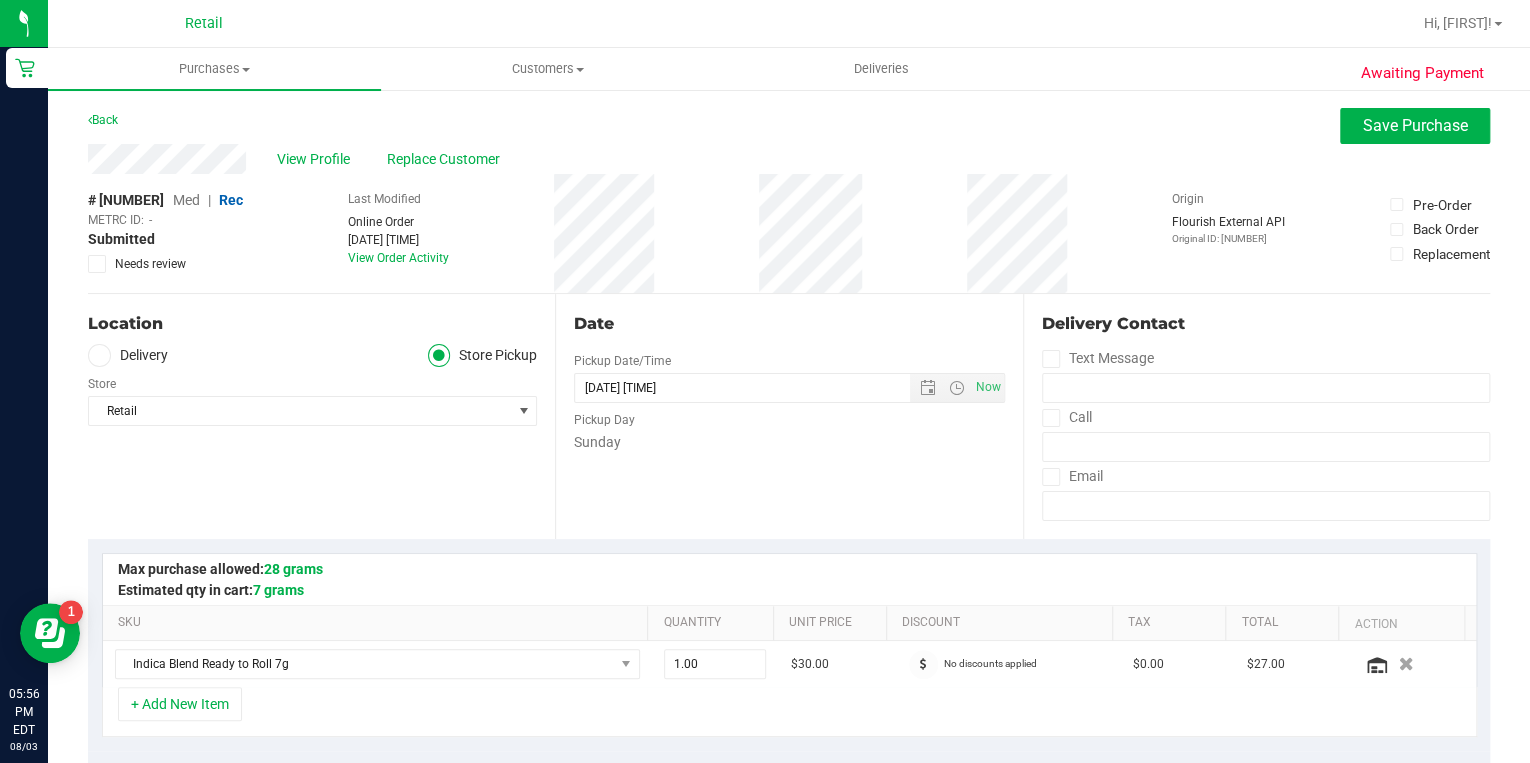 click on "Med" at bounding box center (186, 200) 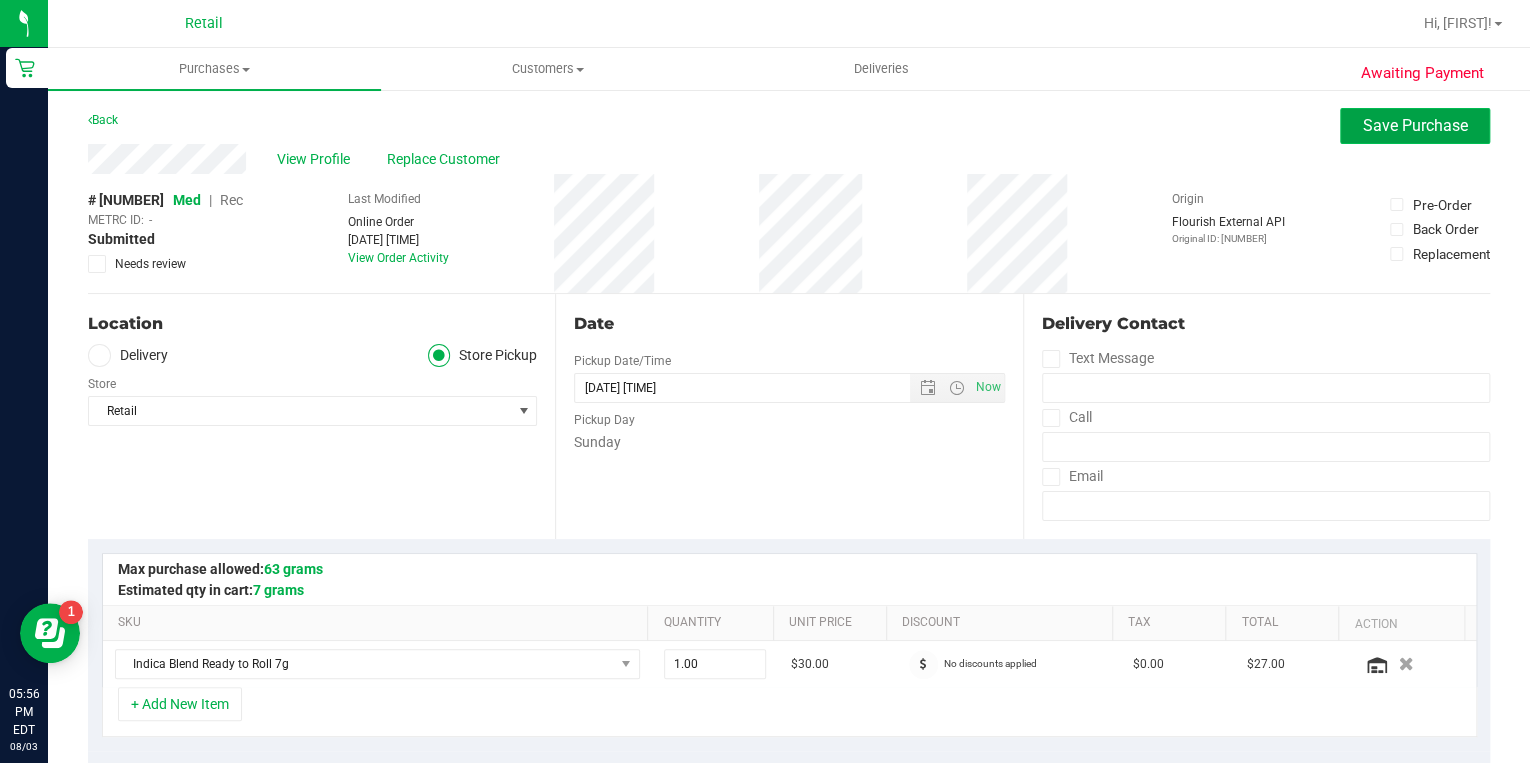 click on "Save Purchase" at bounding box center (1415, 125) 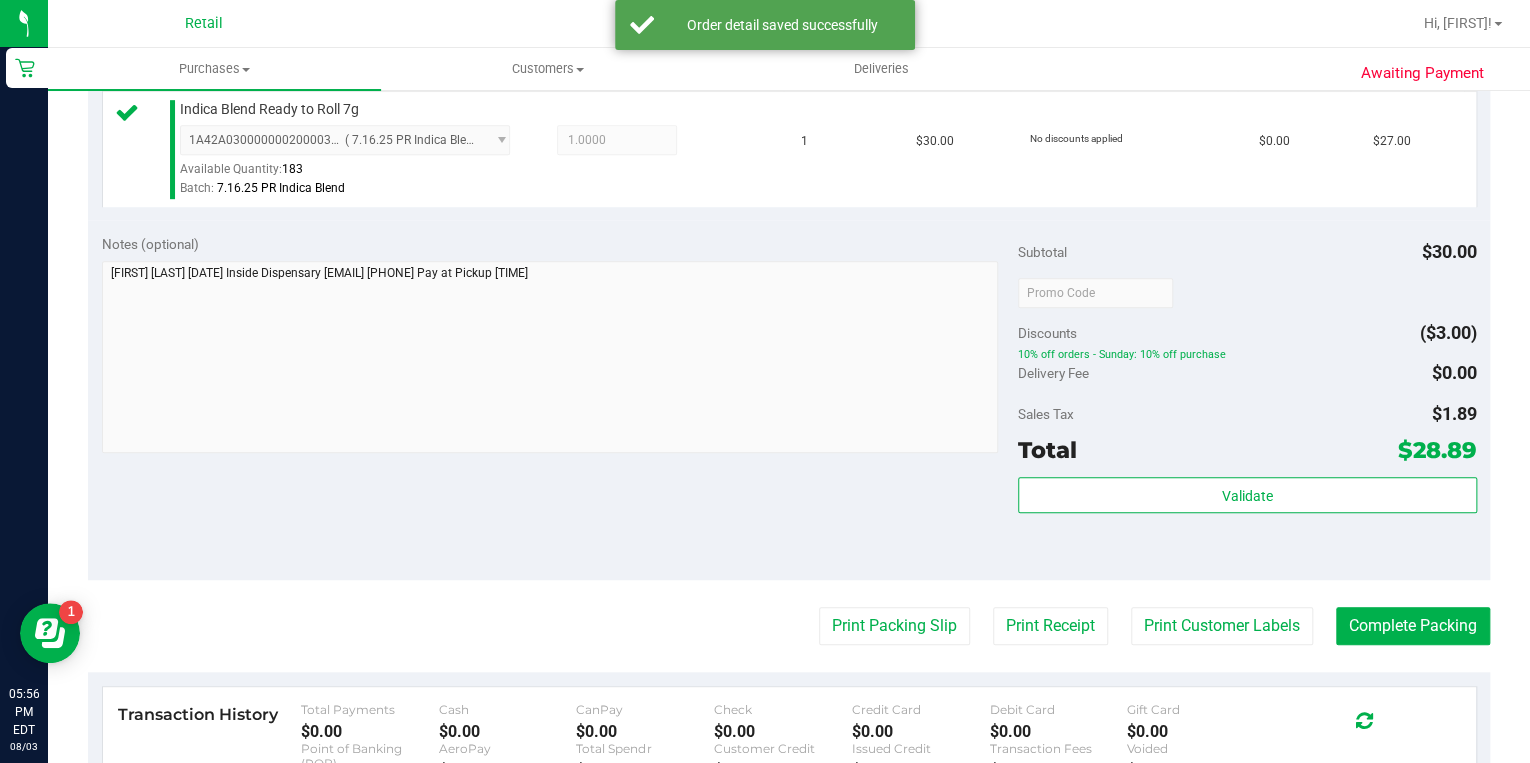 scroll, scrollTop: 560, scrollLeft: 0, axis: vertical 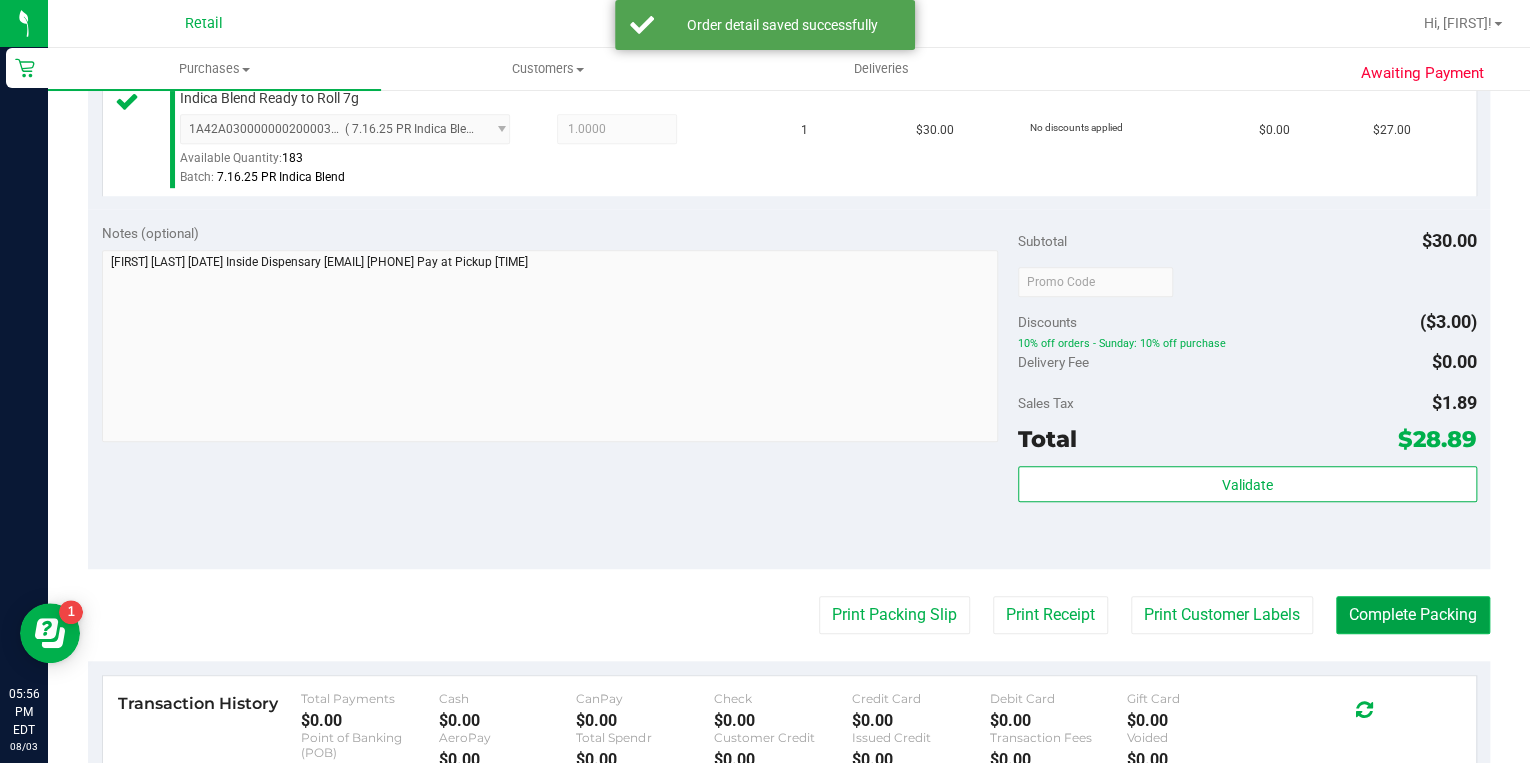 click on "Complete Packing" at bounding box center (1413, 615) 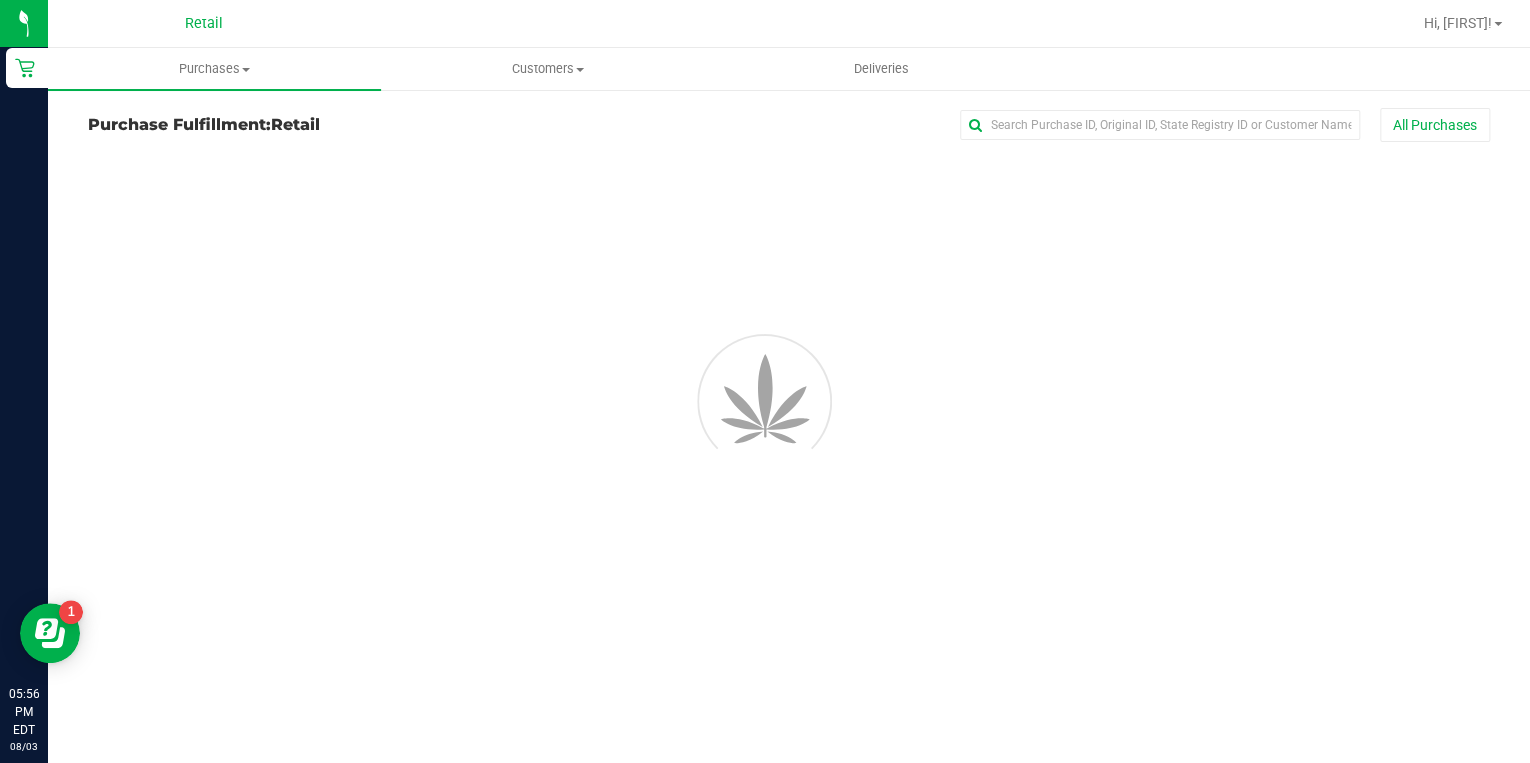 scroll, scrollTop: 0, scrollLeft: 0, axis: both 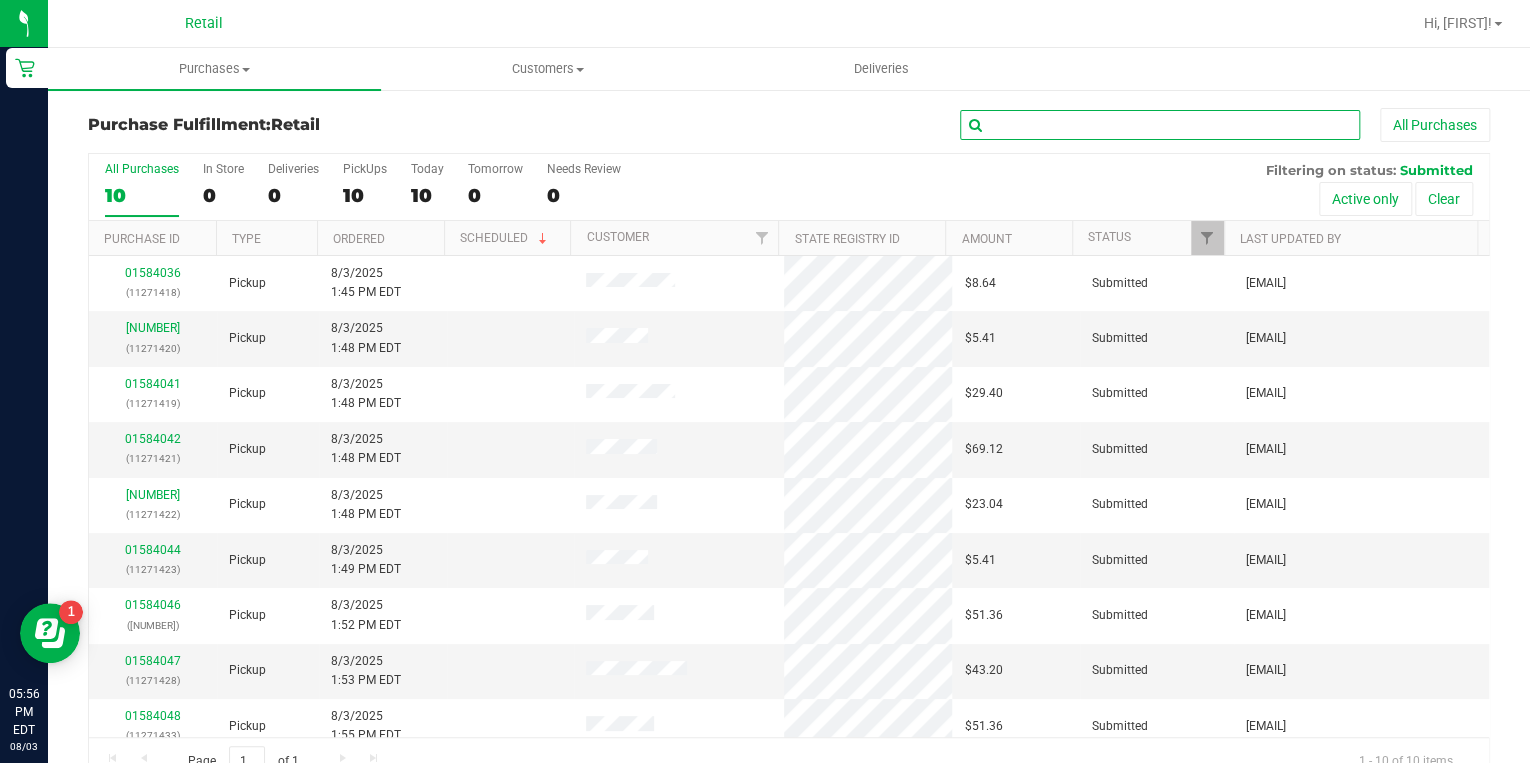click at bounding box center (1160, 125) 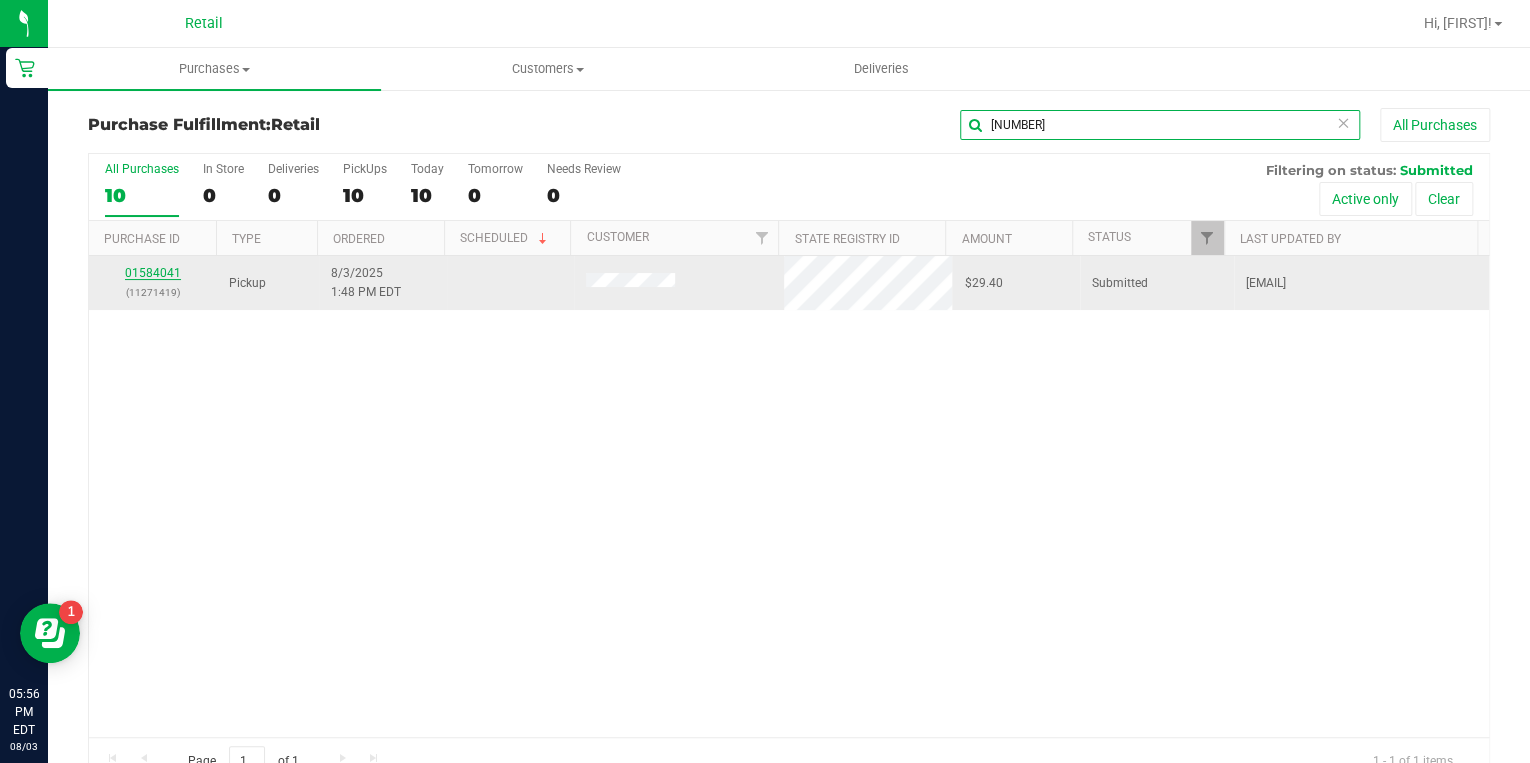type on "1419" 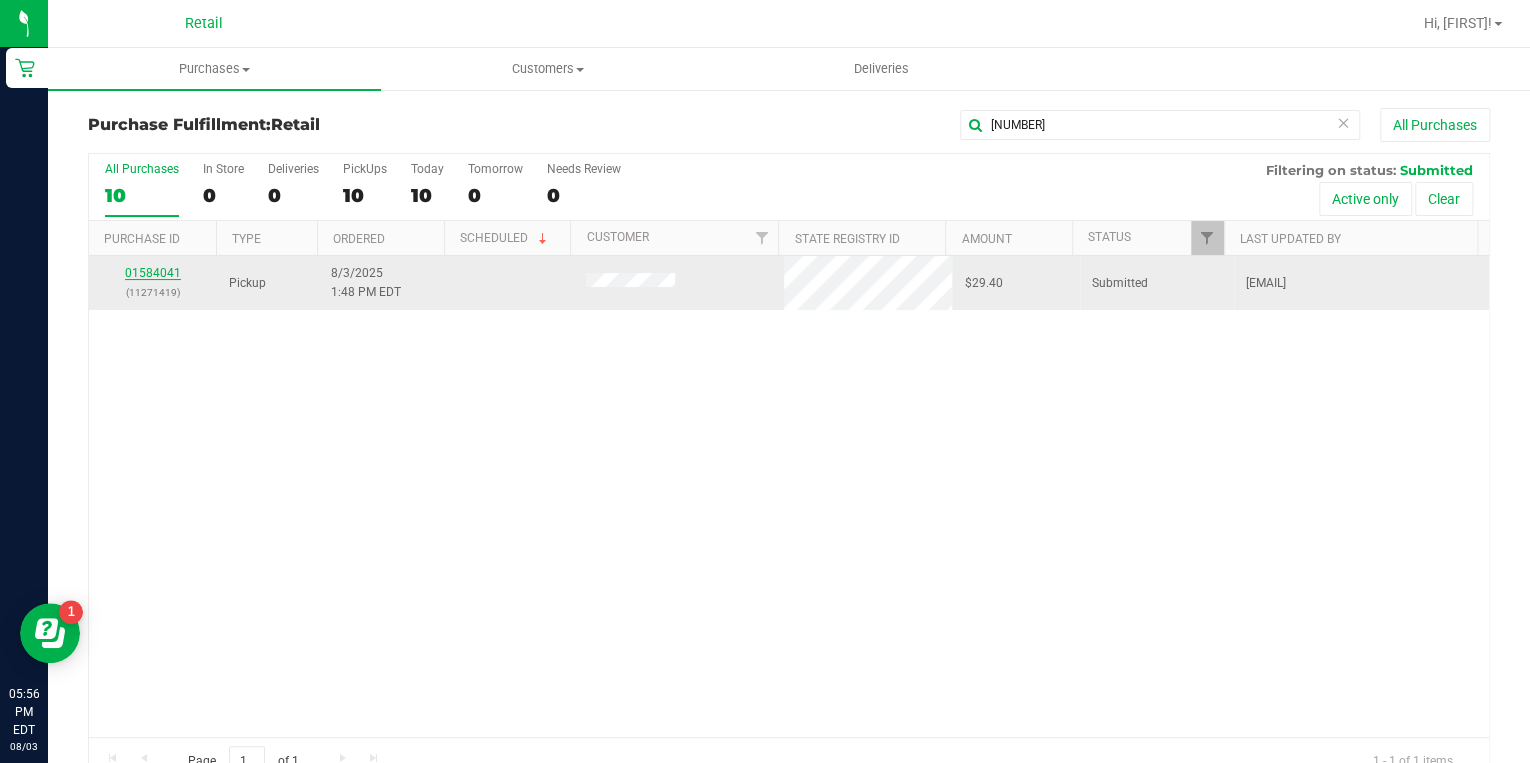 click on "01584041" at bounding box center (153, 273) 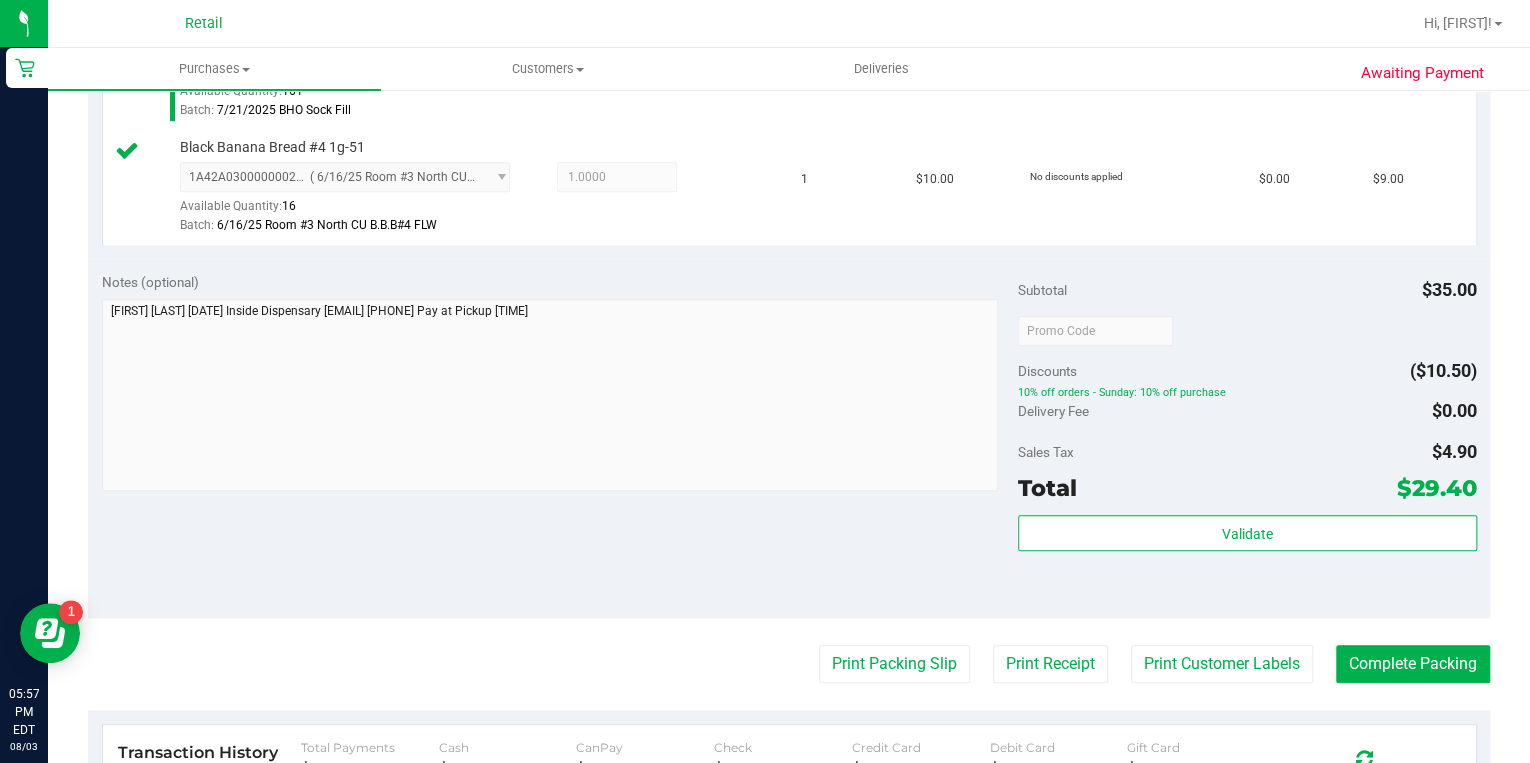 scroll, scrollTop: 640, scrollLeft: 0, axis: vertical 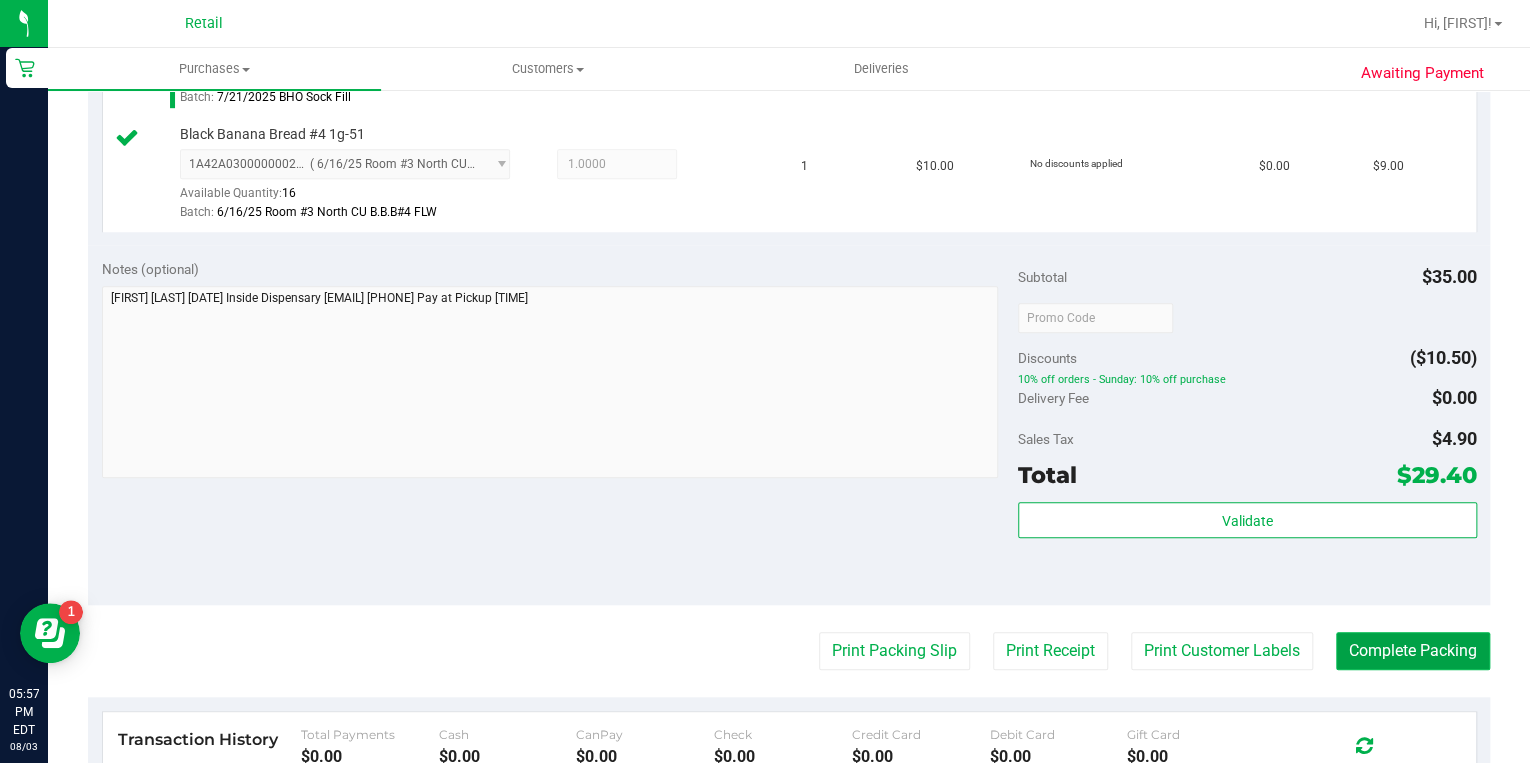 click on "Complete Packing" at bounding box center [1413, 651] 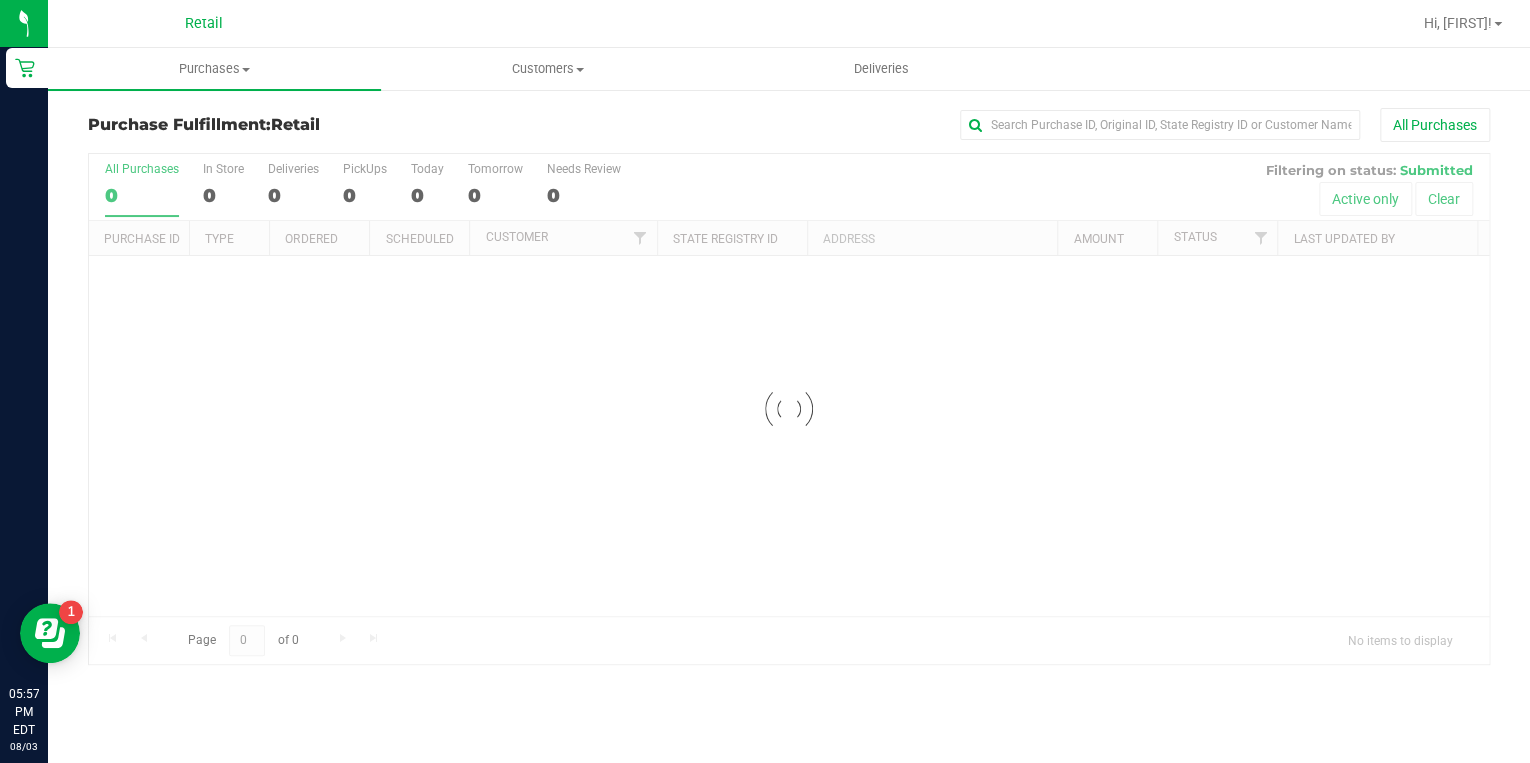 scroll, scrollTop: 0, scrollLeft: 0, axis: both 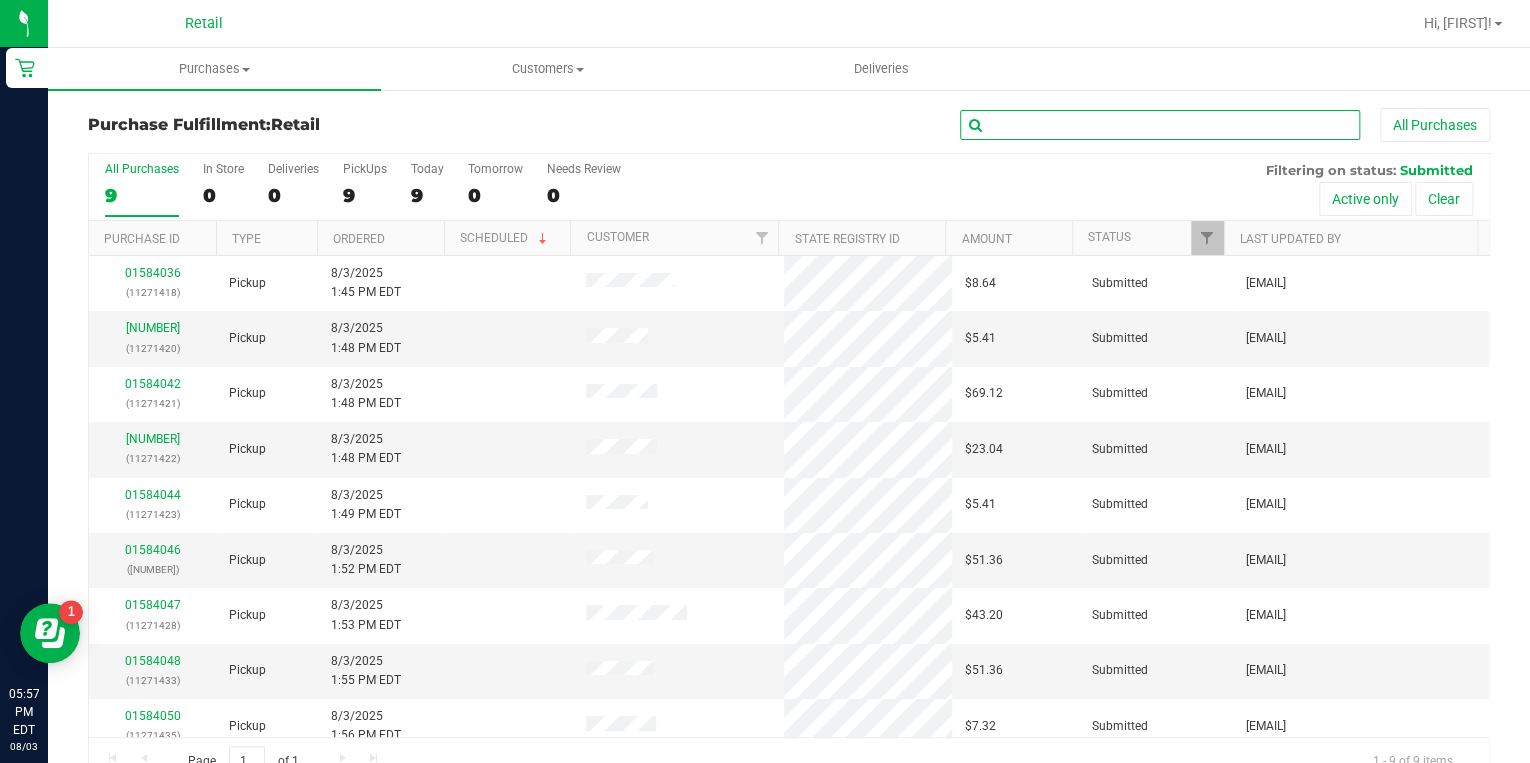 click at bounding box center (1160, 125) 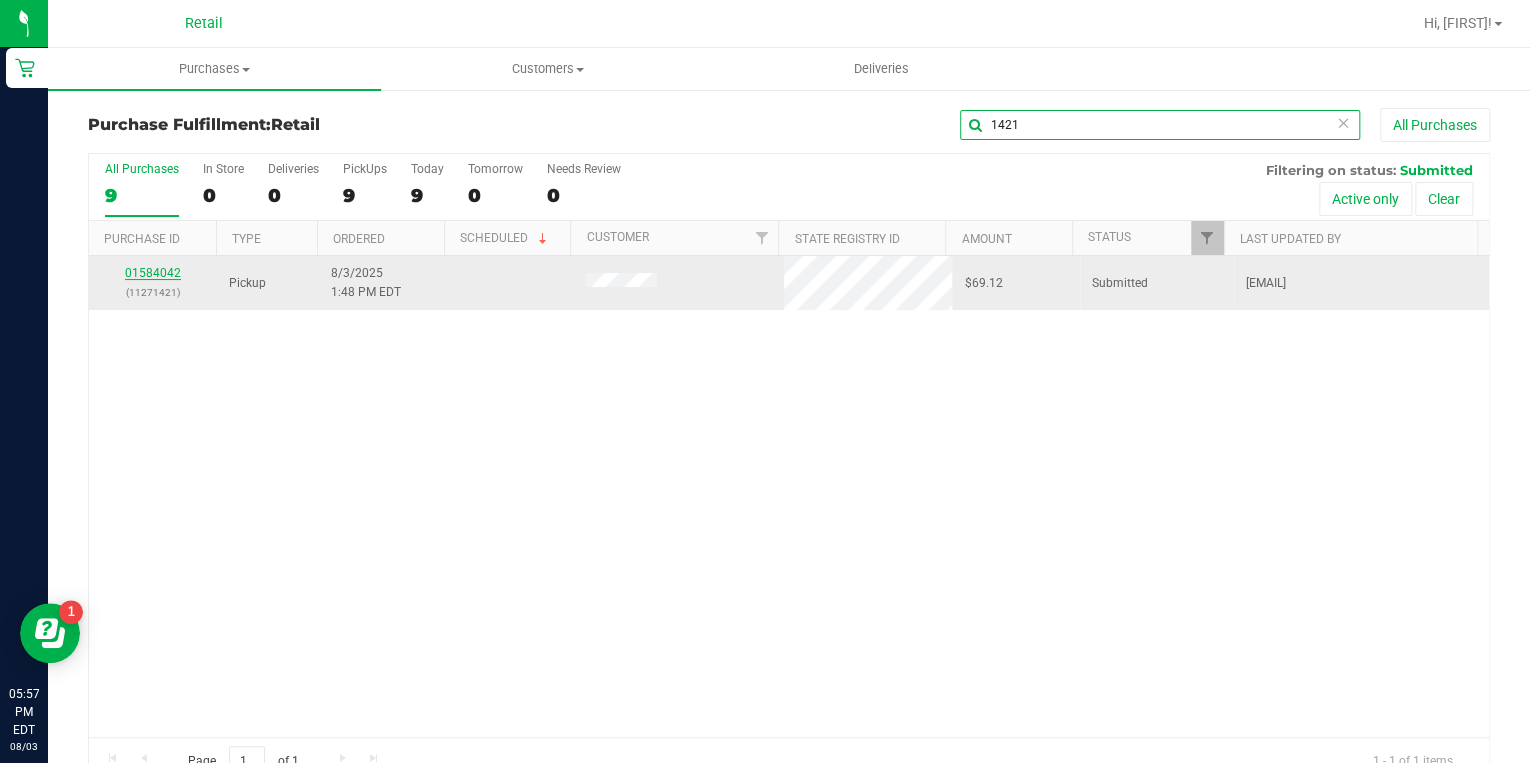 type on "1421" 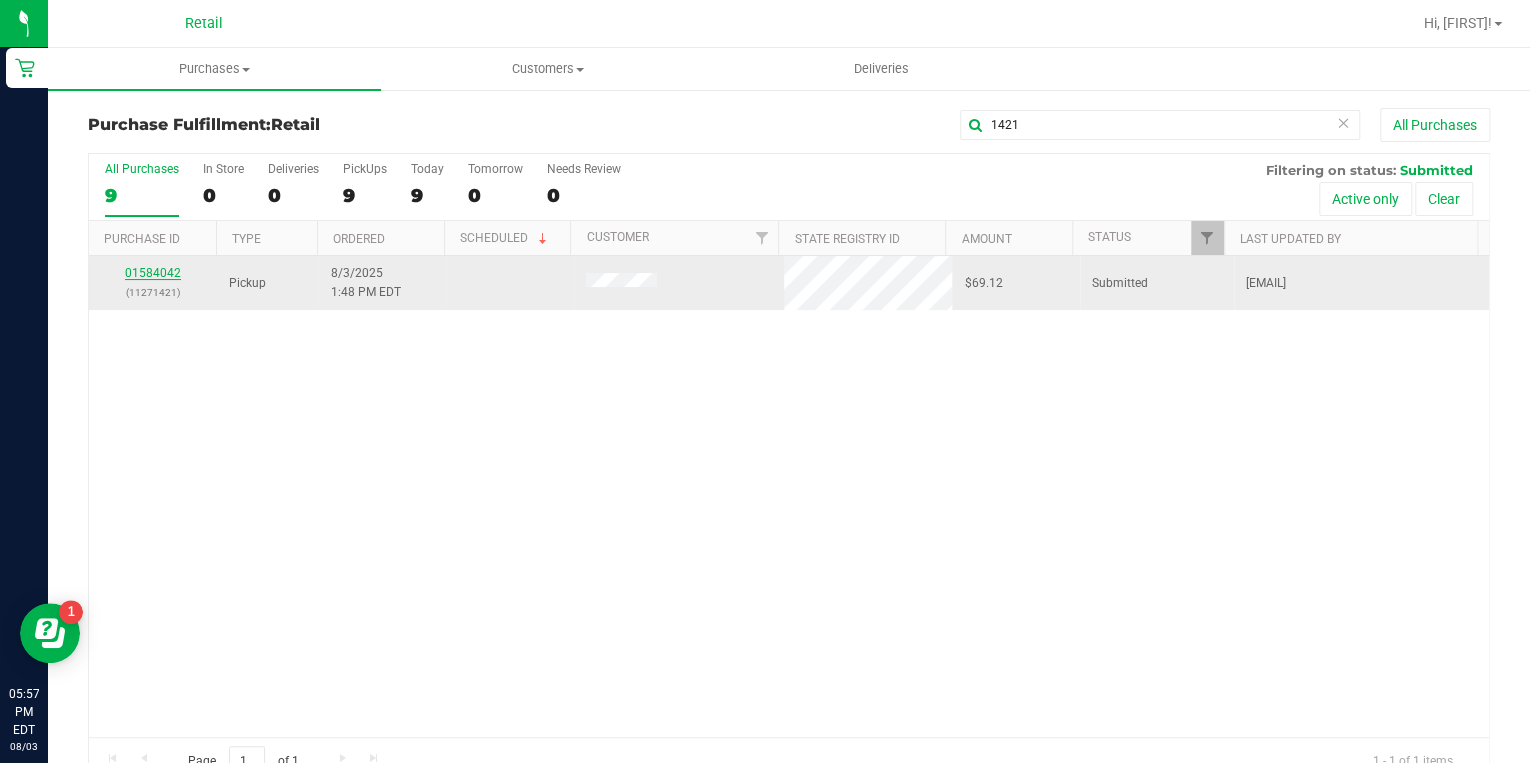 click on "01584042" at bounding box center [153, 273] 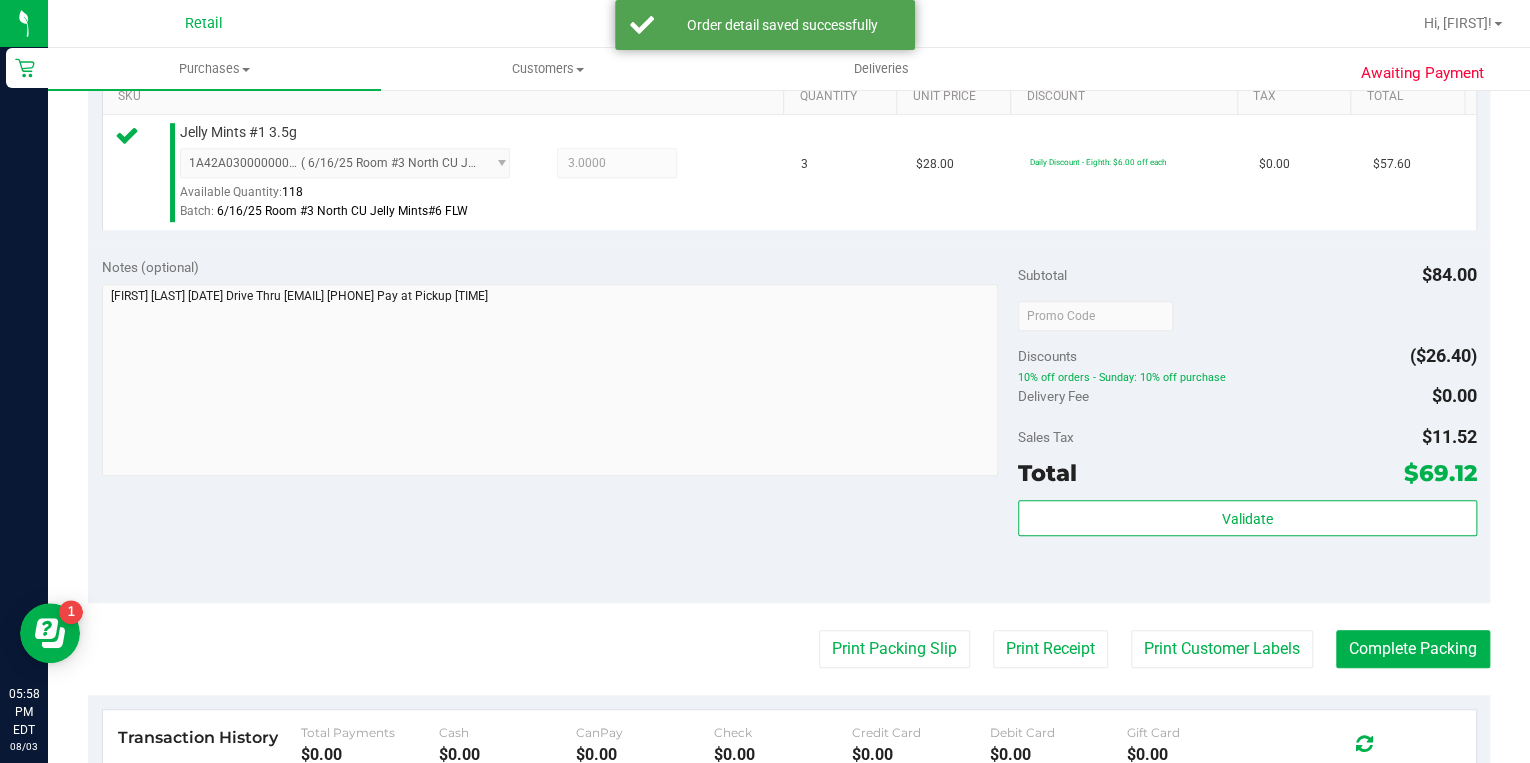 scroll, scrollTop: 560, scrollLeft: 0, axis: vertical 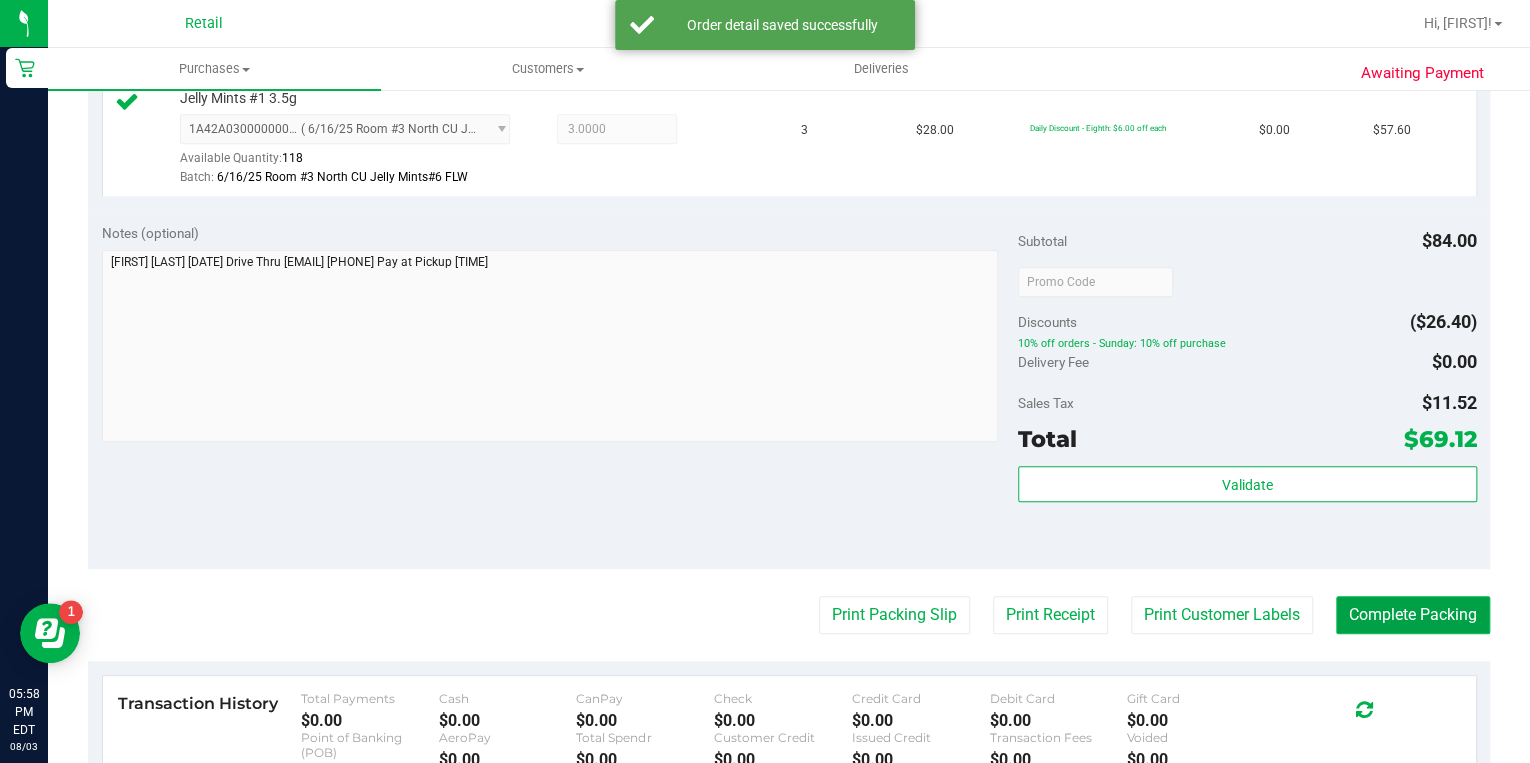 click on "Complete Packing" at bounding box center [1413, 615] 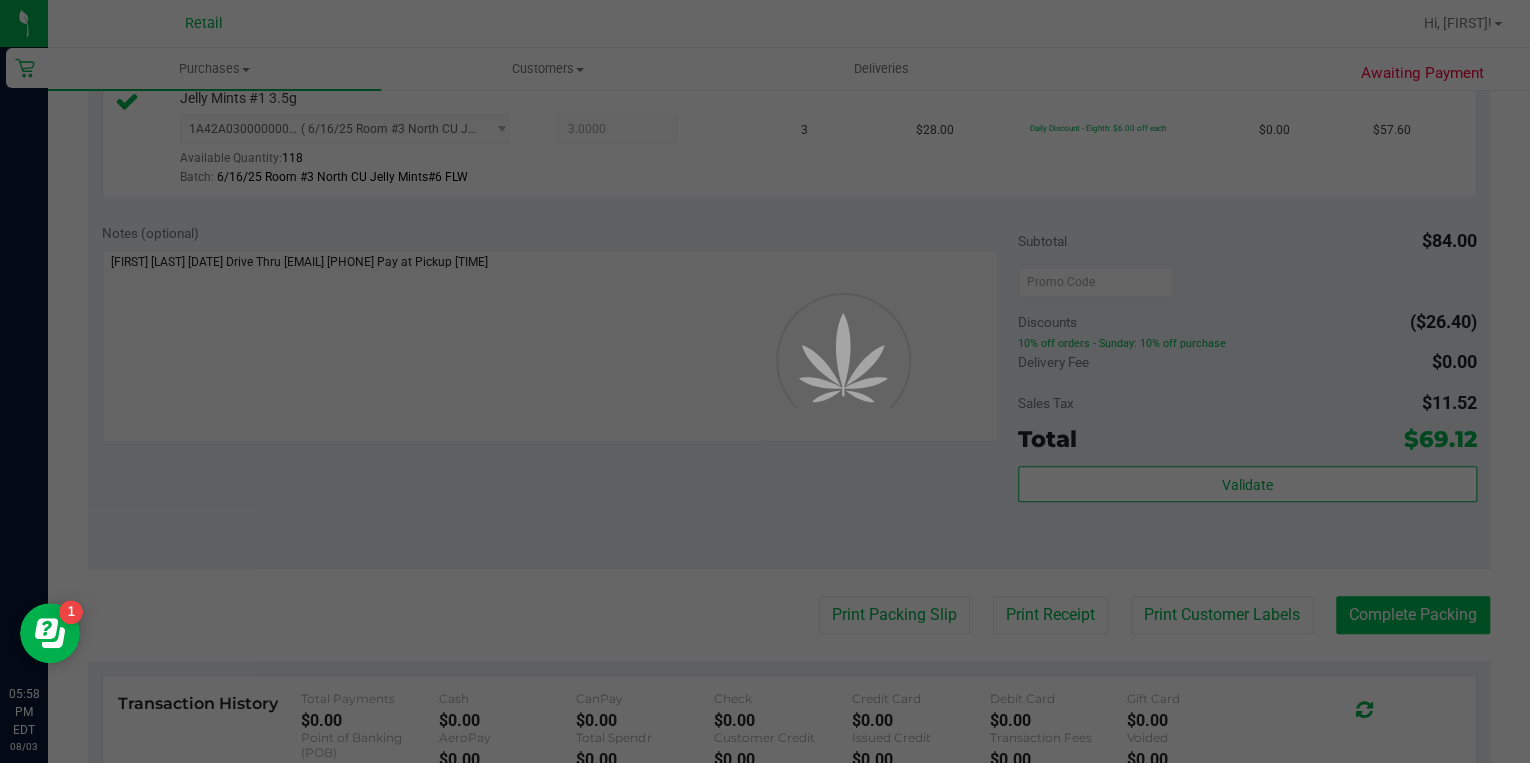 scroll, scrollTop: 0, scrollLeft: 0, axis: both 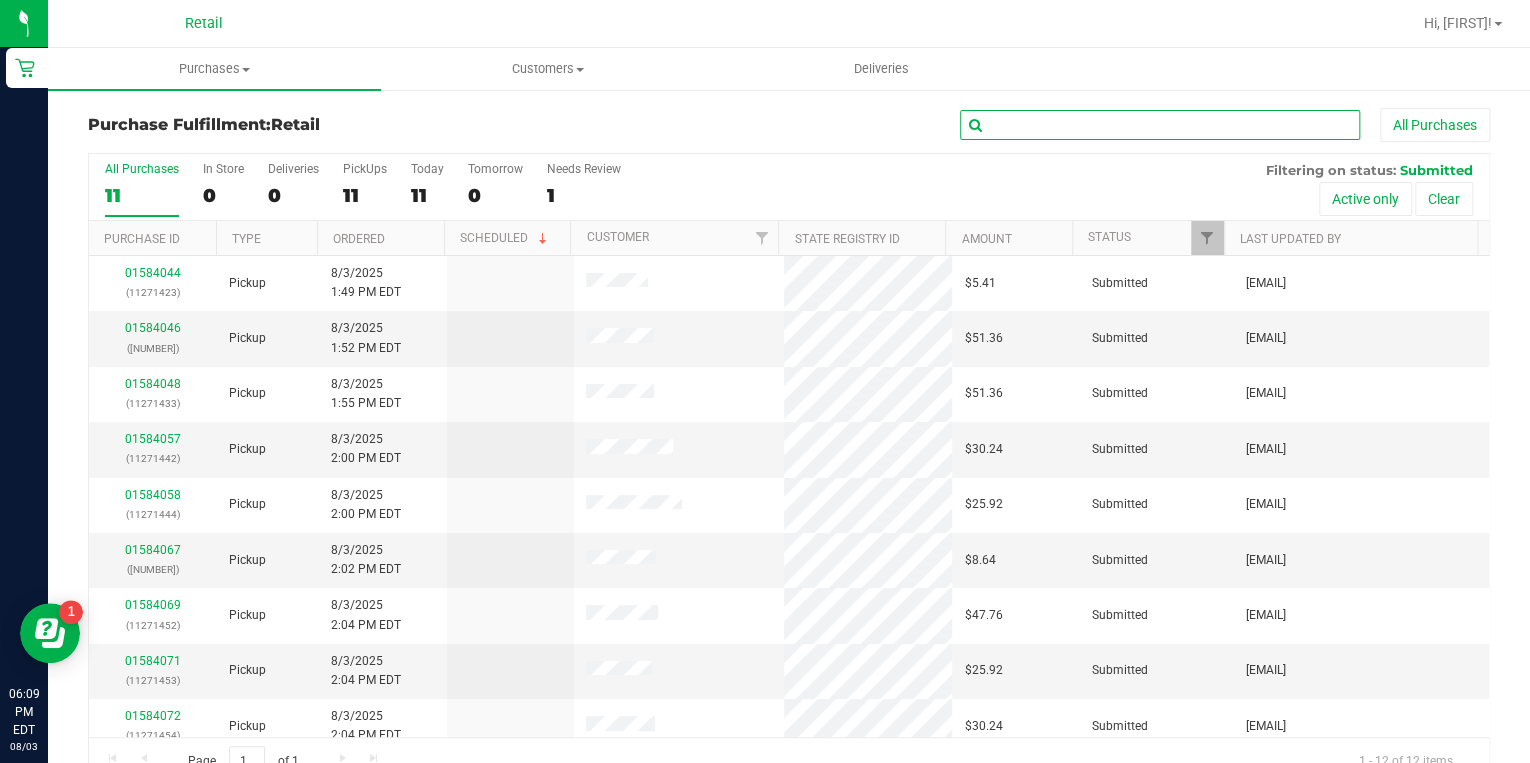 click at bounding box center [1160, 125] 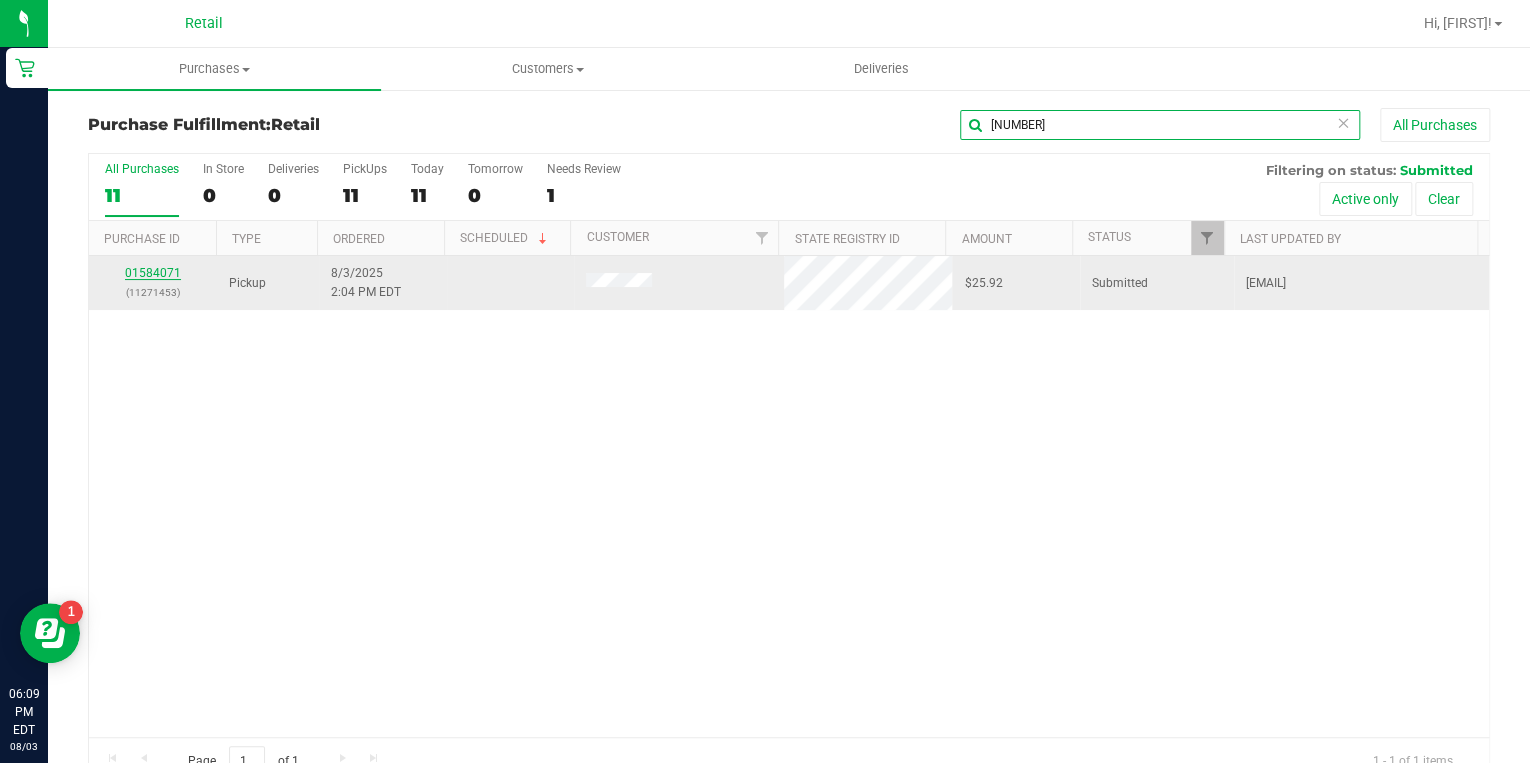 type on "1453" 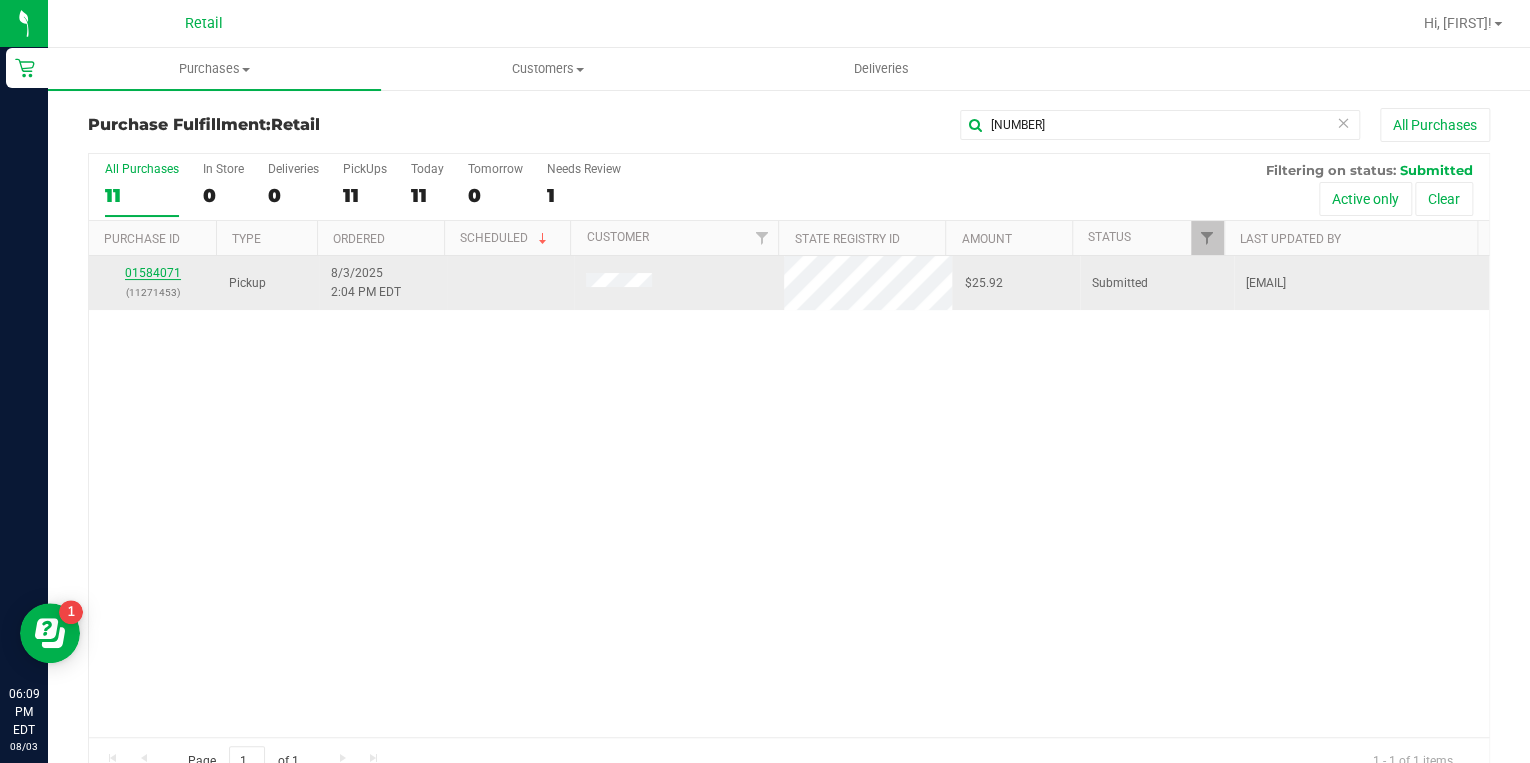 click on "01584071" at bounding box center [153, 273] 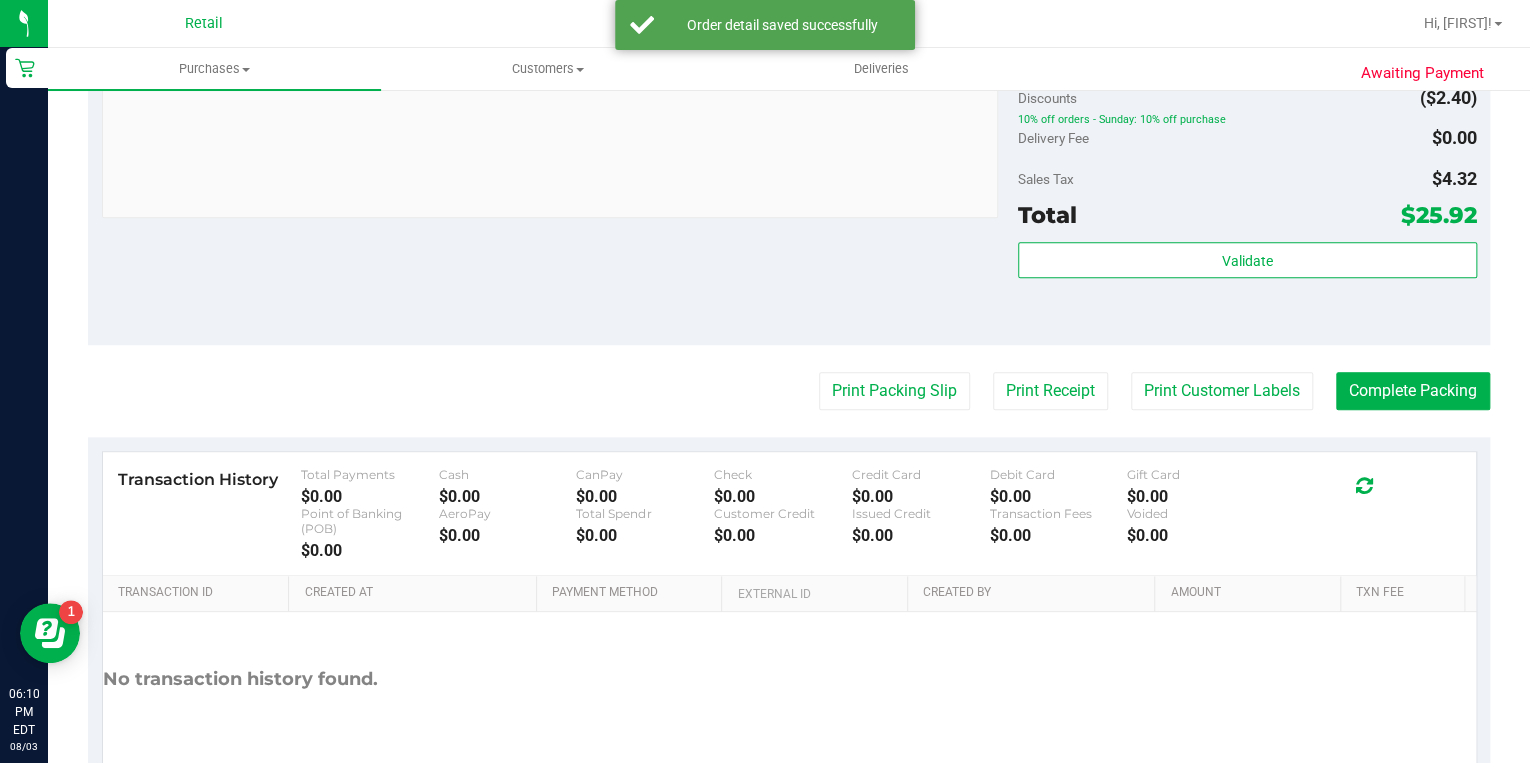 scroll, scrollTop: 800, scrollLeft: 0, axis: vertical 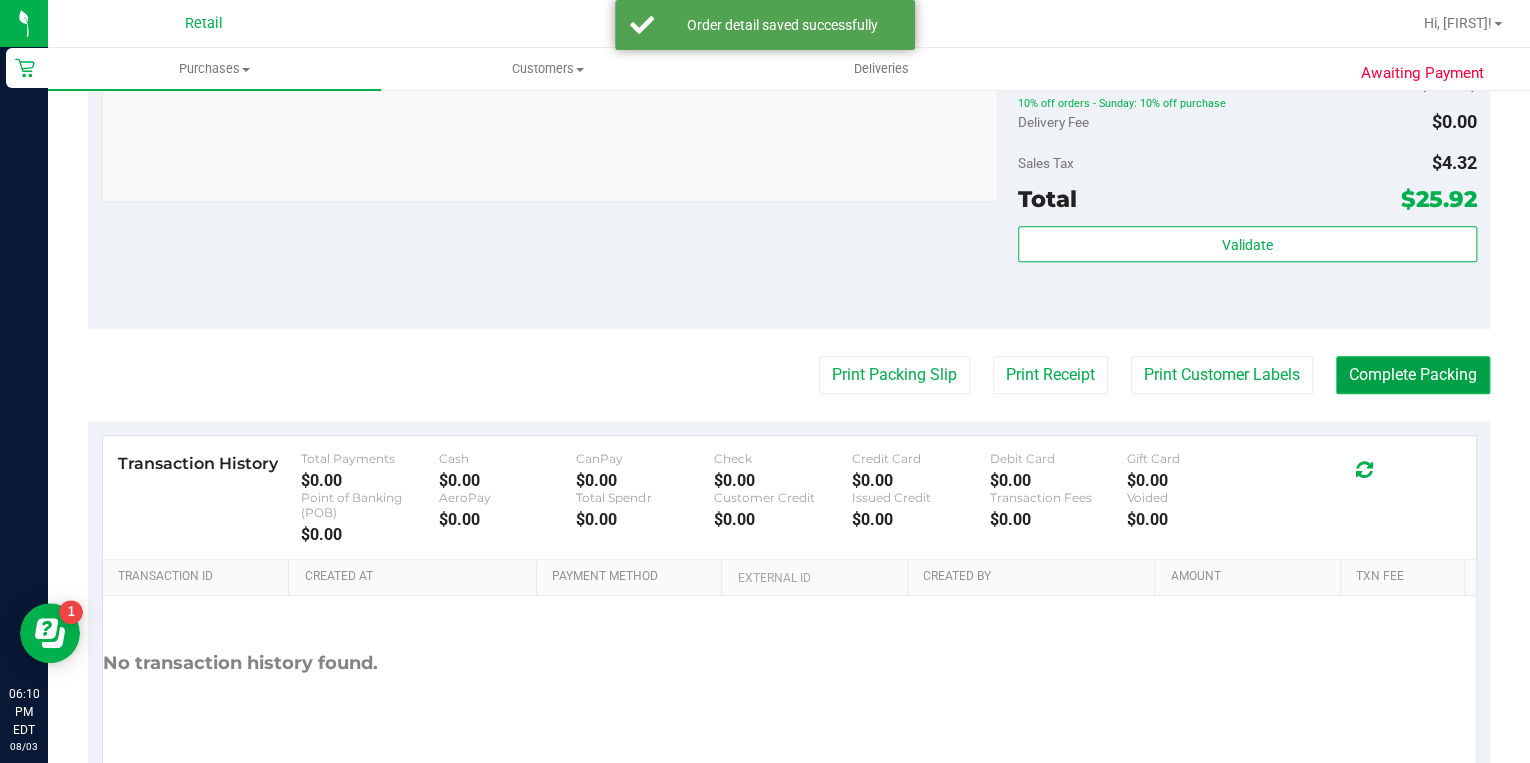 click on "Complete Packing" at bounding box center [1413, 375] 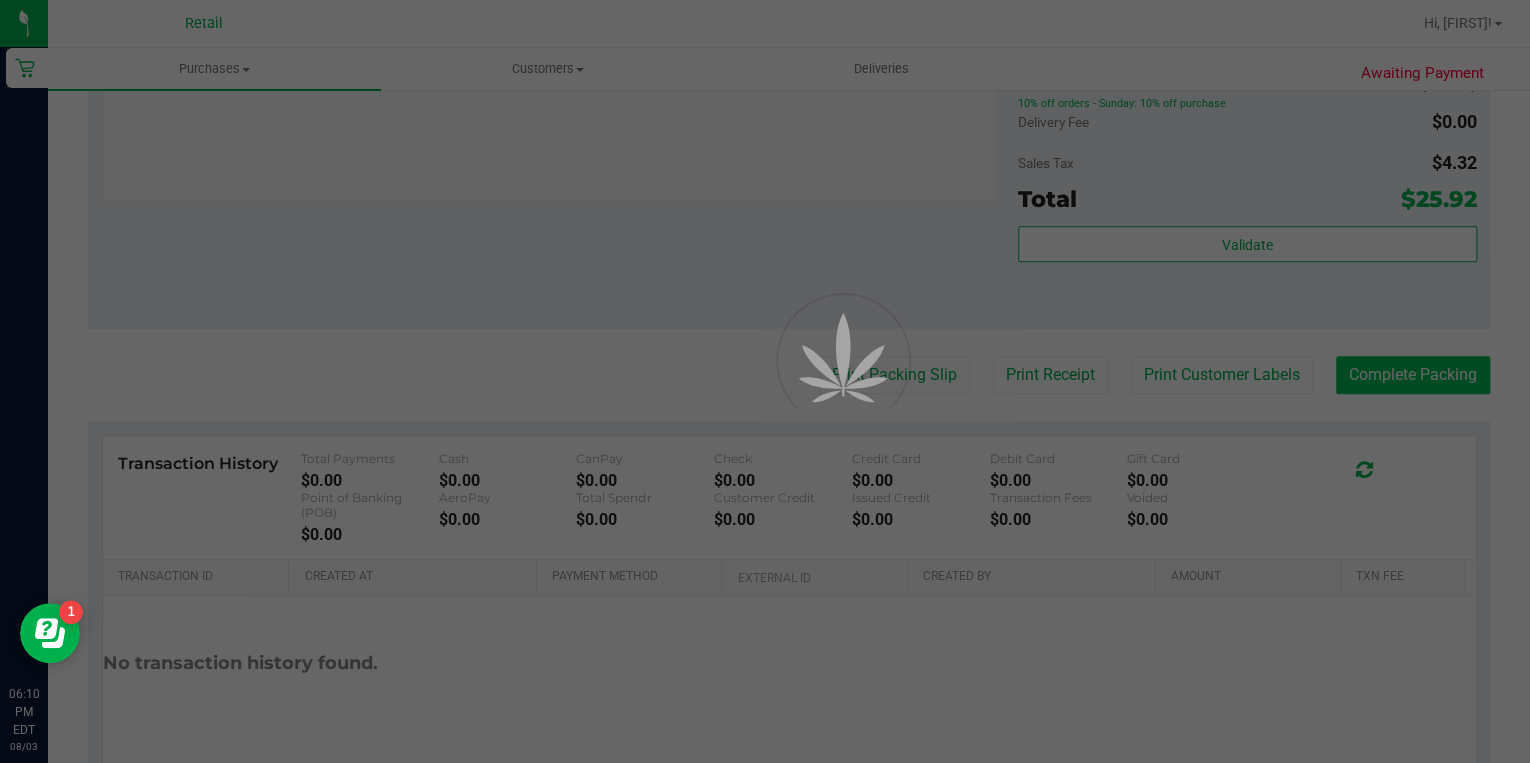 scroll, scrollTop: 0, scrollLeft: 0, axis: both 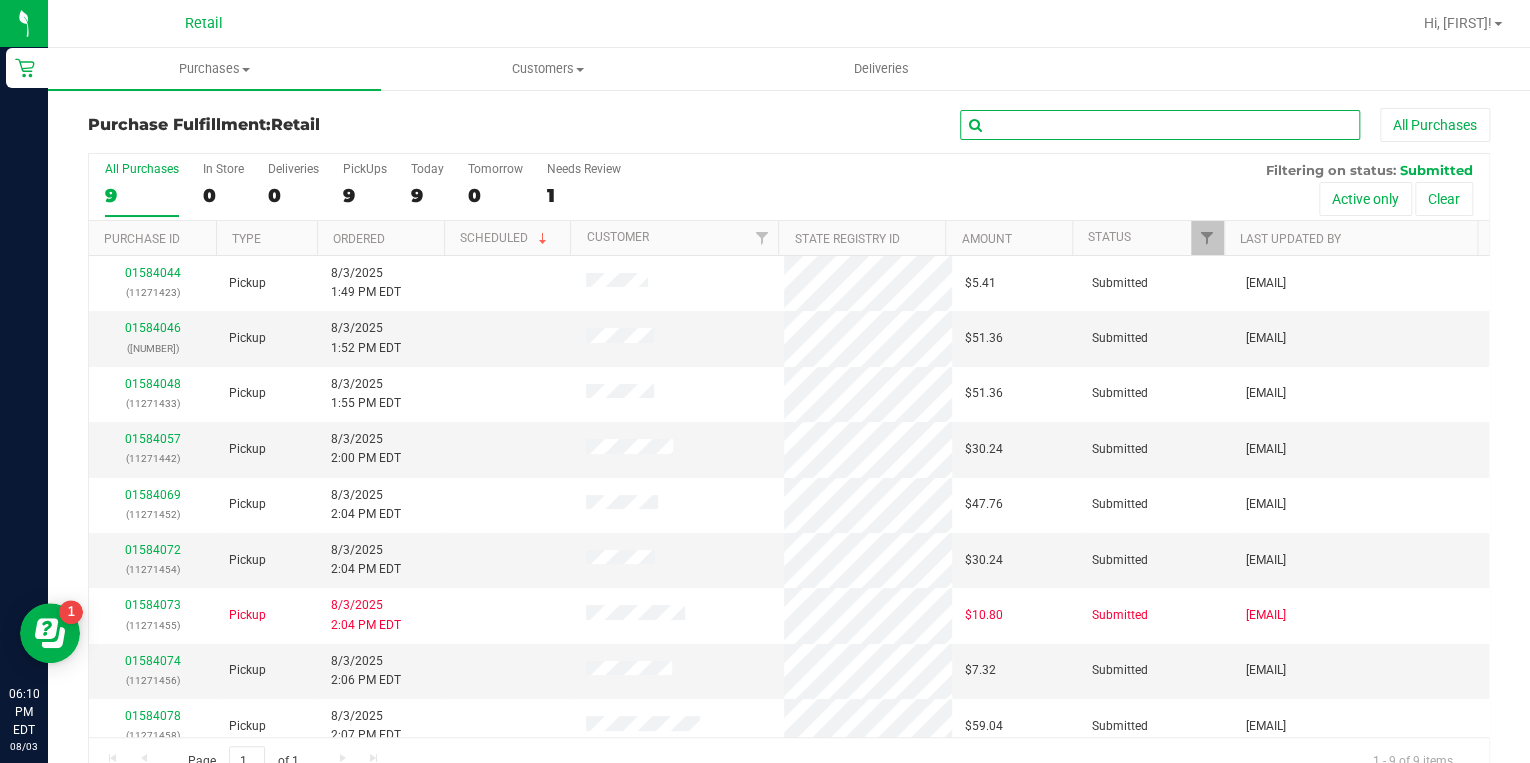 click at bounding box center [1160, 125] 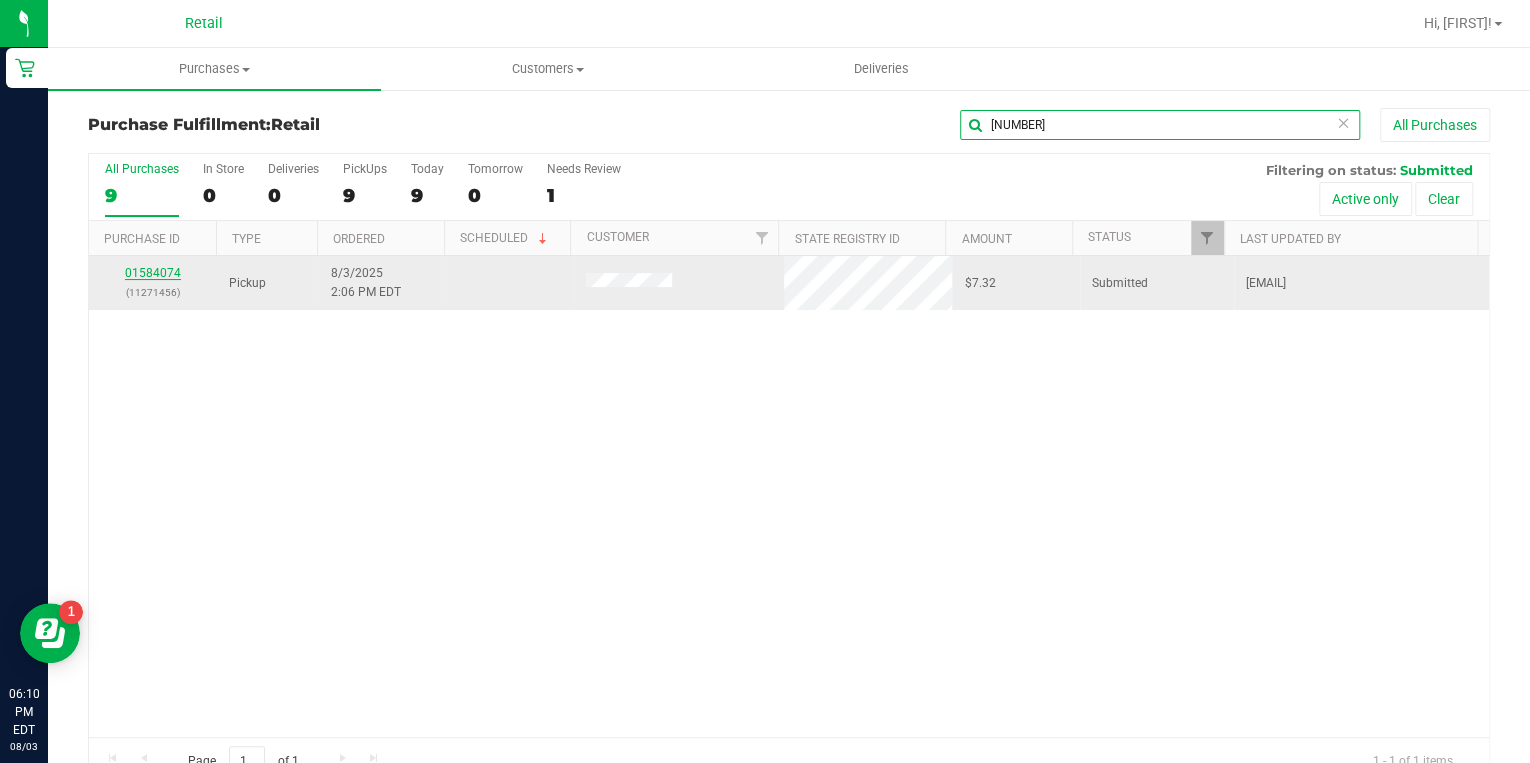 type on "1456" 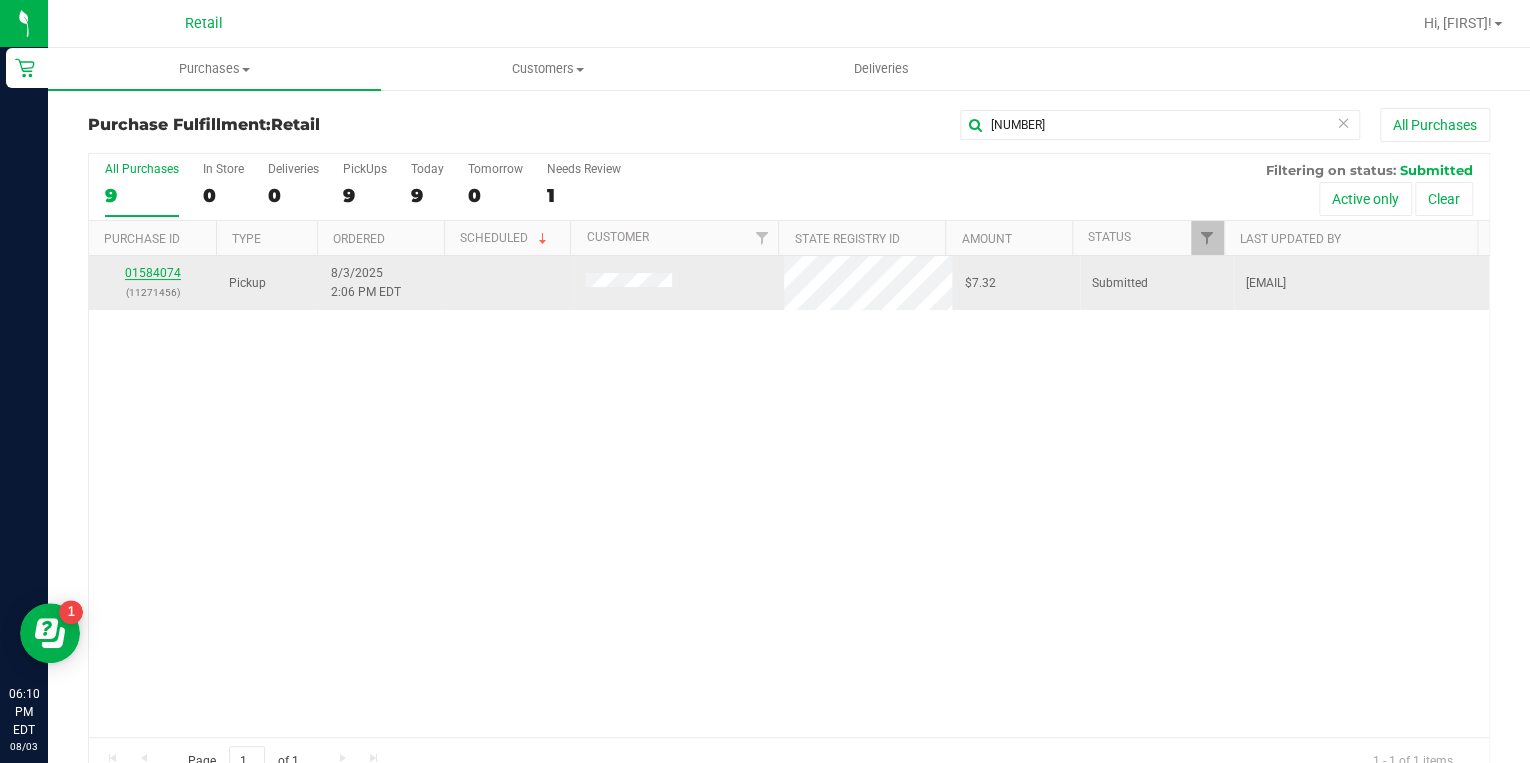 click on "01584074" at bounding box center (153, 273) 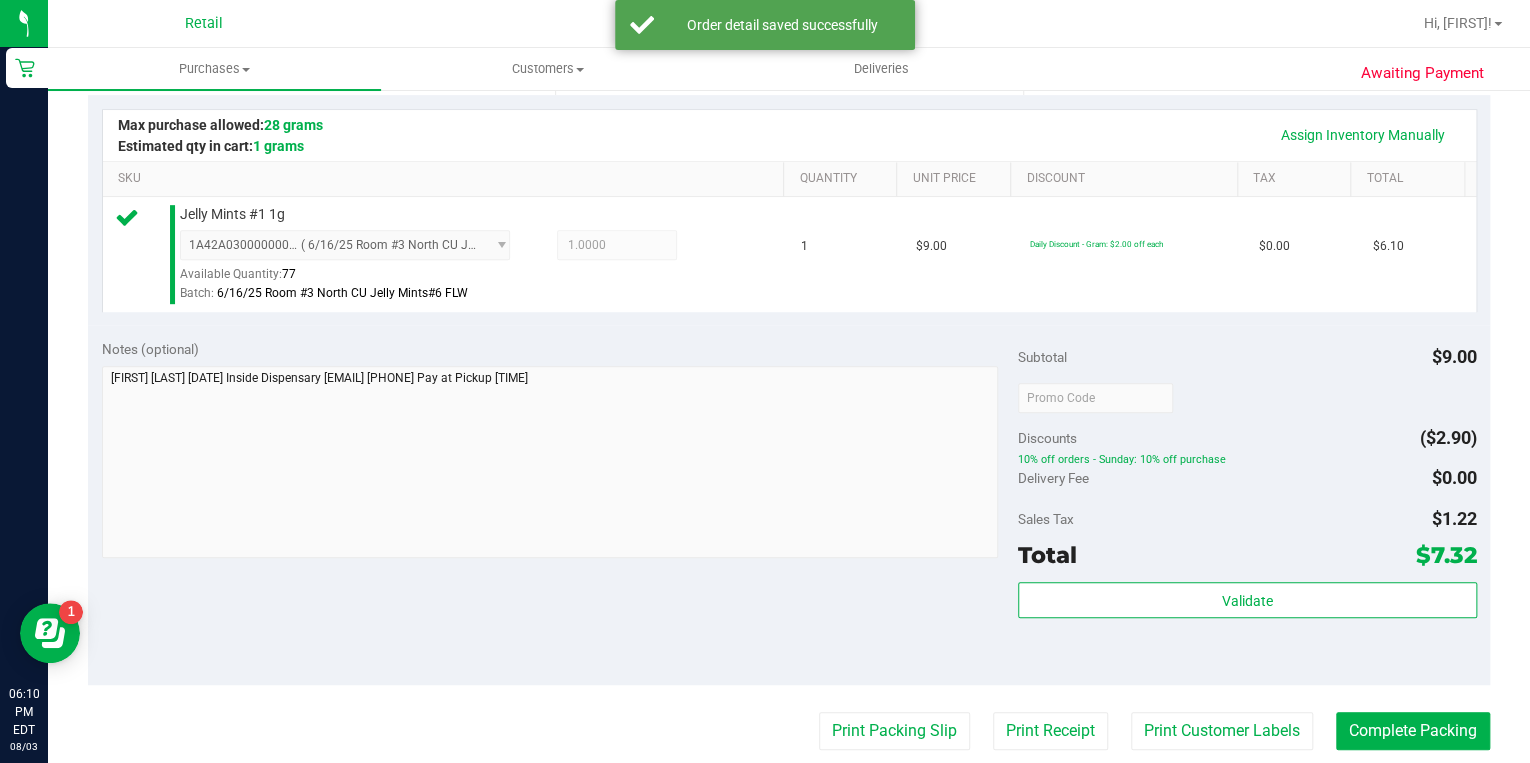 scroll, scrollTop: 560, scrollLeft: 0, axis: vertical 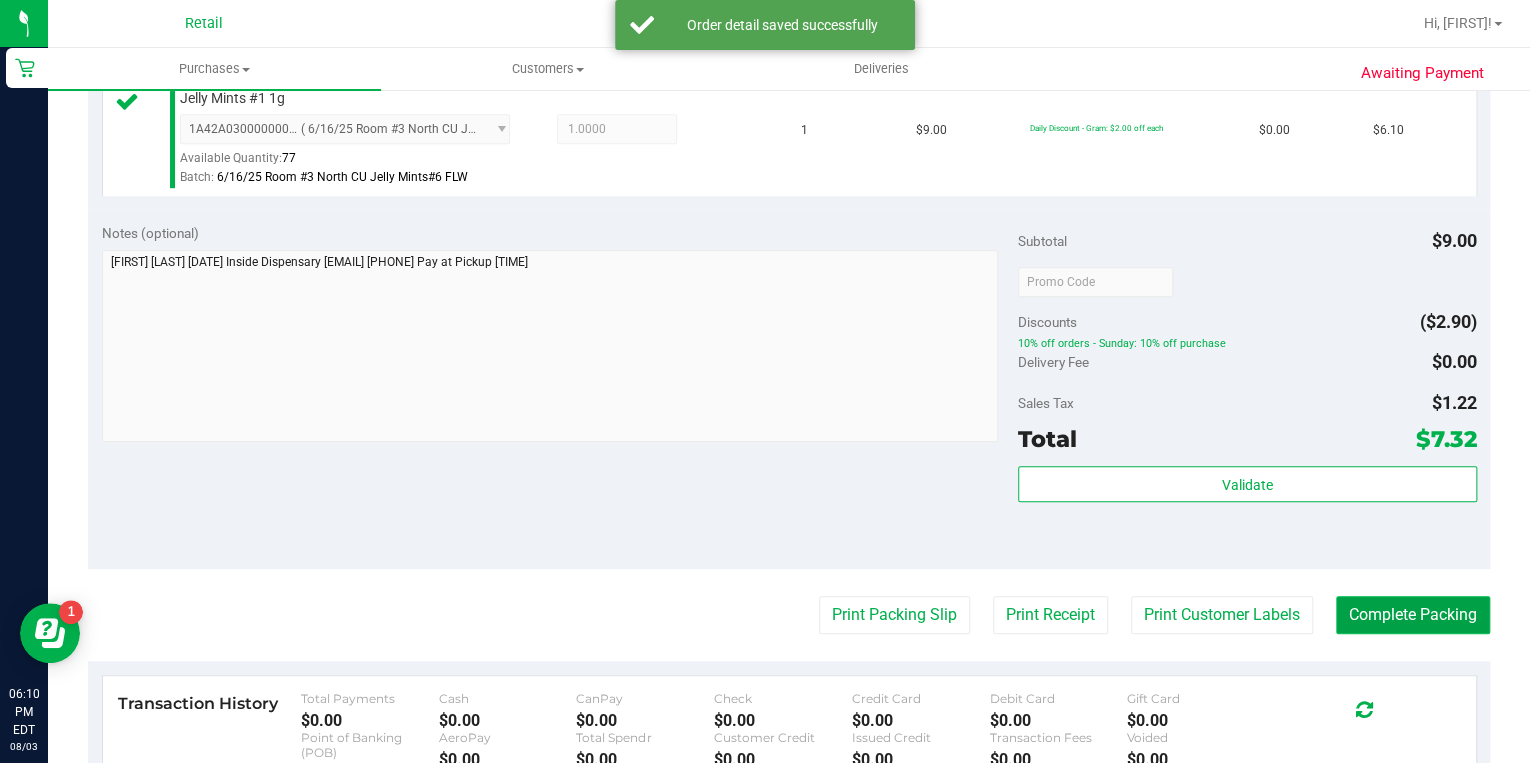 click on "Complete Packing" at bounding box center (1413, 615) 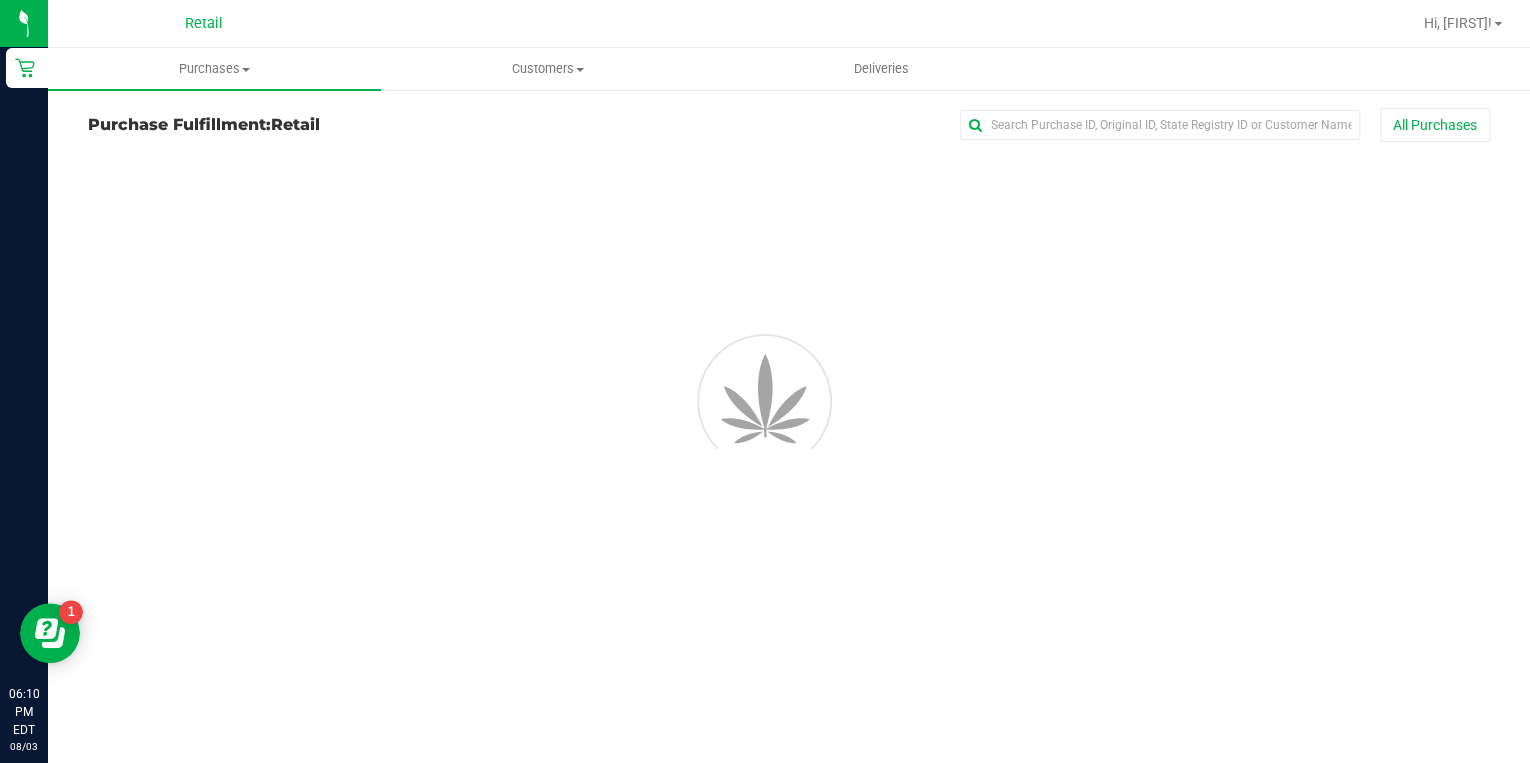 scroll, scrollTop: 0, scrollLeft: 0, axis: both 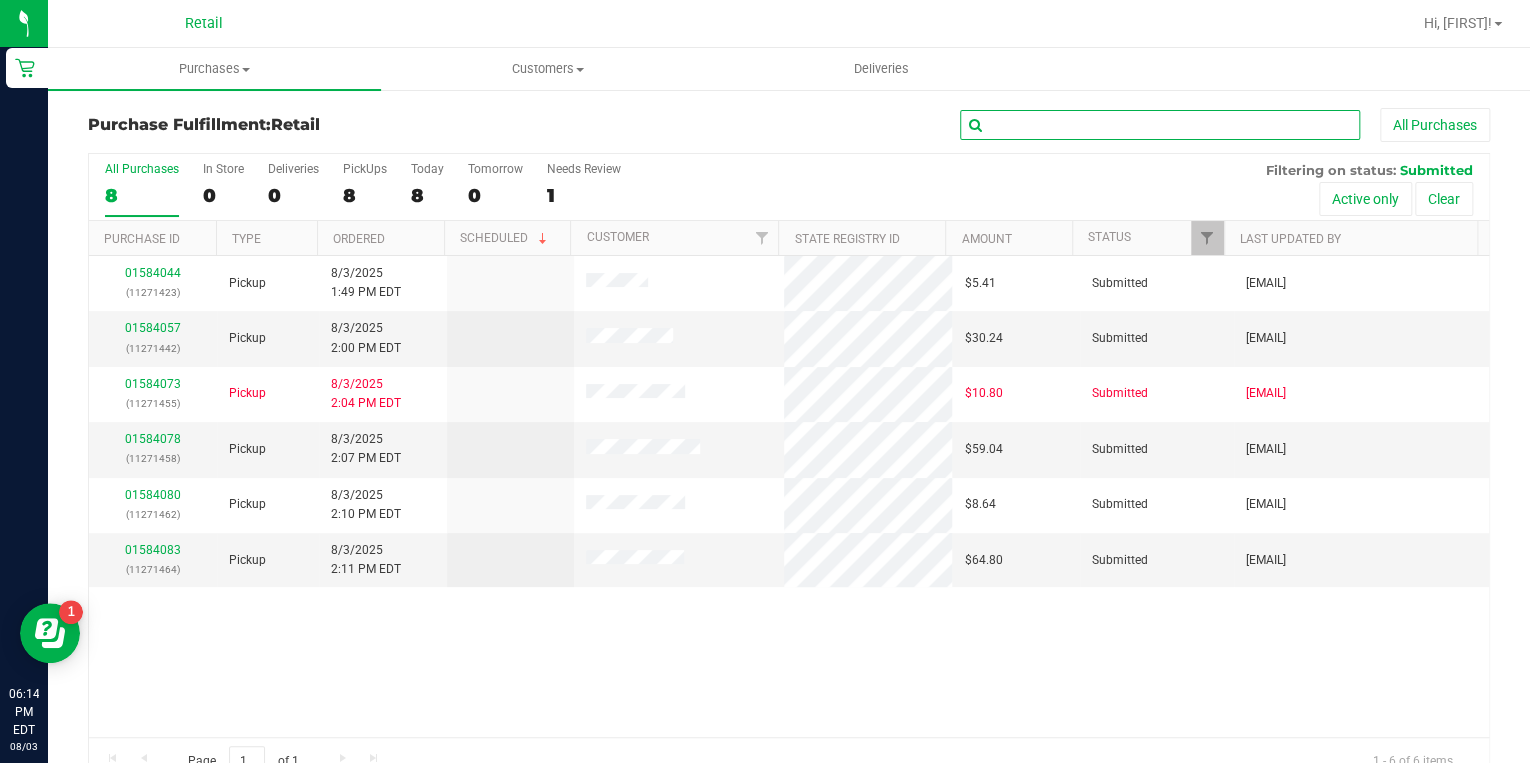 click at bounding box center (1160, 125) 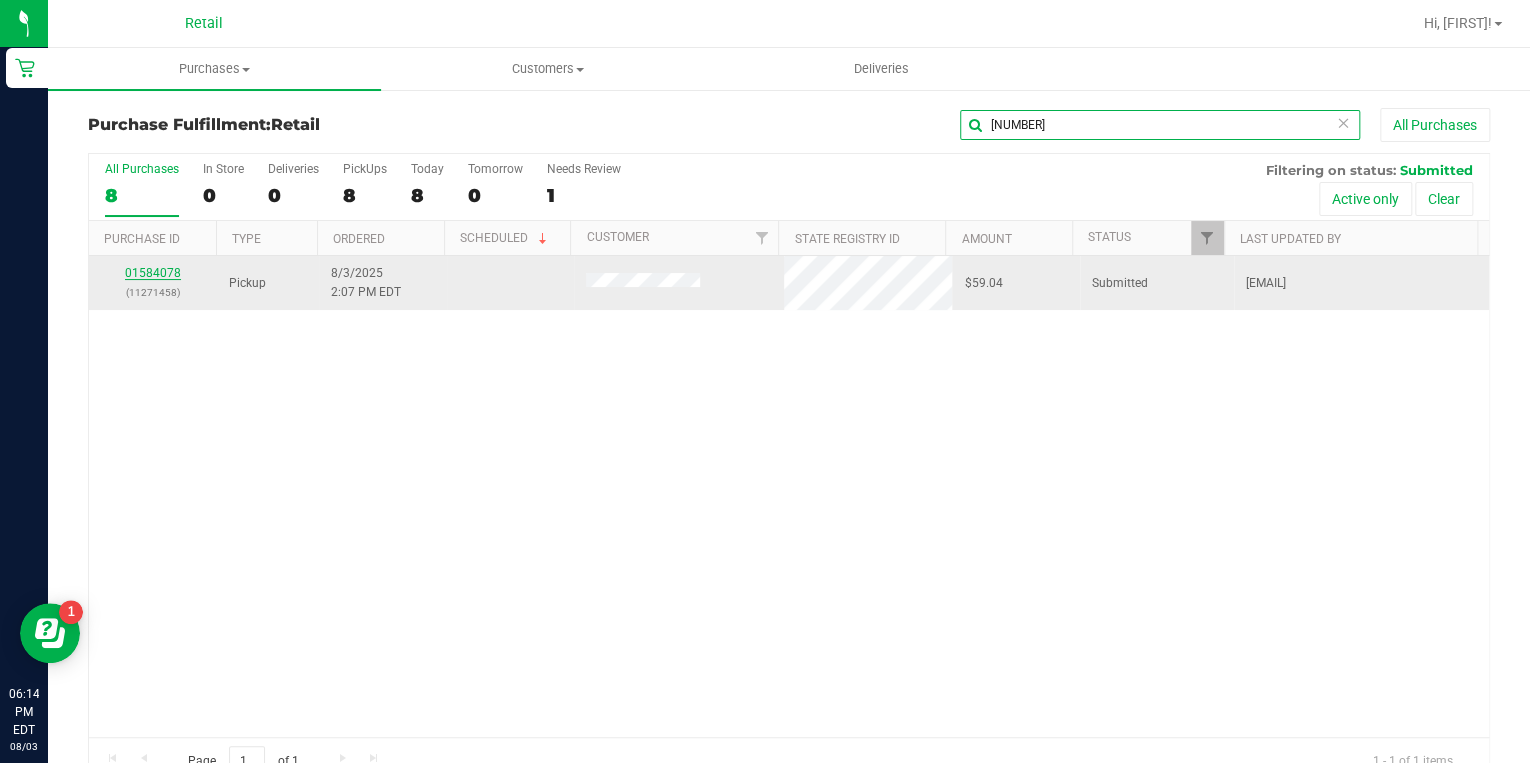 type on "1458" 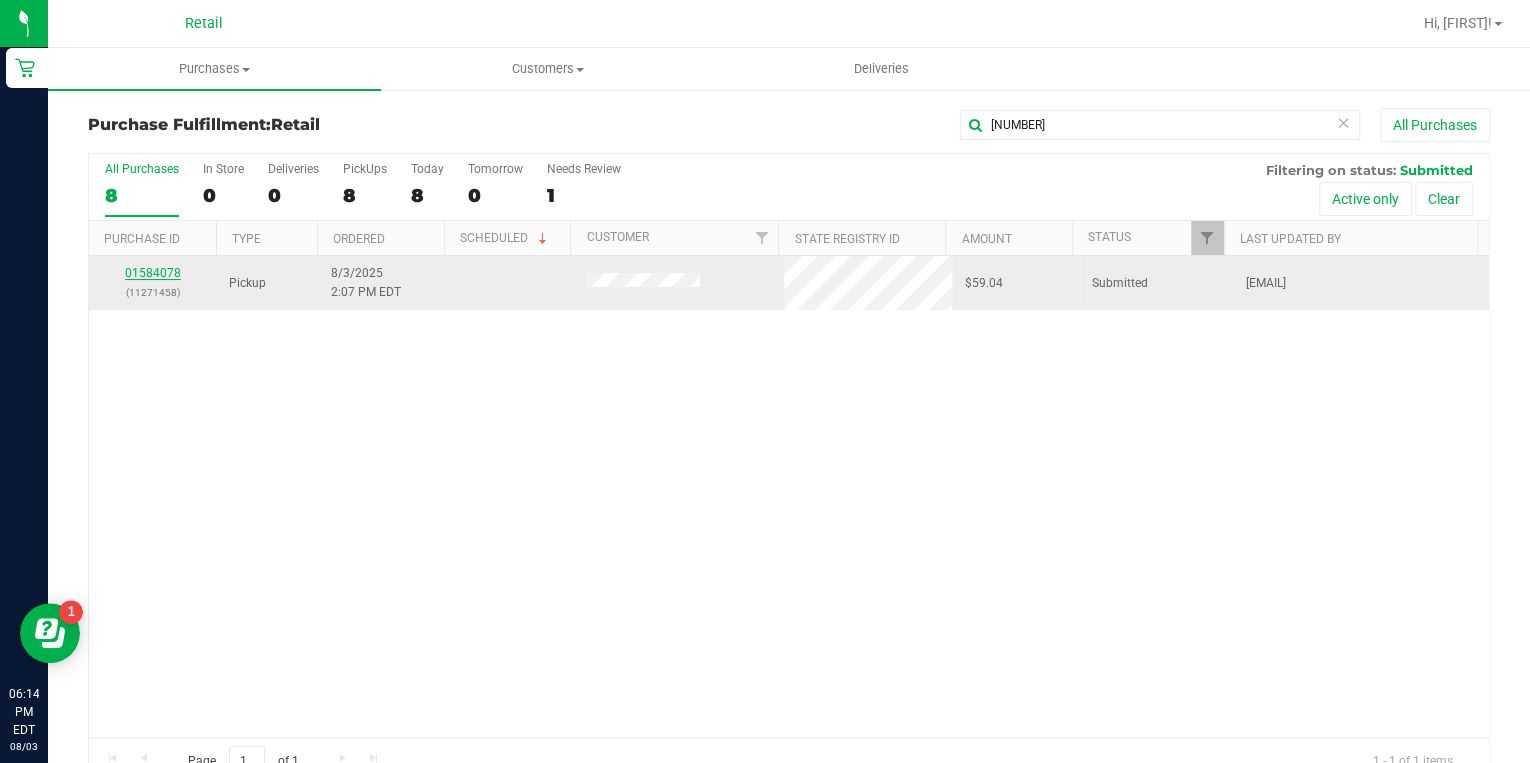 click on "01584078" at bounding box center [153, 273] 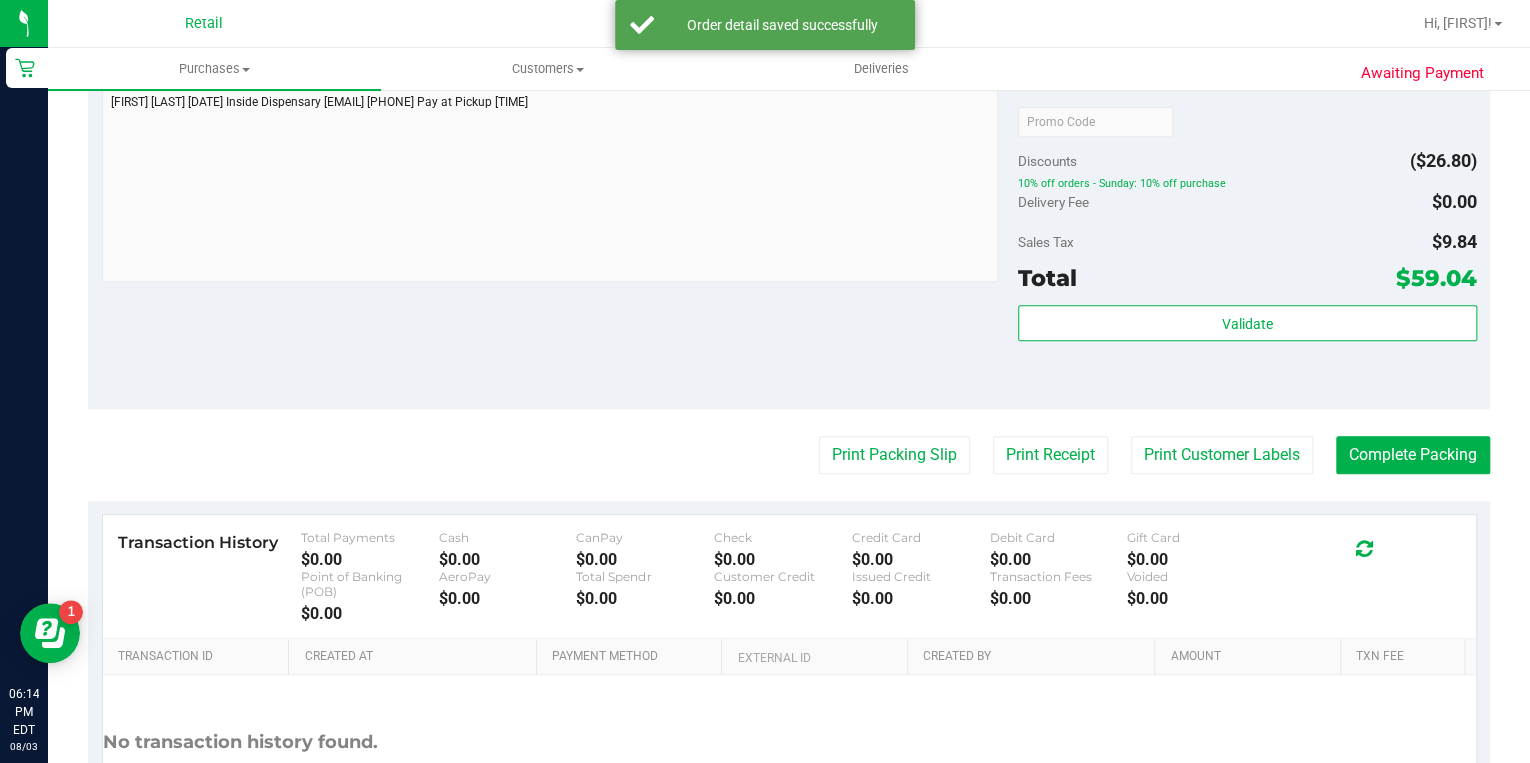scroll, scrollTop: 960, scrollLeft: 0, axis: vertical 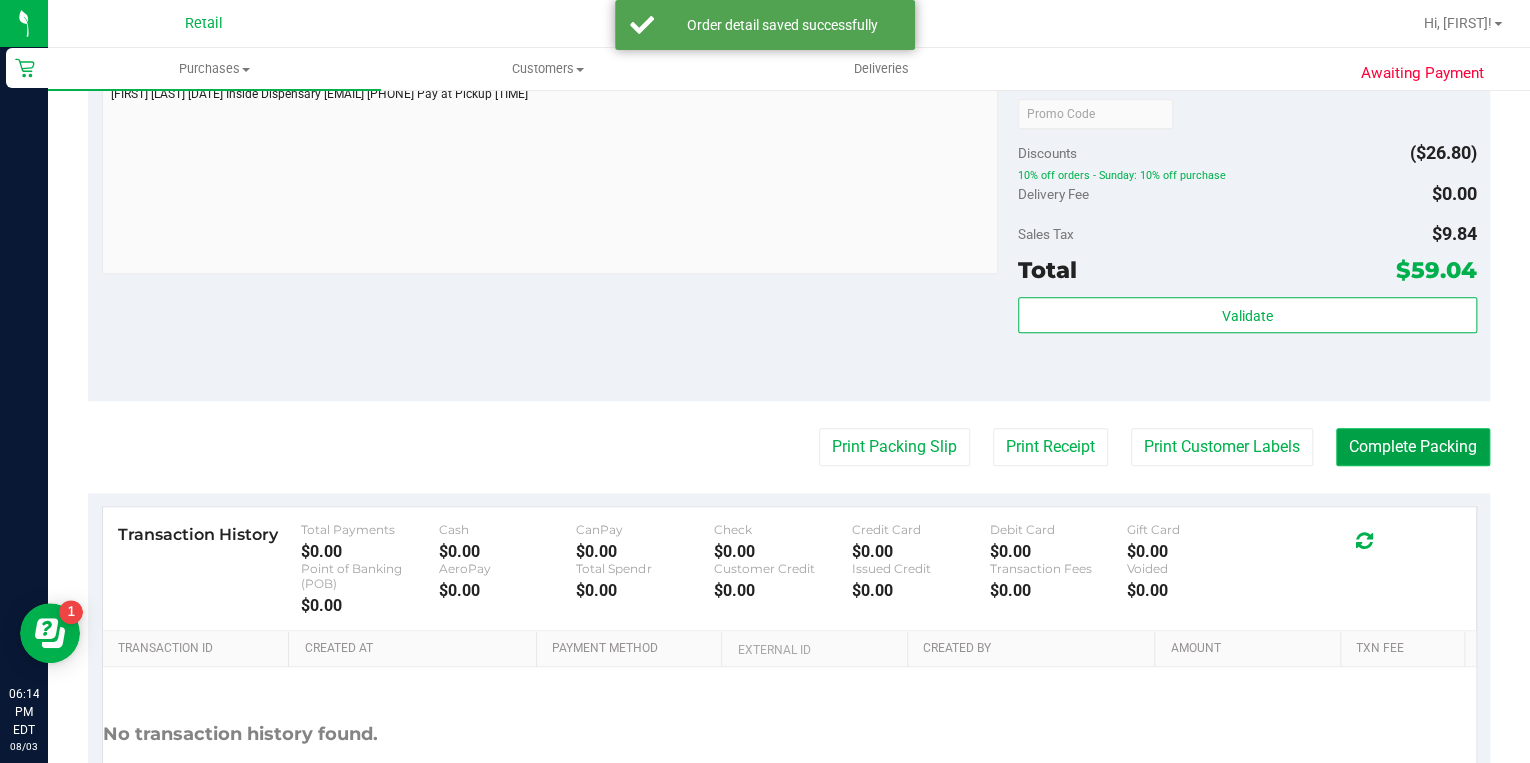 click on "Complete Packing" at bounding box center (1413, 447) 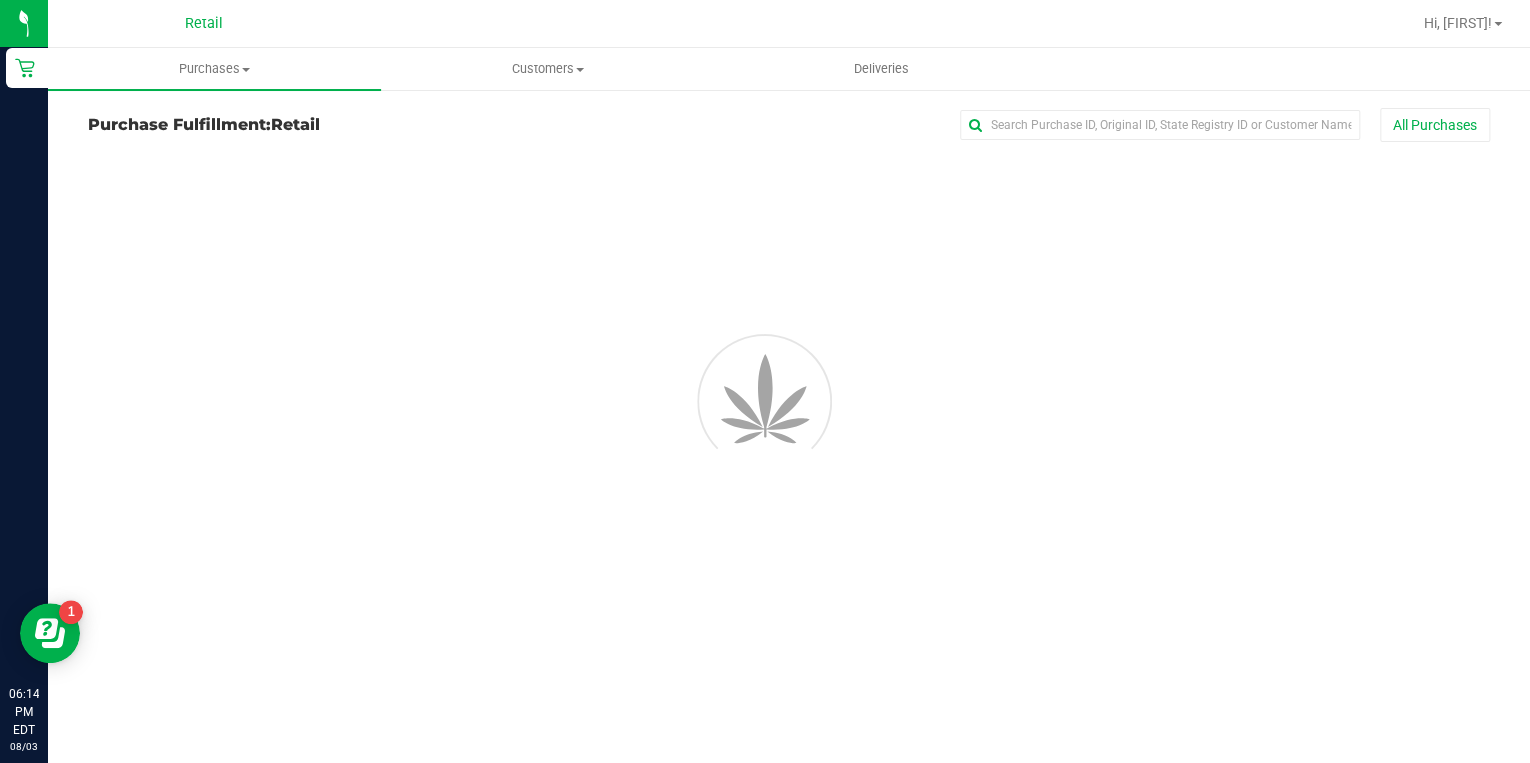 scroll, scrollTop: 0, scrollLeft: 0, axis: both 